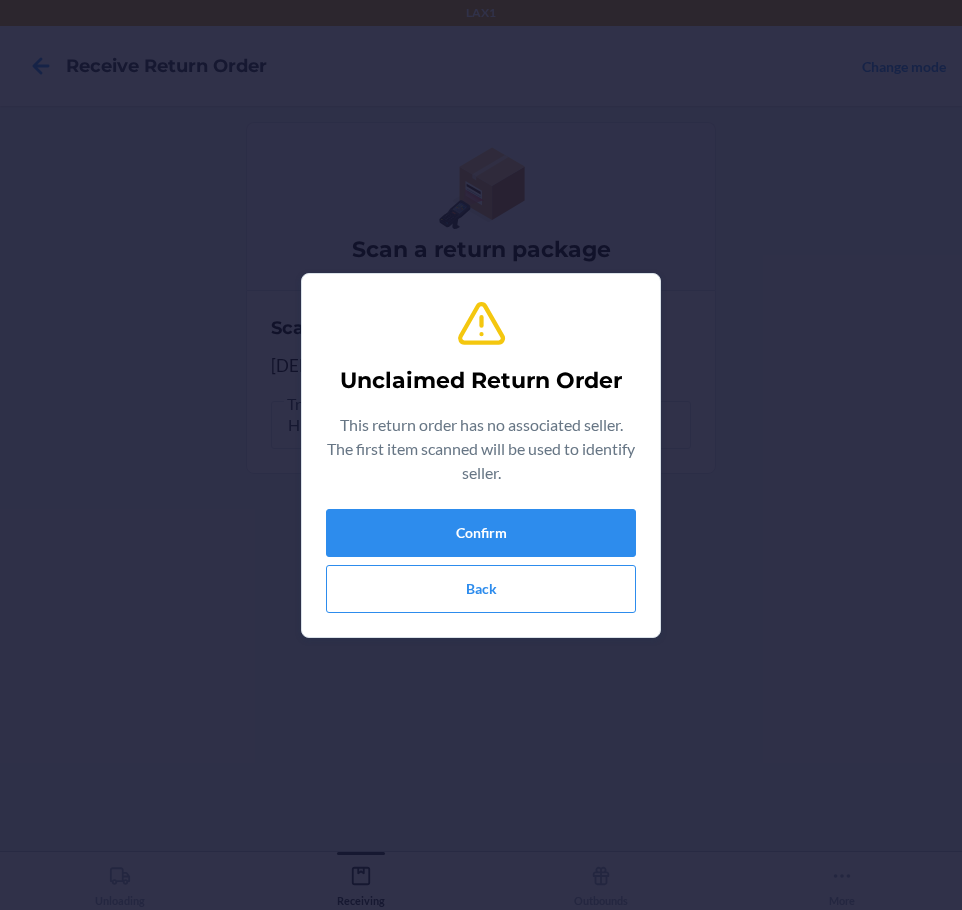scroll, scrollTop: 0, scrollLeft: 0, axis: both 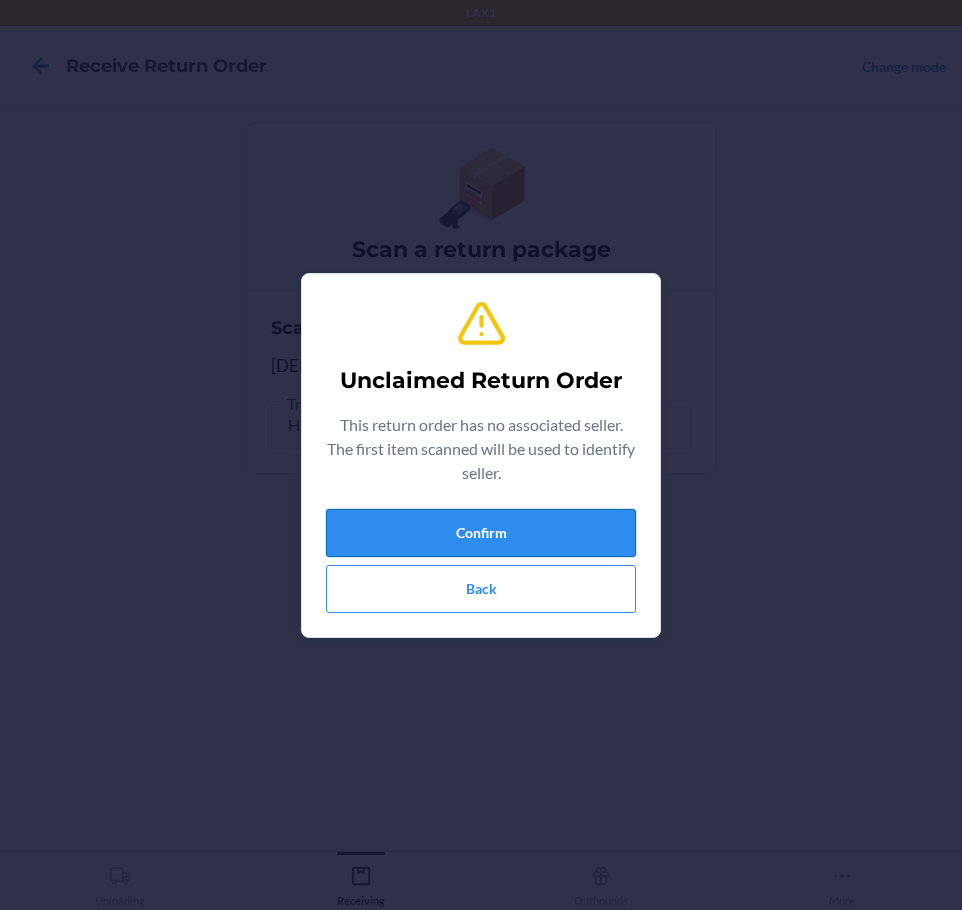 click on "Confirm" at bounding box center (481, 533) 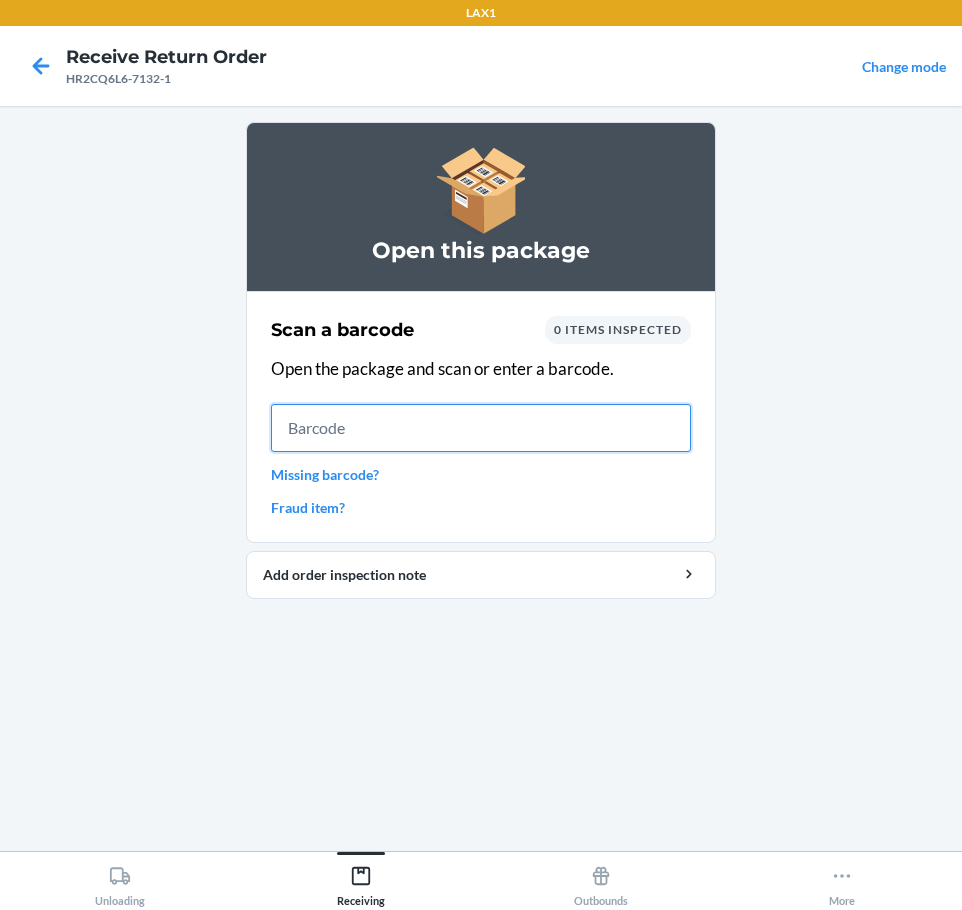 click at bounding box center (481, 428) 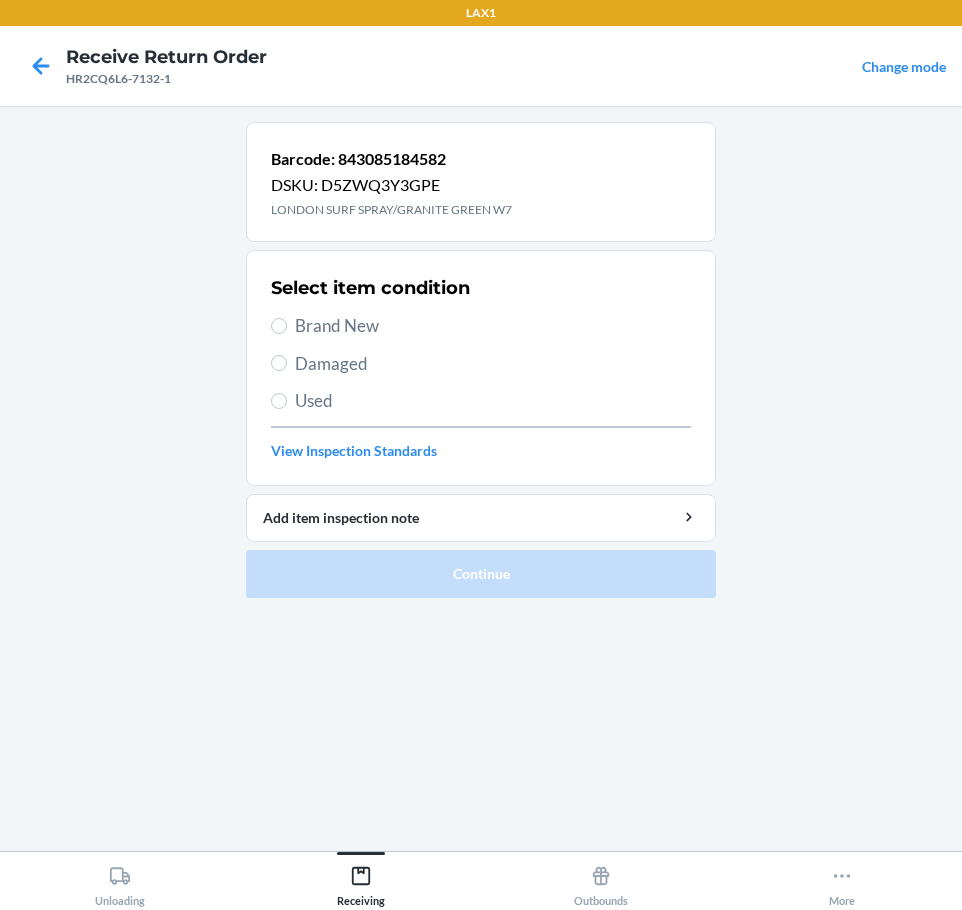 click on "Damaged" at bounding box center [481, 364] 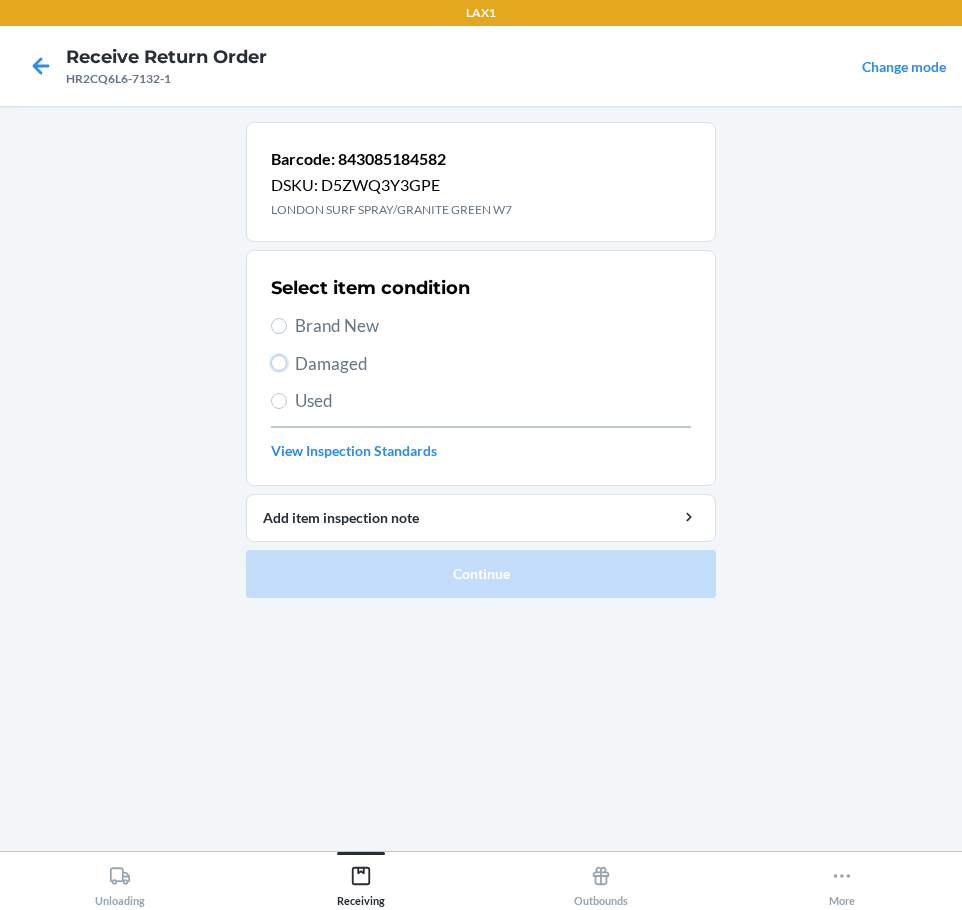 click on "Damaged" at bounding box center [279, 363] 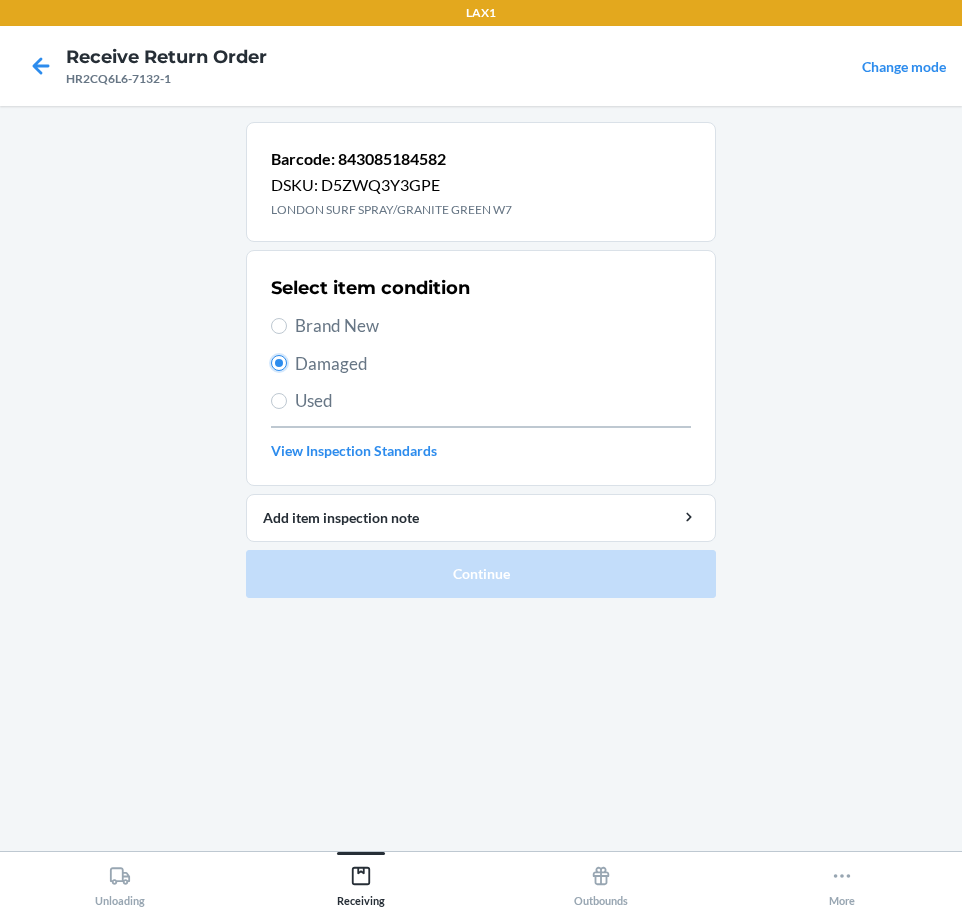 radio on "true" 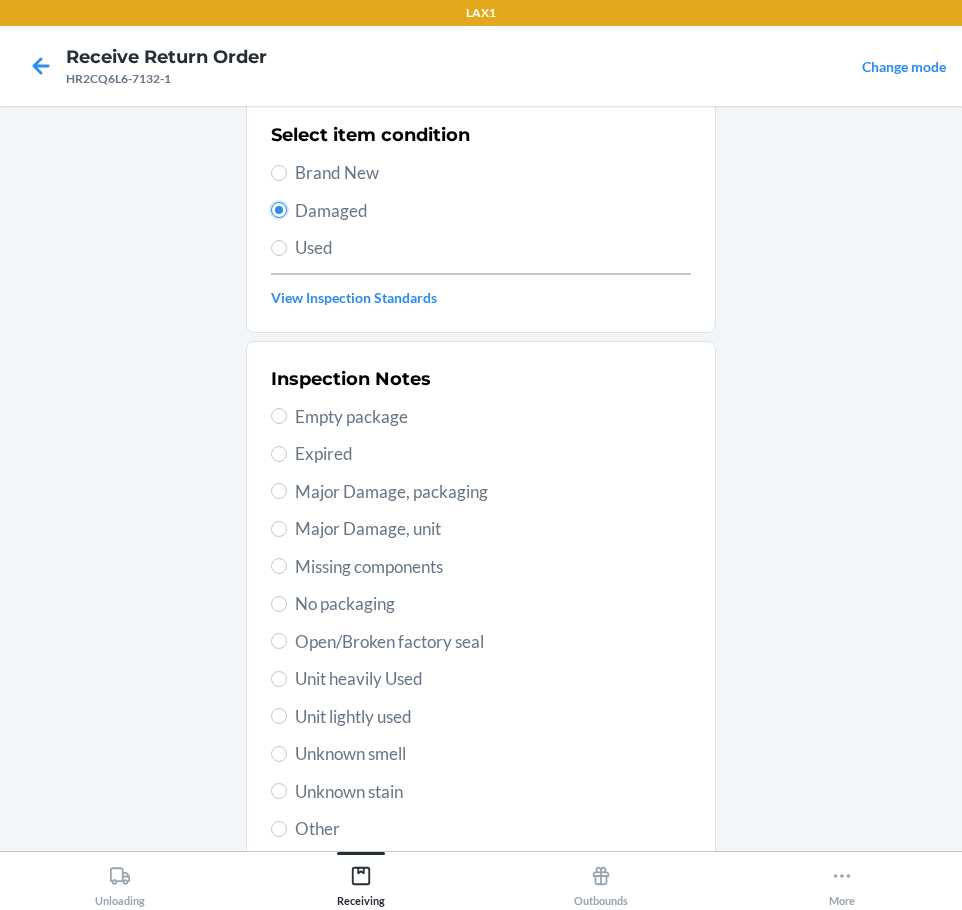 scroll, scrollTop: 297, scrollLeft: 0, axis: vertical 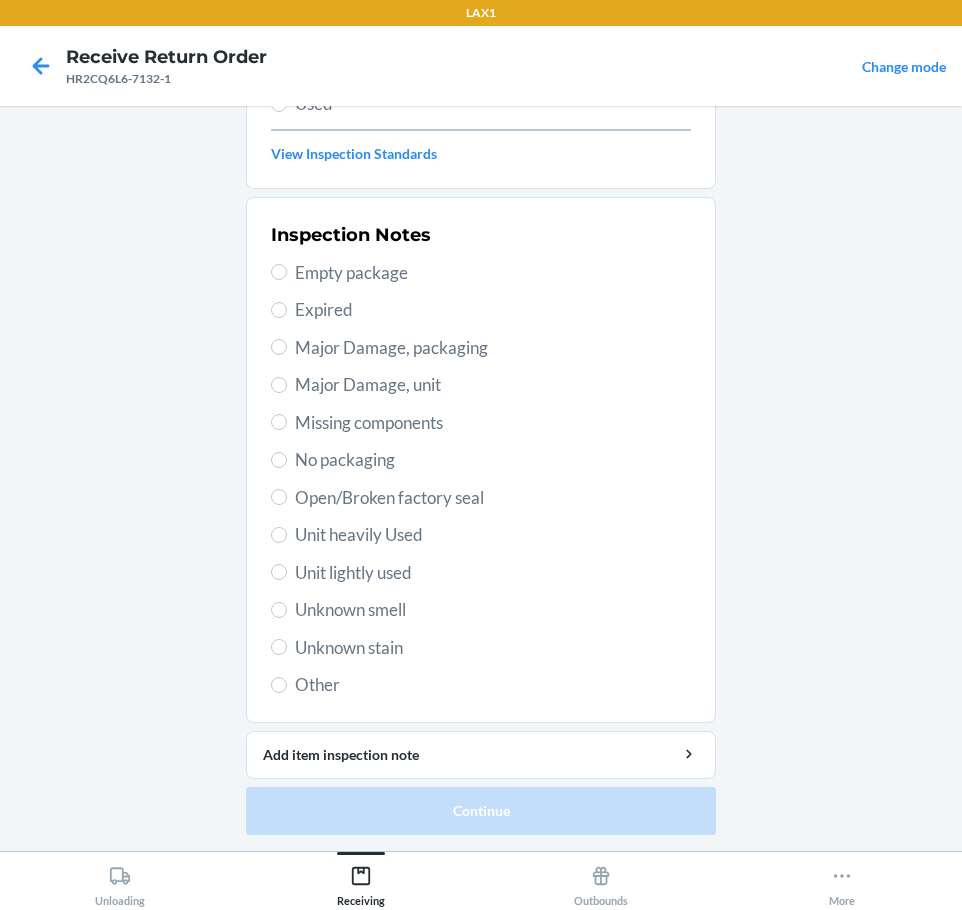 click on "Unit heavily Used" at bounding box center (493, 535) 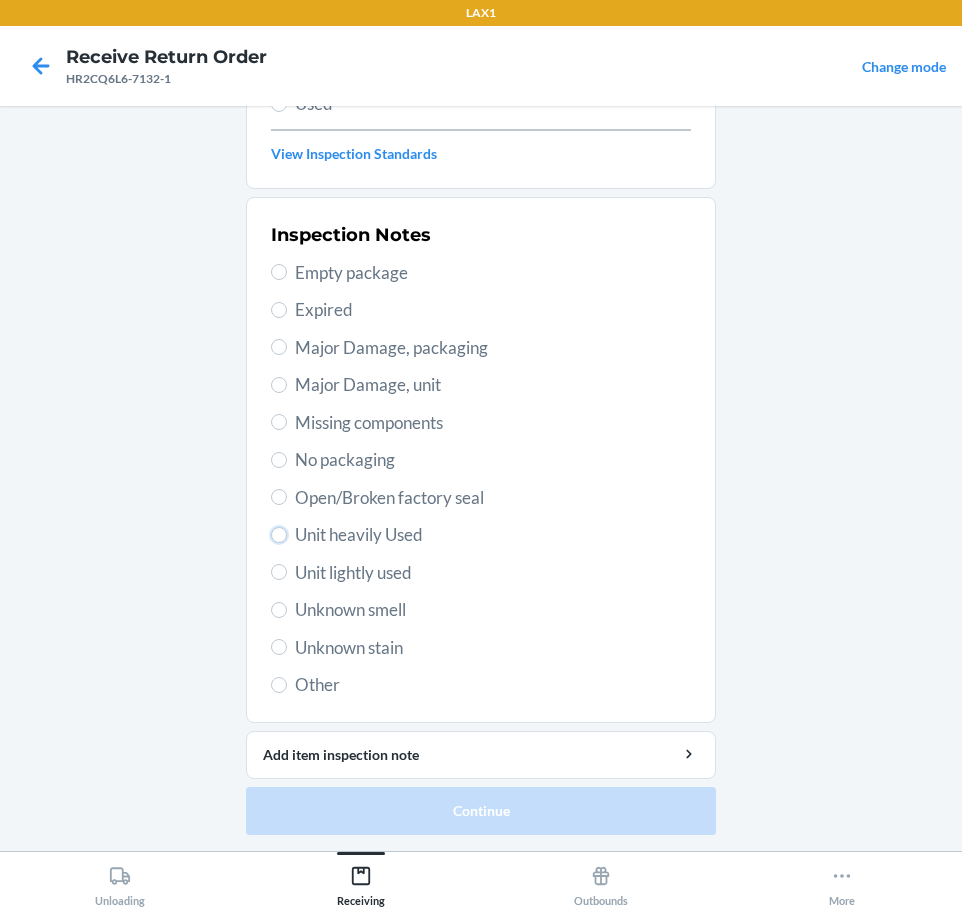 click on "Unit heavily Used" at bounding box center (279, 535) 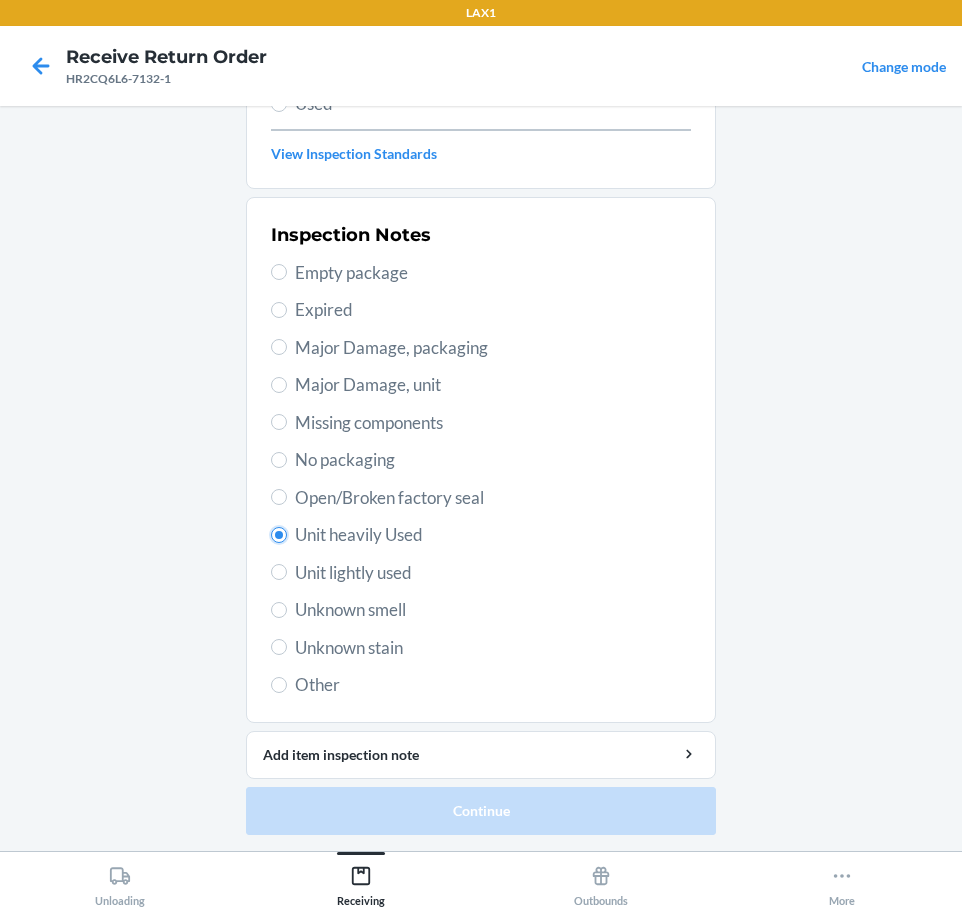 radio on "true" 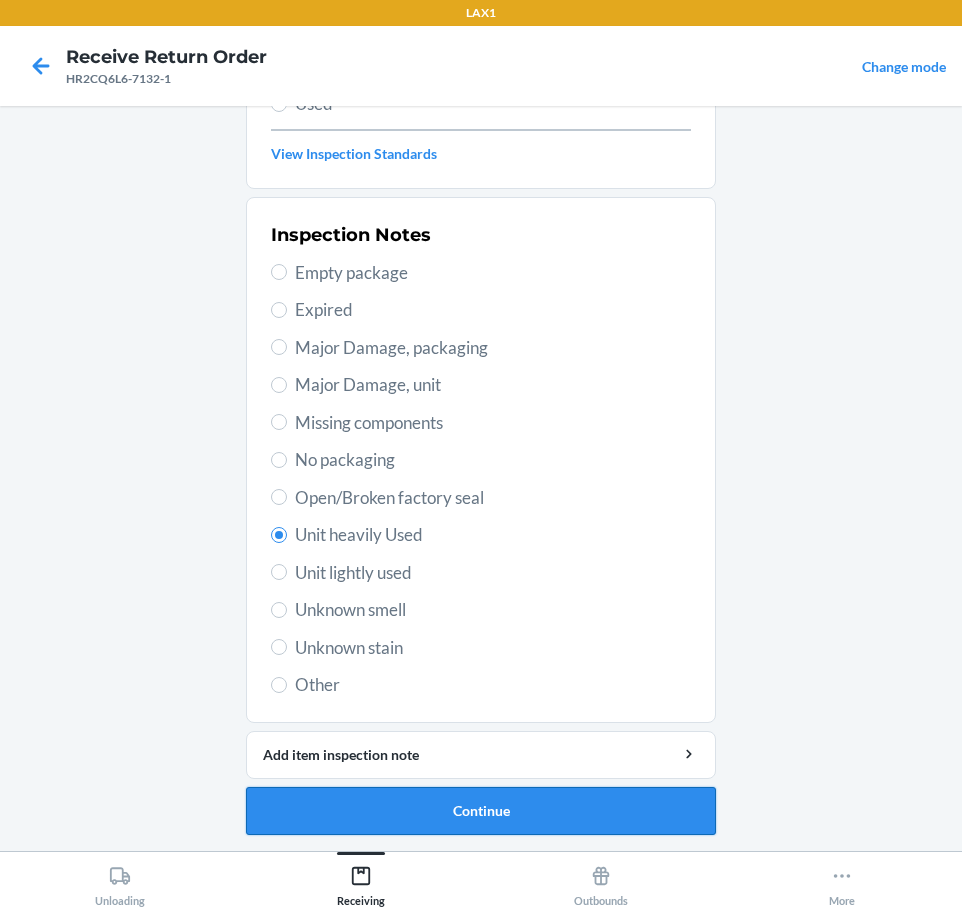 click on "Continue" at bounding box center [481, 811] 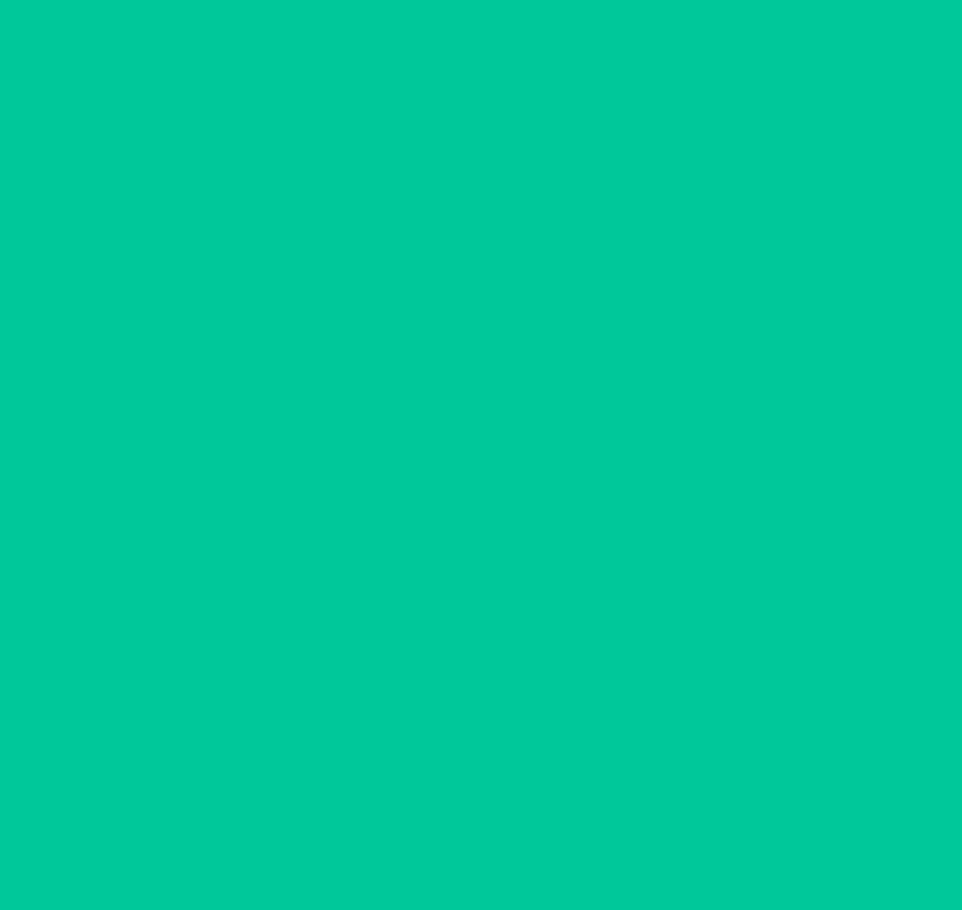 scroll, scrollTop: 120, scrollLeft: 0, axis: vertical 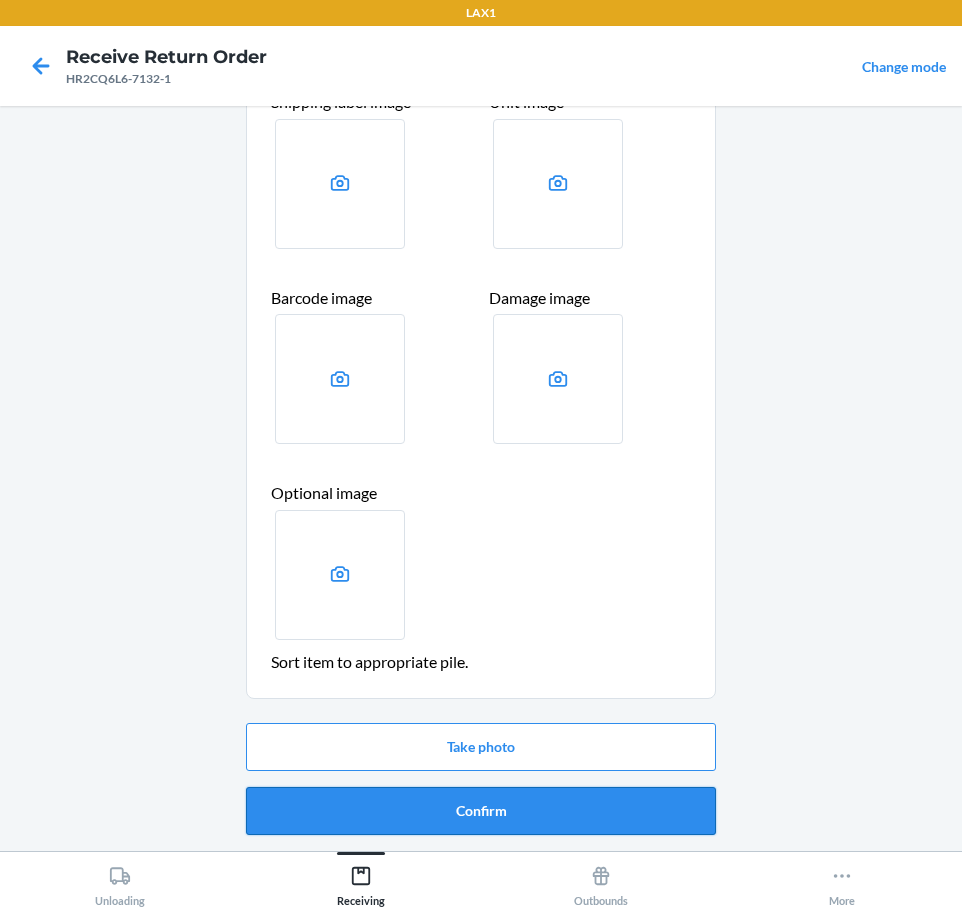 click on "Confirm" at bounding box center (481, 811) 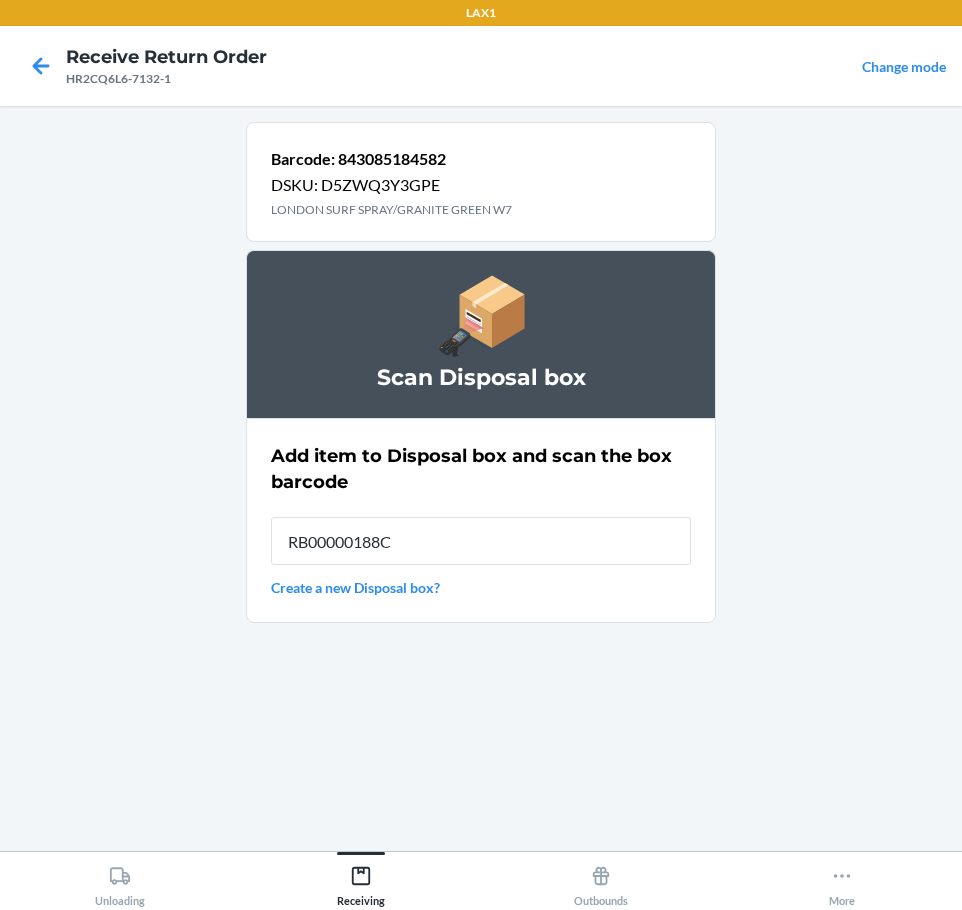 type on "RB00000188C" 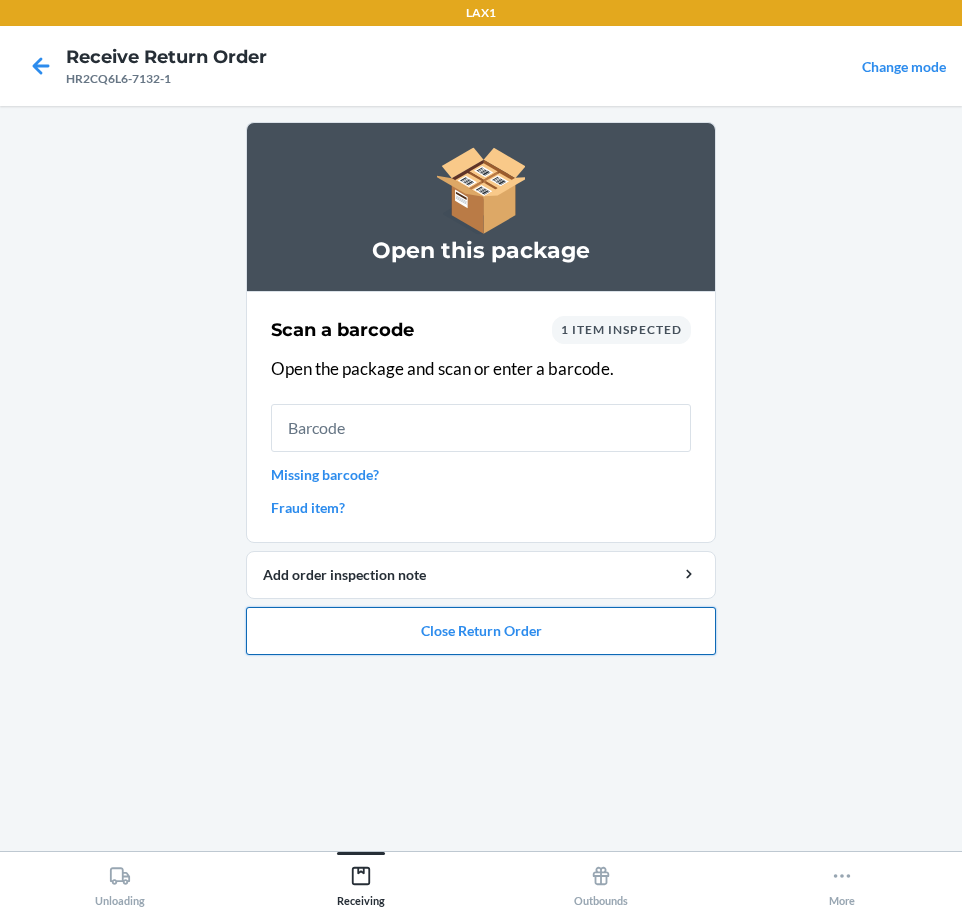 click on "Close Return Order" at bounding box center [481, 631] 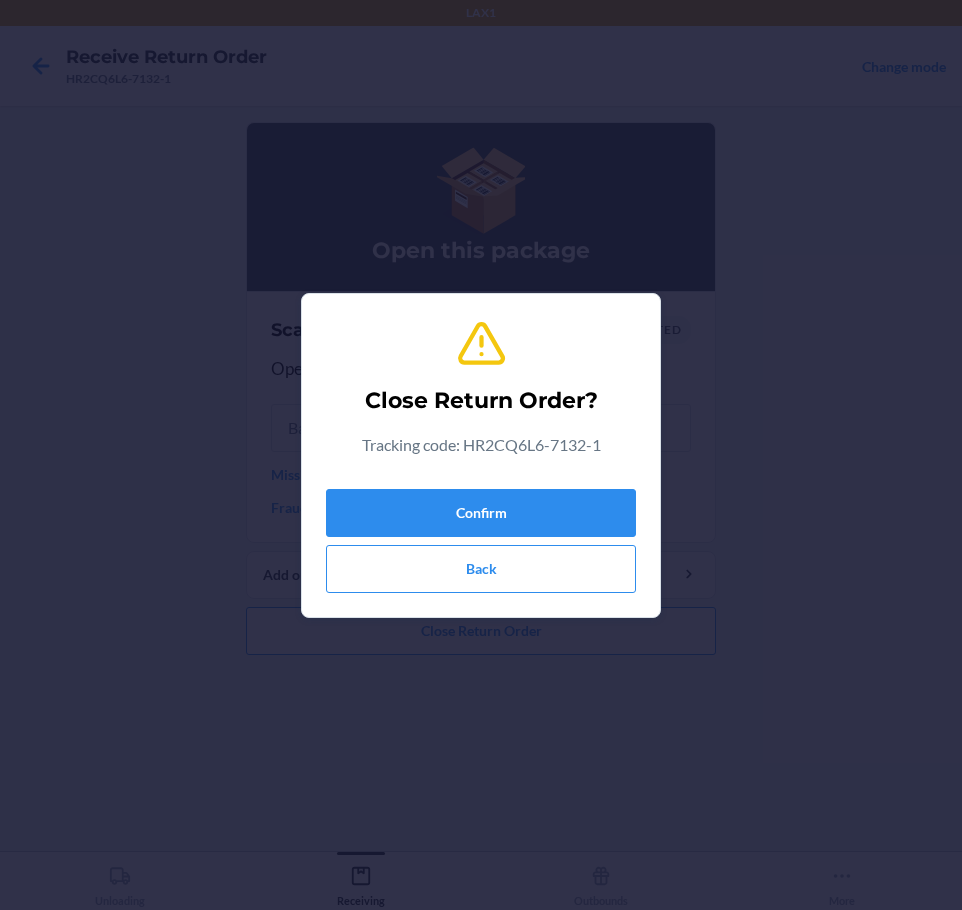 click on "Close Return Order? Tracking code: HR2CQ6L6-7132-1 Confirm Back" at bounding box center [481, 455] 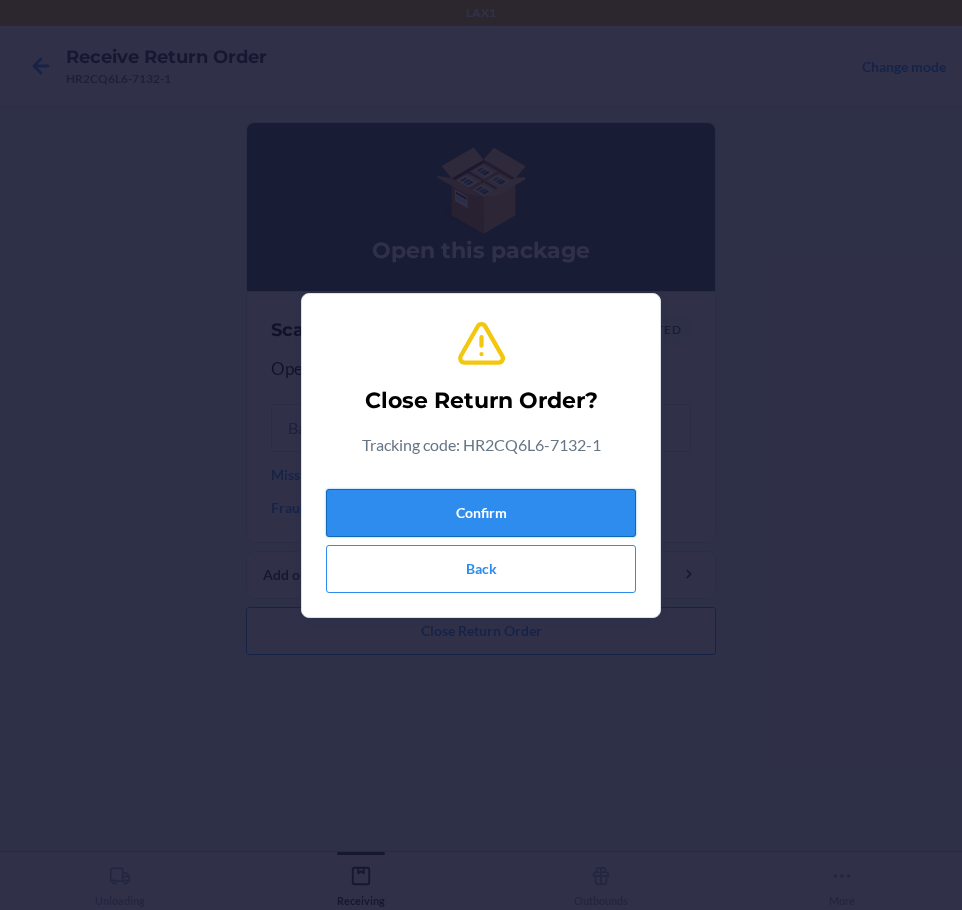 click on "Confirm" at bounding box center [481, 513] 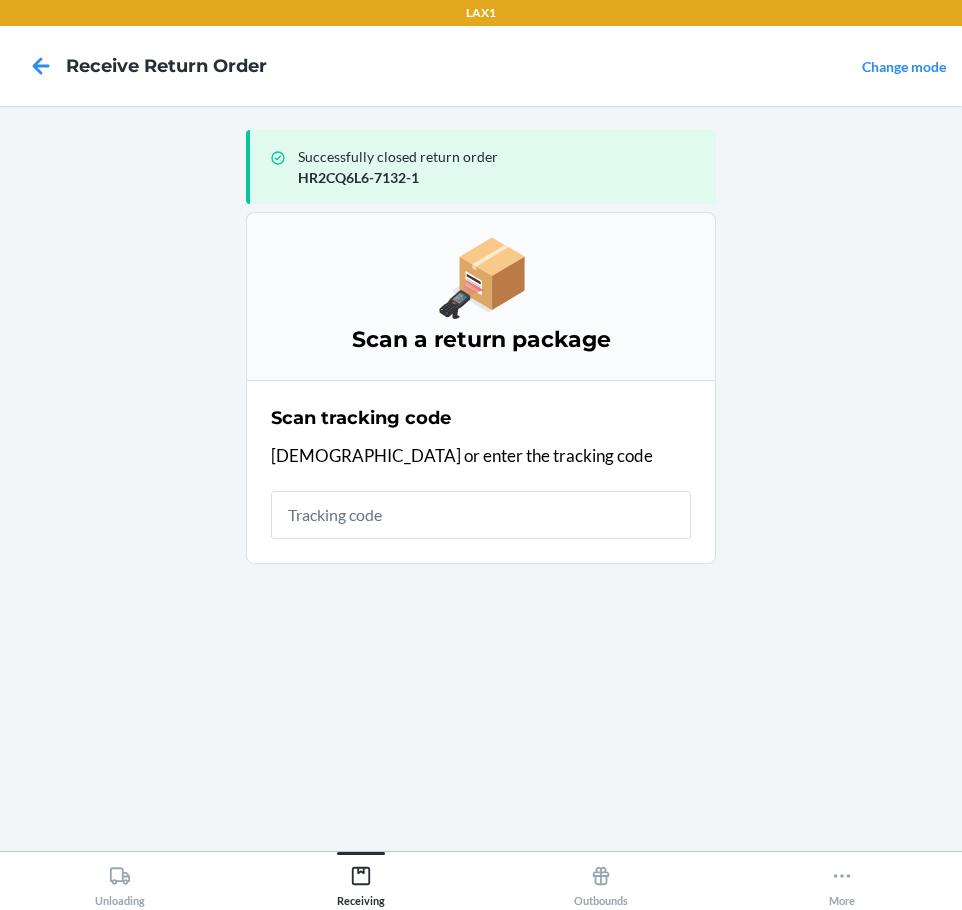 click on "Scan tracking code Scan or enter the tracking code" at bounding box center (481, 472) 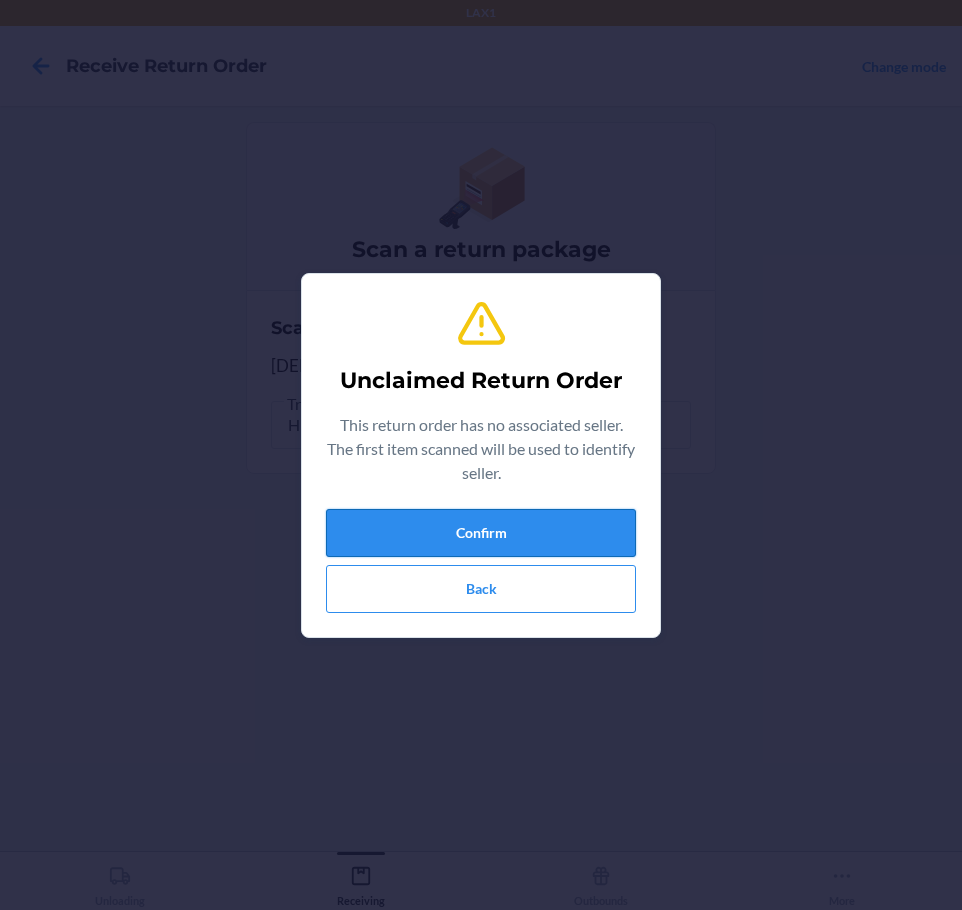 click on "Confirm" at bounding box center (481, 533) 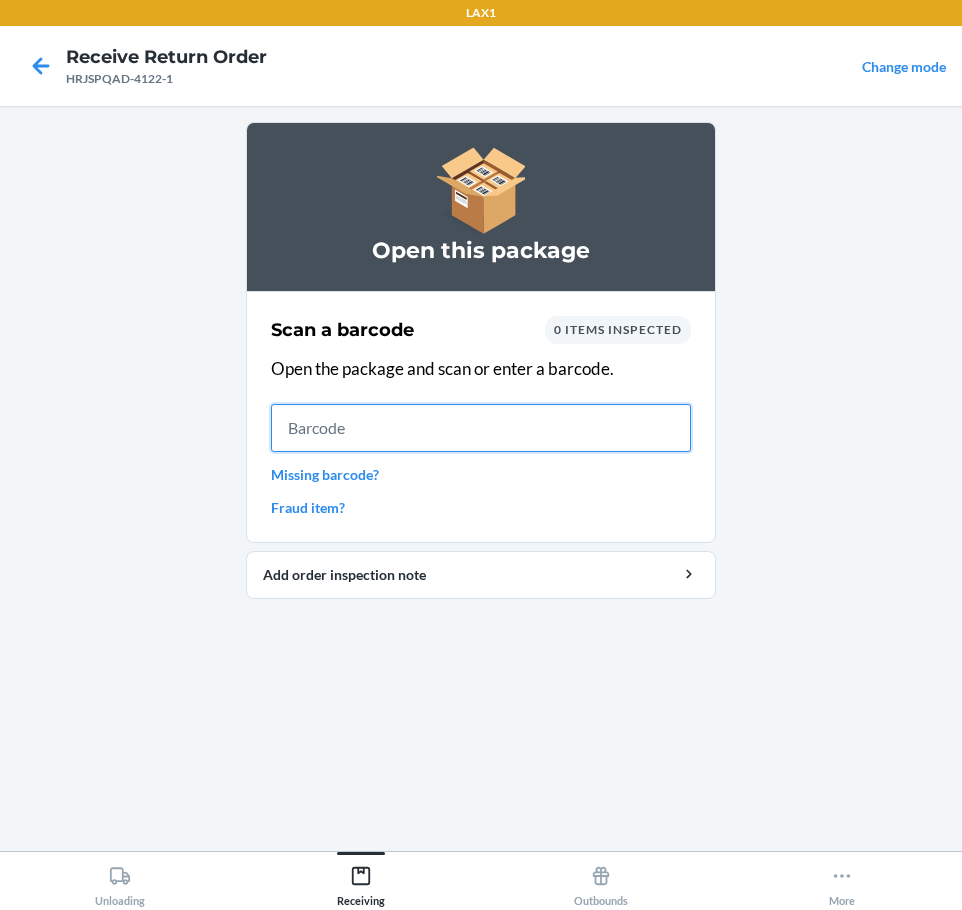 click at bounding box center [481, 428] 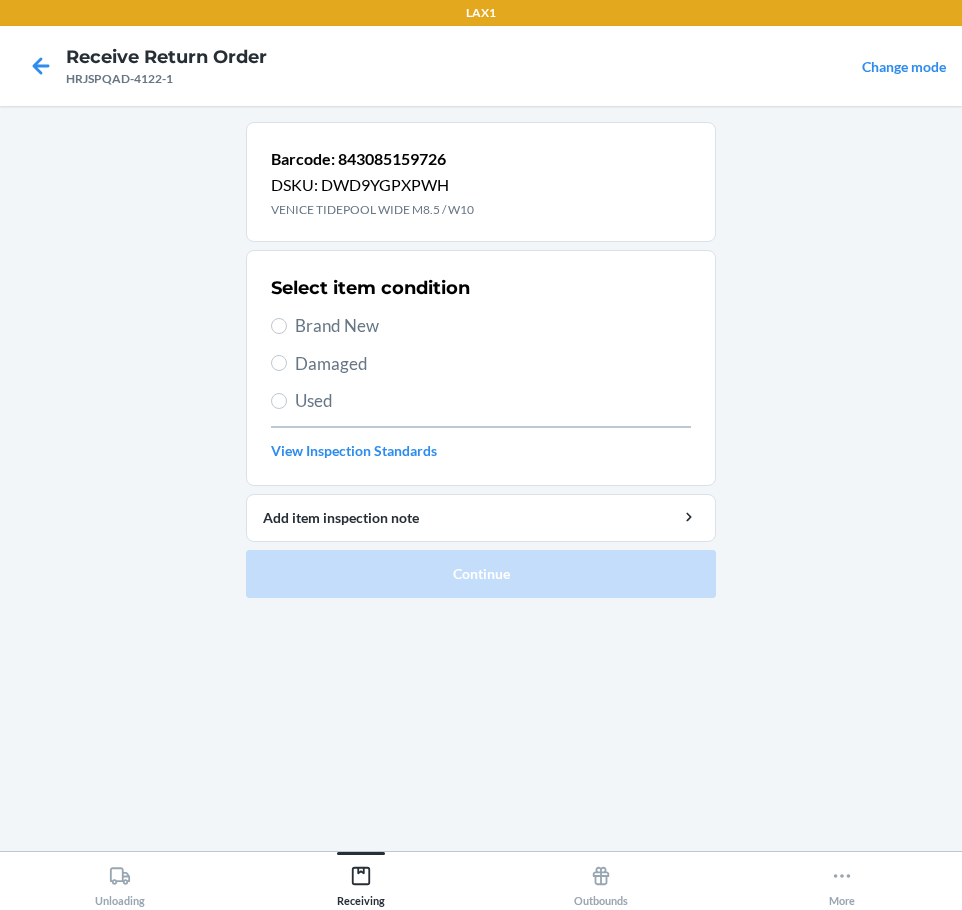 click on "Select item condition Brand New Damaged Used View Inspection Standards" at bounding box center (481, 368) 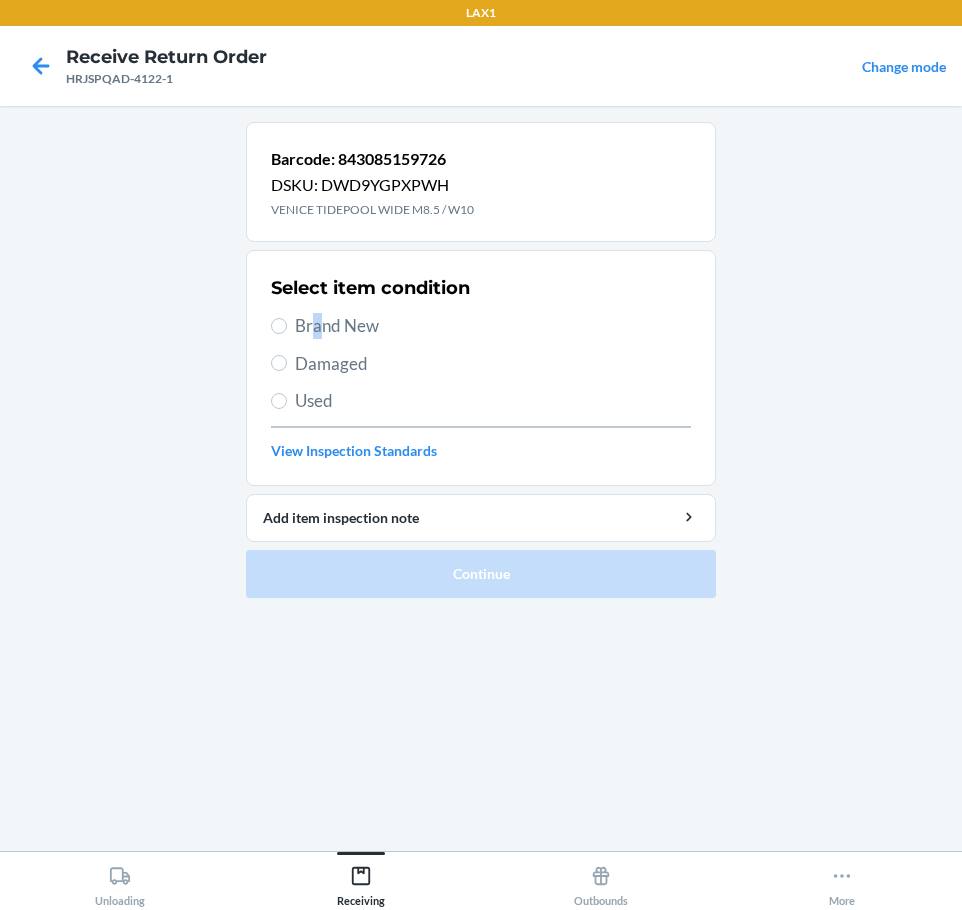 click on "Brand New" at bounding box center (493, 326) 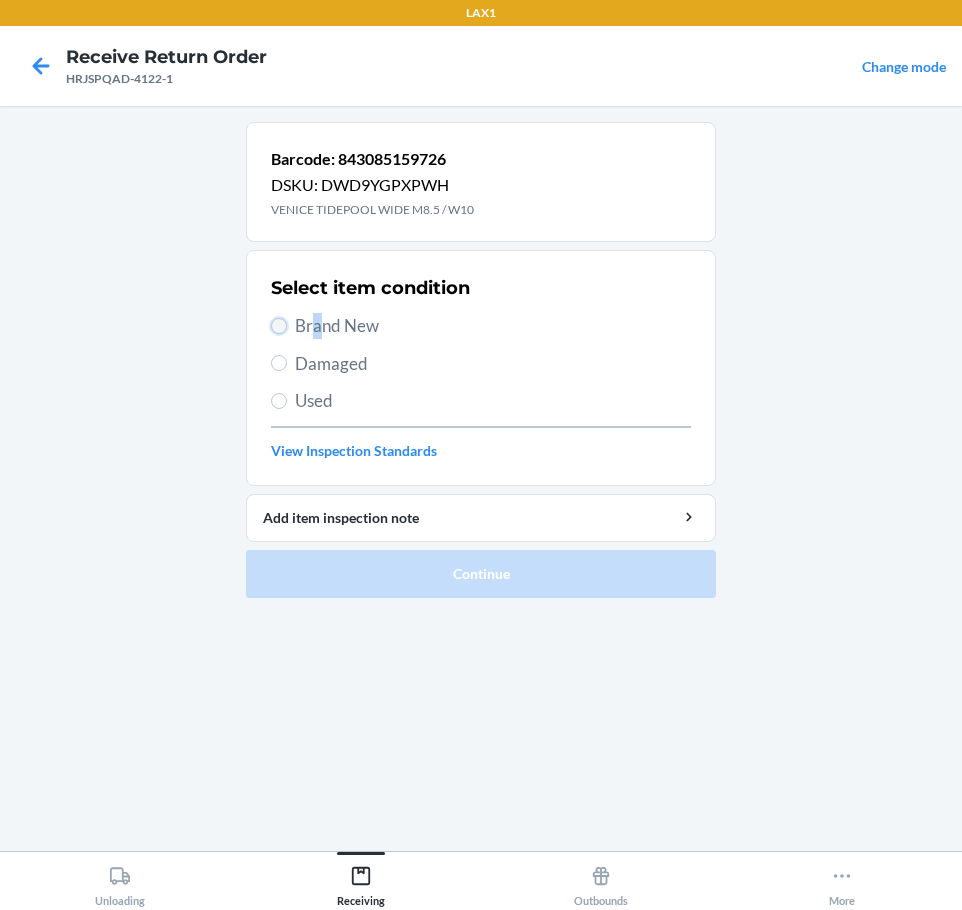 click on "Brand New" at bounding box center [279, 326] 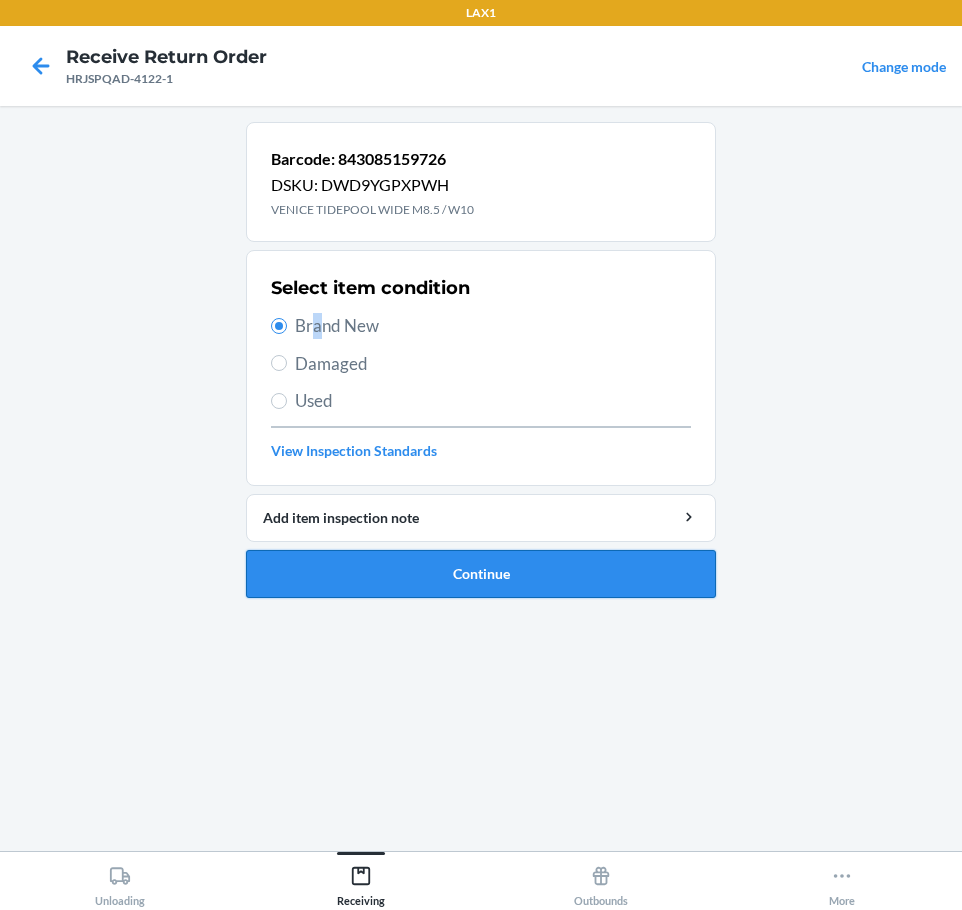 click on "Continue" at bounding box center [481, 574] 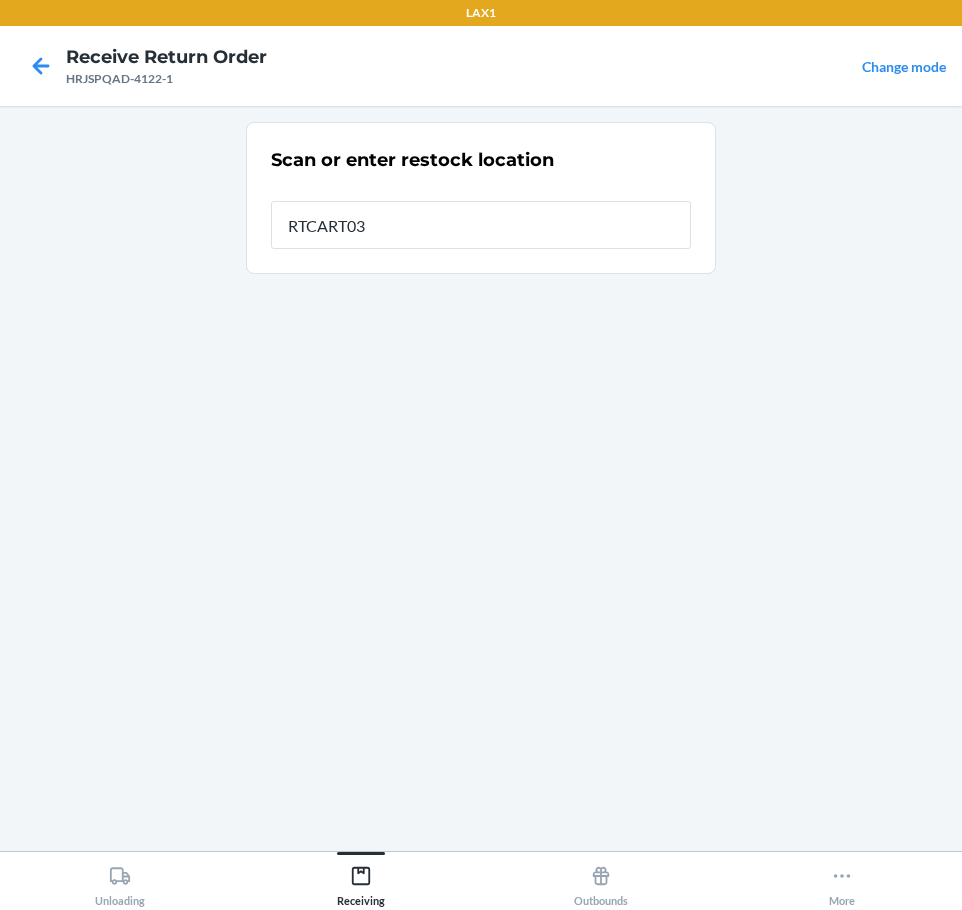 type on "RTCART037" 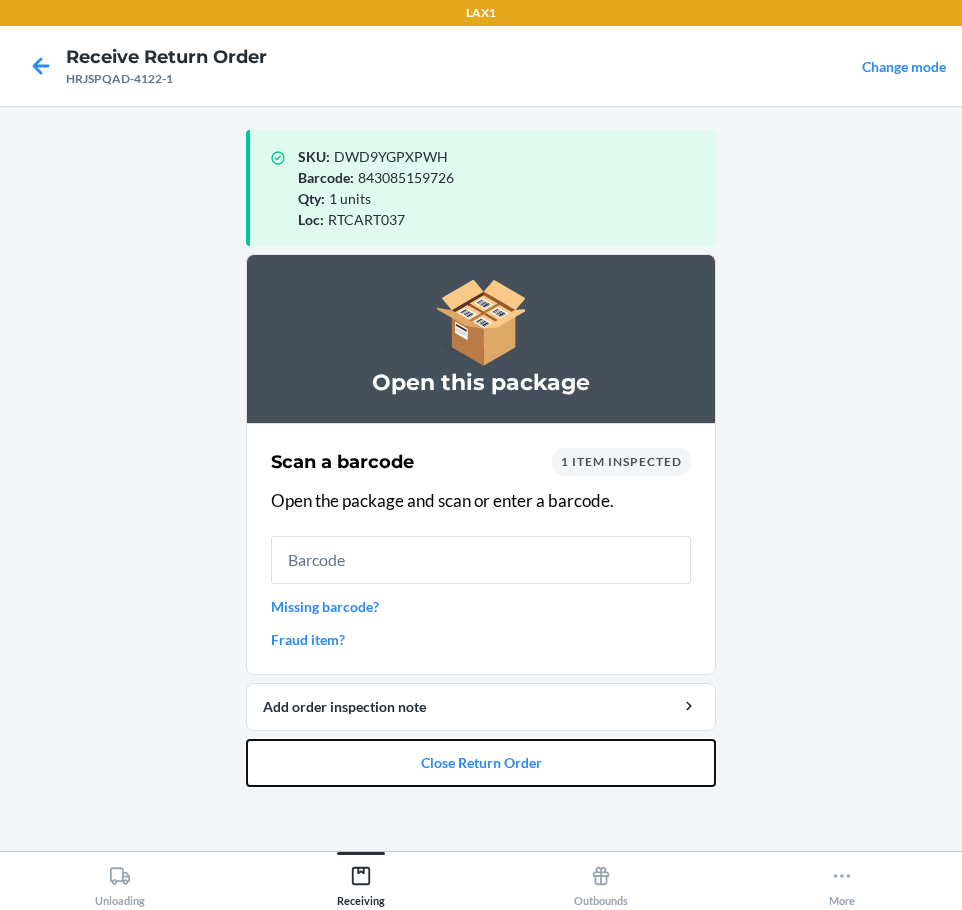 click on "Close Return Order" at bounding box center [481, 763] 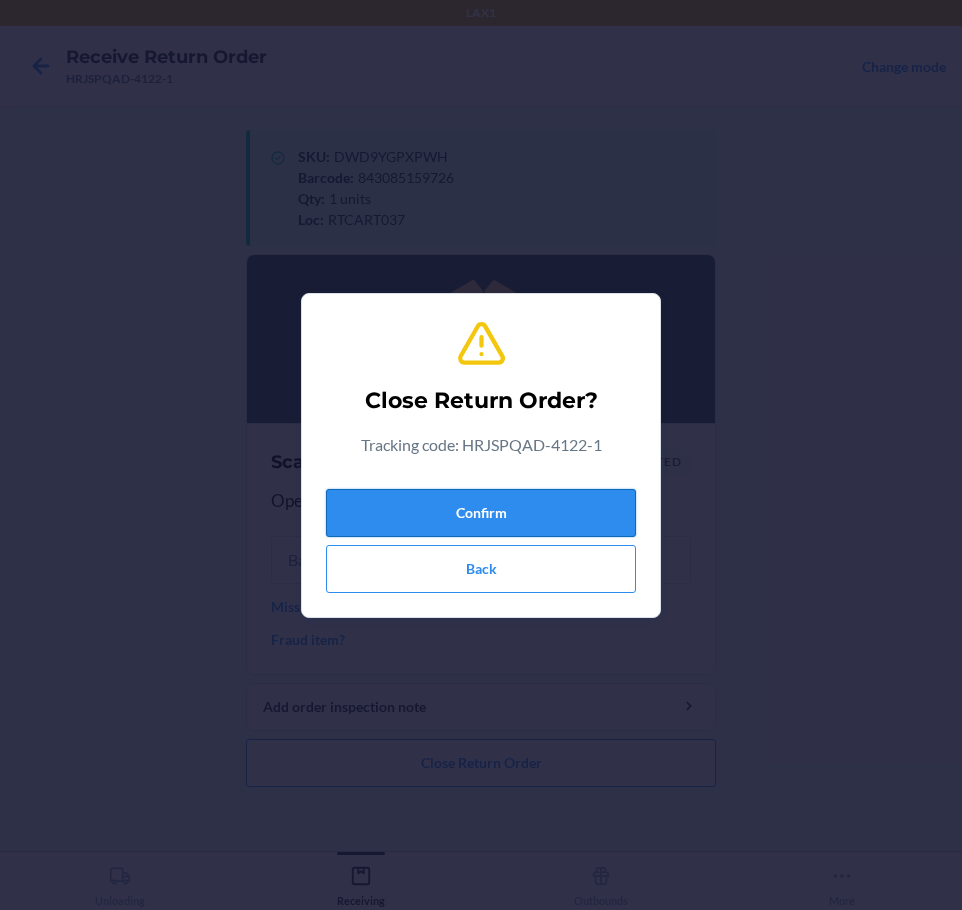 click on "Confirm" at bounding box center (481, 513) 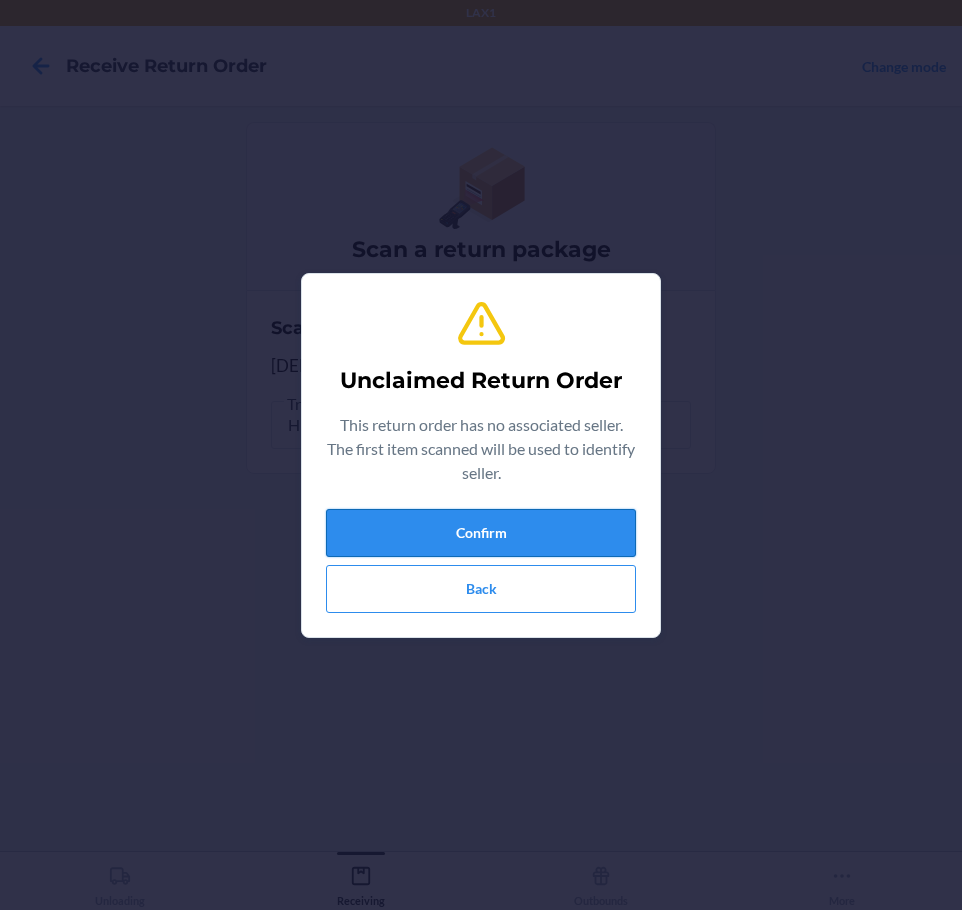 click on "Confirm" at bounding box center [481, 533] 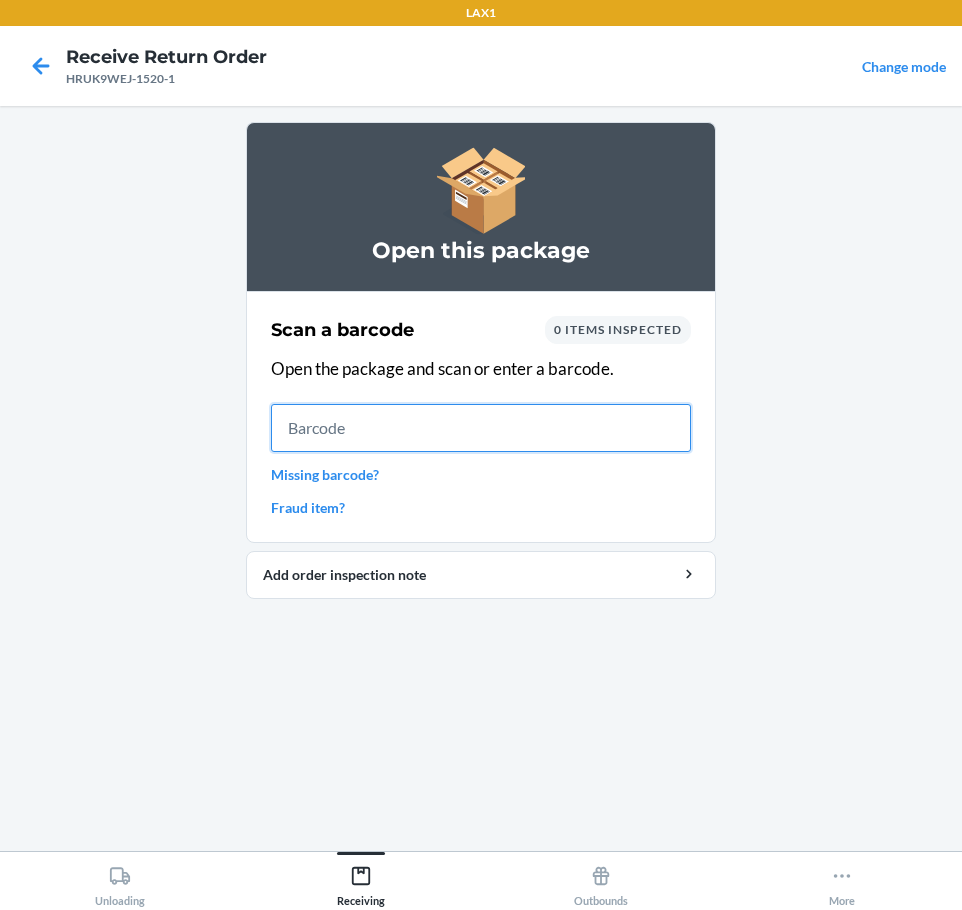 drag, startPoint x: 333, startPoint y: 445, endPoint x: 315, endPoint y: 430, distance: 23.43075 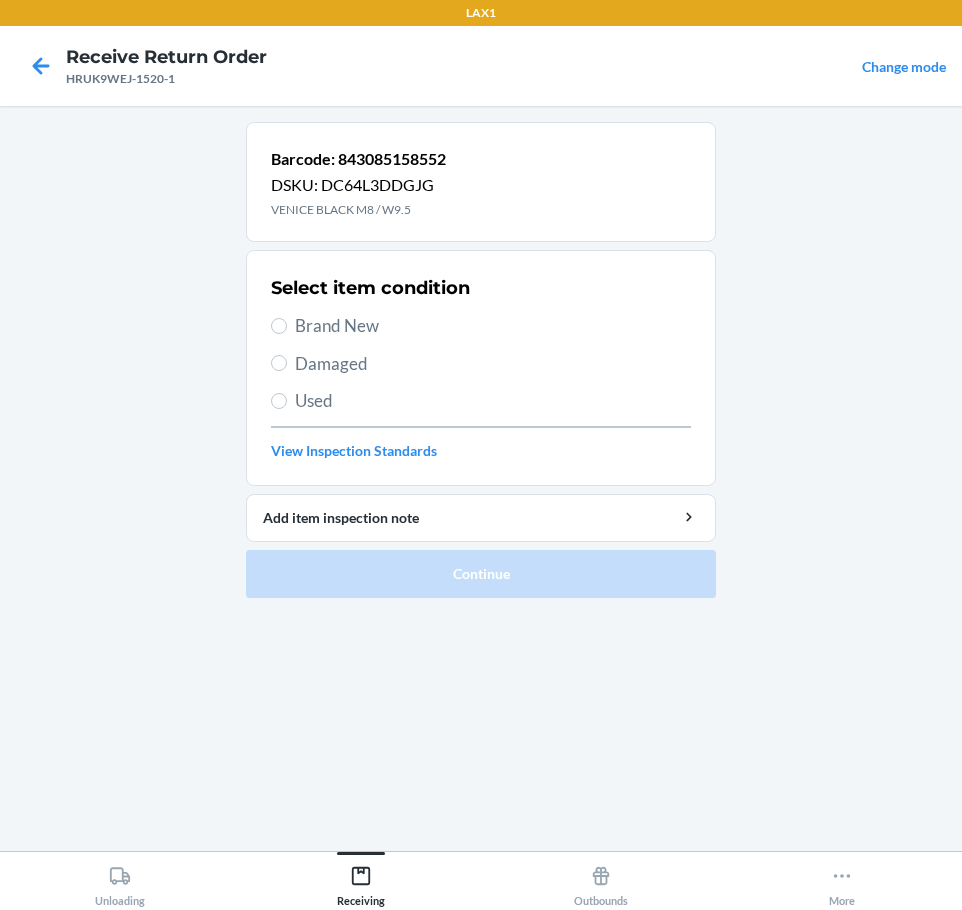 click on "Damaged" at bounding box center [493, 364] 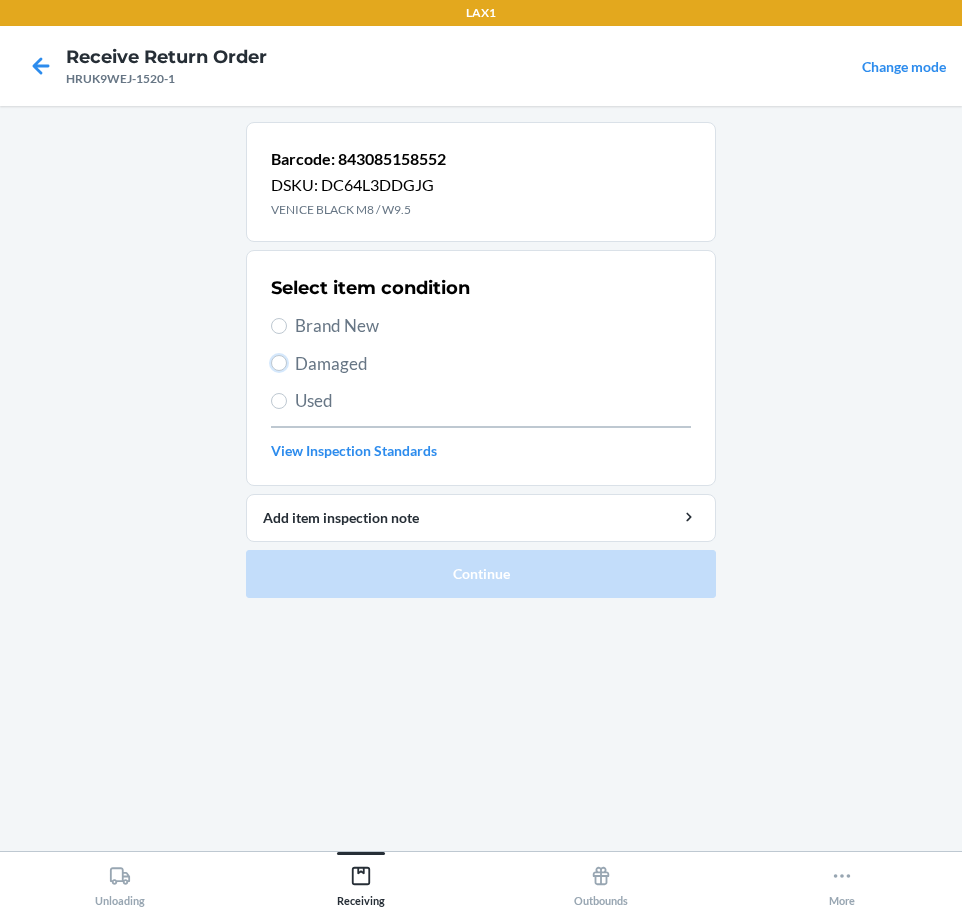 click on "Damaged" at bounding box center (279, 363) 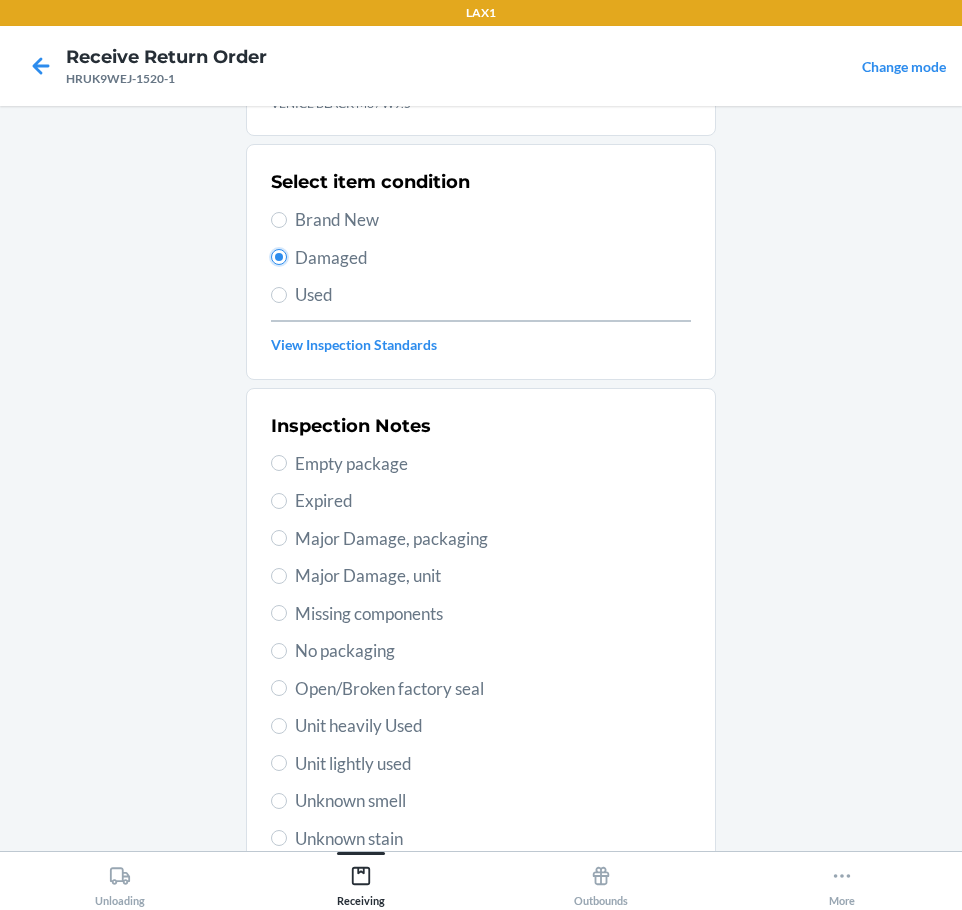 scroll, scrollTop: 297, scrollLeft: 0, axis: vertical 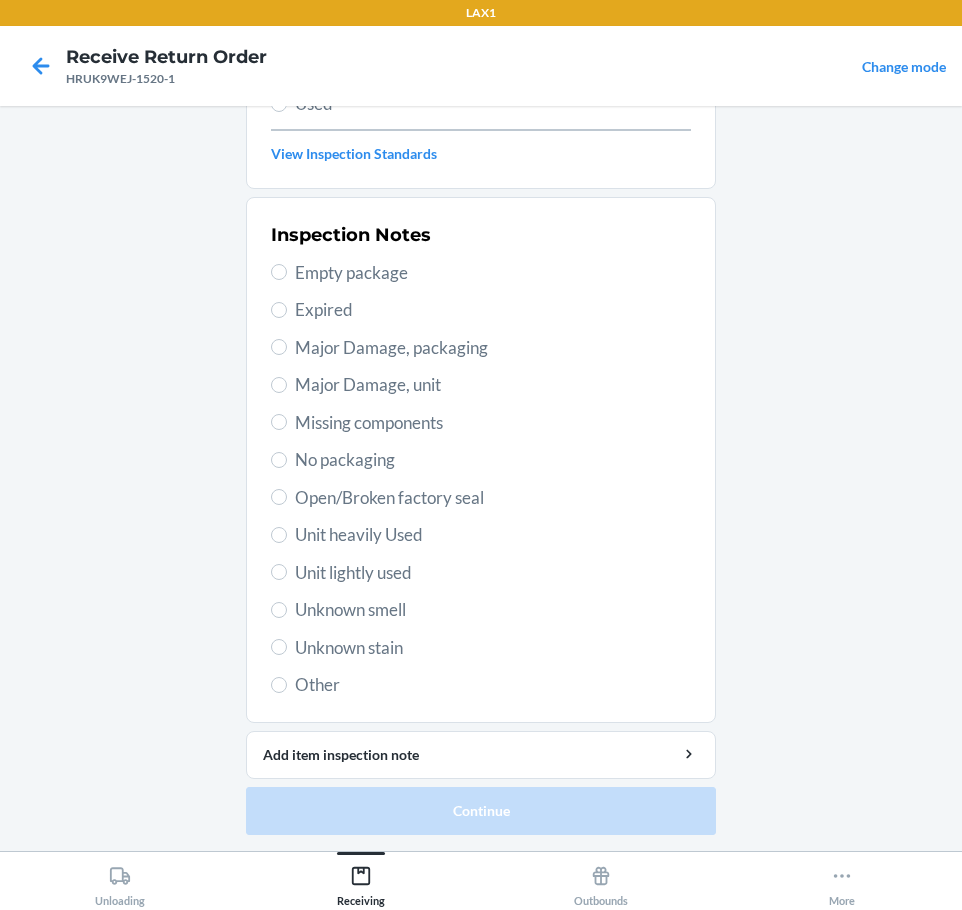 click on "Unit heavily Used" at bounding box center (493, 535) 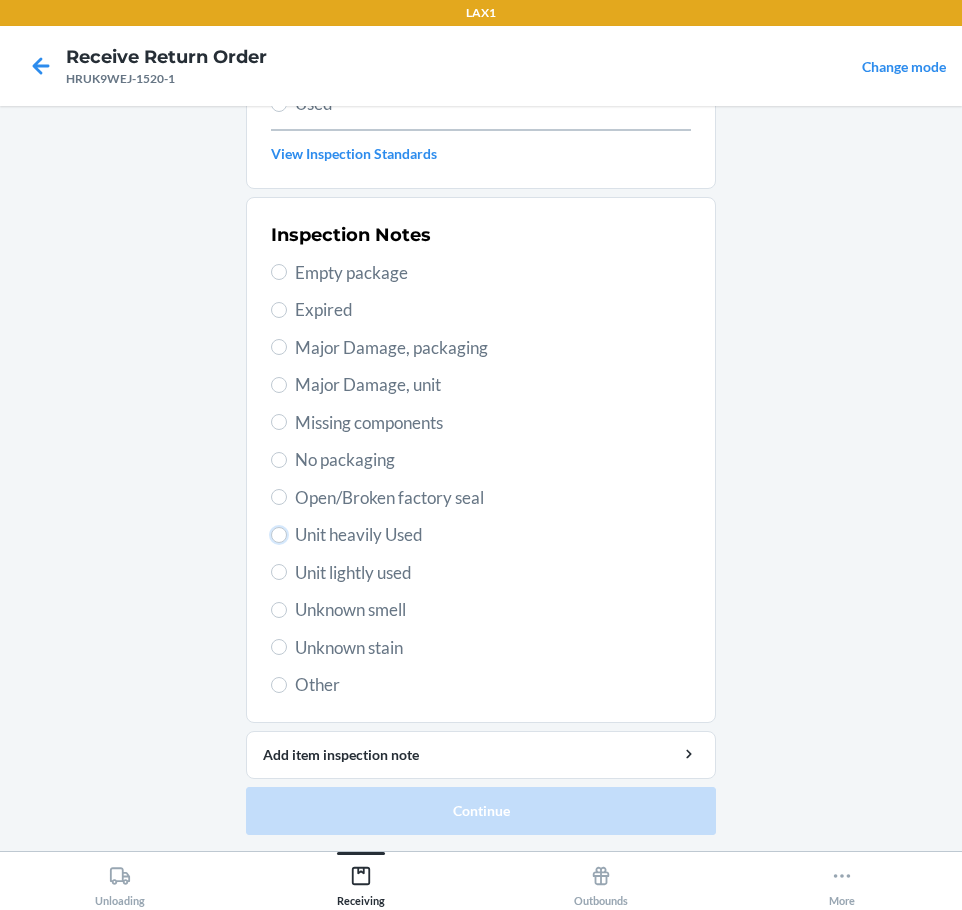 click on "Unit heavily Used" at bounding box center [279, 535] 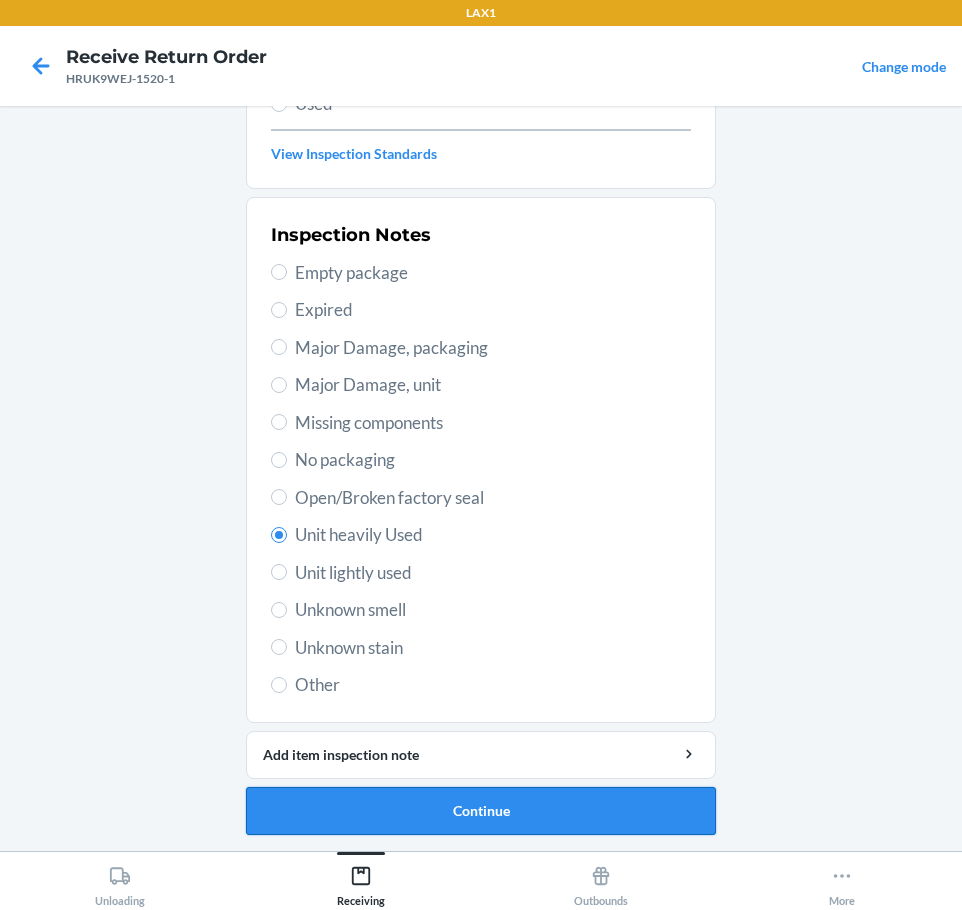 click on "Continue" at bounding box center [481, 811] 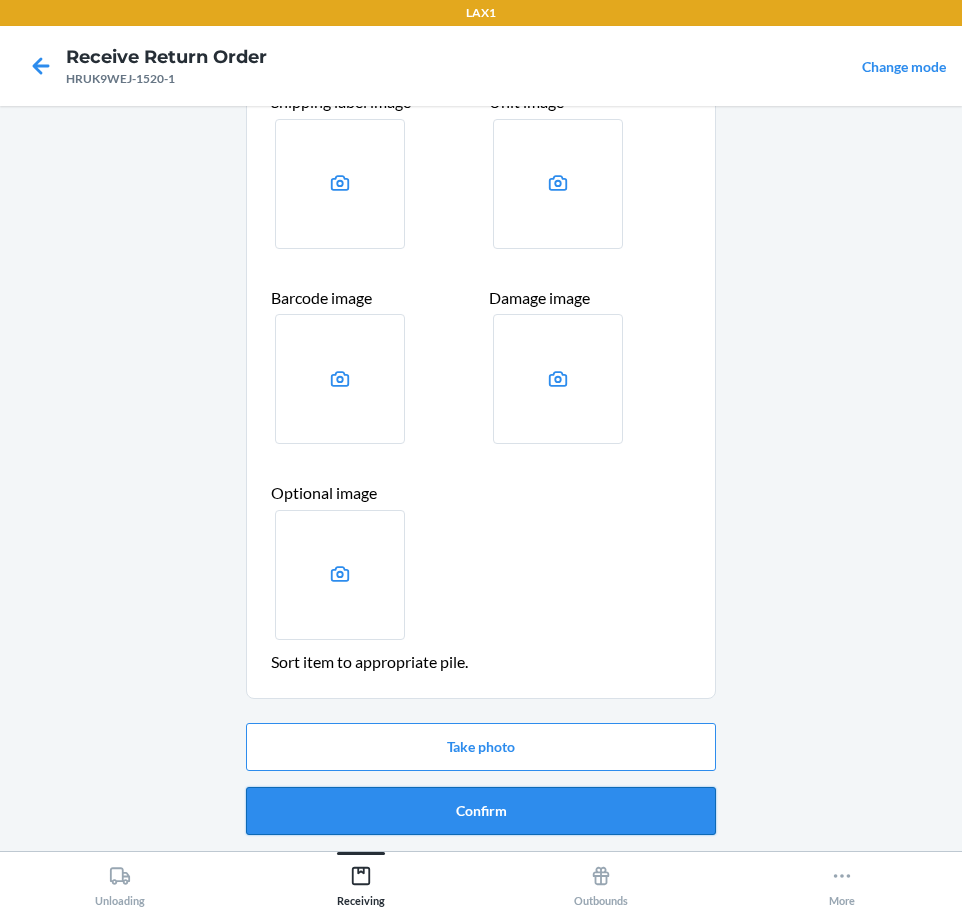 click on "Confirm" at bounding box center (481, 811) 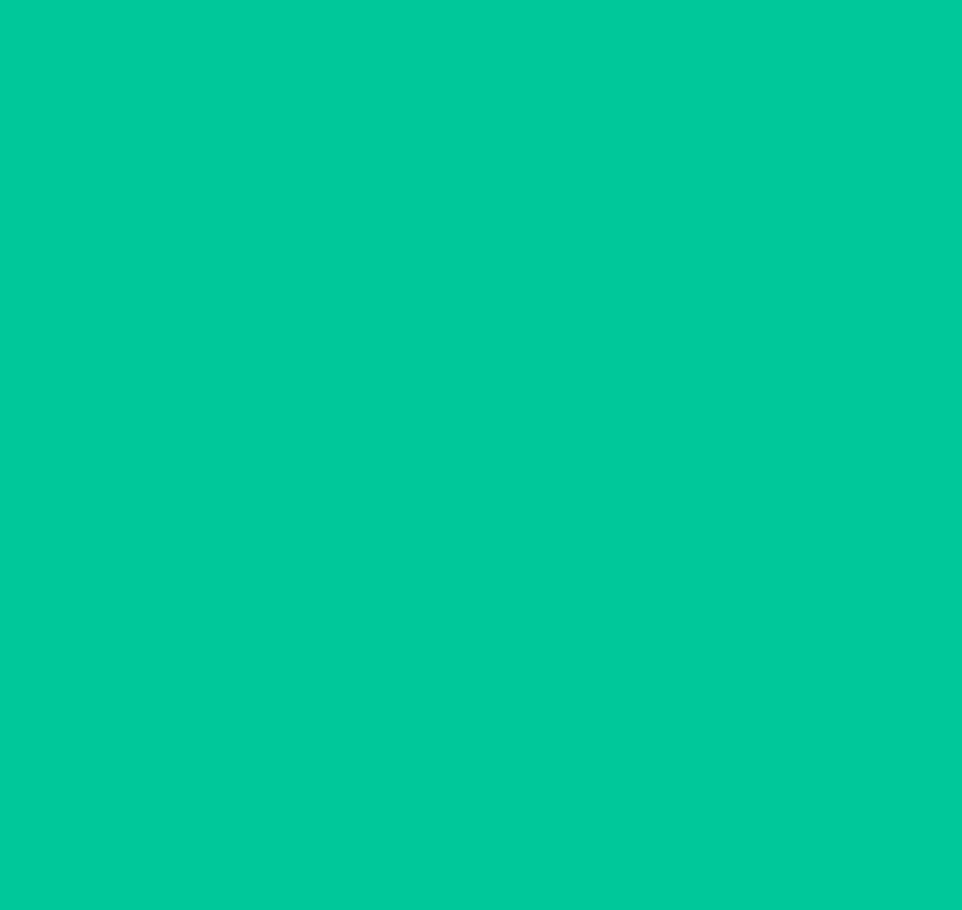 scroll, scrollTop: 0, scrollLeft: 0, axis: both 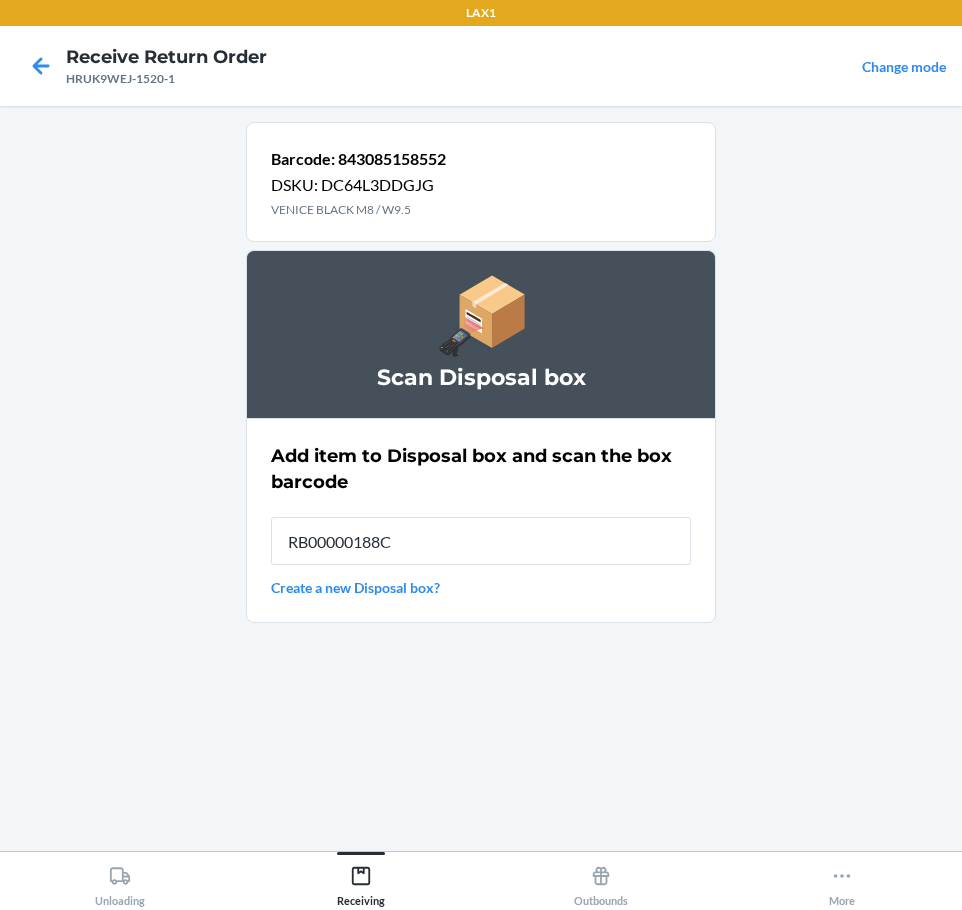 type on "RB00000188C" 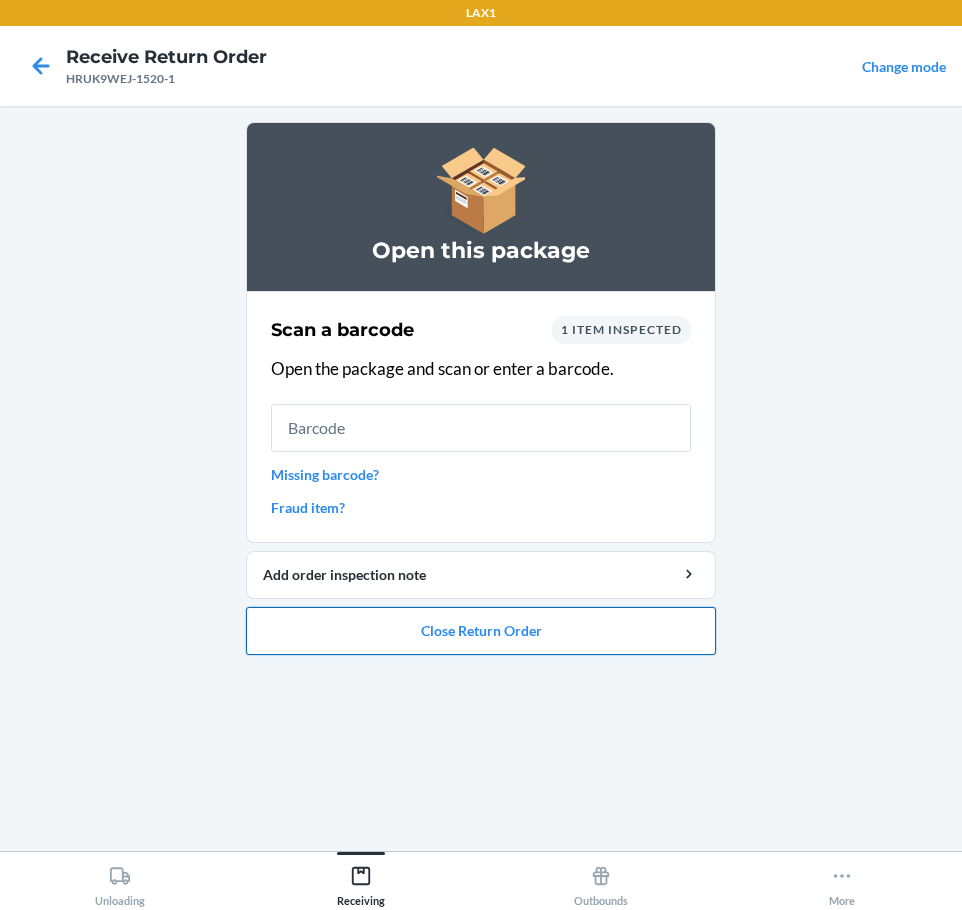 click on "Close Return Order" at bounding box center (481, 631) 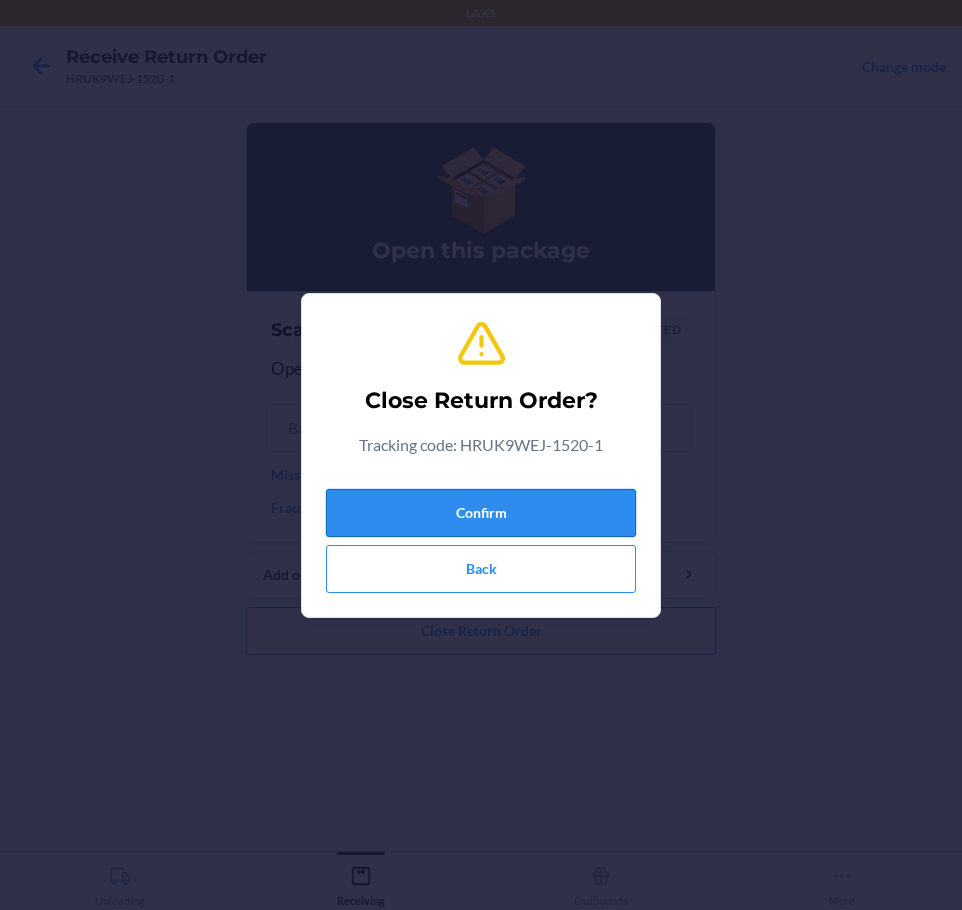 click on "Confirm" at bounding box center [481, 513] 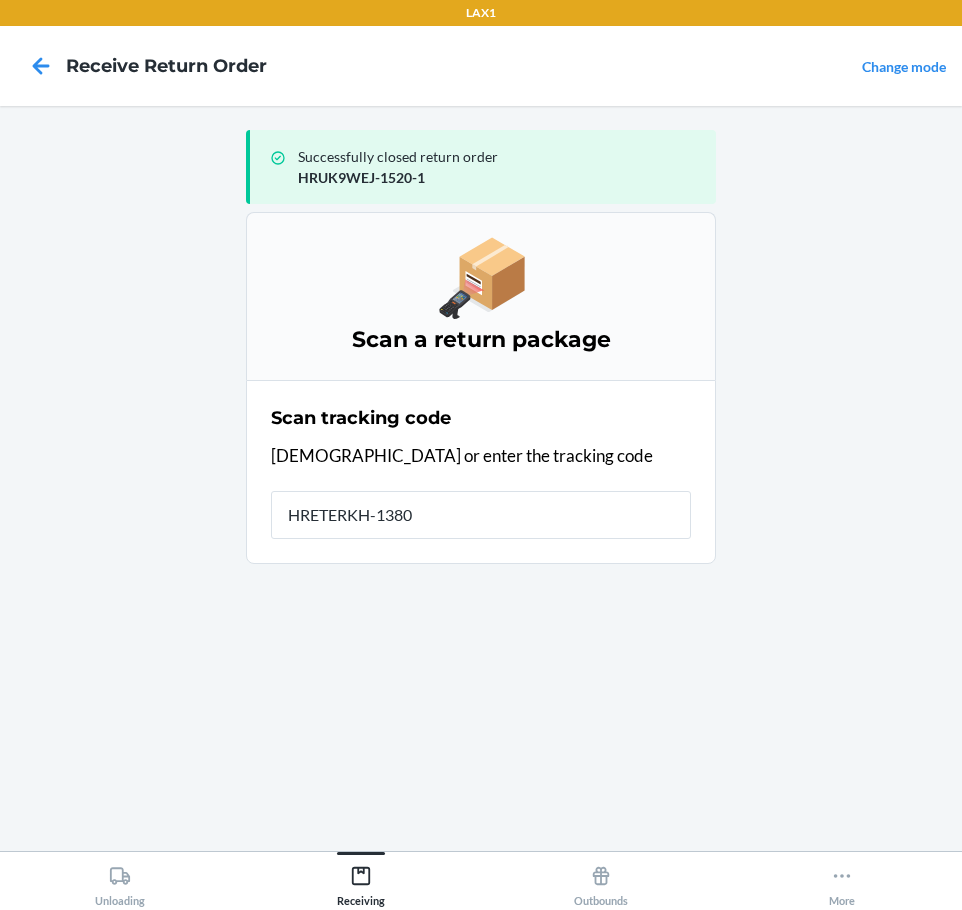 type on "HRETERKH-1380-" 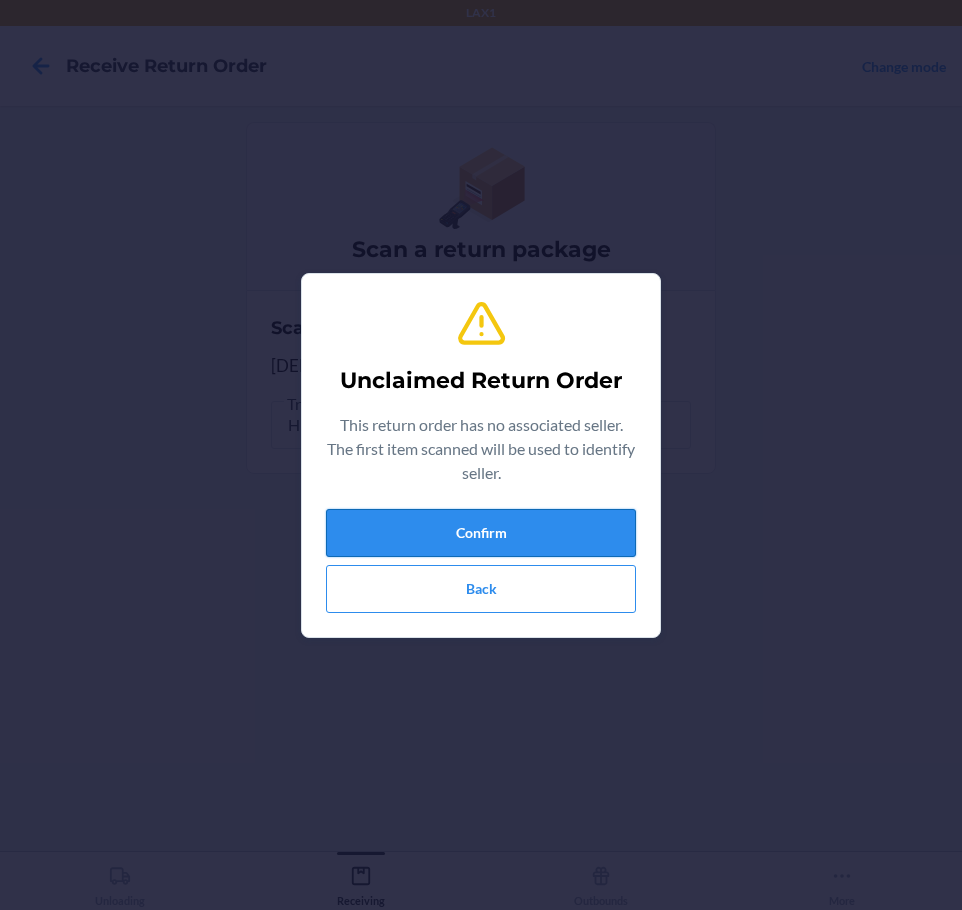 click on "Confirm" at bounding box center (481, 533) 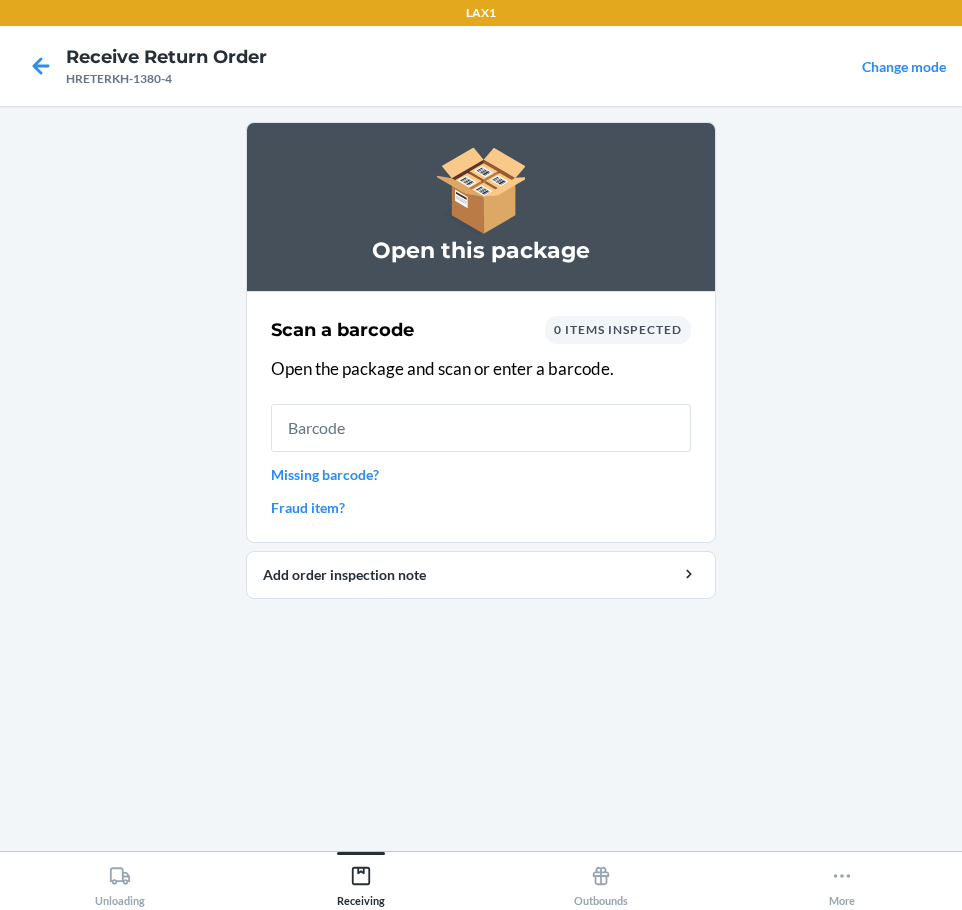 drag, startPoint x: 363, startPoint y: 458, endPoint x: 363, endPoint y: 444, distance: 14 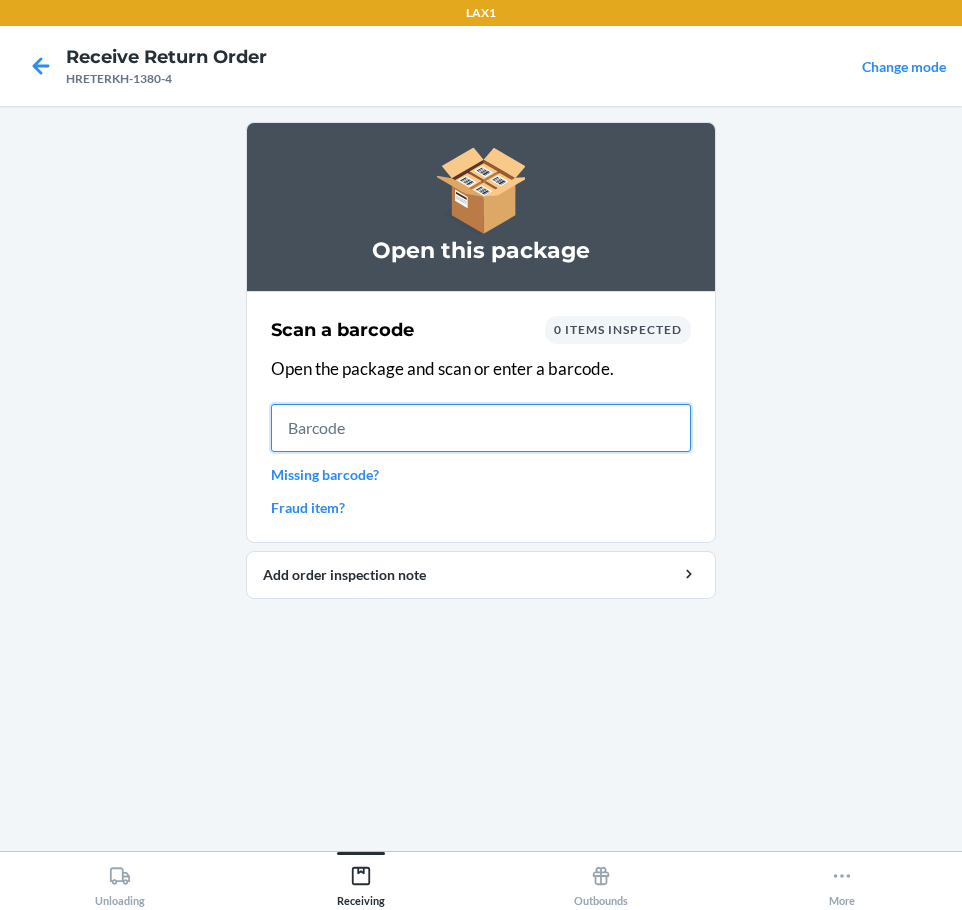 click at bounding box center [481, 428] 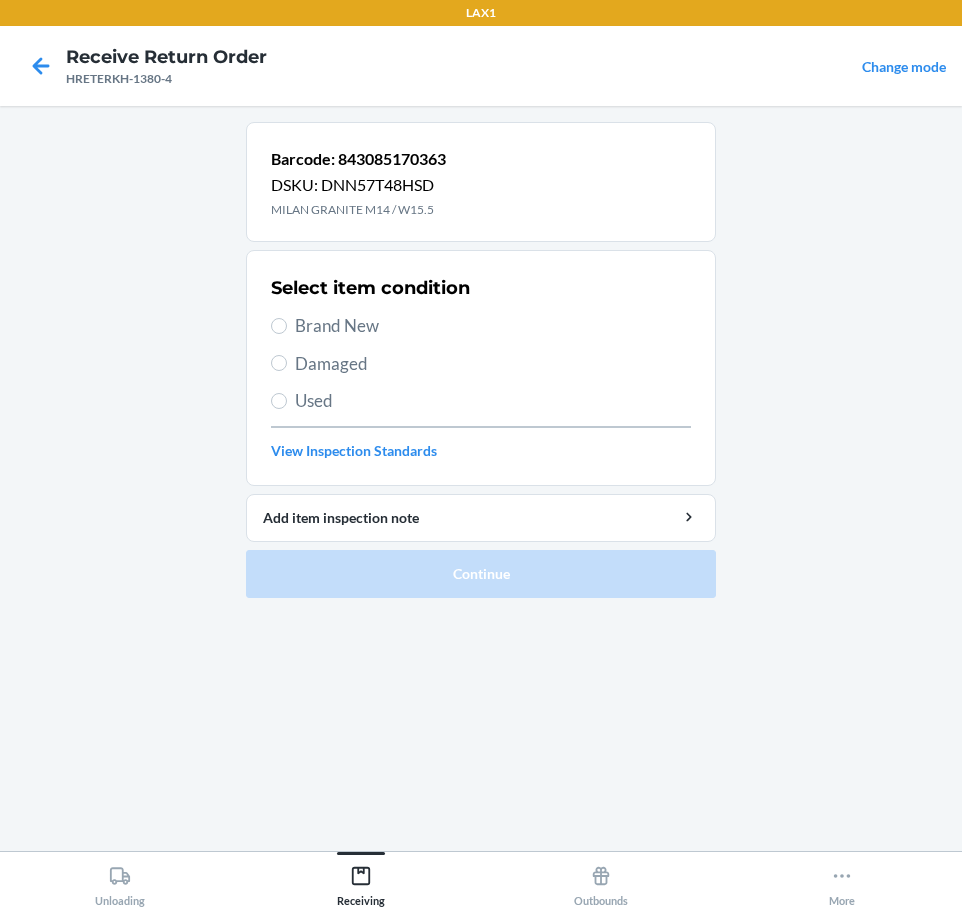 click on "Brand New" at bounding box center (493, 326) 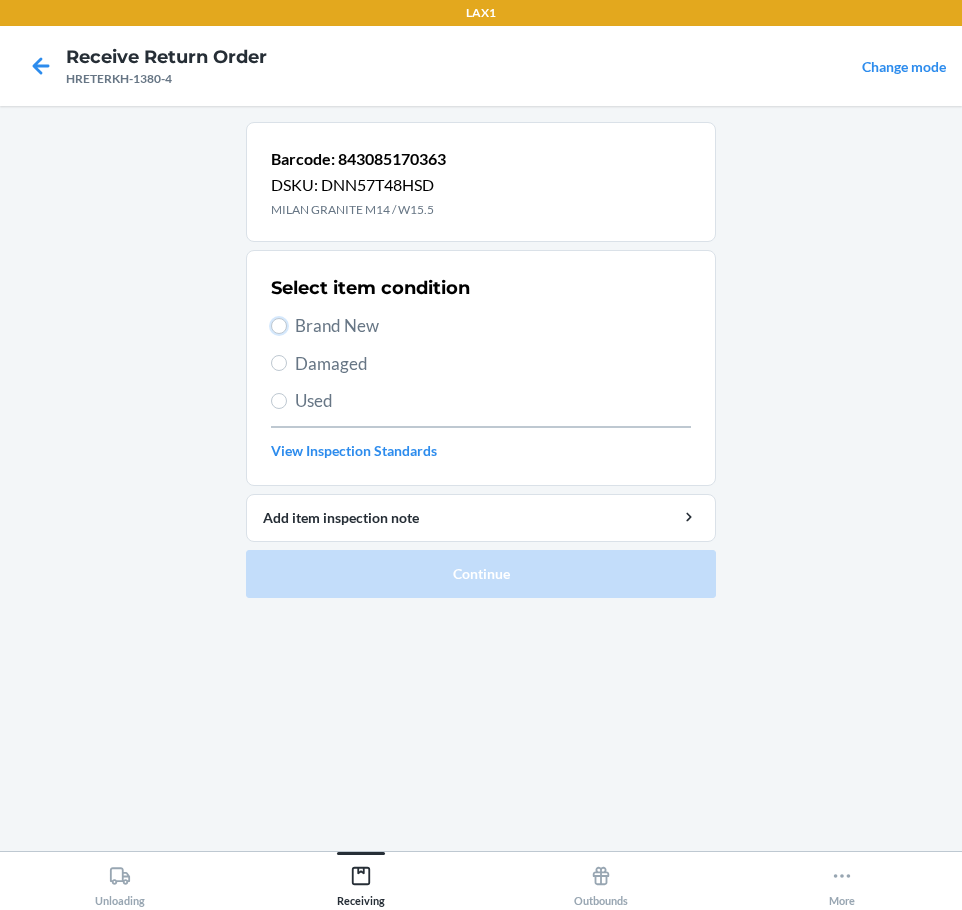 click on "Brand New" at bounding box center [279, 326] 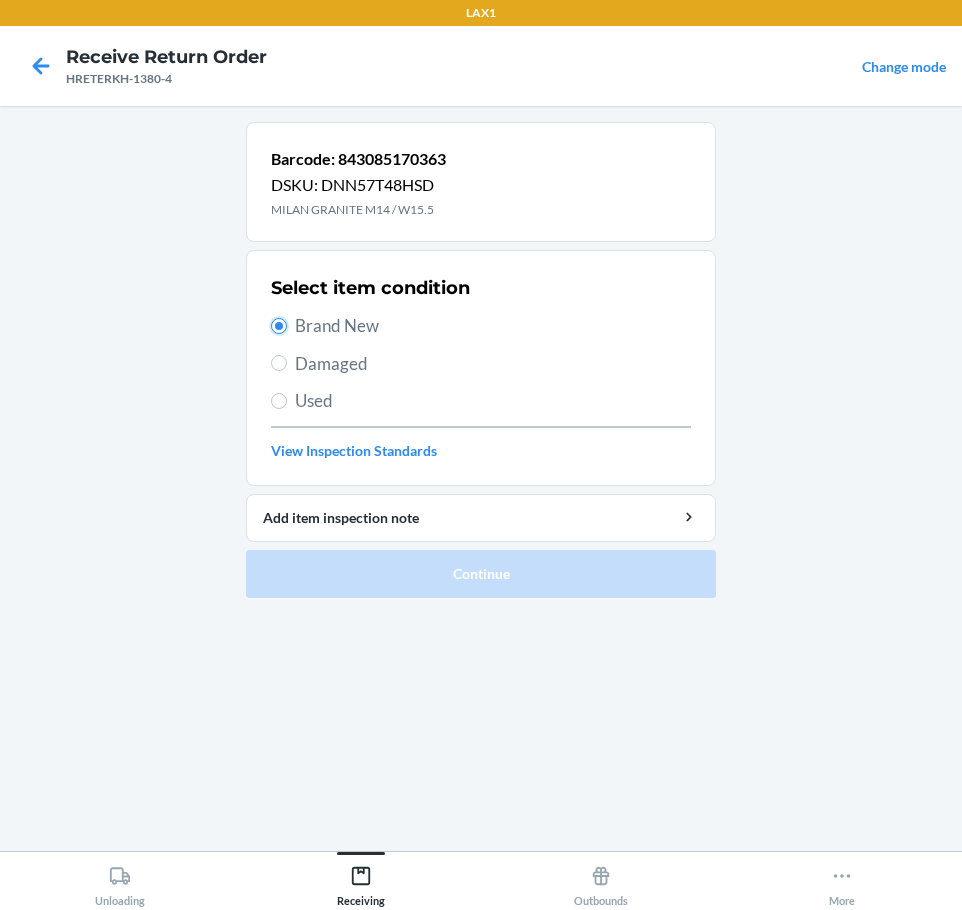 radio on "true" 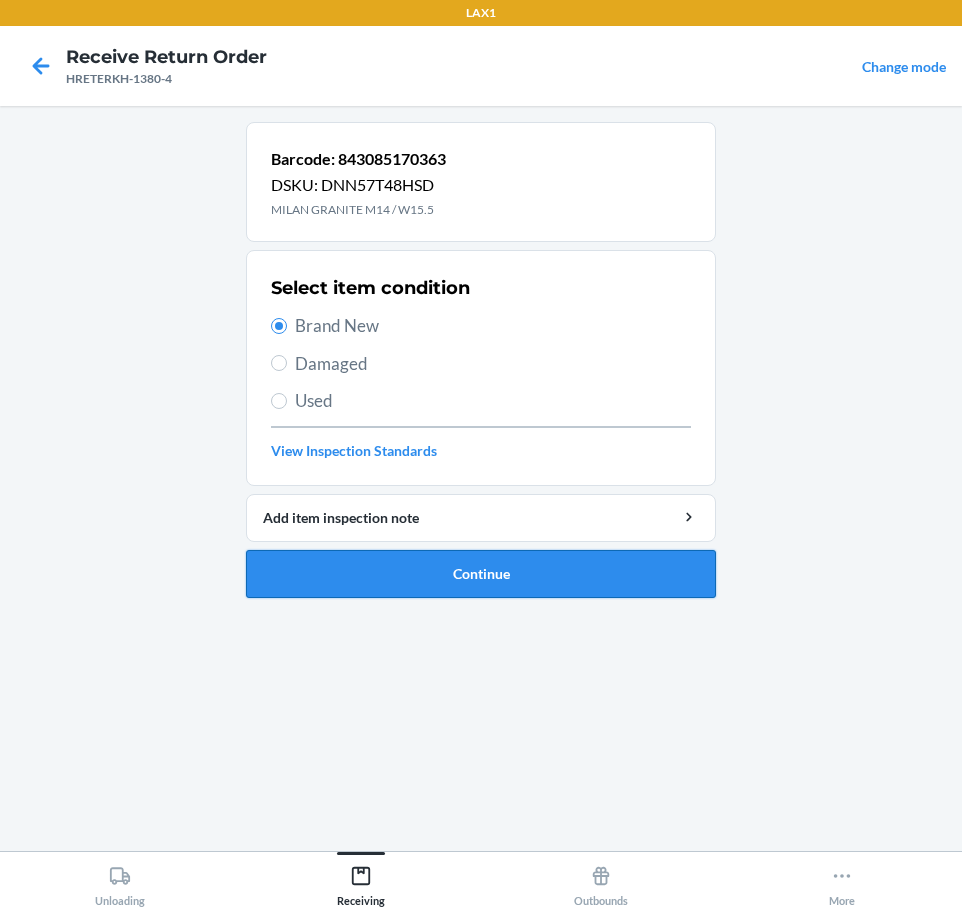 click on "Continue" at bounding box center [481, 574] 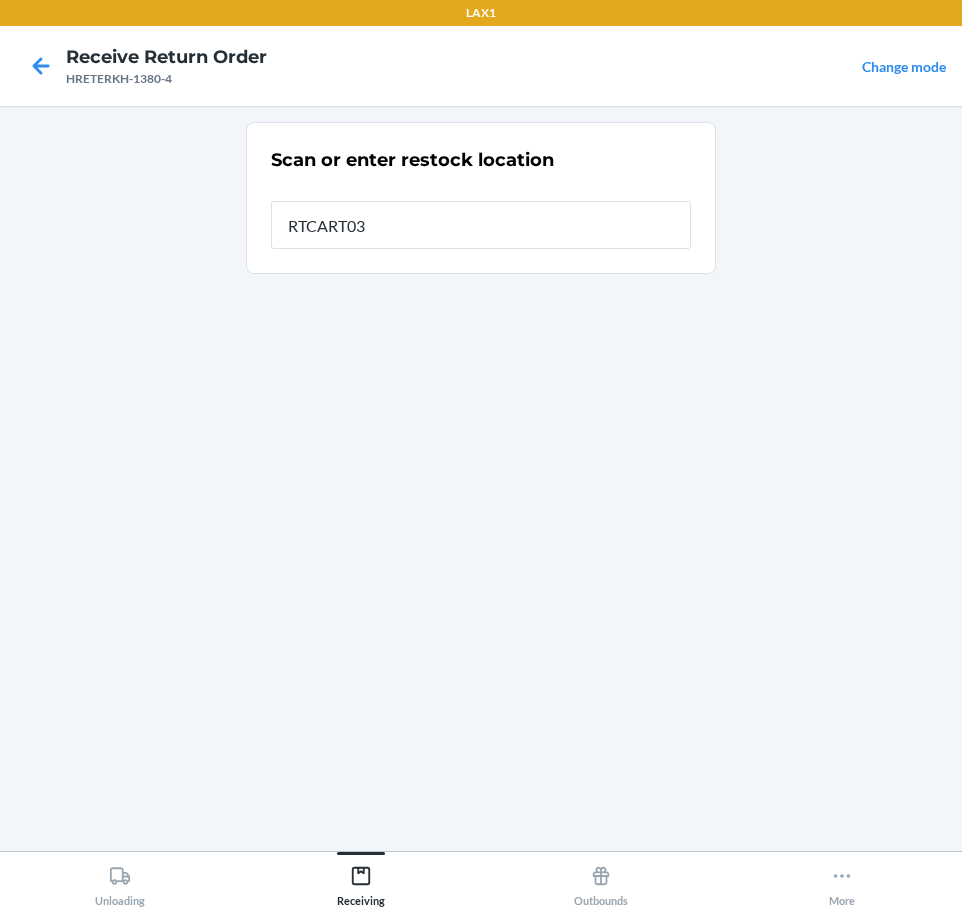 type on "RTCART037" 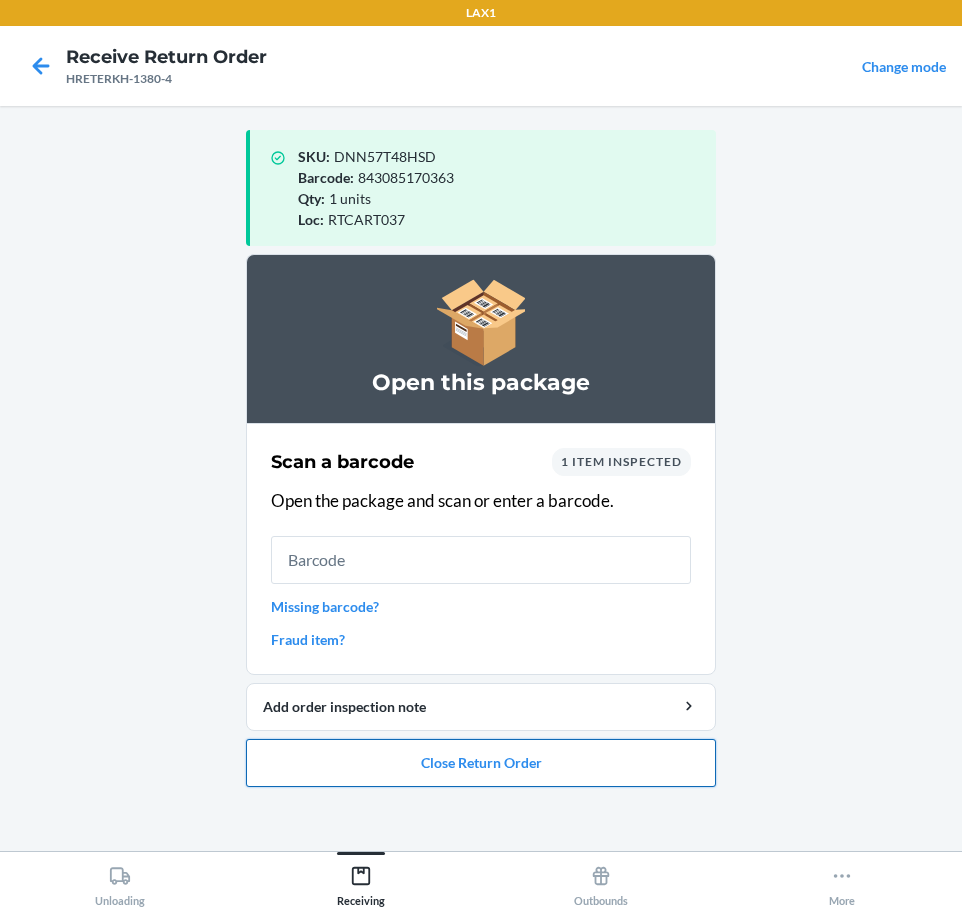 click on "Close Return Order" at bounding box center (481, 763) 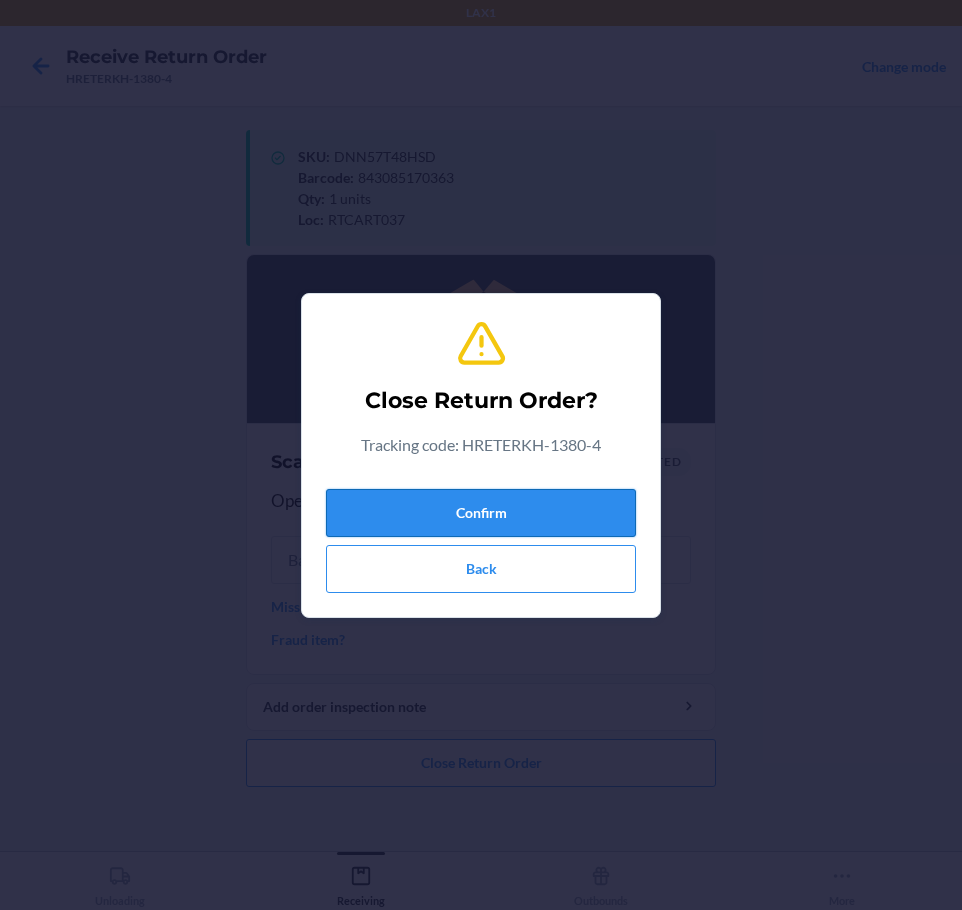 drag, startPoint x: 394, startPoint y: 479, endPoint x: 401, endPoint y: 517, distance: 38.63936 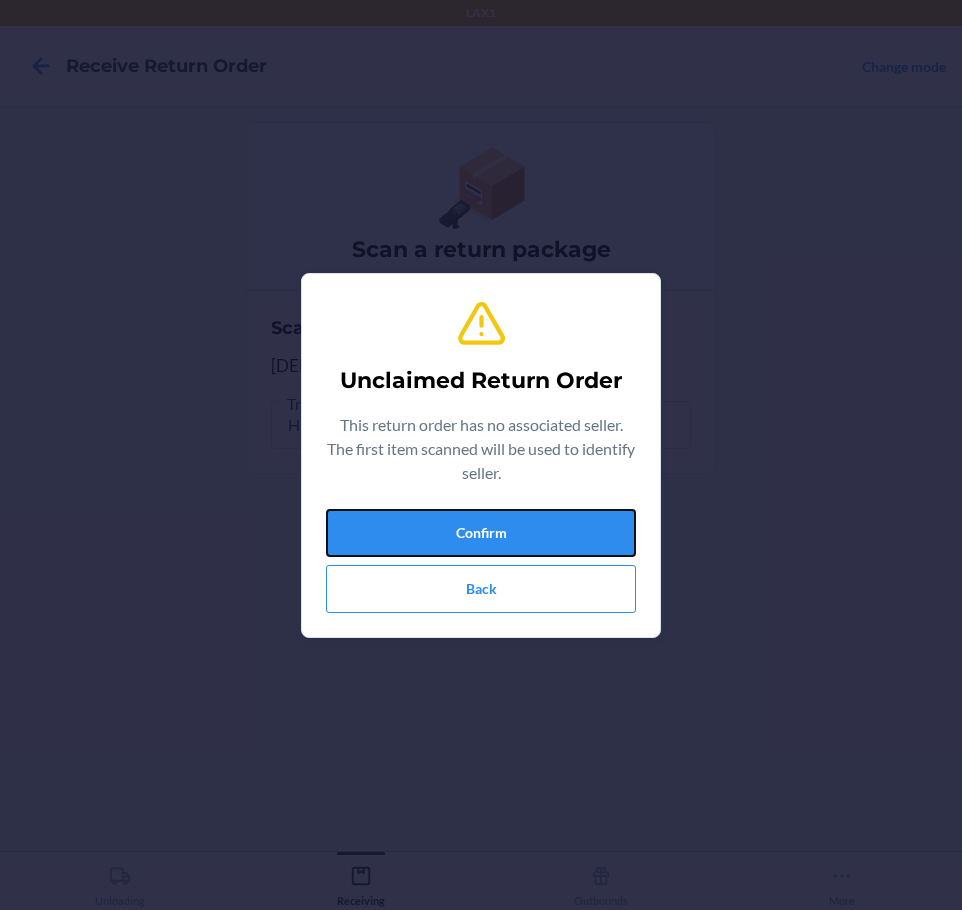 click on "Confirm" at bounding box center (481, 533) 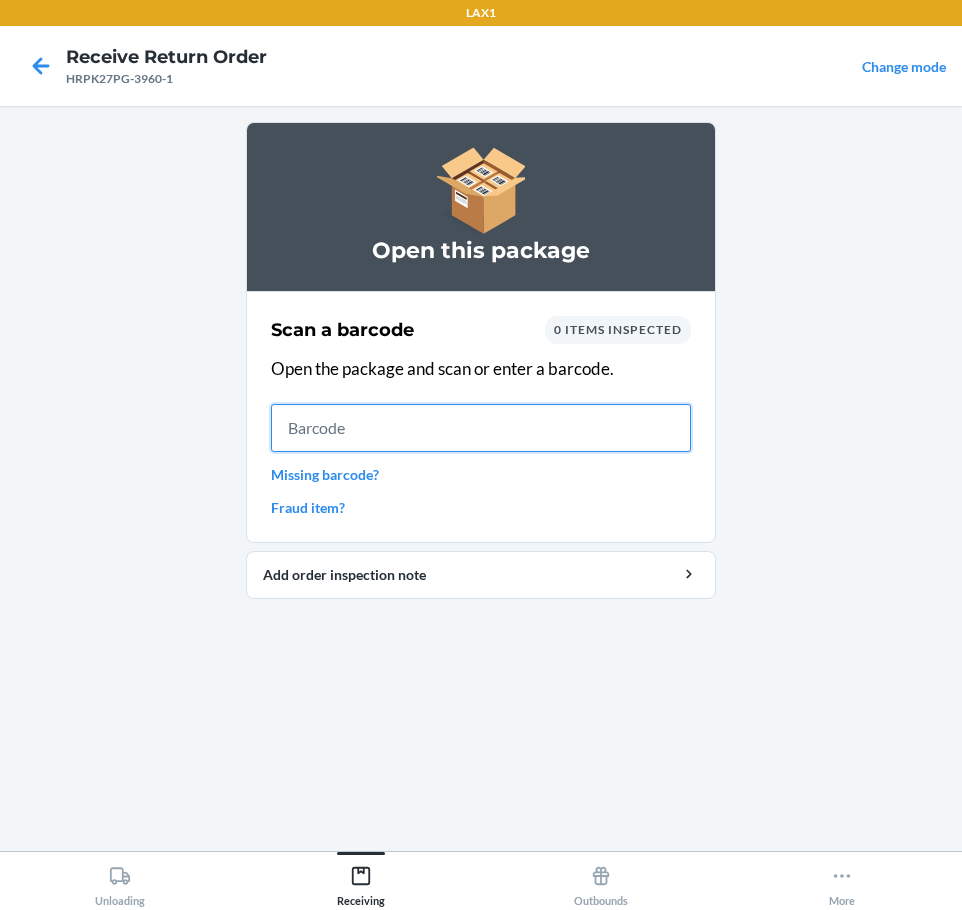 click at bounding box center (481, 428) 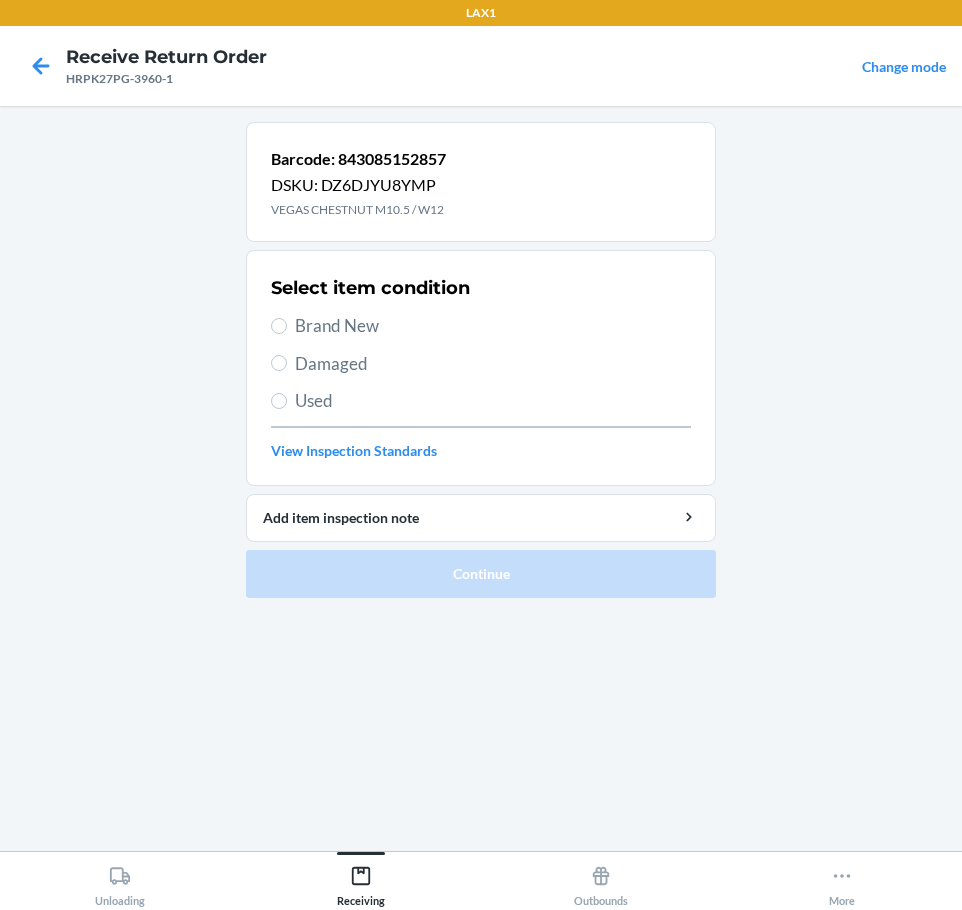 click on "Brand New" at bounding box center (493, 326) 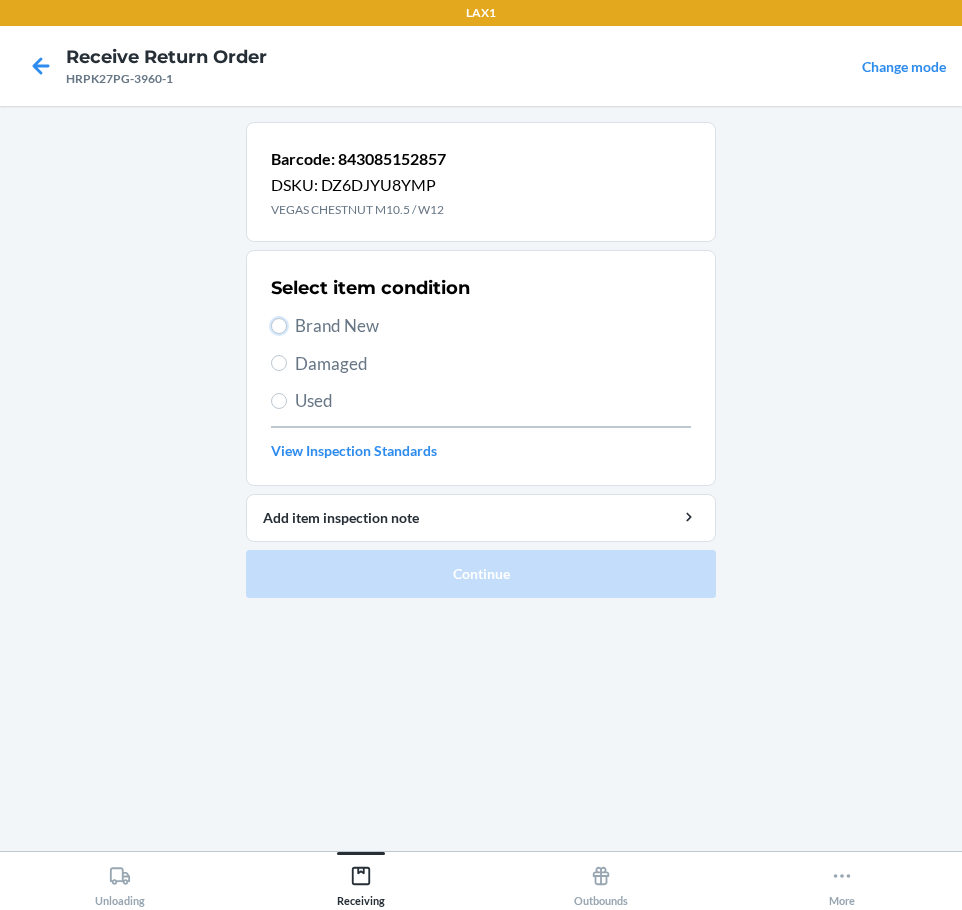 radio on "true" 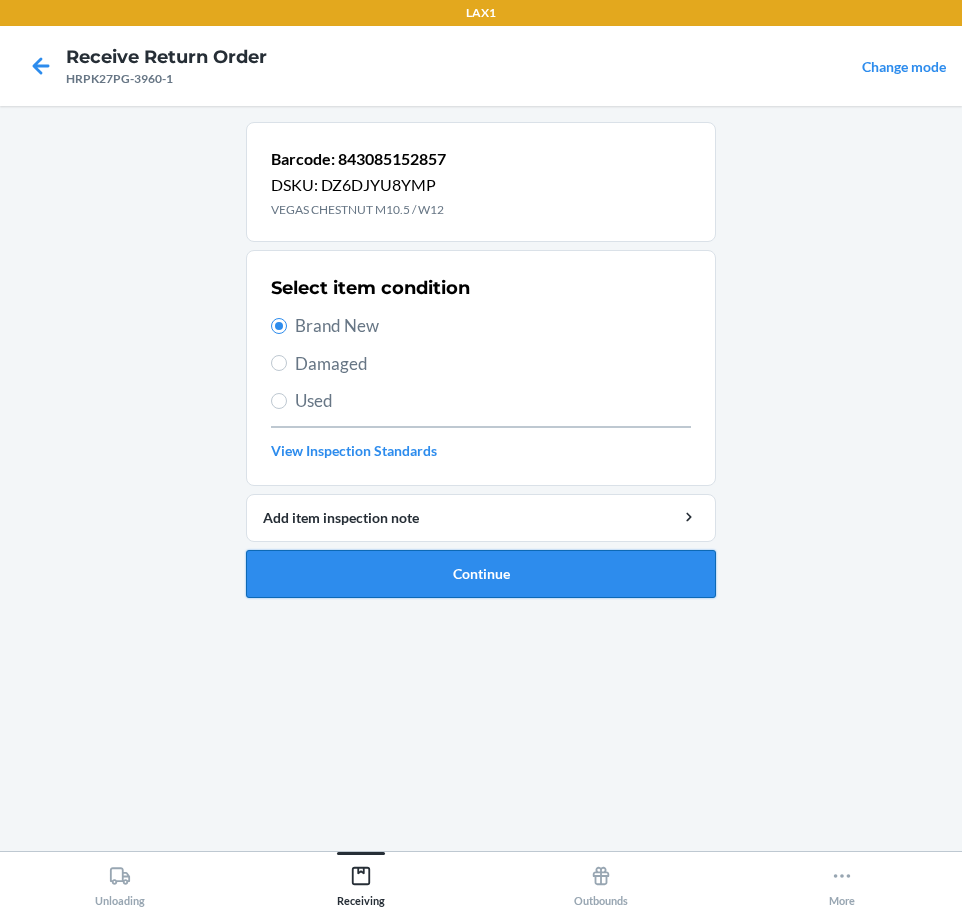 click on "Continue" at bounding box center [481, 574] 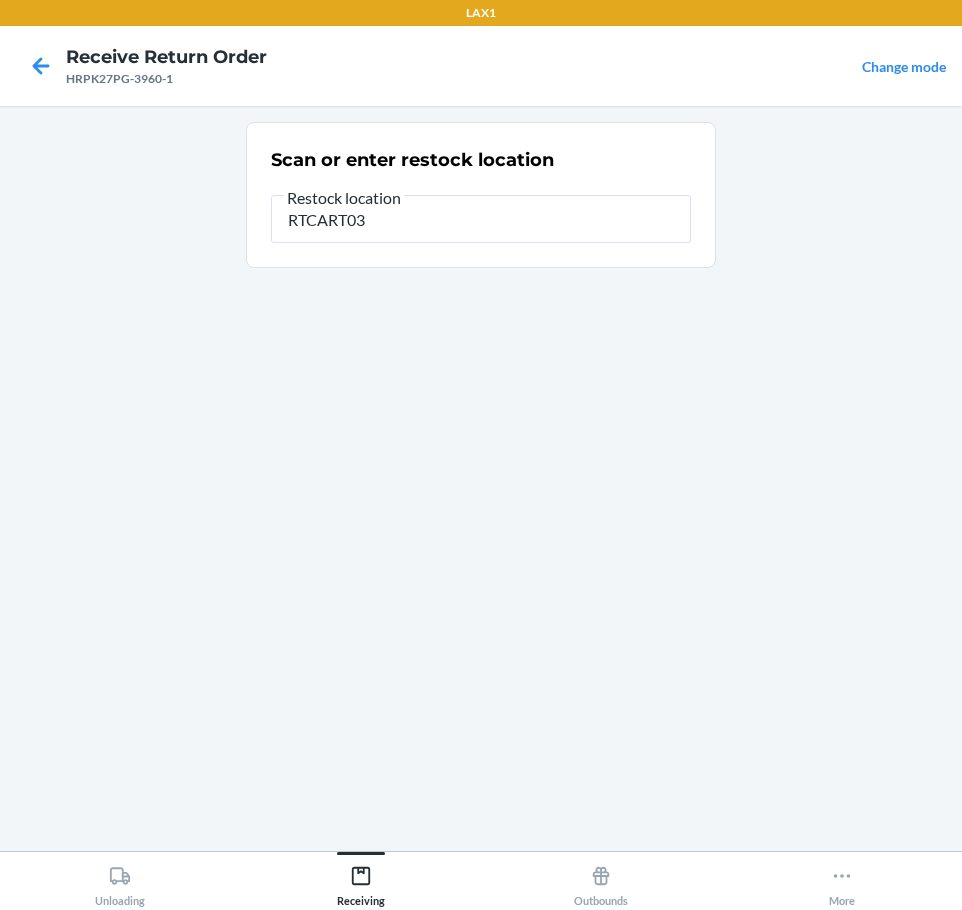type on "RTCART037" 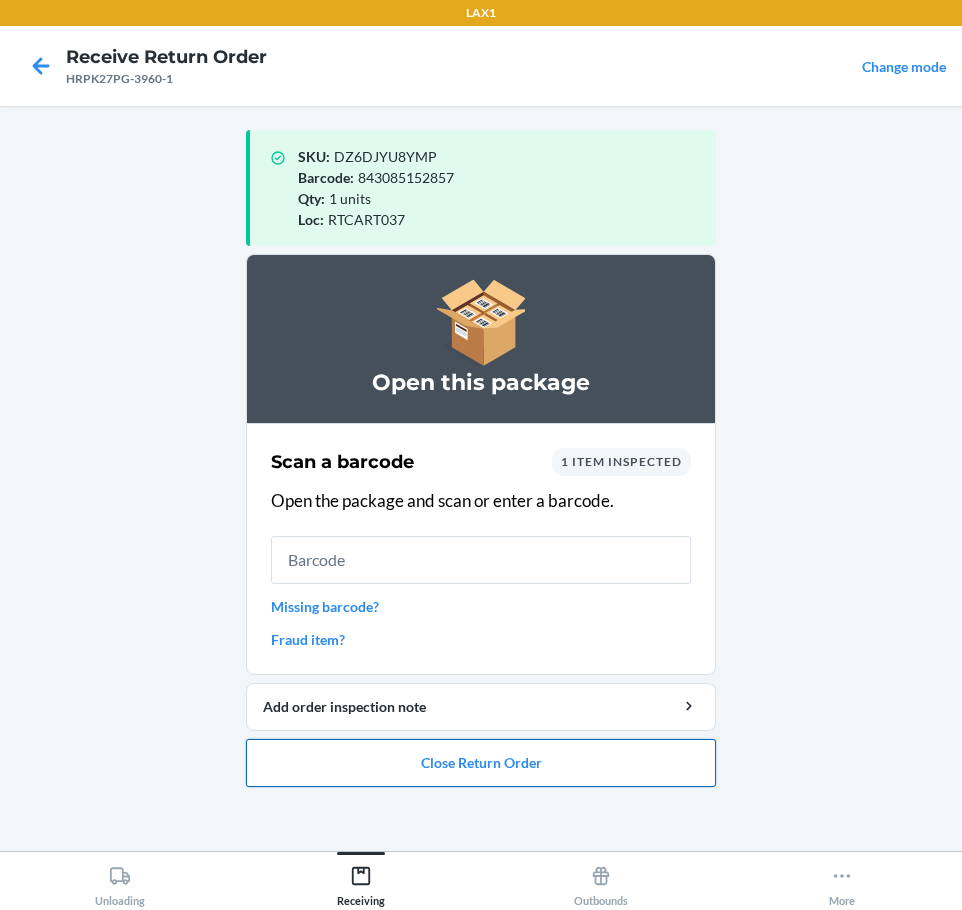click on "Close Return Order" at bounding box center [481, 763] 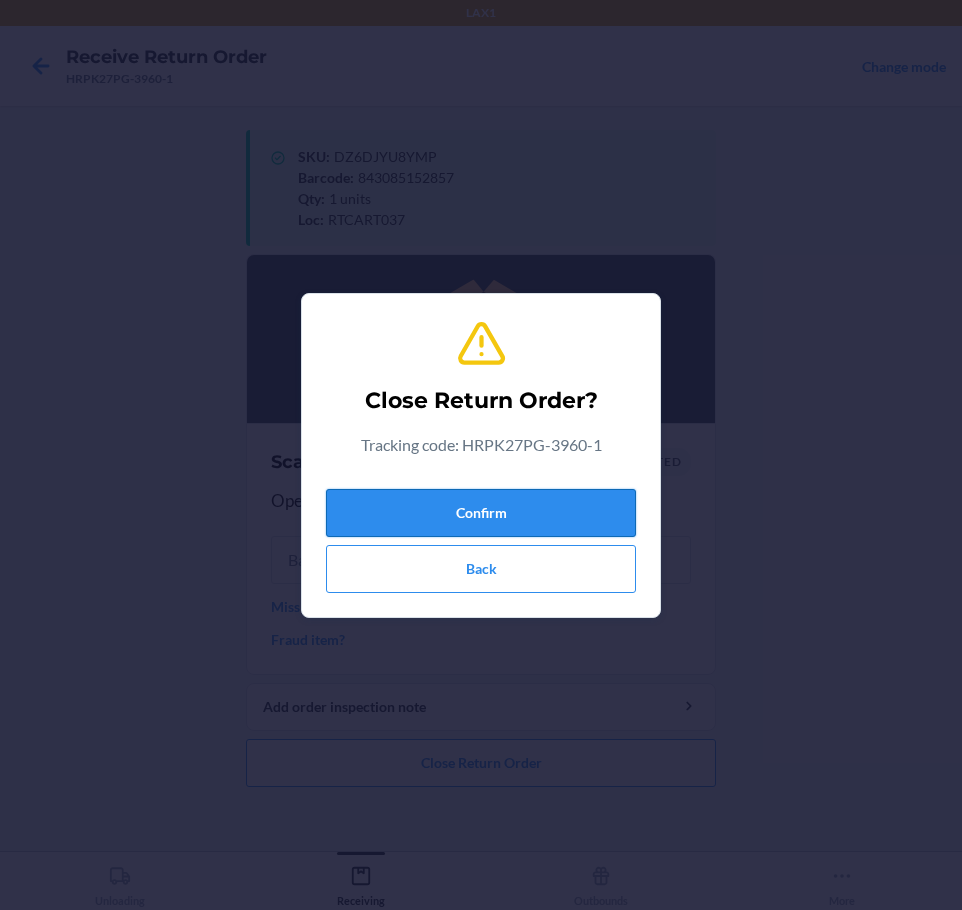 click on "Confirm" at bounding box center [481, 513] 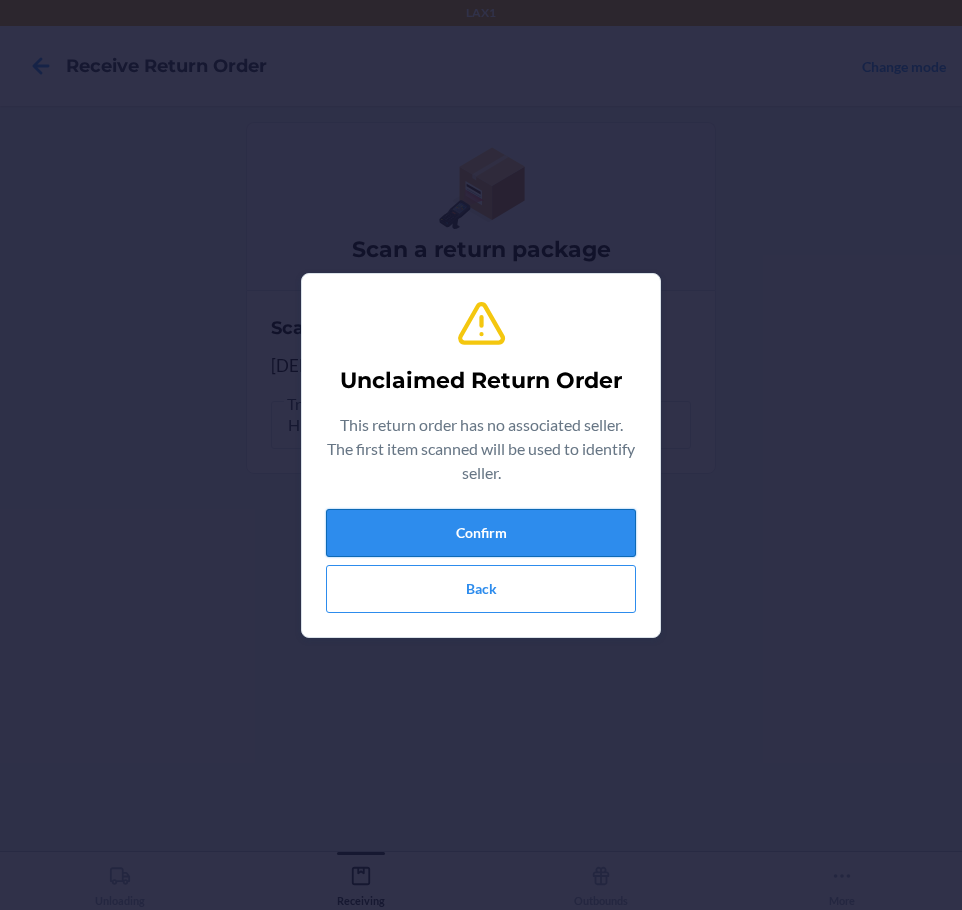 click on "Confirm" at bounding box center [481, 533] 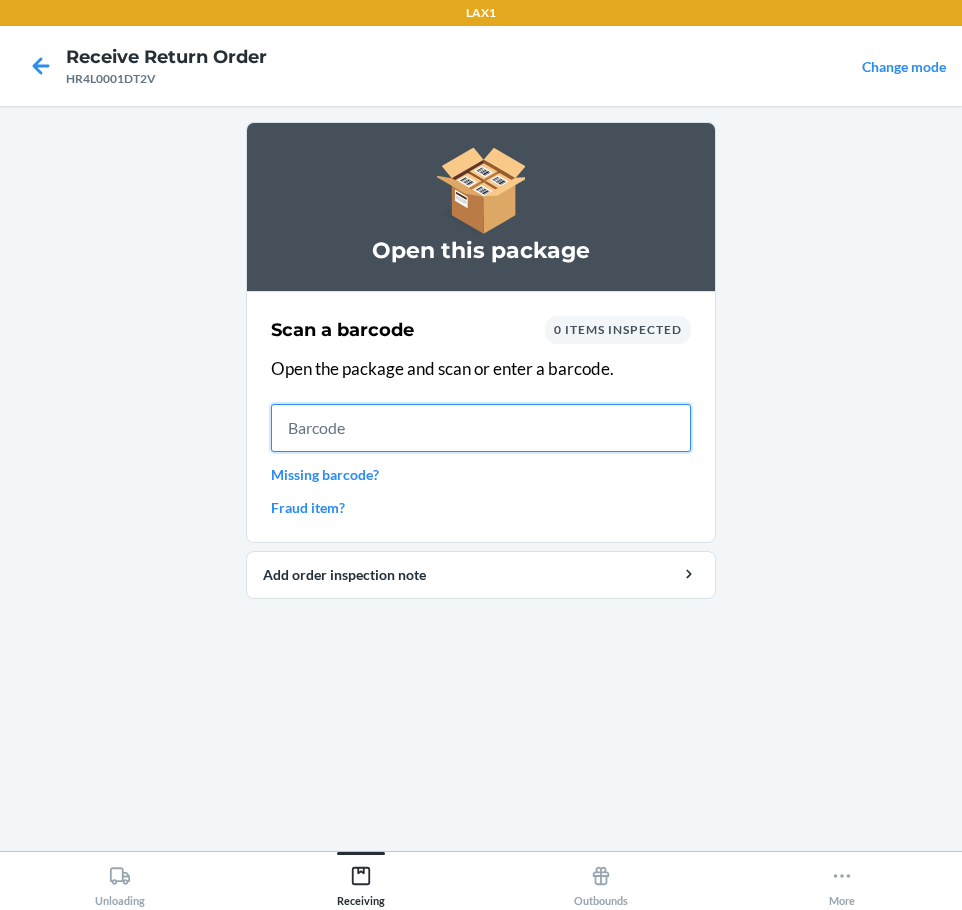 click at bounding box center (481, 428) 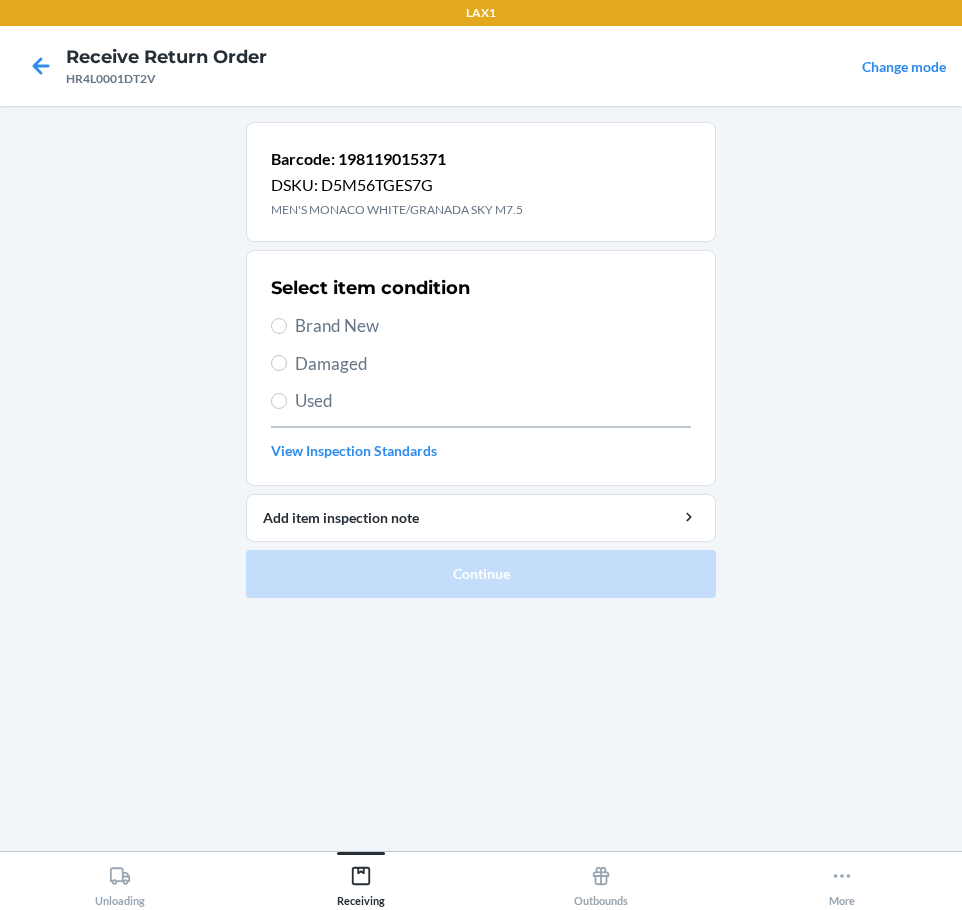 click on "Select item condition Brand New Damaged Used View Inspection Standards" at bounding box center [481, 368] 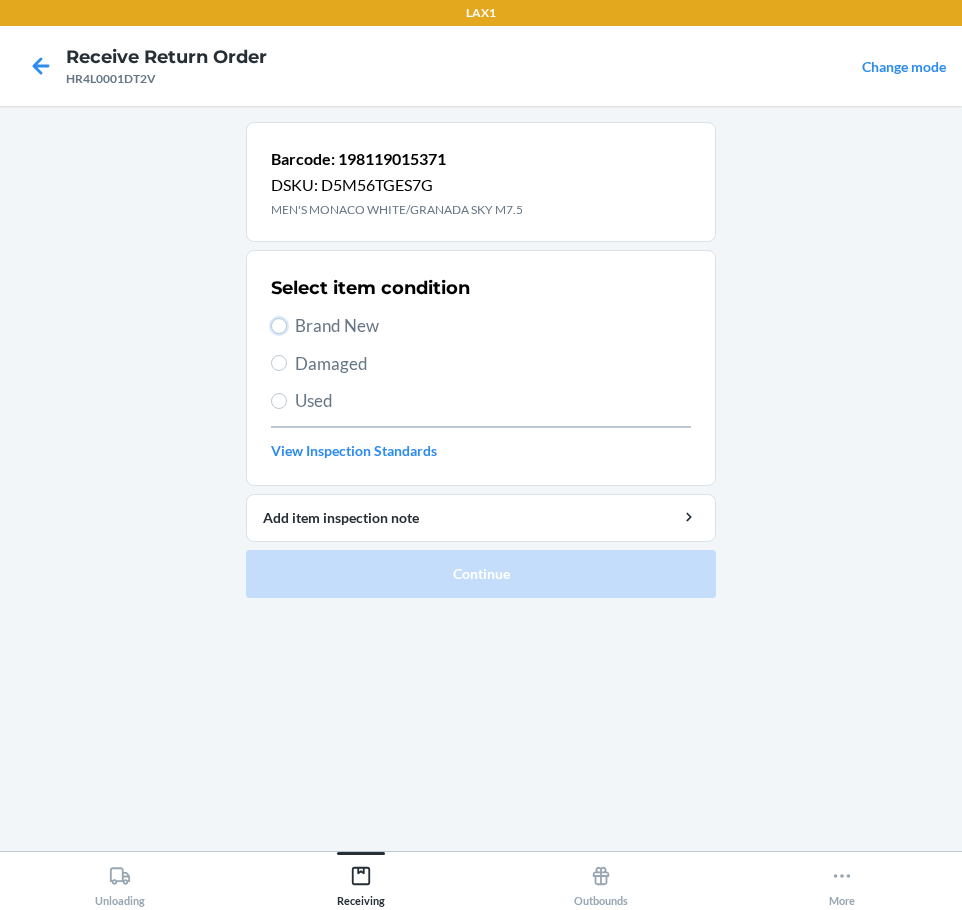 click on "Brand New" at bounding box center [279, 326] 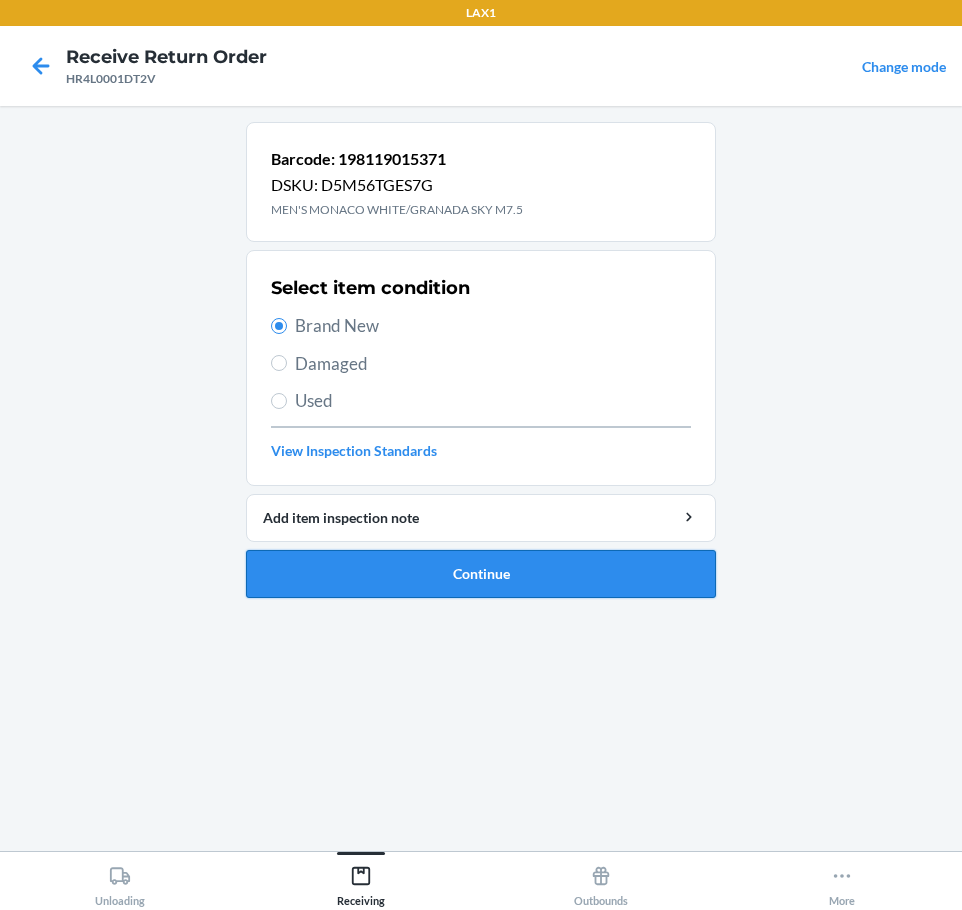 click on "Continue" at bounding box center [481, 574] 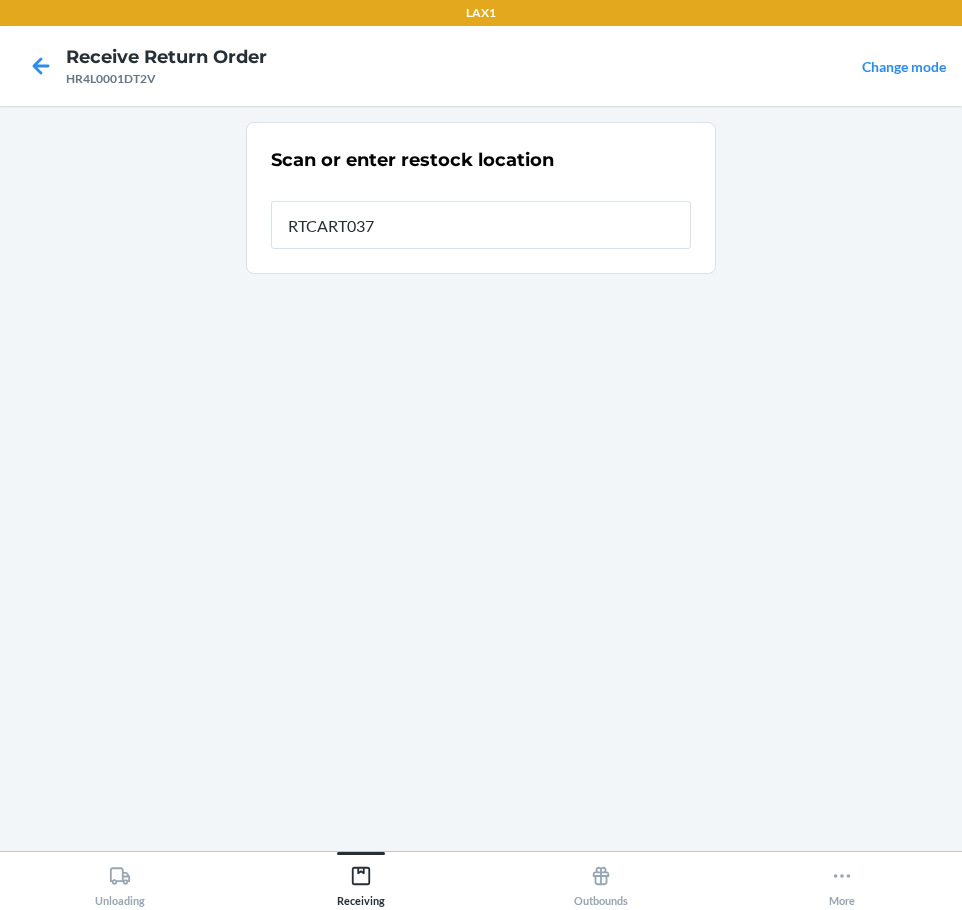 type on "RTCART037" 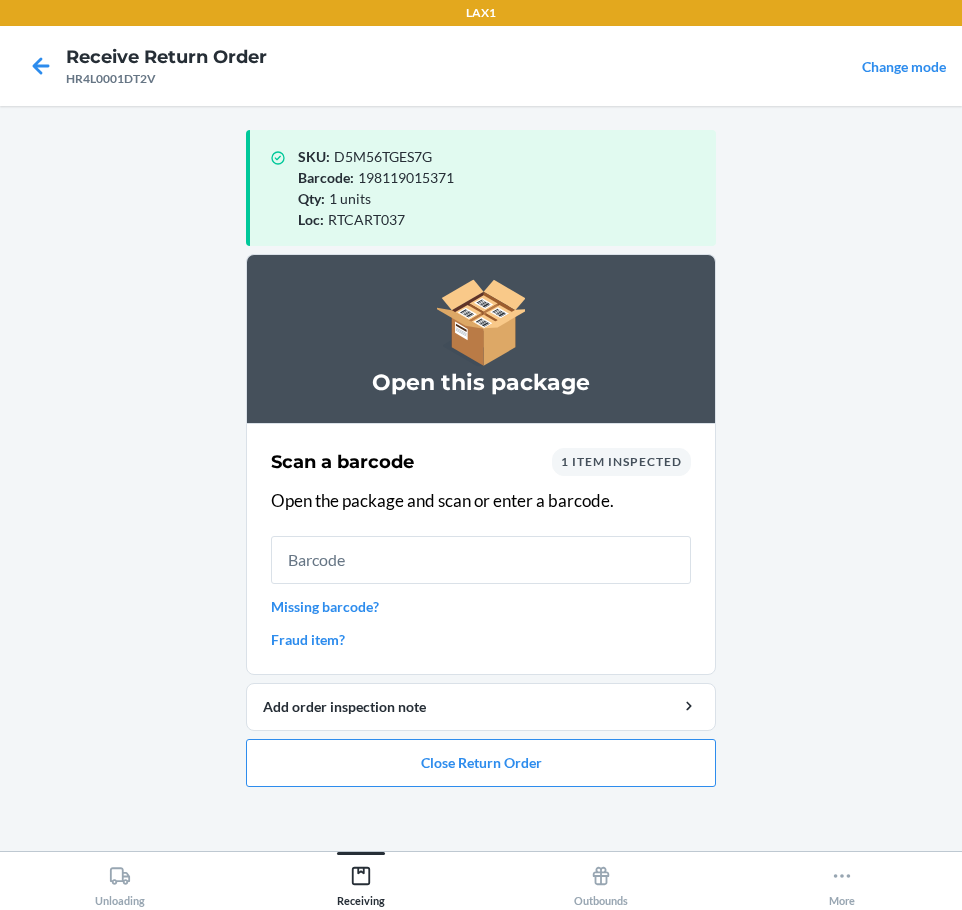 click on "Open this package Scan a barcode 1 item inspected Open the package and scan or enter a barcode. Missing barcode? Fraud item? Add order inspection note Close Return Order" at bounding box center [481, 520] 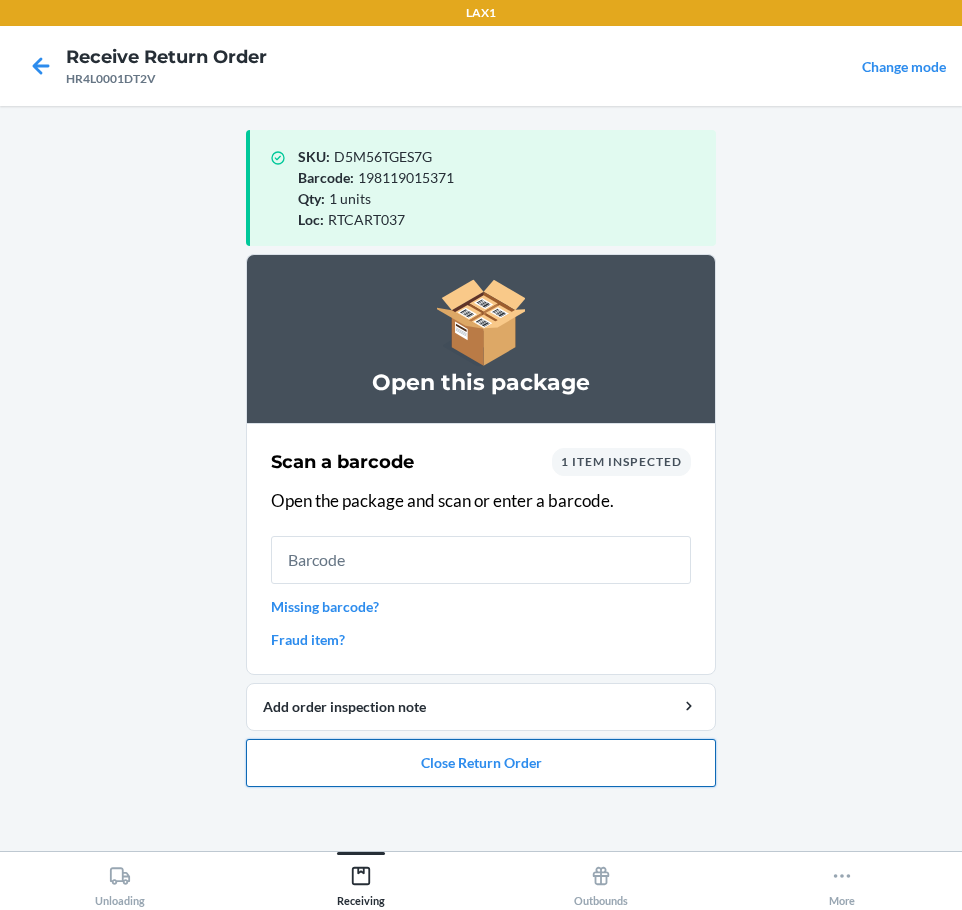 click on "Close Return Order" at bounding box center (481, 763) 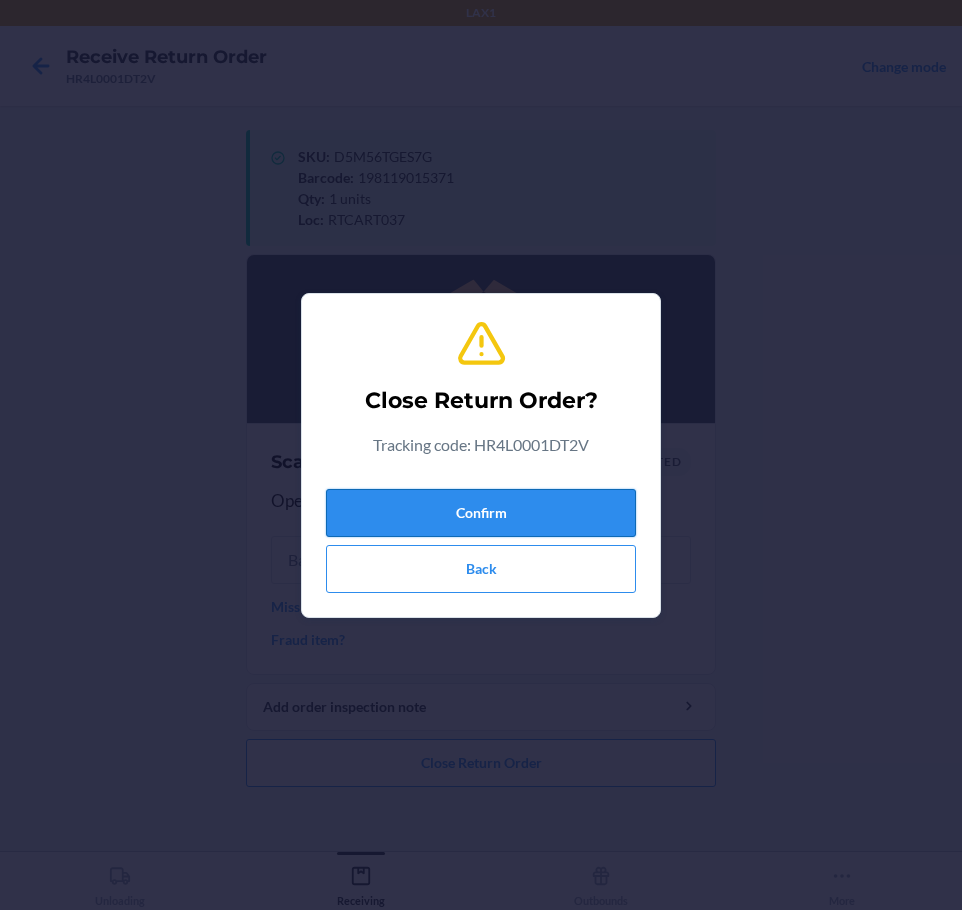 click on "Confirm" at bounding box center (481, 513) 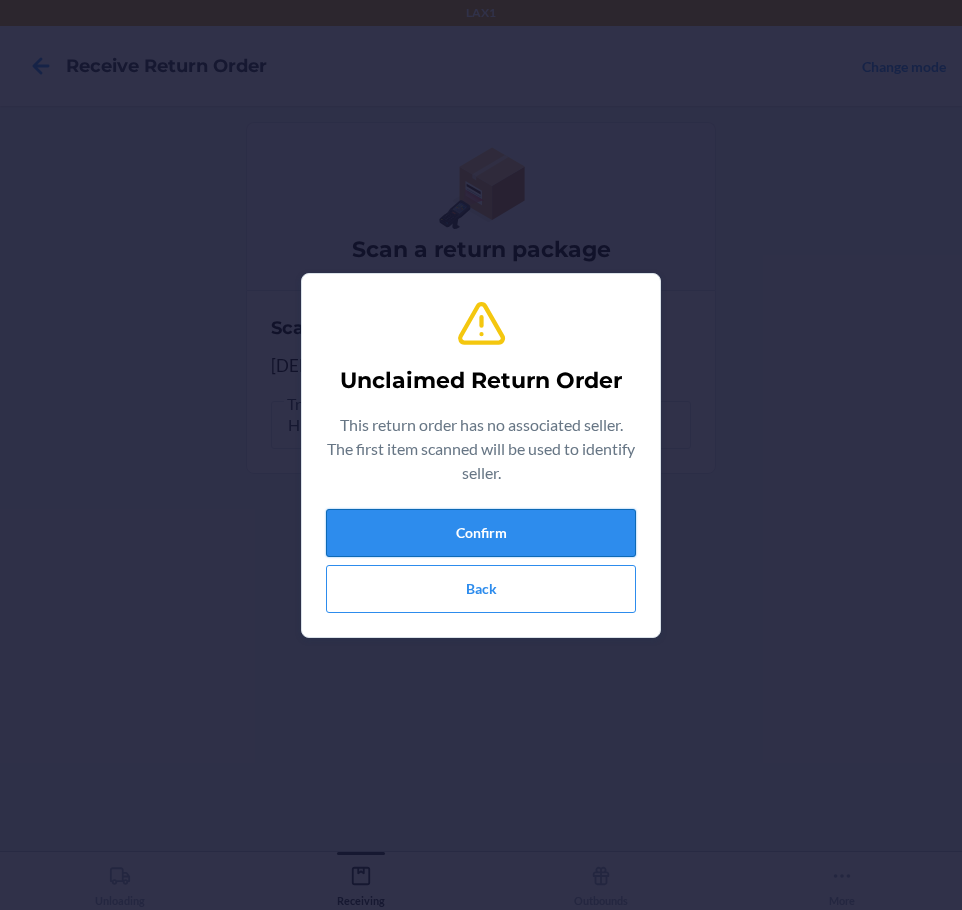 click on "Confirm" at bounding box center [481, 533] 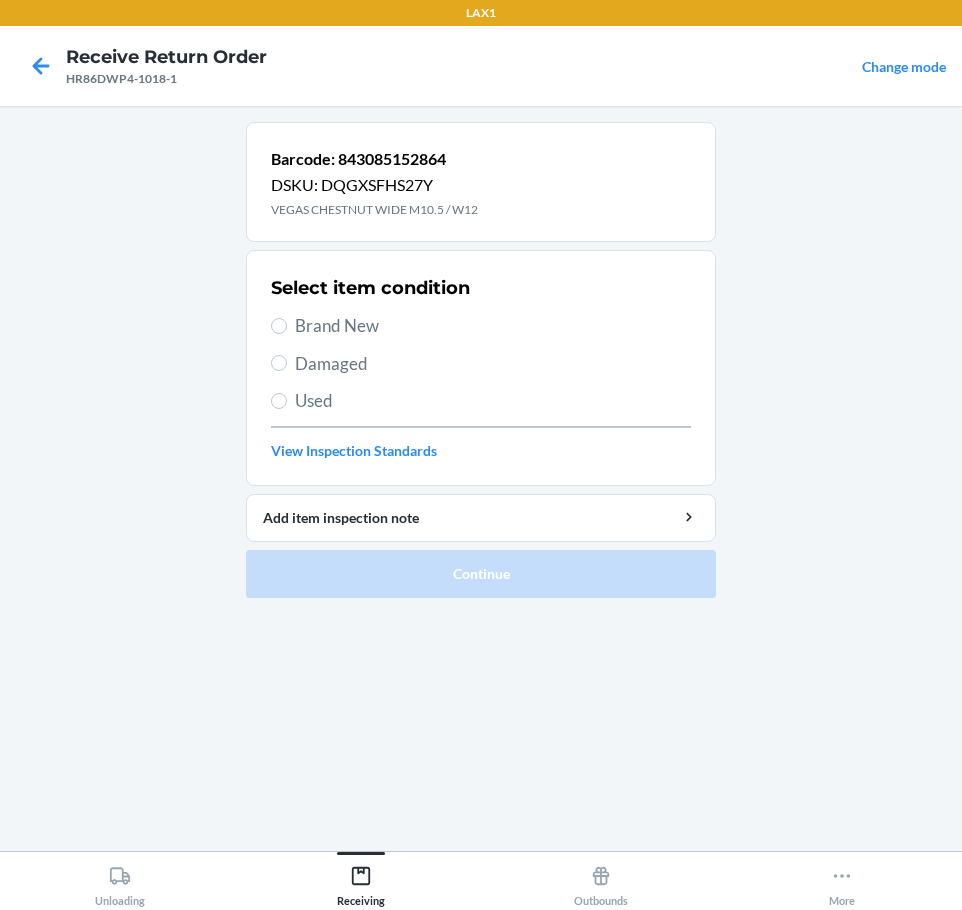 click on "Damaged" at bounding box center (493, 364) 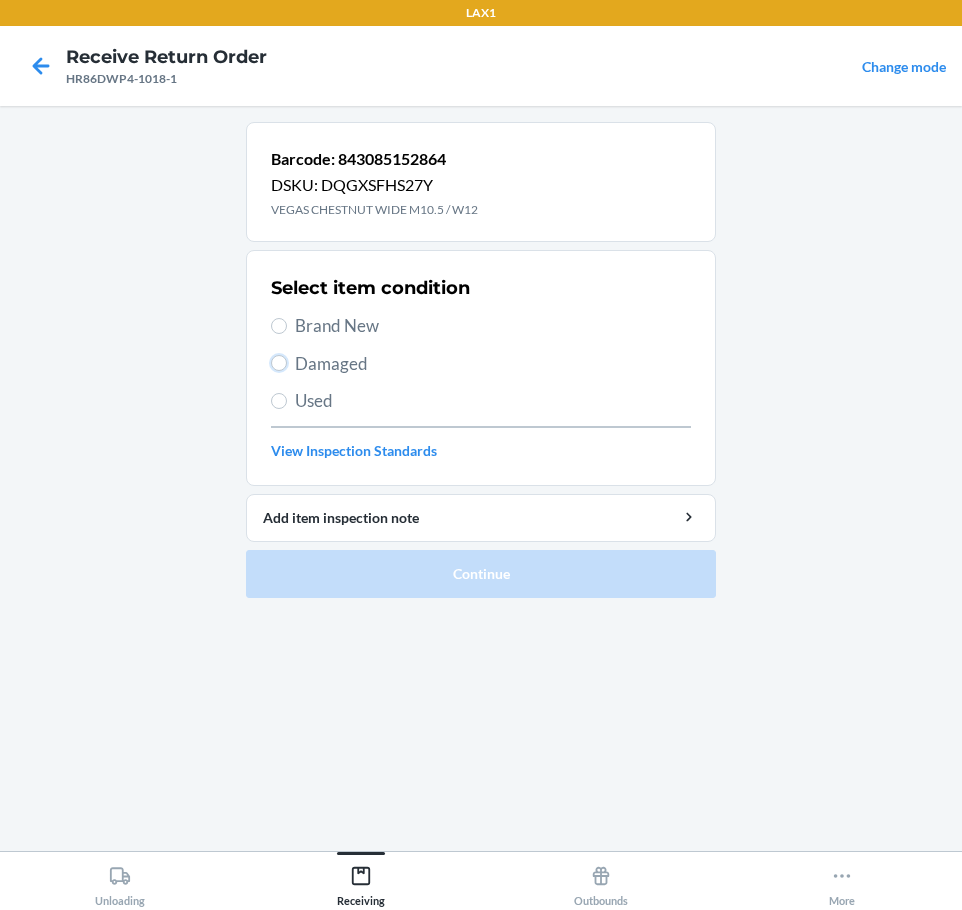 click on "Damaged" at bounding box center (279, 363) 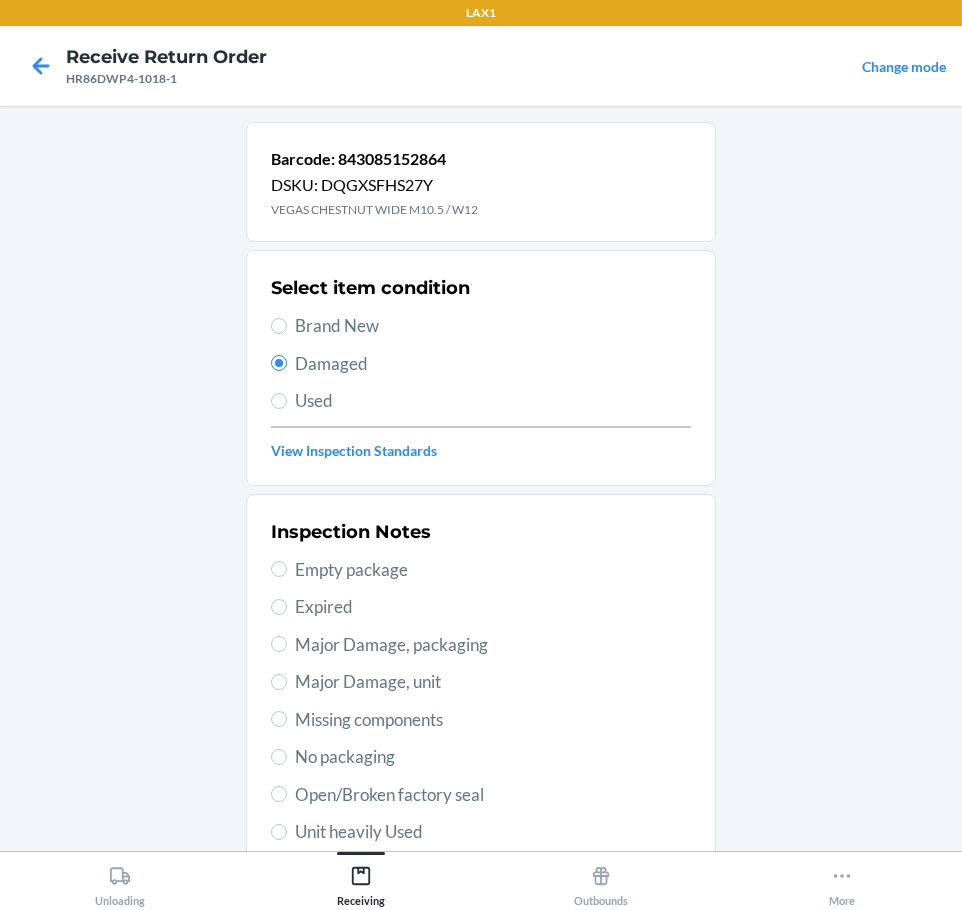 click on "Select item condition Brand New Damaged Used View Inspection Standards" at bounding box center [481, 368] 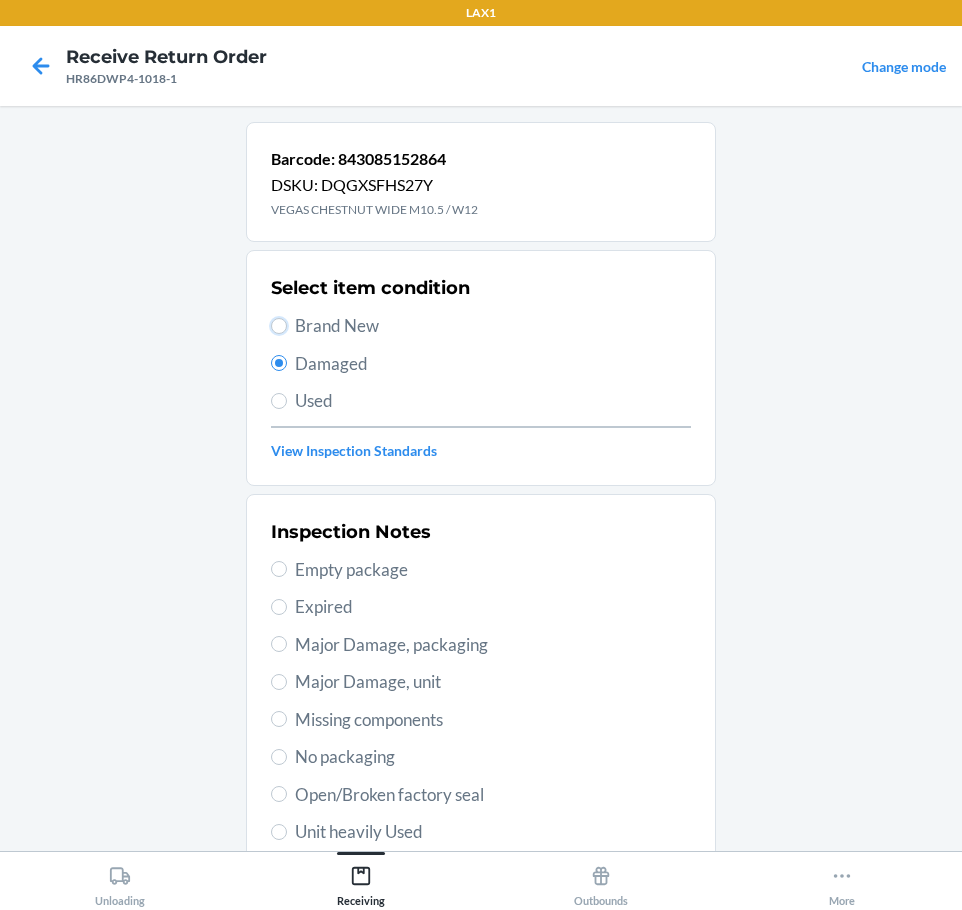 click on "Brand New" at bounding box center (279, 326) 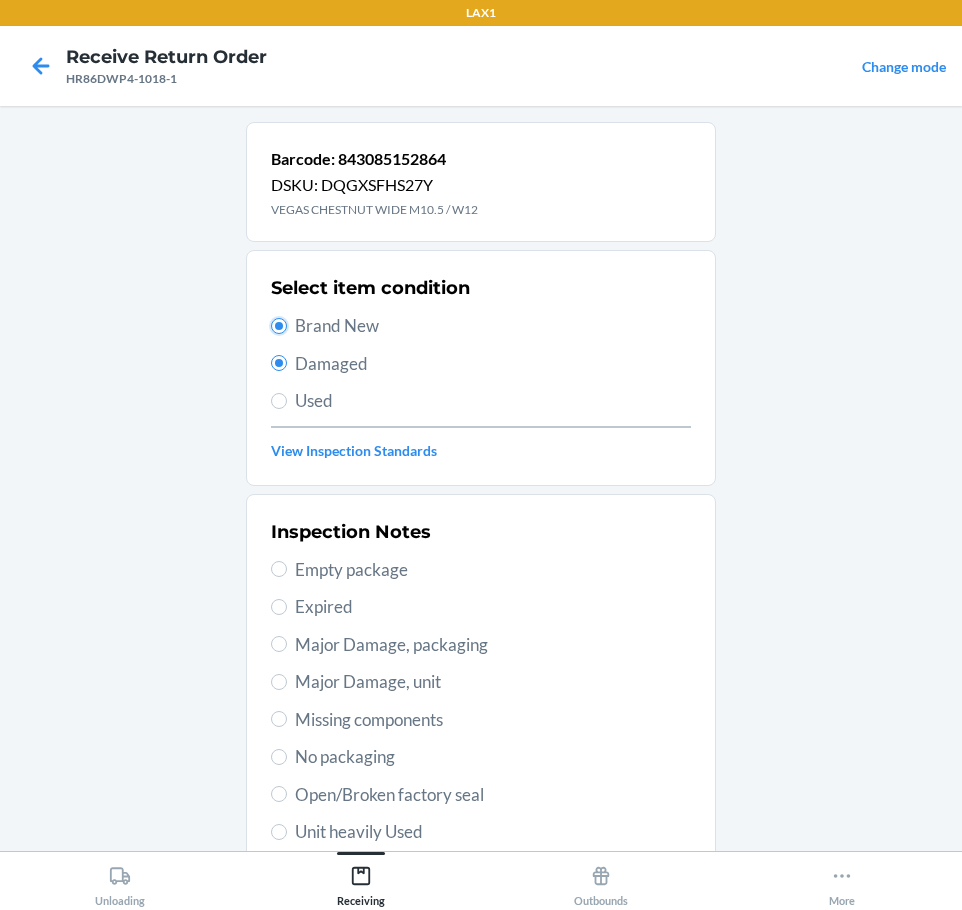 radio on "false" 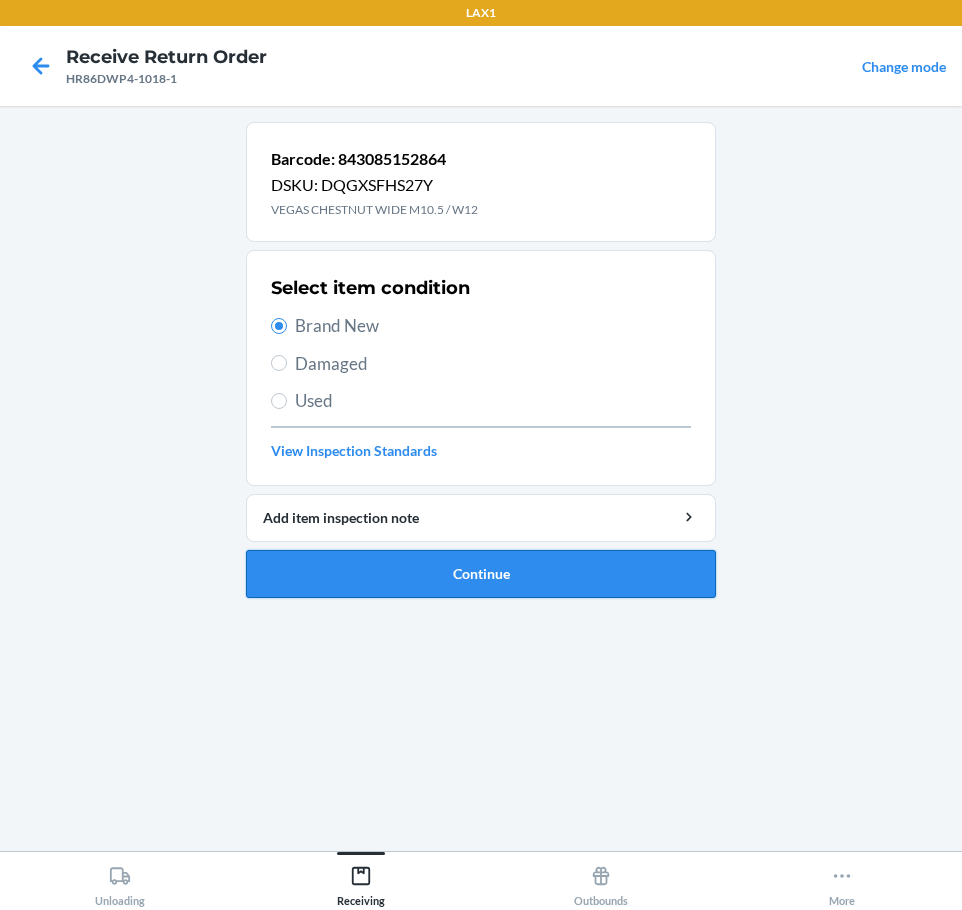 click on "Continue" at bounding box center [481, 574] 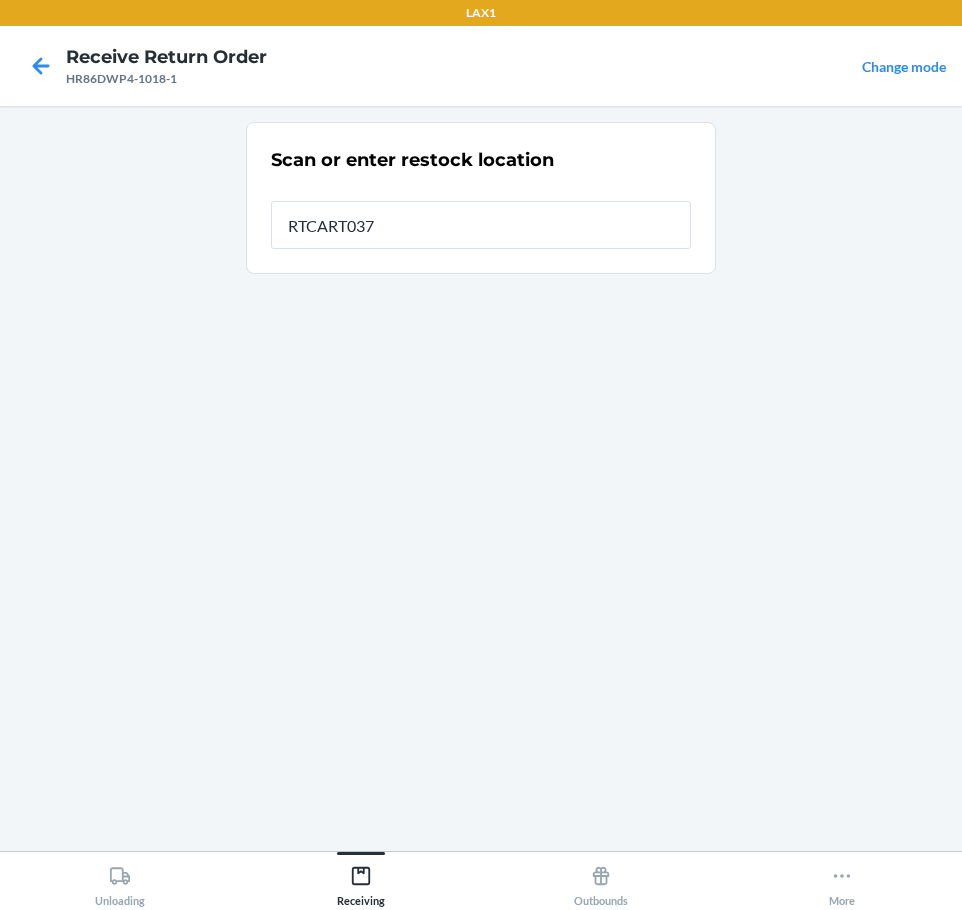 type on "RTCART037" 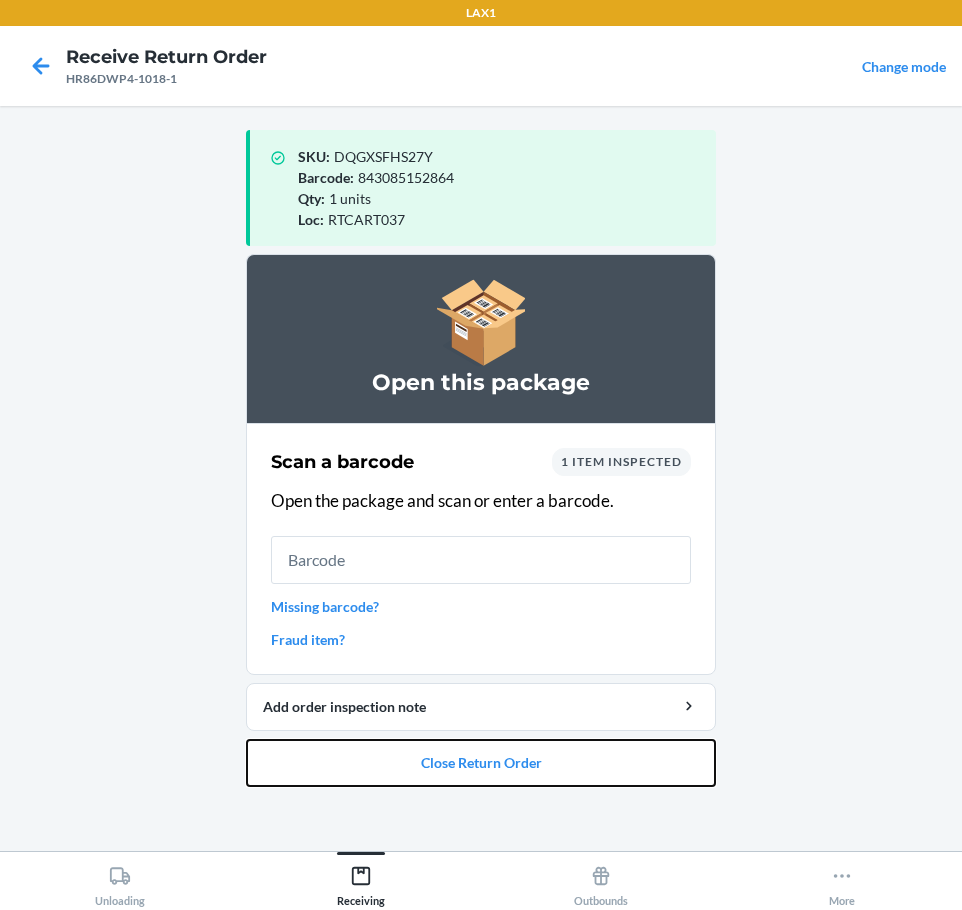 click on "Close Return Order" at bounding box center (481, 763) 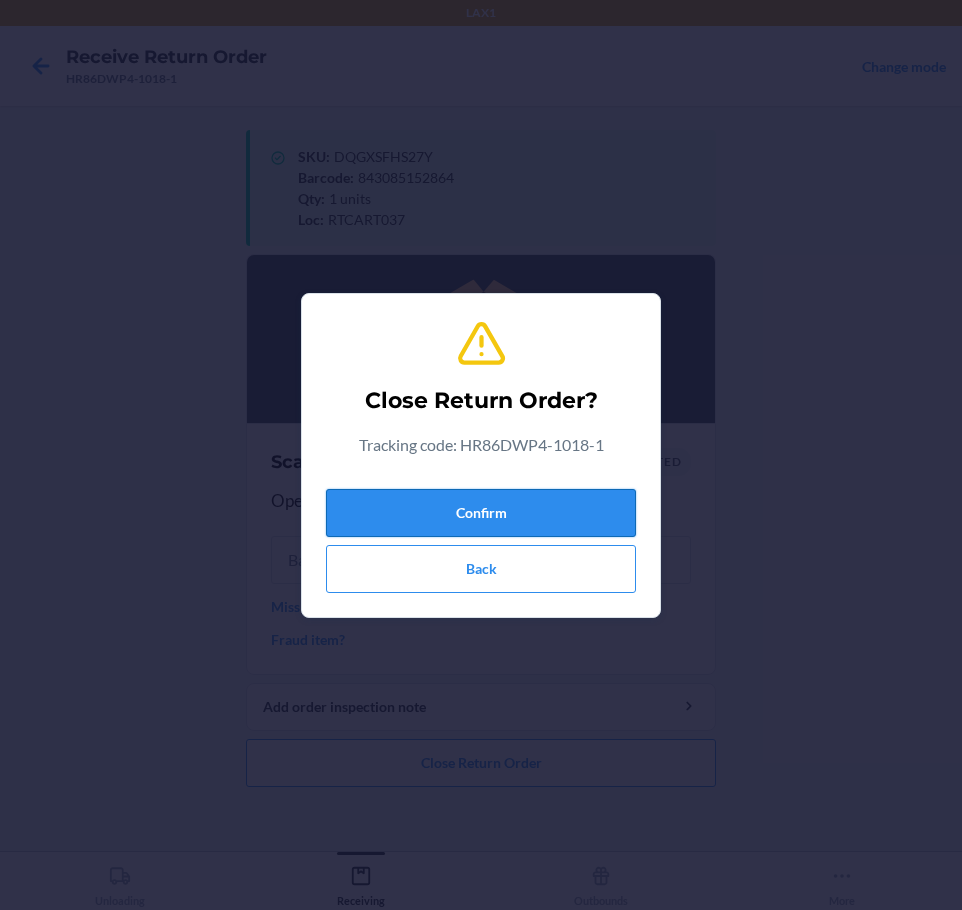 click on "Confirm" at bounding box center (481, 513) 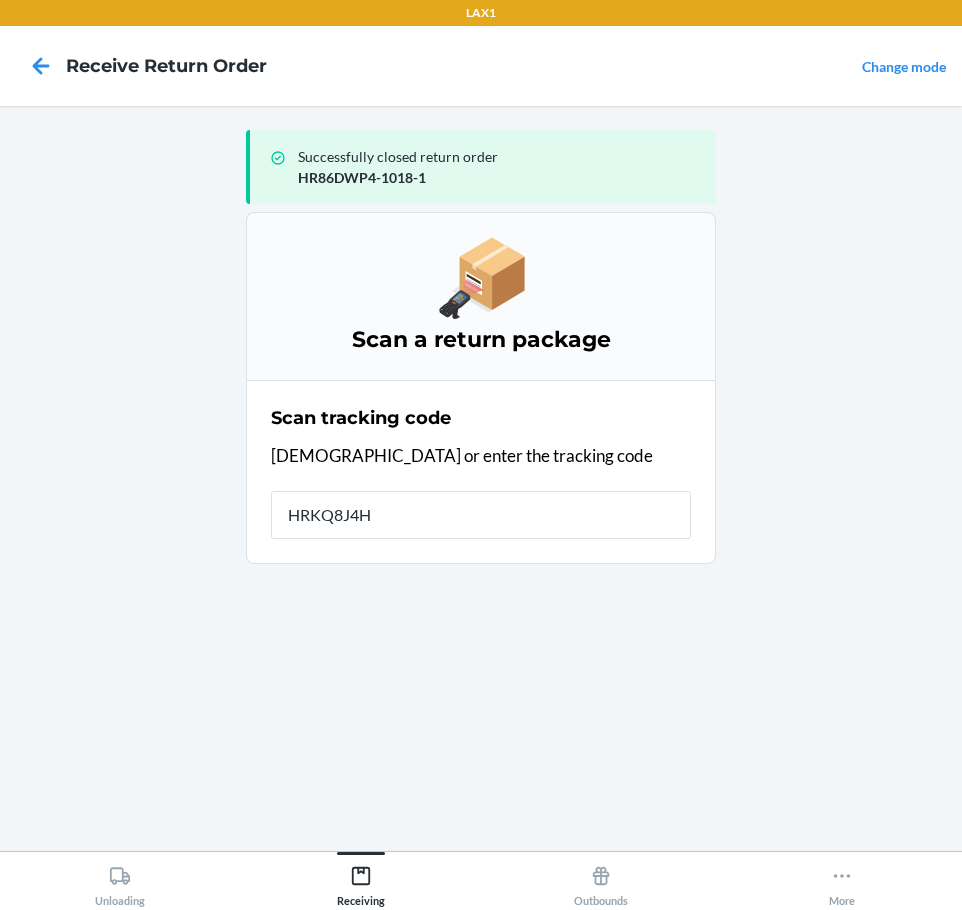 type on "HRKQ8J4H-" 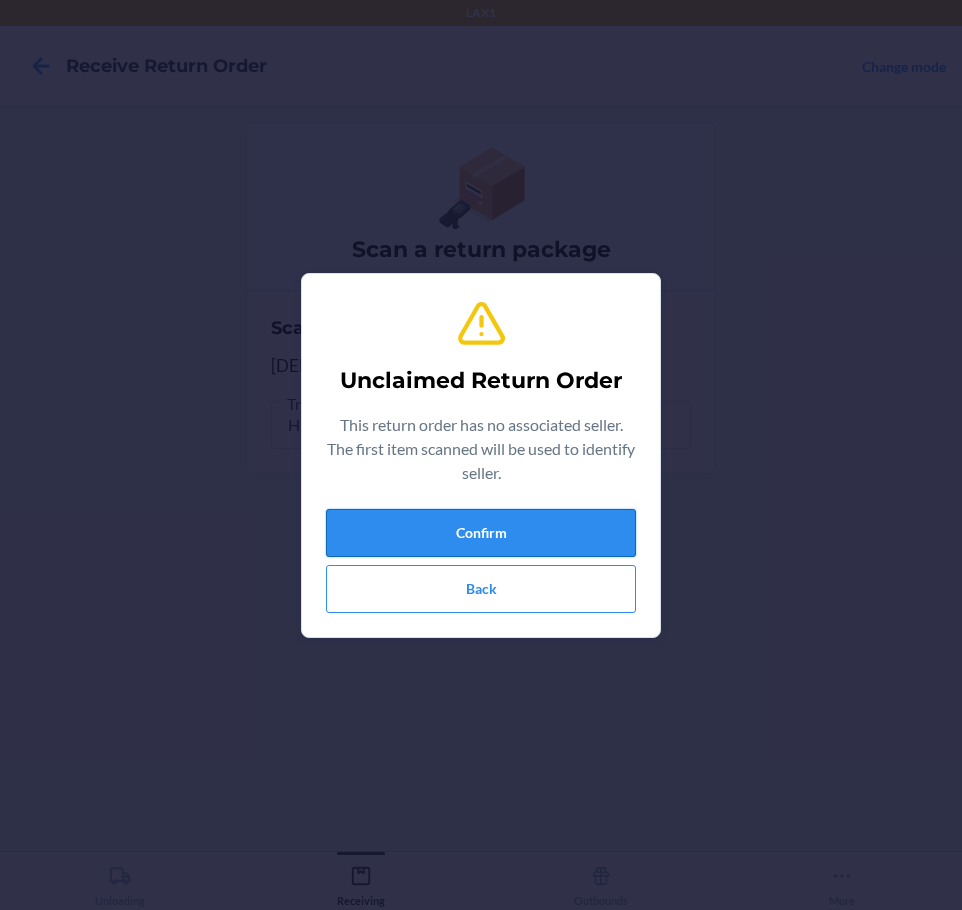 click on "Confirm" at bounding box center (481, 533) 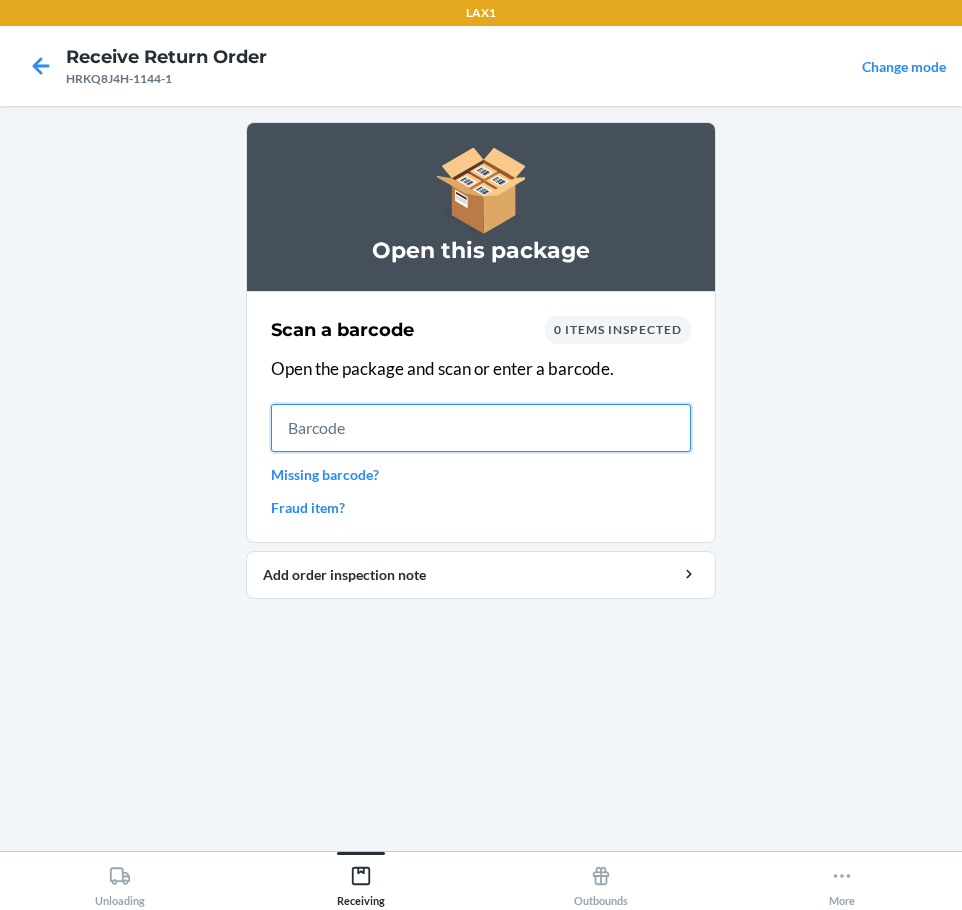 click at bounding box center (481, 428) 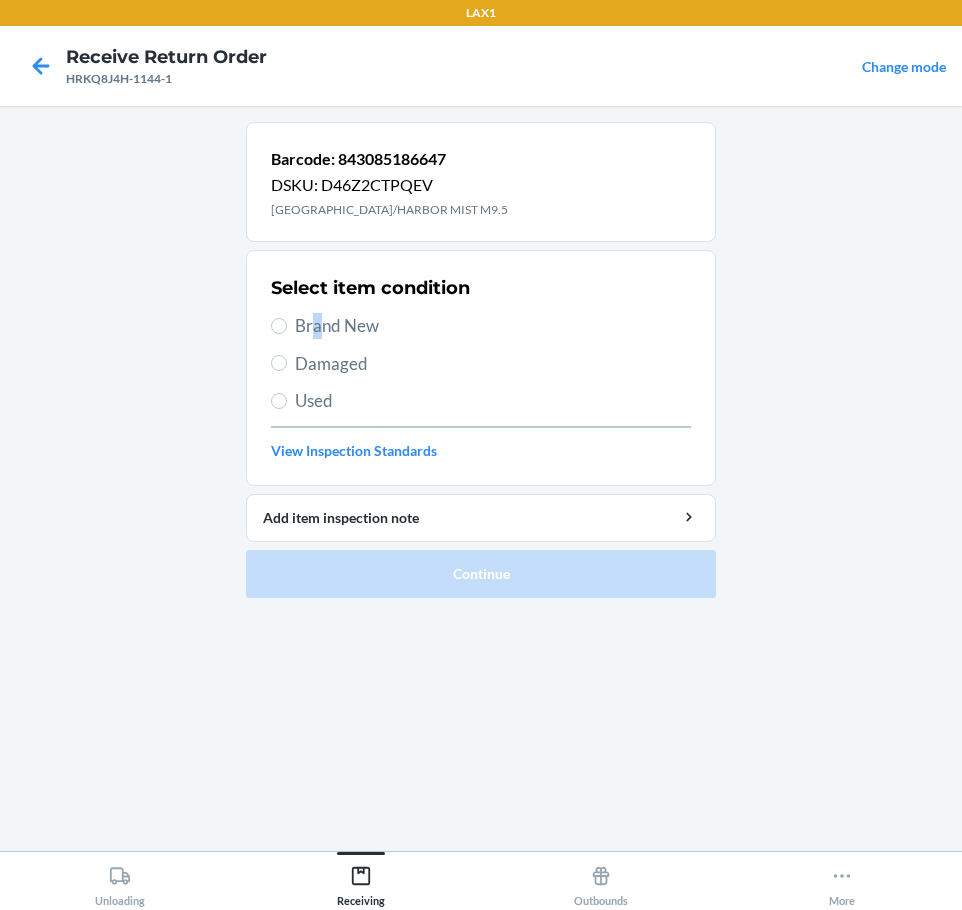 click on "Brand New" at bounding box center [493, 326] 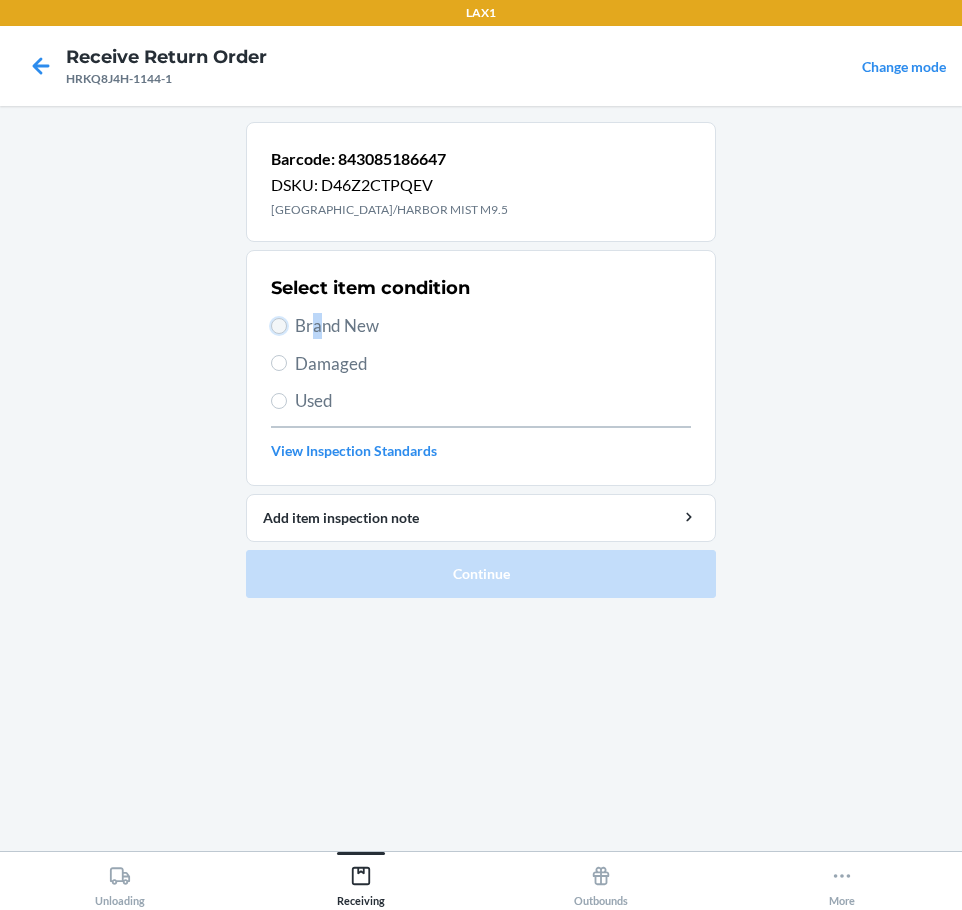 click on "Brand New" at bounding box center [279, 326] 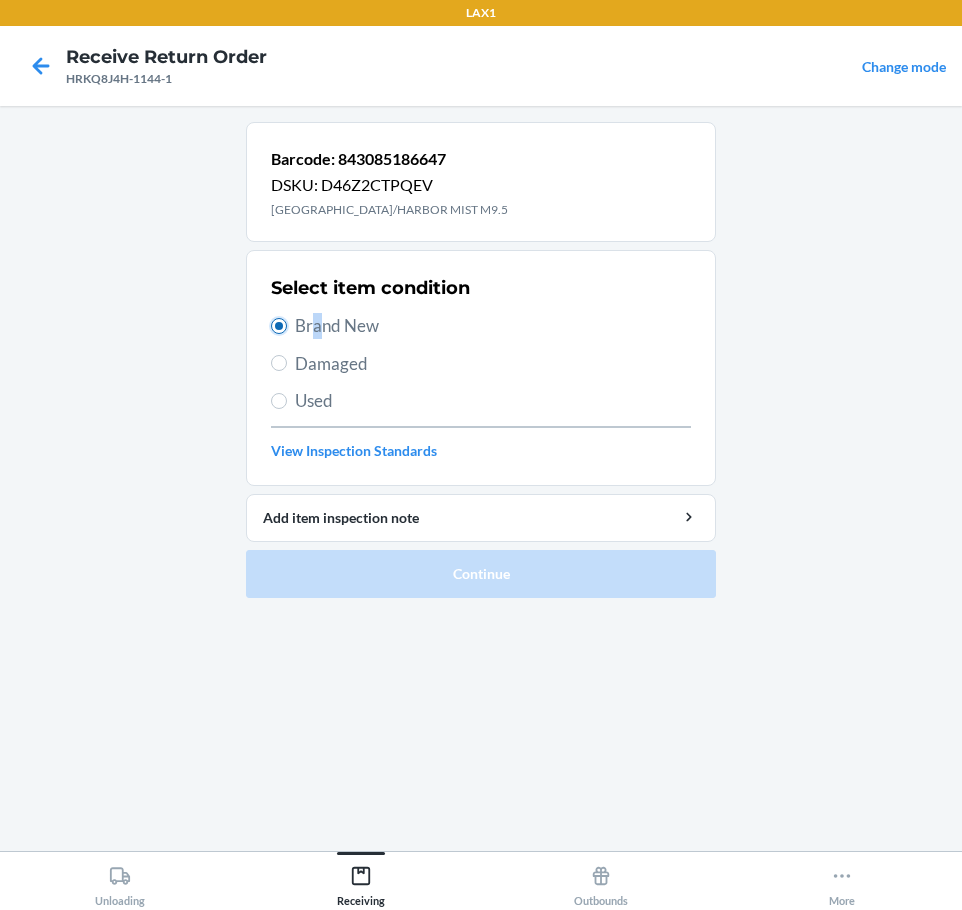 radio on "true" 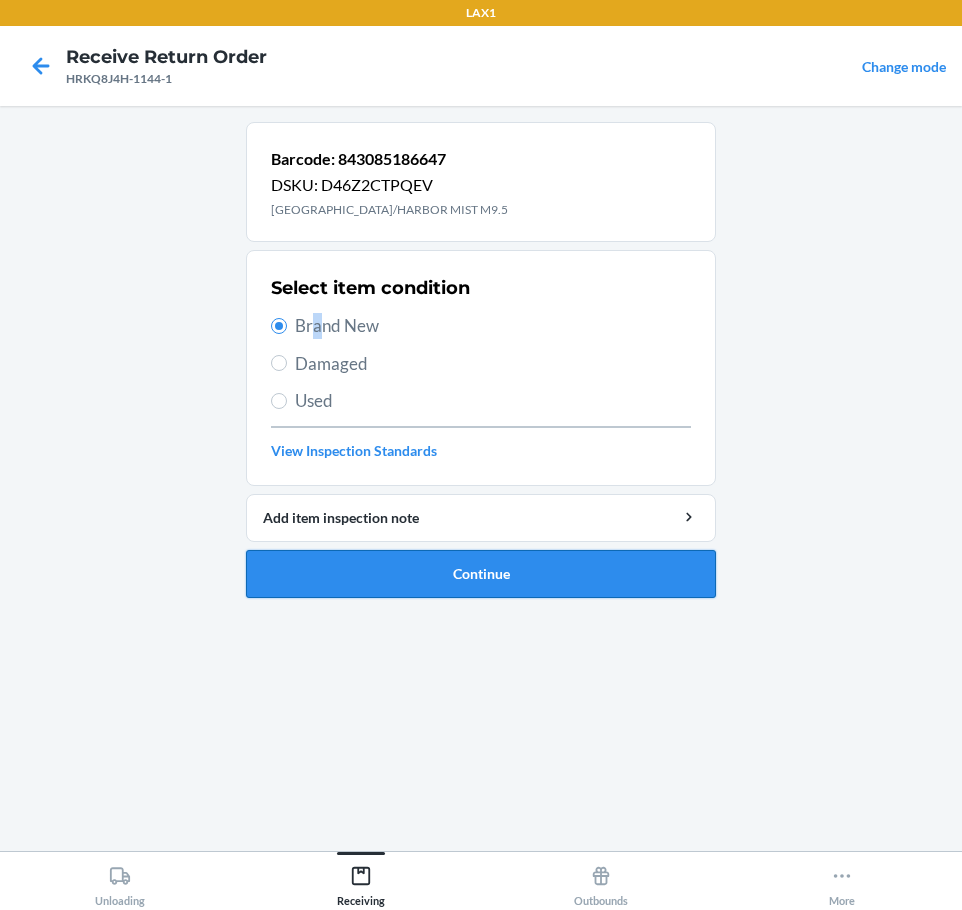 click on "Continue" at bounding box center [481, 574] 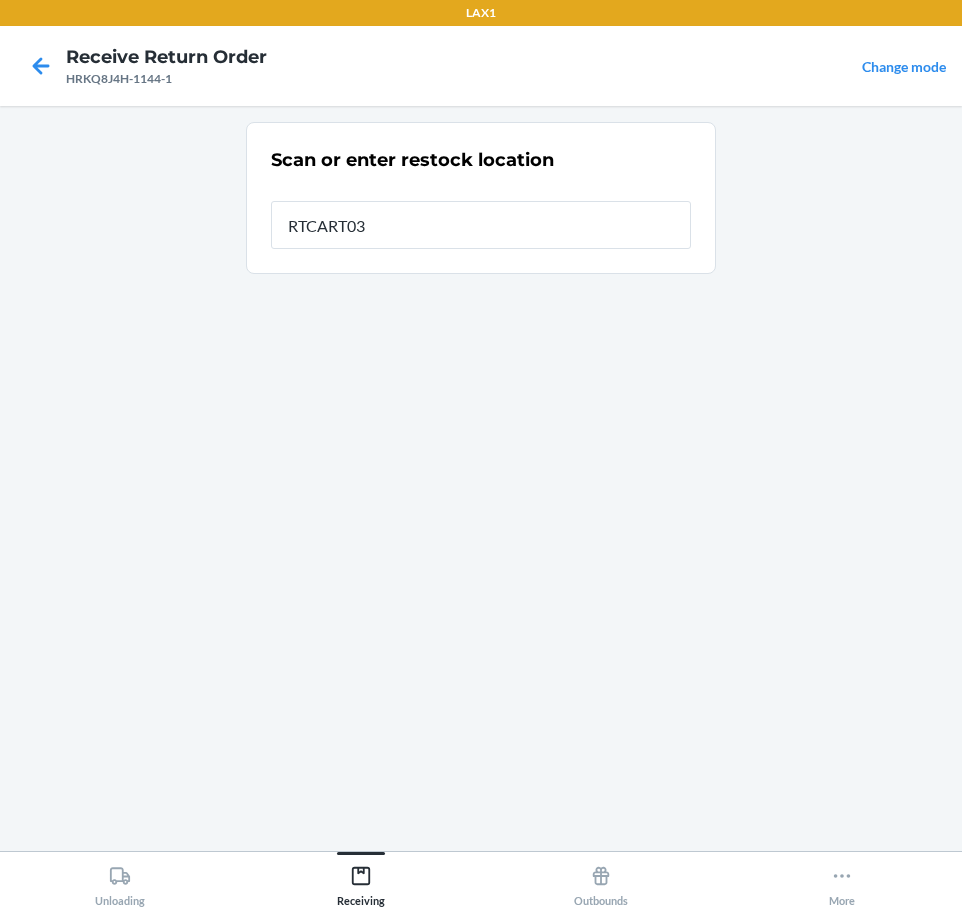 type on "RTCART037" 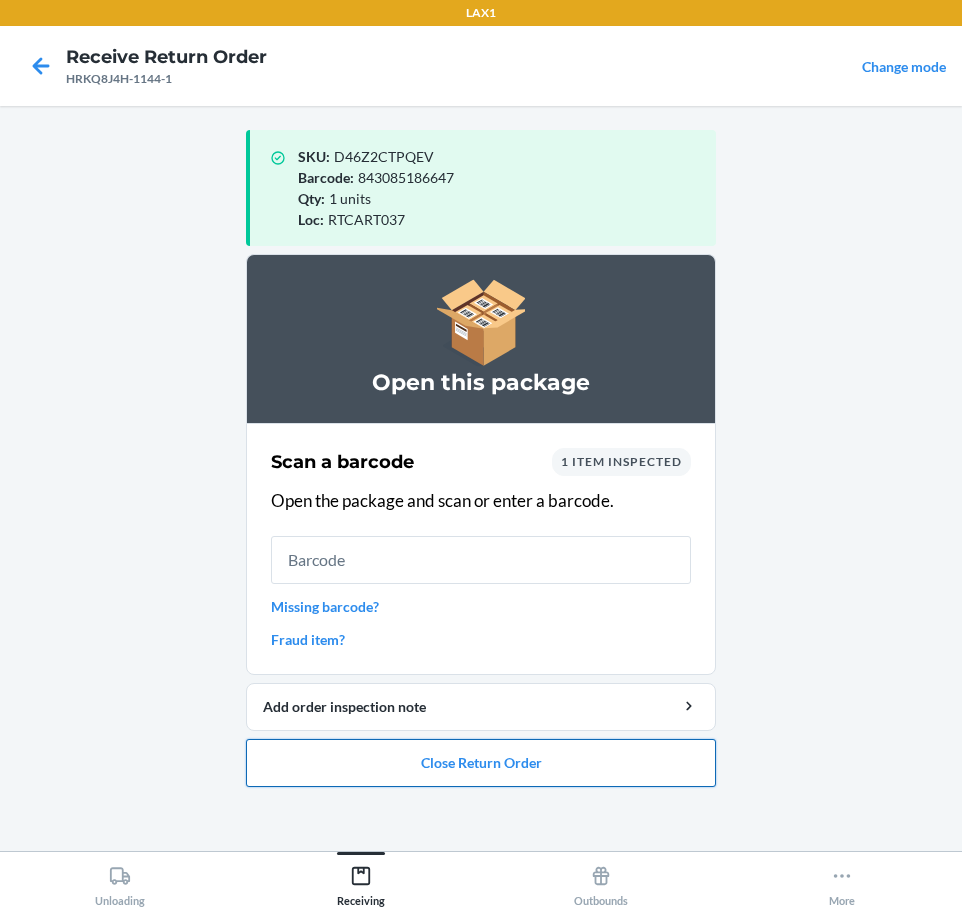 click on "Close Return Order" at bounding box center [481, 763] 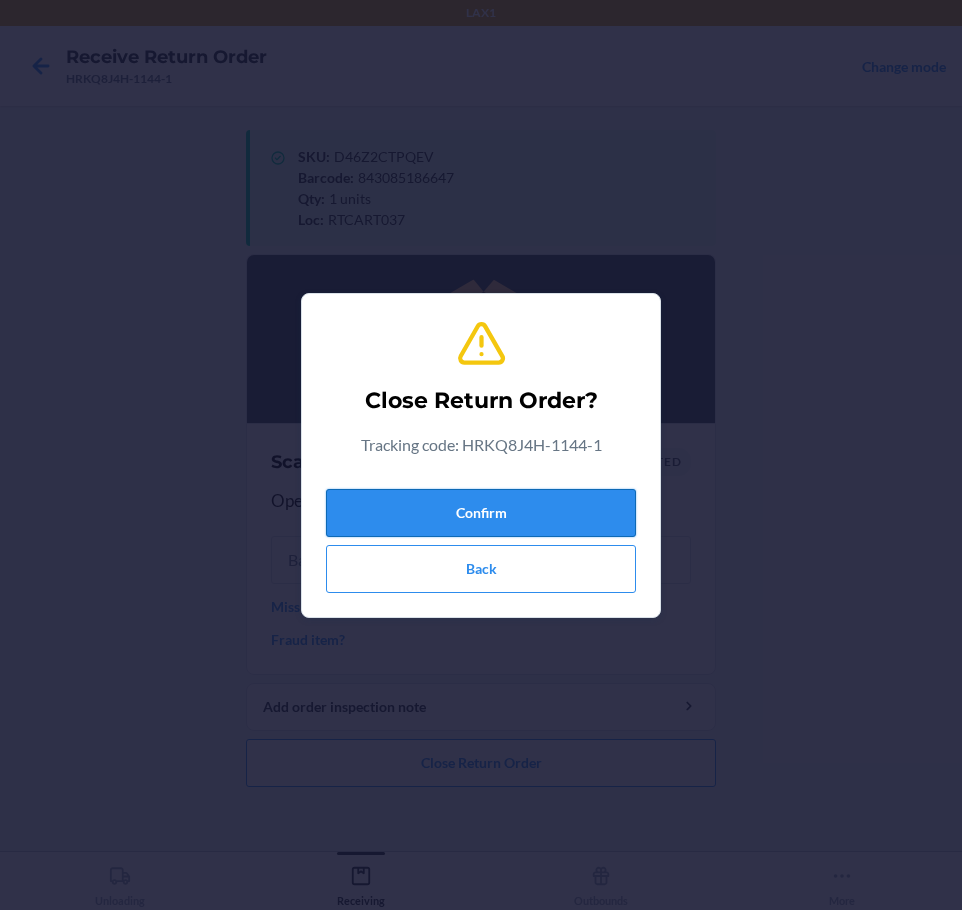 click on "Confirm" at bounding box center [481, 513] 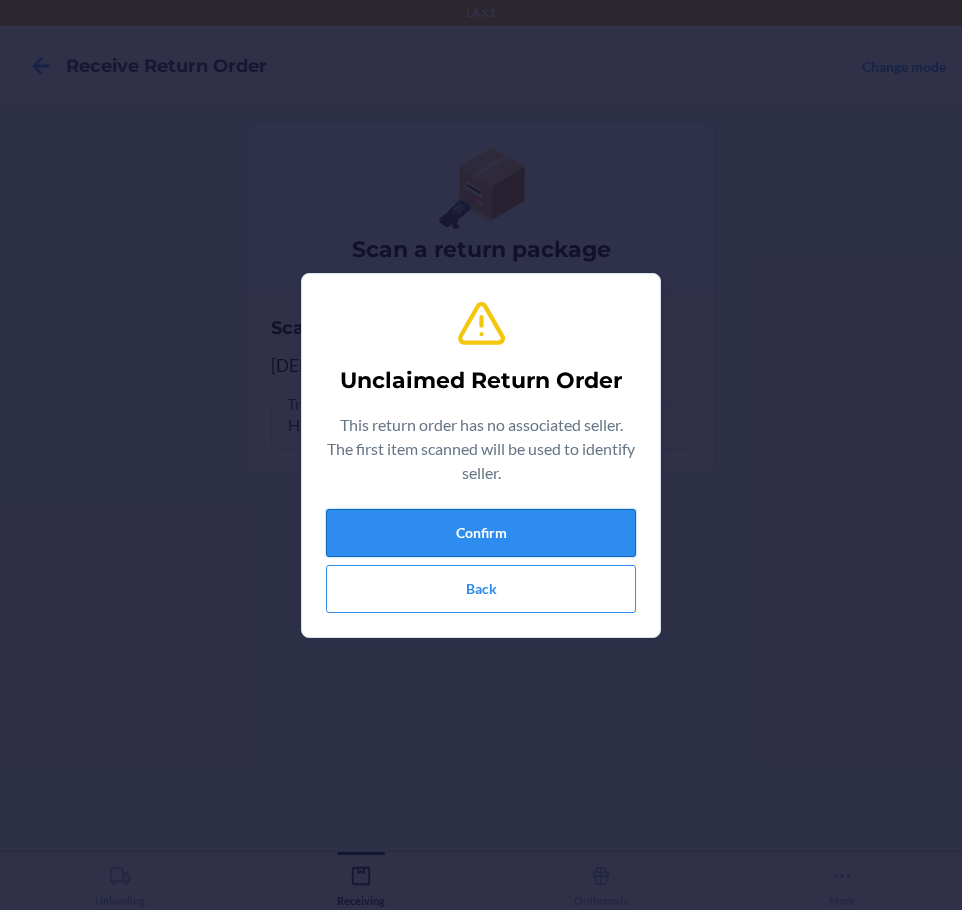 click on "Confirm" at bounding box center [481, 533] 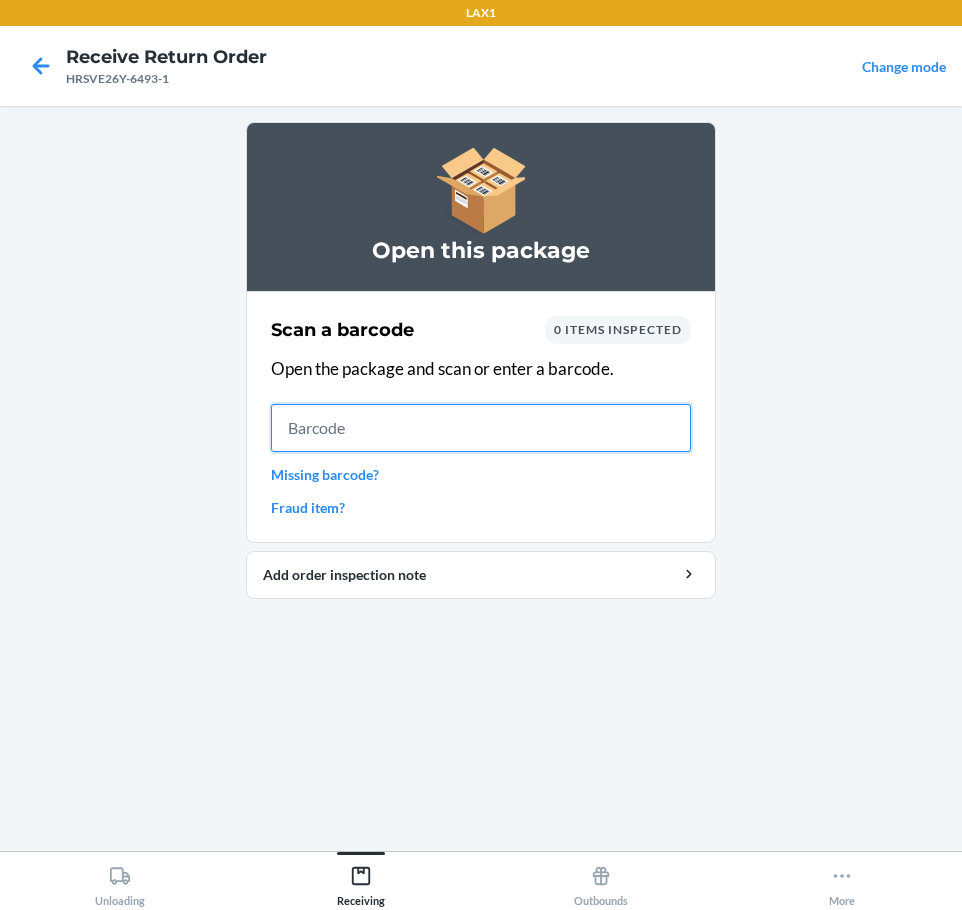 click at bounding box center [481, 428] 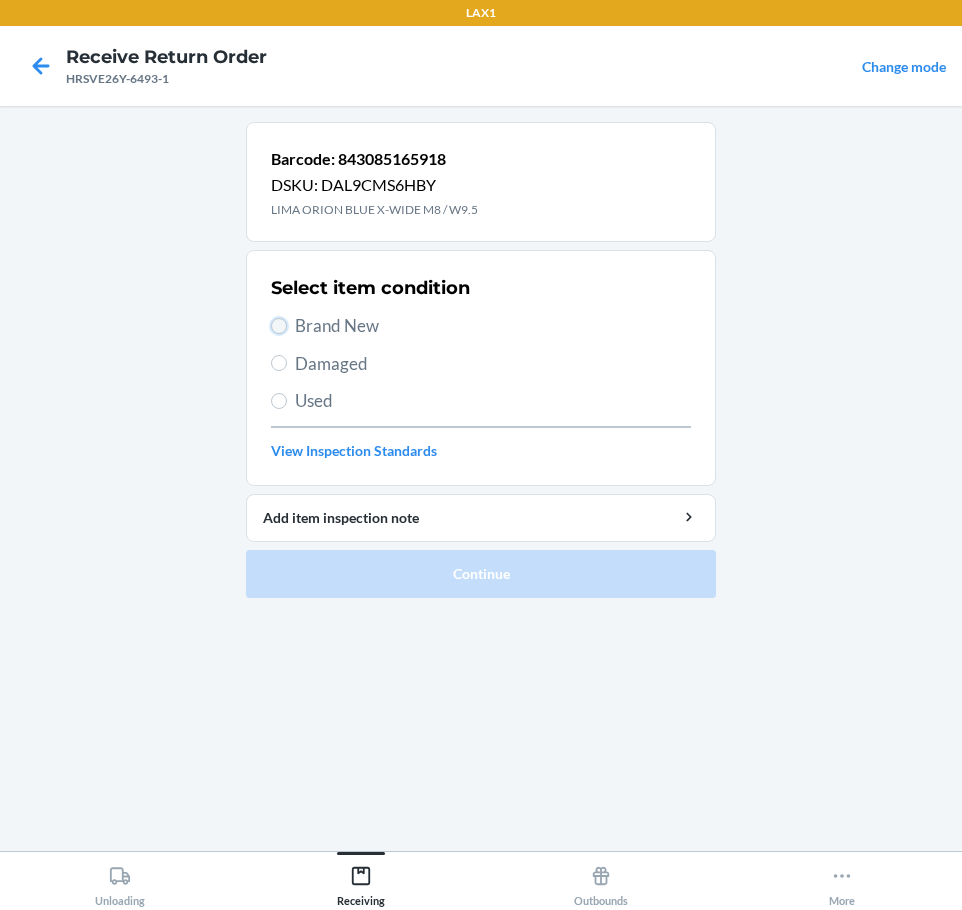 click on "Brand New" at bounding box center [279, 326] 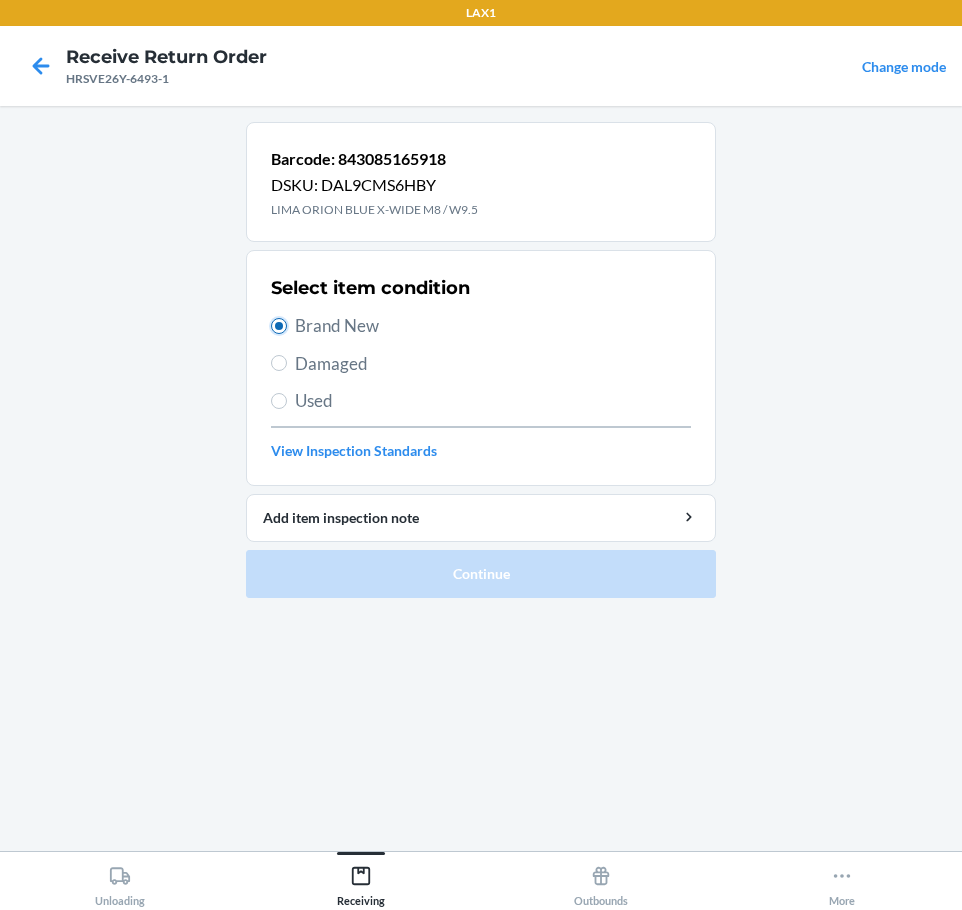 radio on "true" 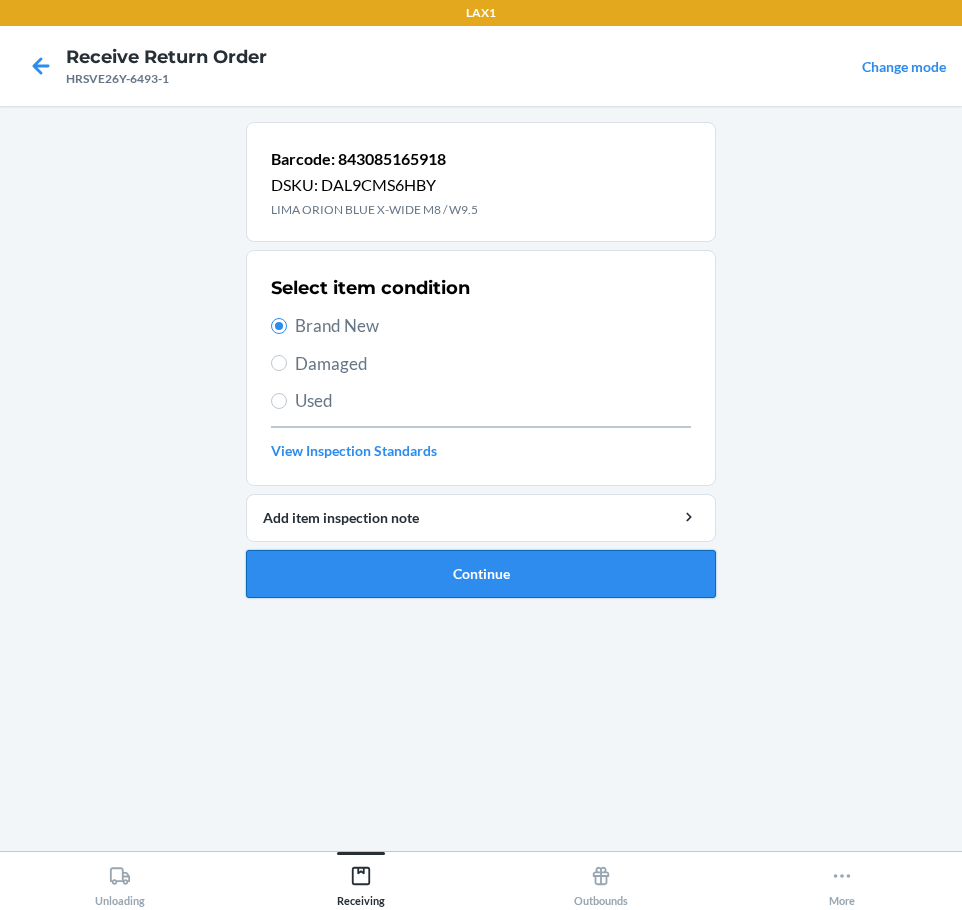 click on "Continue" at bounding box center [481, 574] 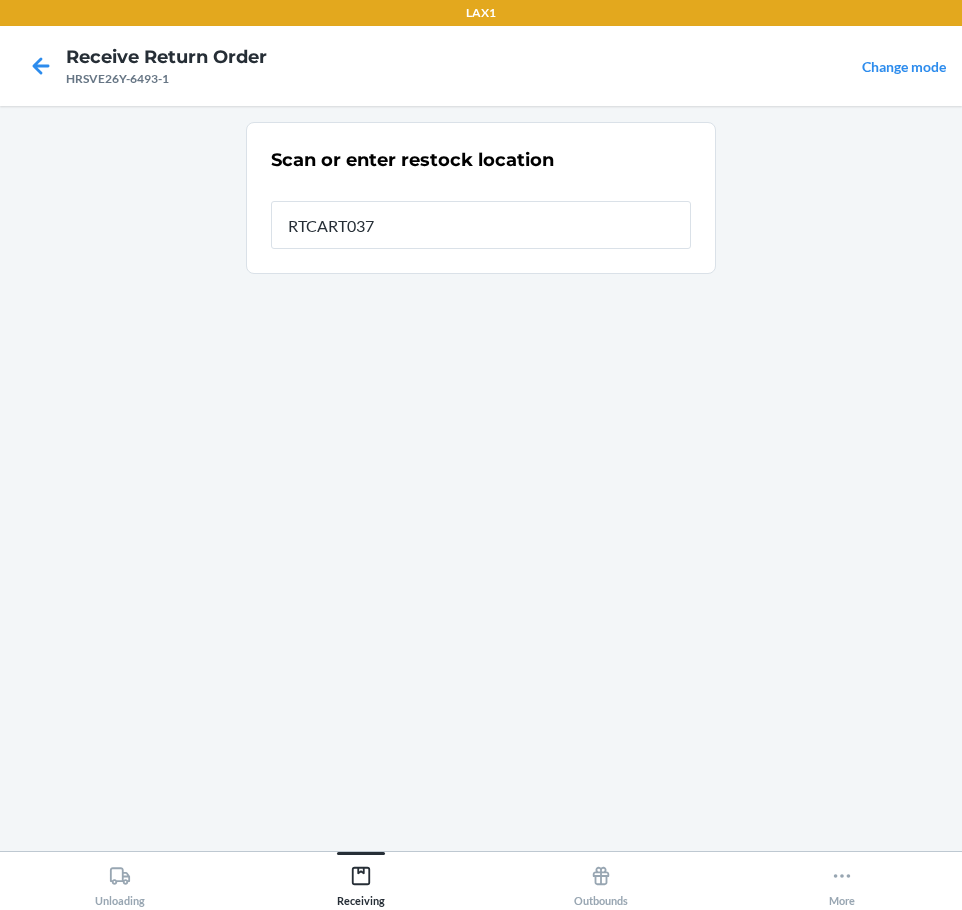 type on "RTCART037" 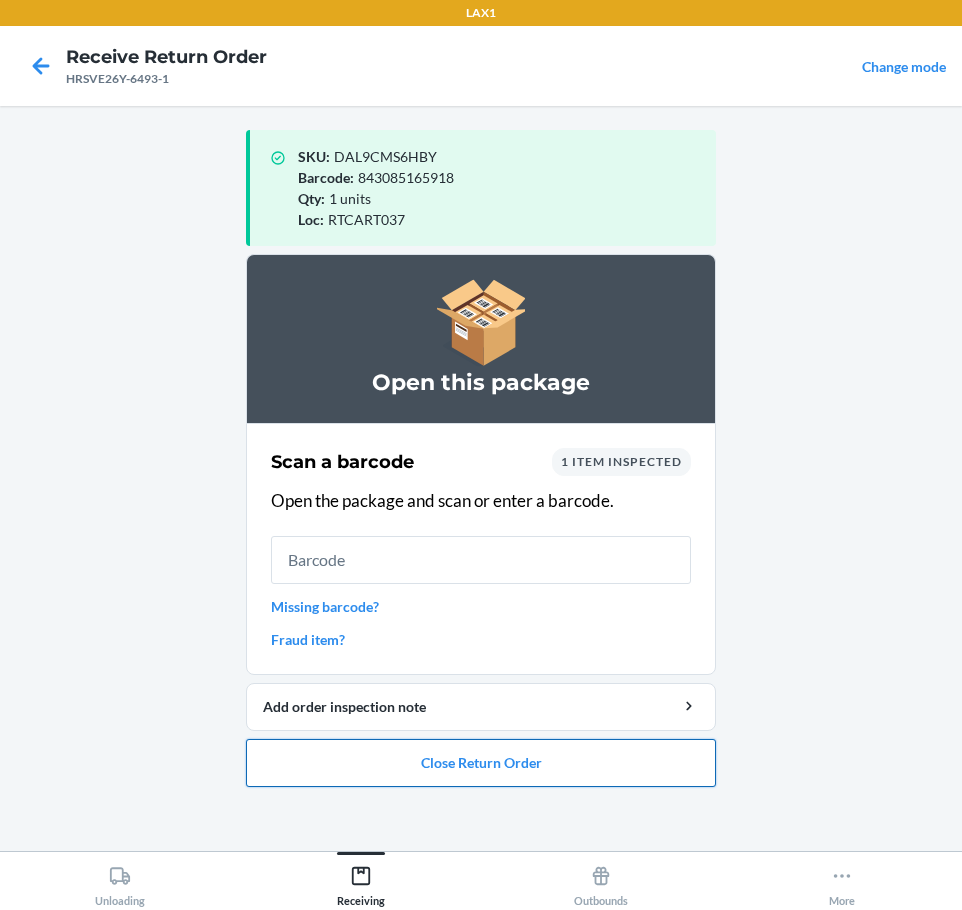 click on "Close Return Order" at bounding box center [481, 763] 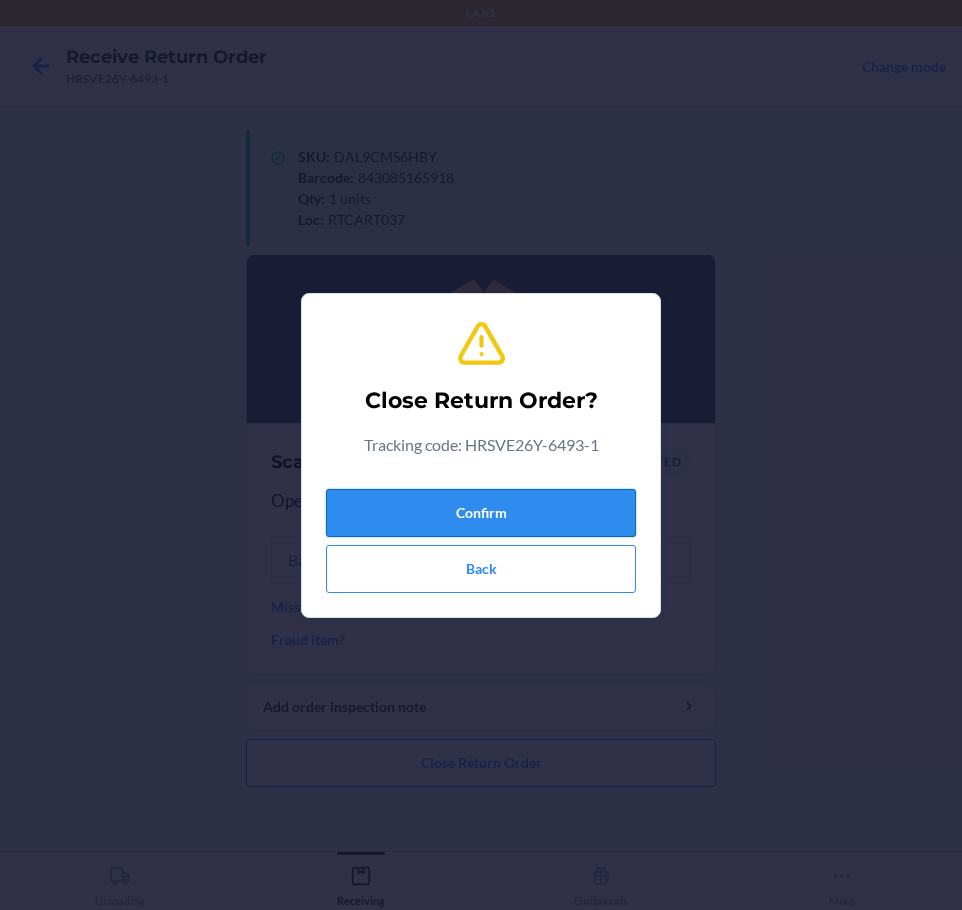 click on "Confirm" at bounding box center (481, 513) 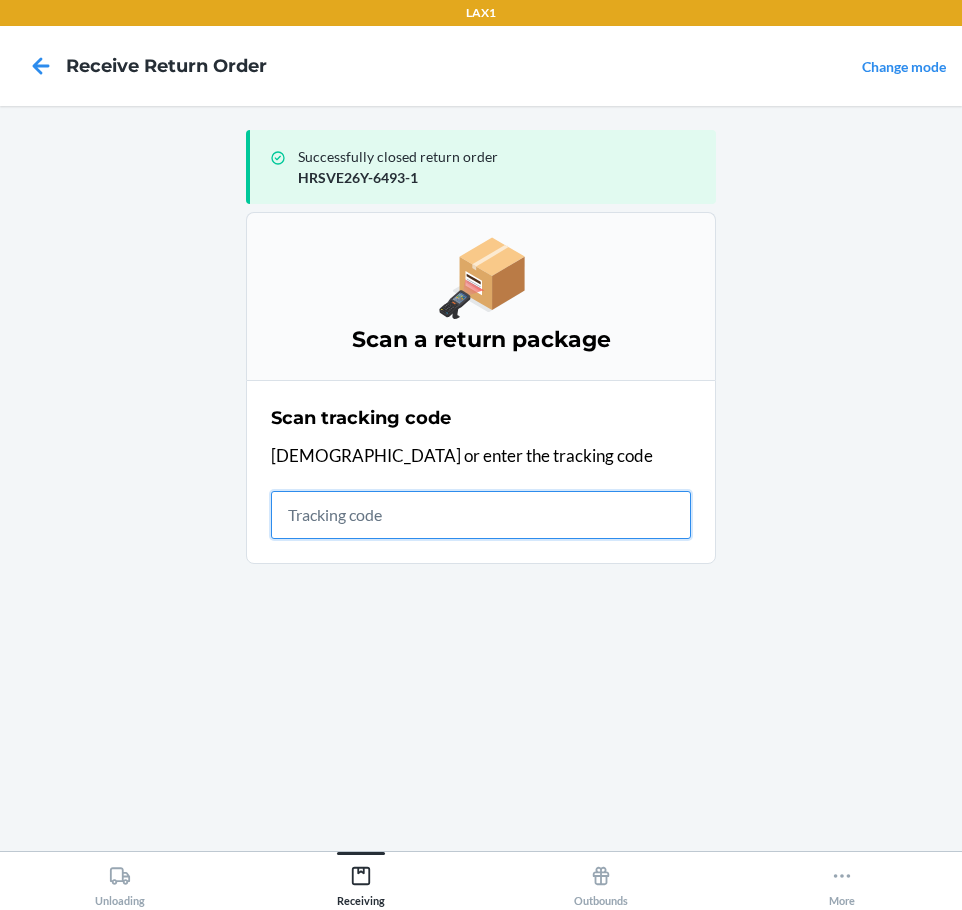 click at bounding box center (481, 515) 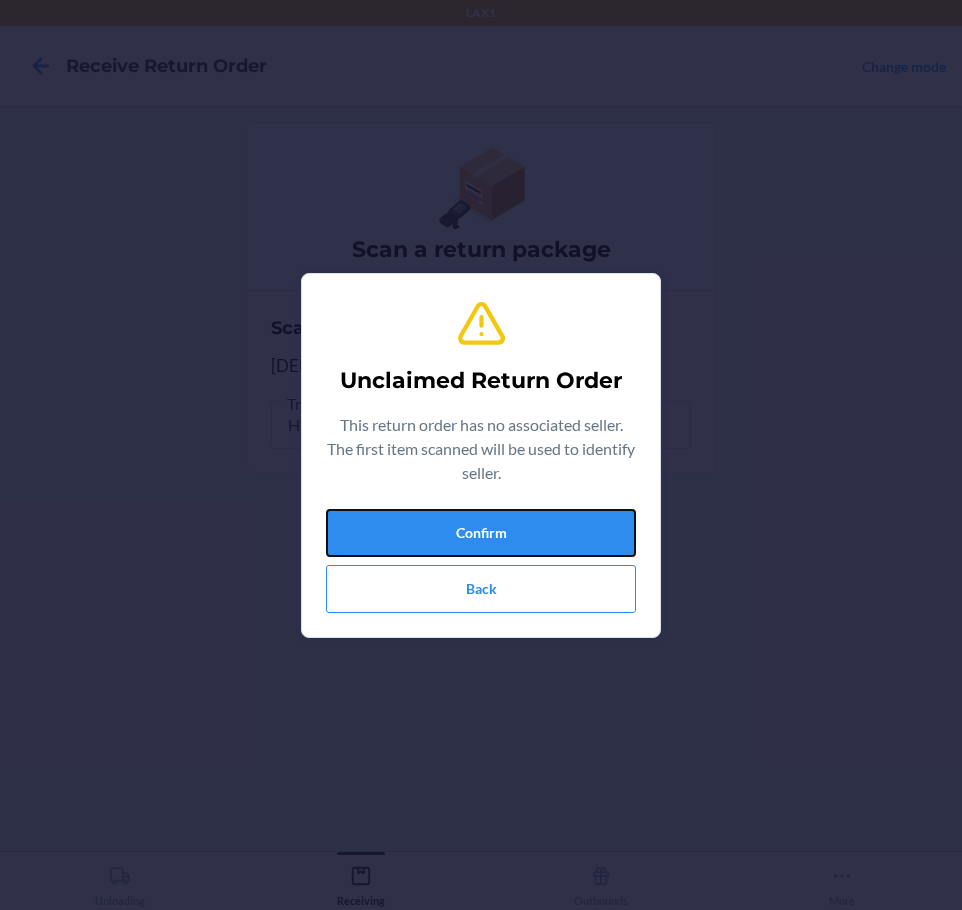 click on "Confirm" at bounding box center (481, 533) 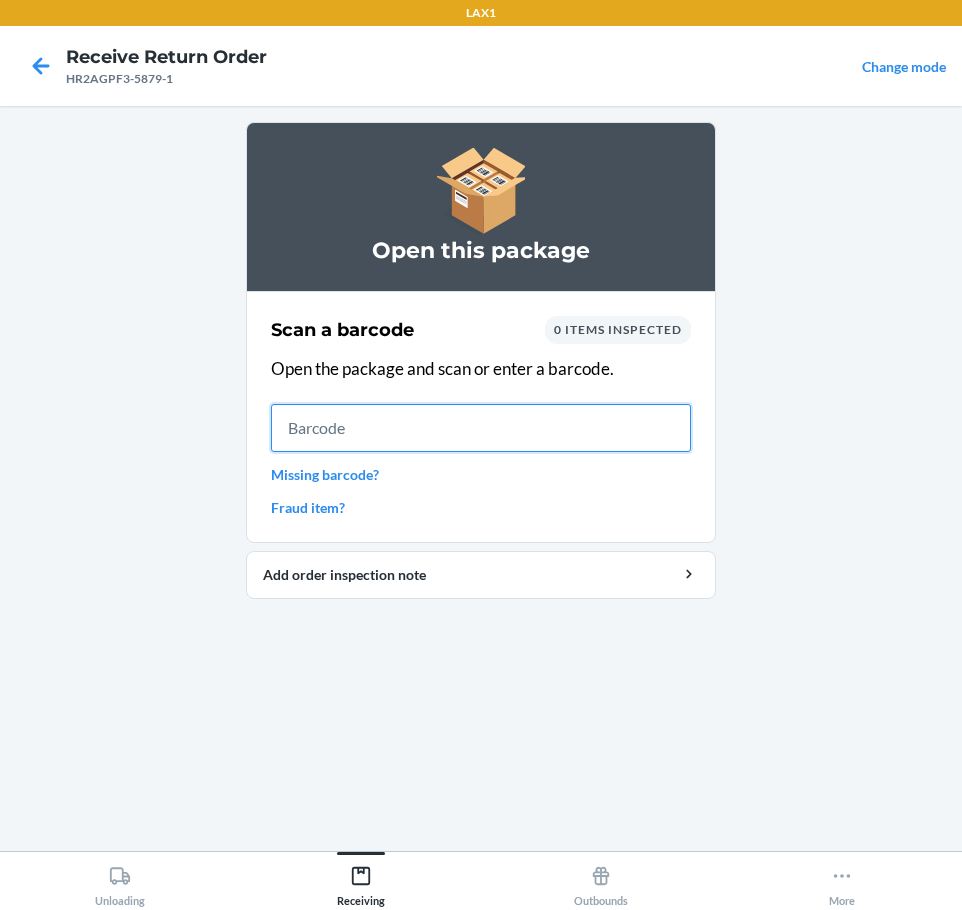 click at bounding box center [481, 428] 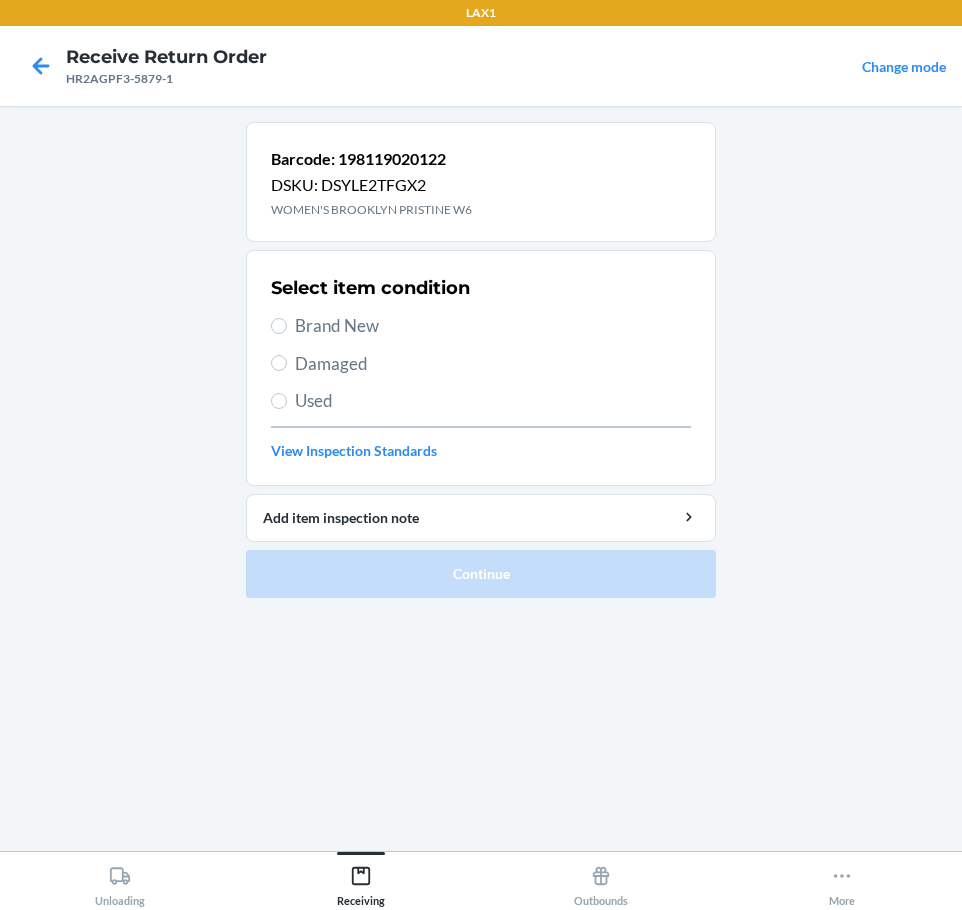 click on "Brand New" at bounding box center [493, 326] 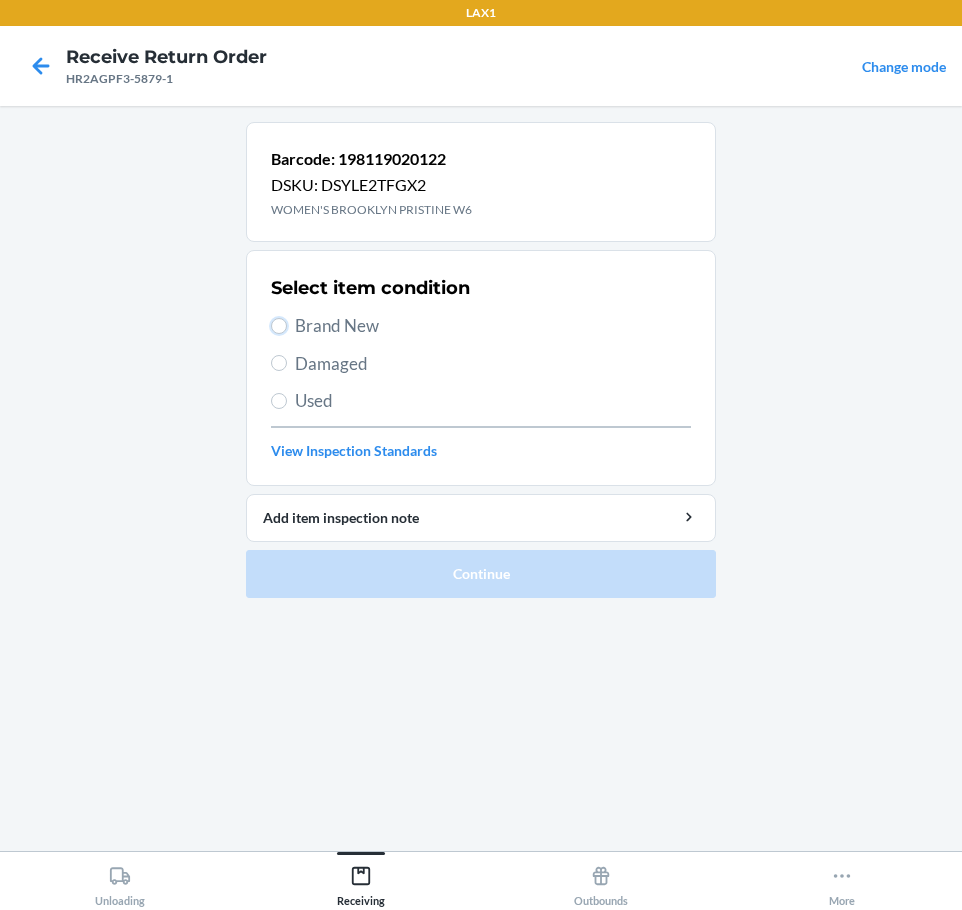 click on "Brand New" at bounding box center [279, 326] 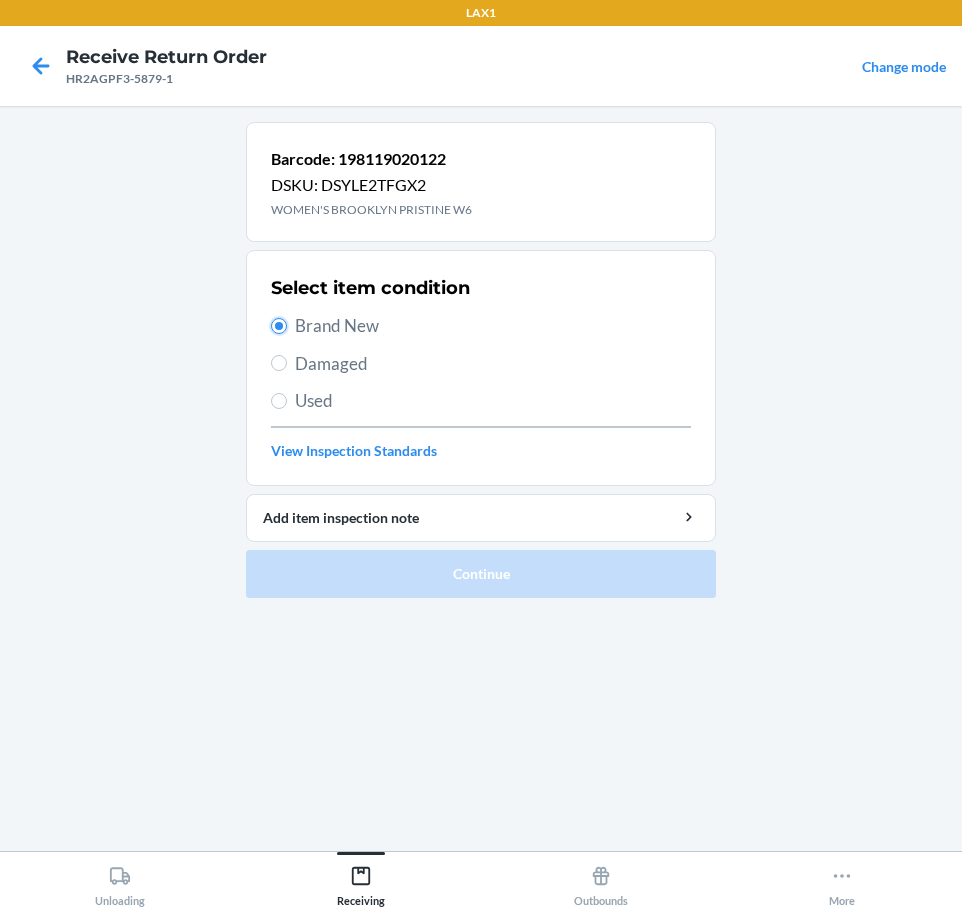 radio on "true" 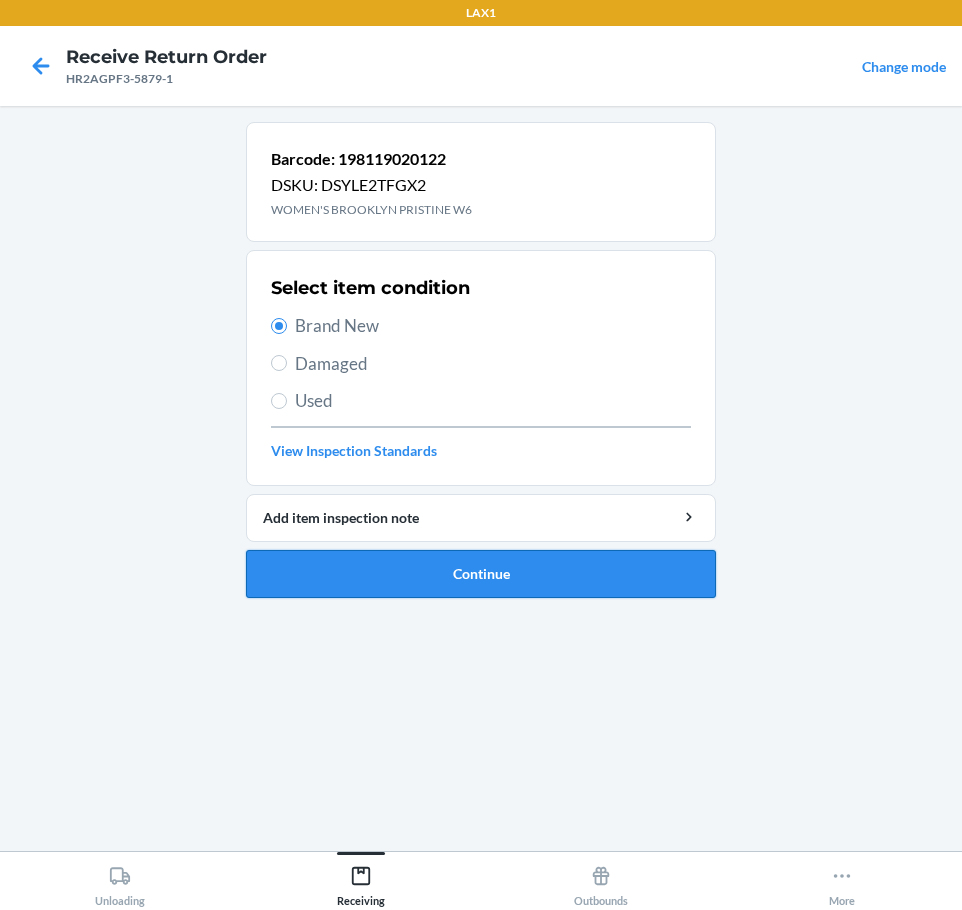 click on "Continue" at bounding box center [481, 574] 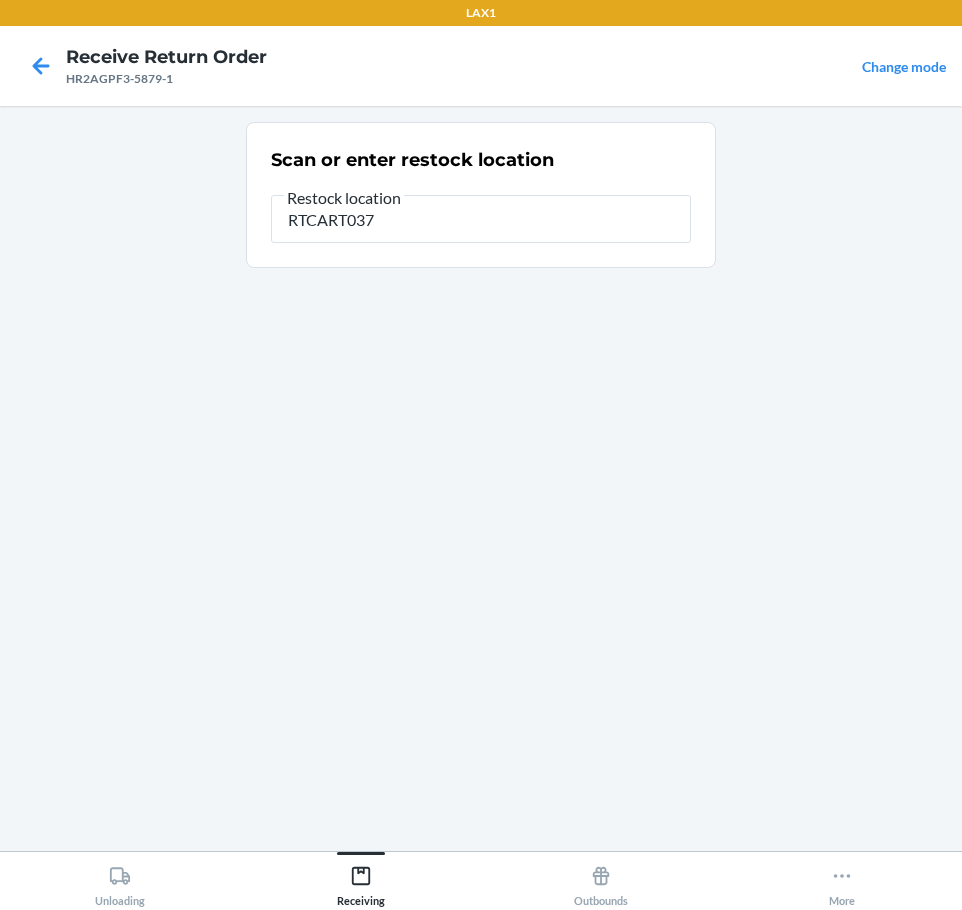 type on "RTCART037" 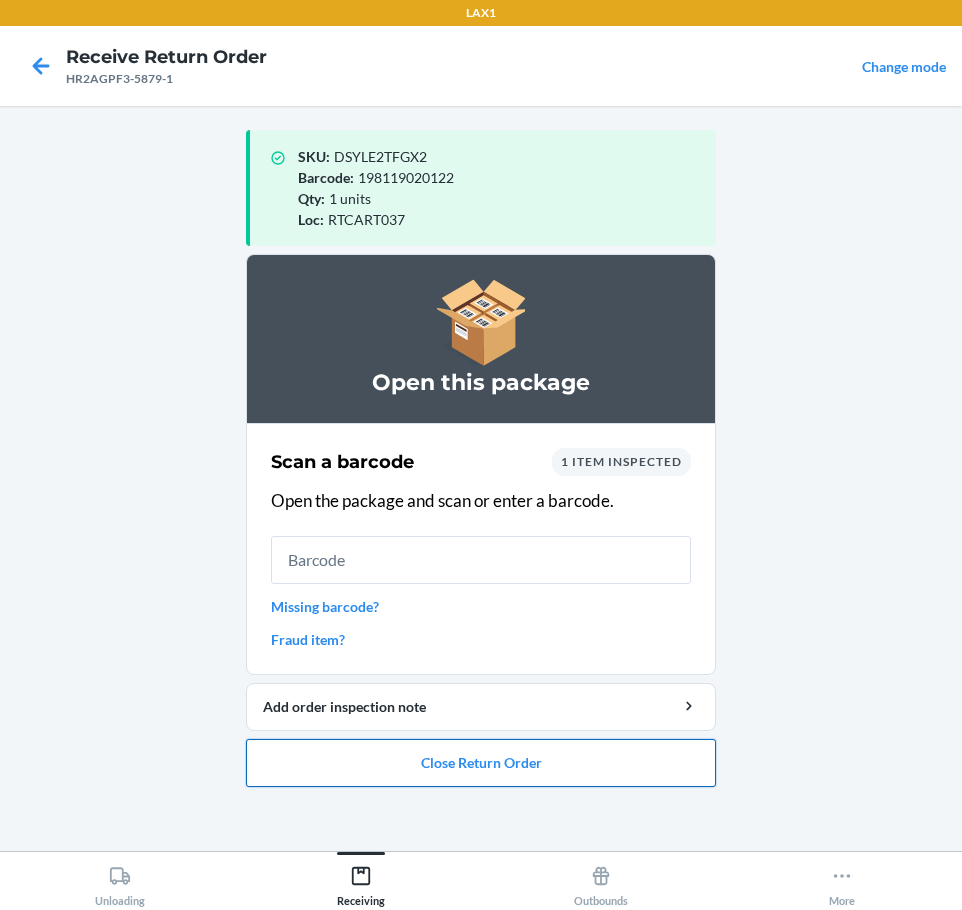 click on "Close Return Order" at bounding box center (481, 763) 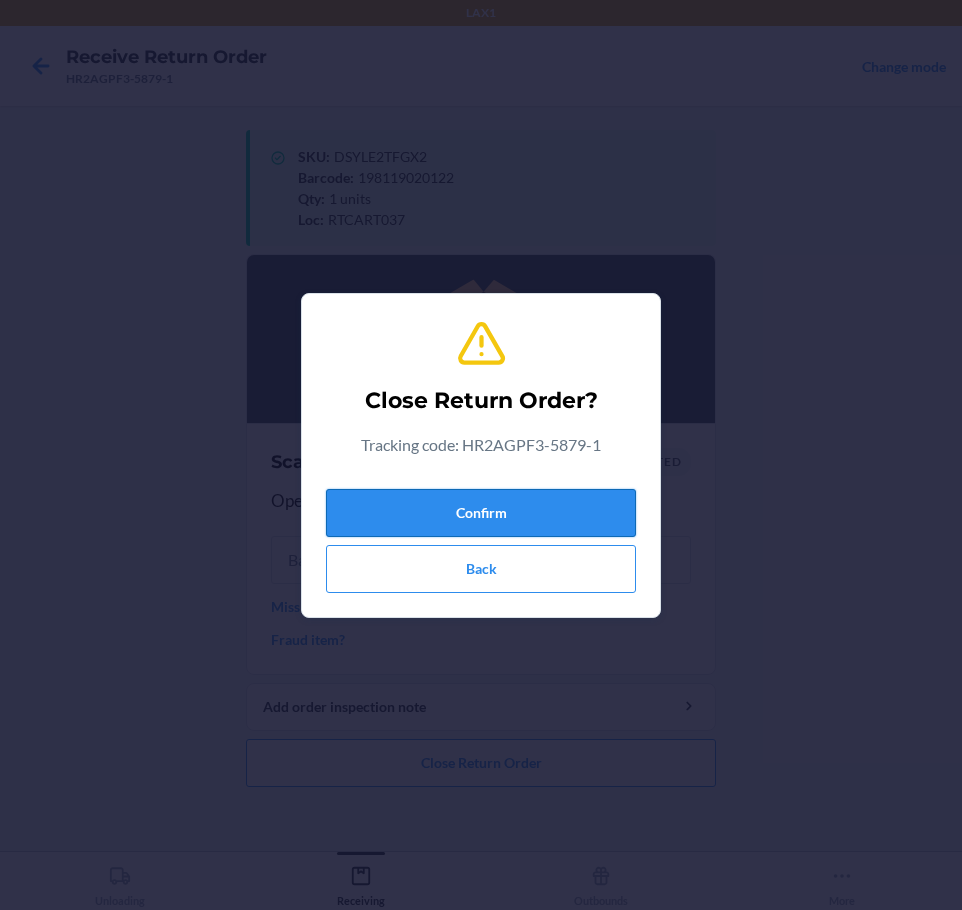 click on "Confirm" at bounding box center [481, 513] 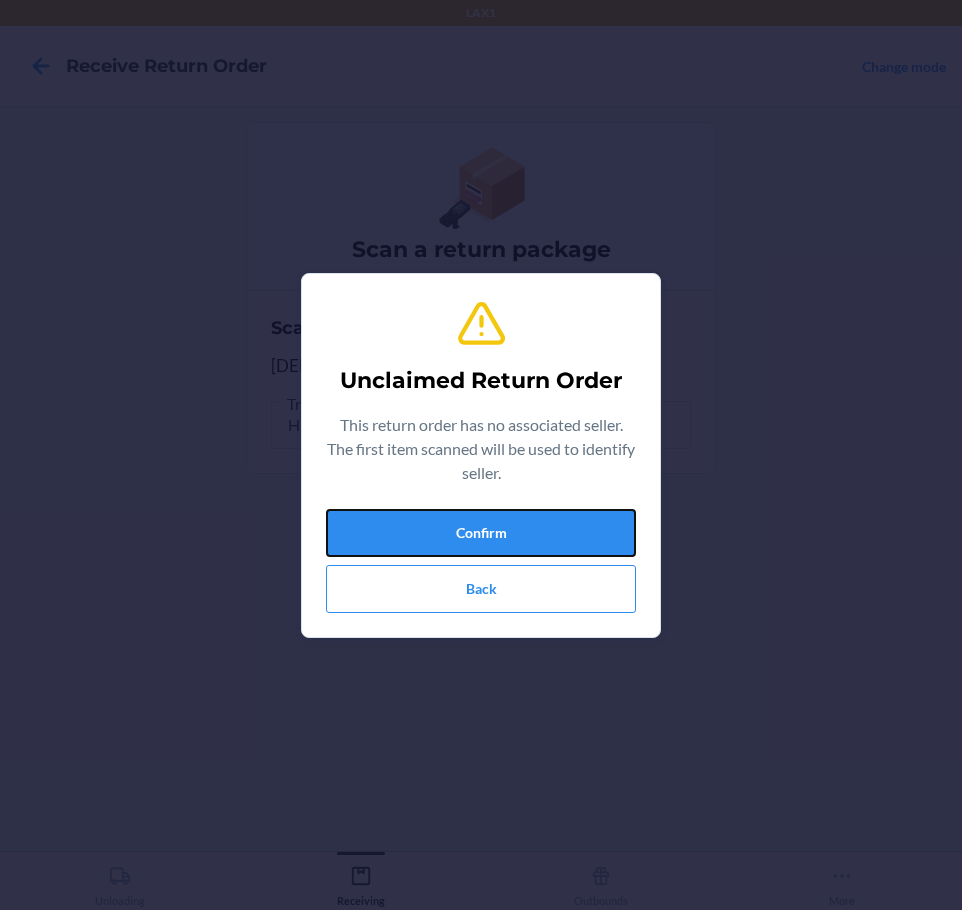click on "Confirm" at bounding box center (481, 533) 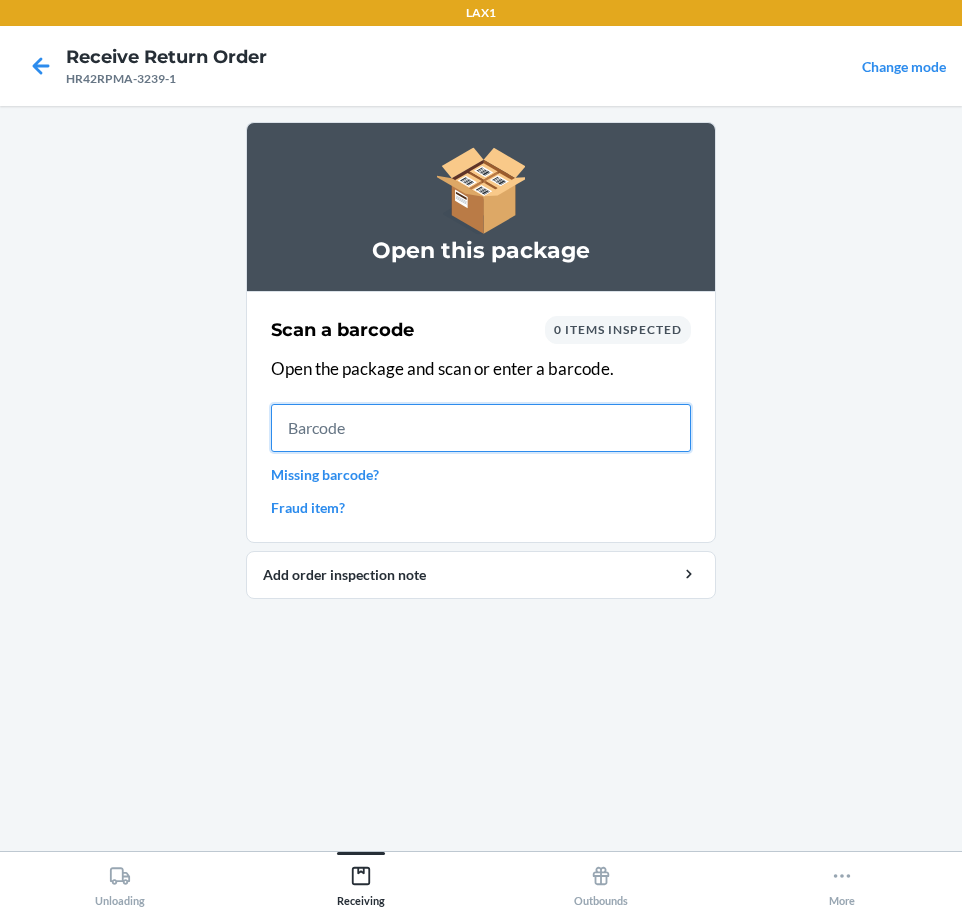 click at bounding box center [481, 428] 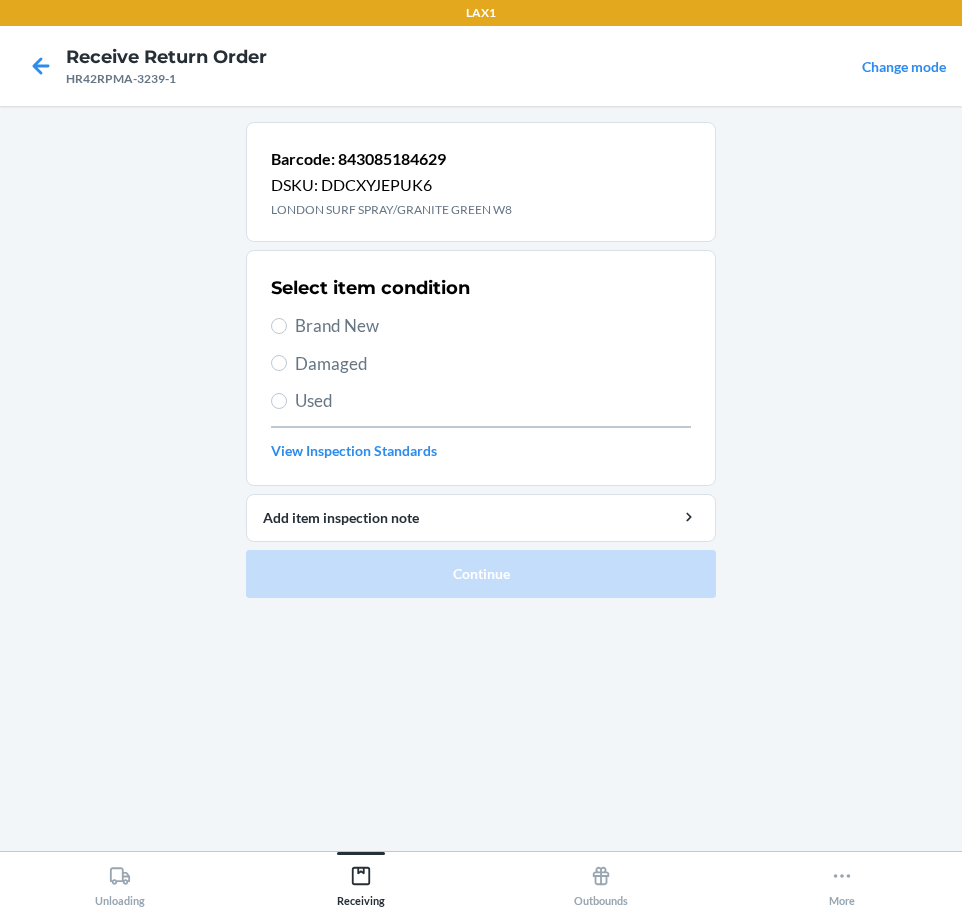 click on "Damaged" at bounding box center (493, 364) 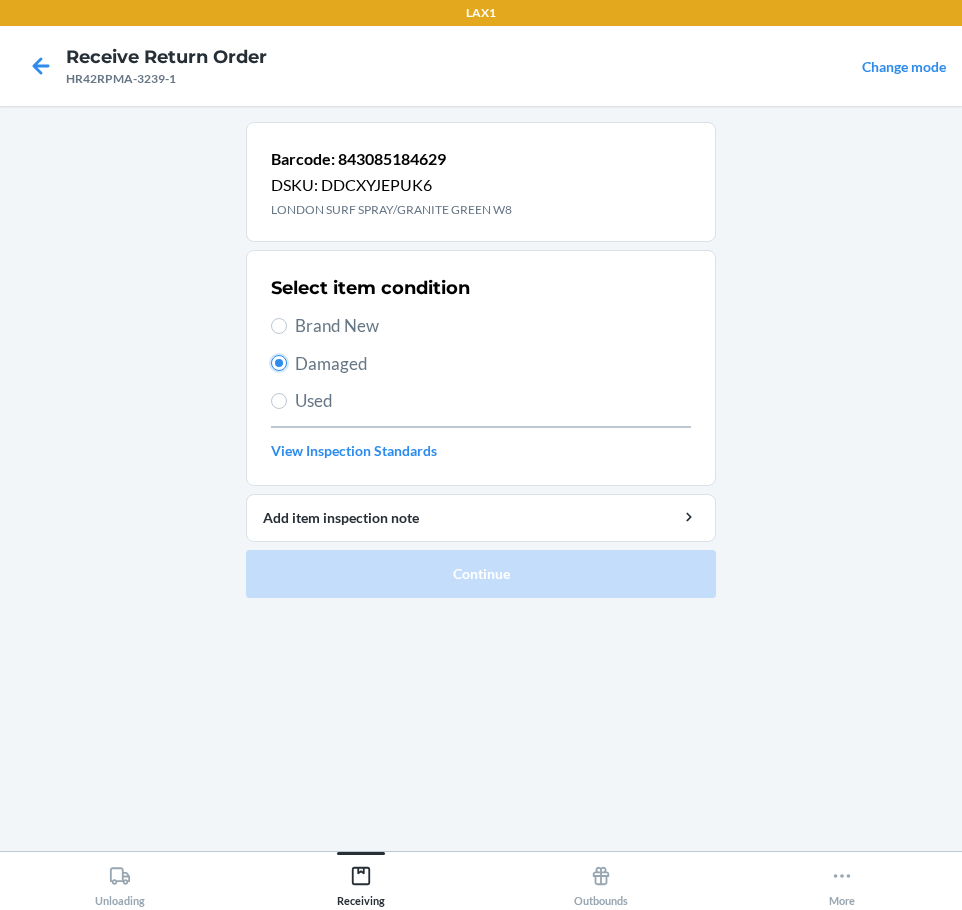 radio on "true" 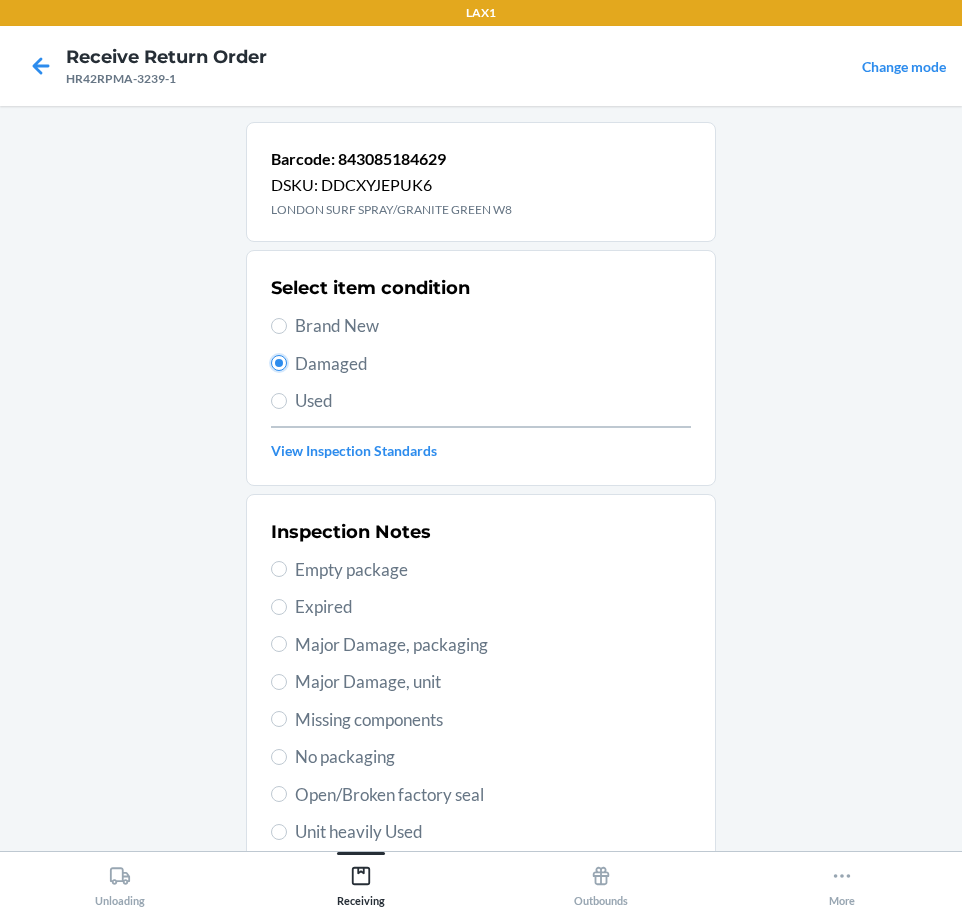 scroll, scrollTop: 297, scrollLeft: 0, axis: vertical 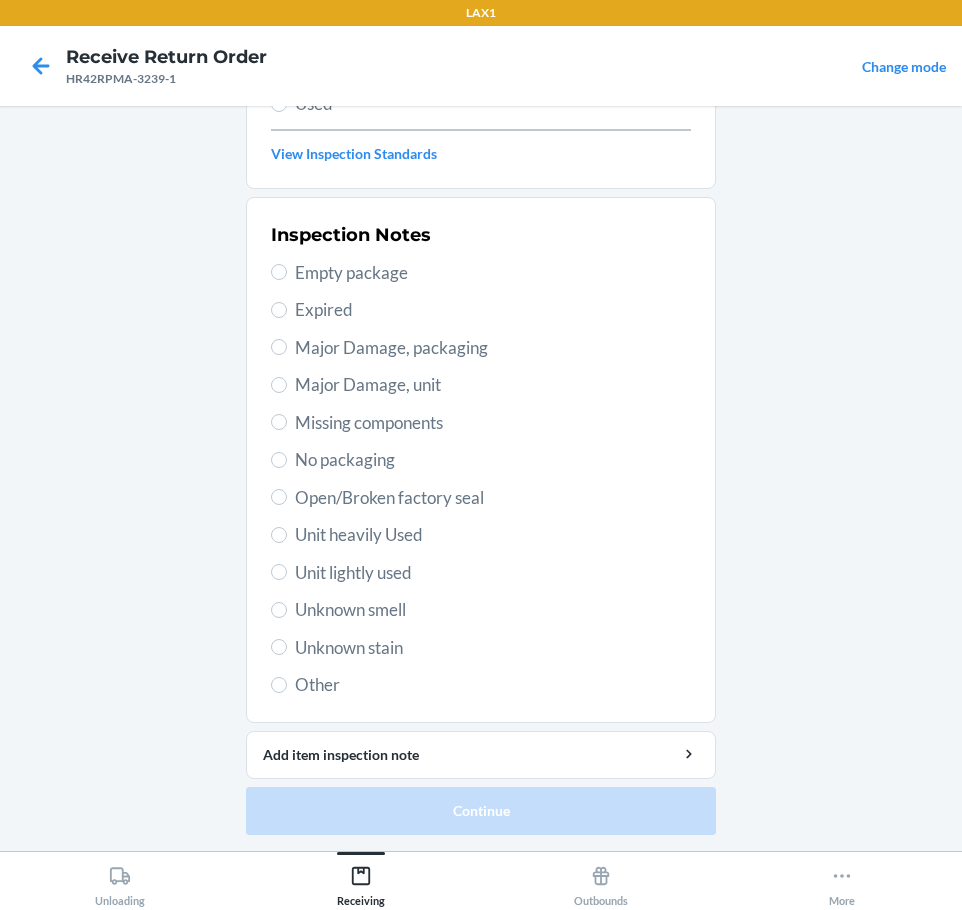 click on "Unit heavily Used" at bounding box center (493, 535) 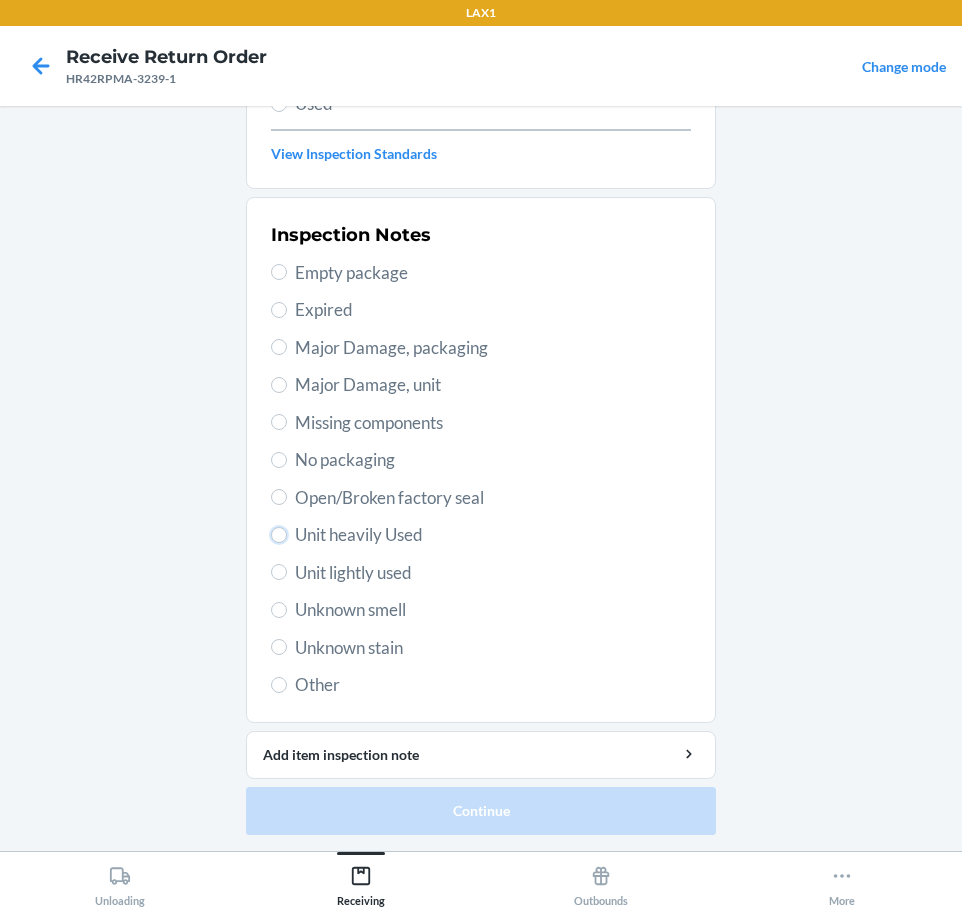 click on "Unit heavily Used" at bounding box center [279, 535] 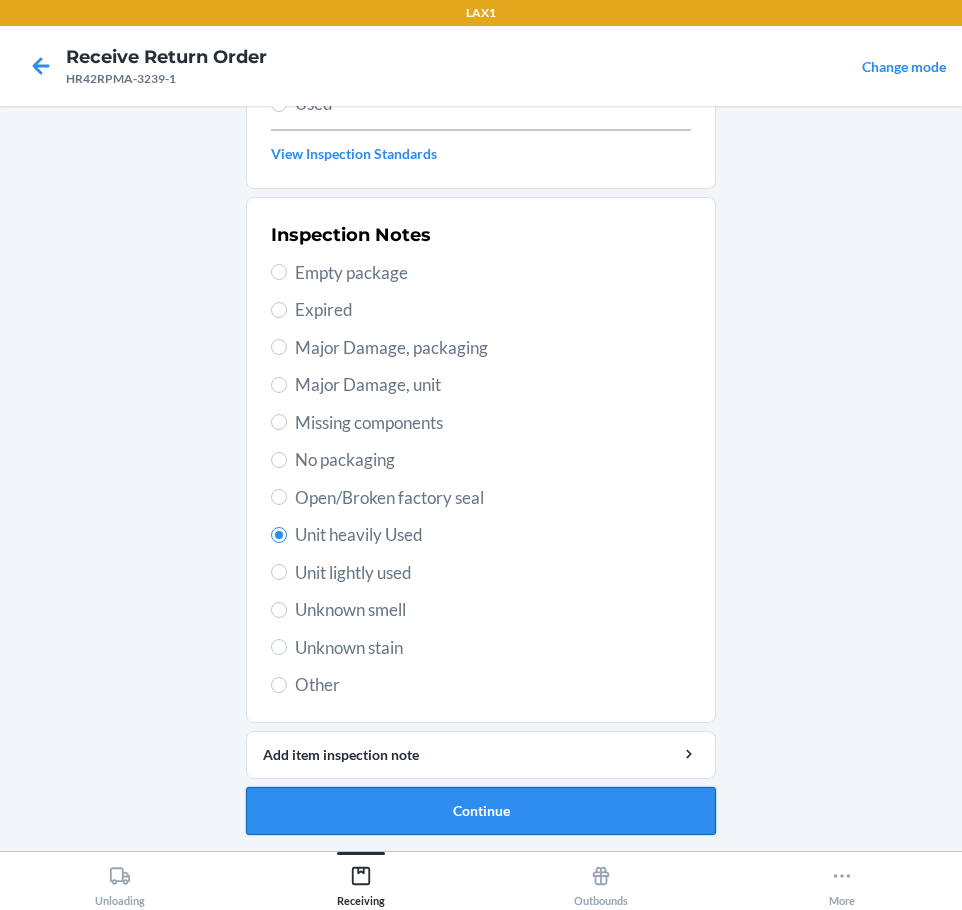 click on "Continue" at bounding box center (481, 811) 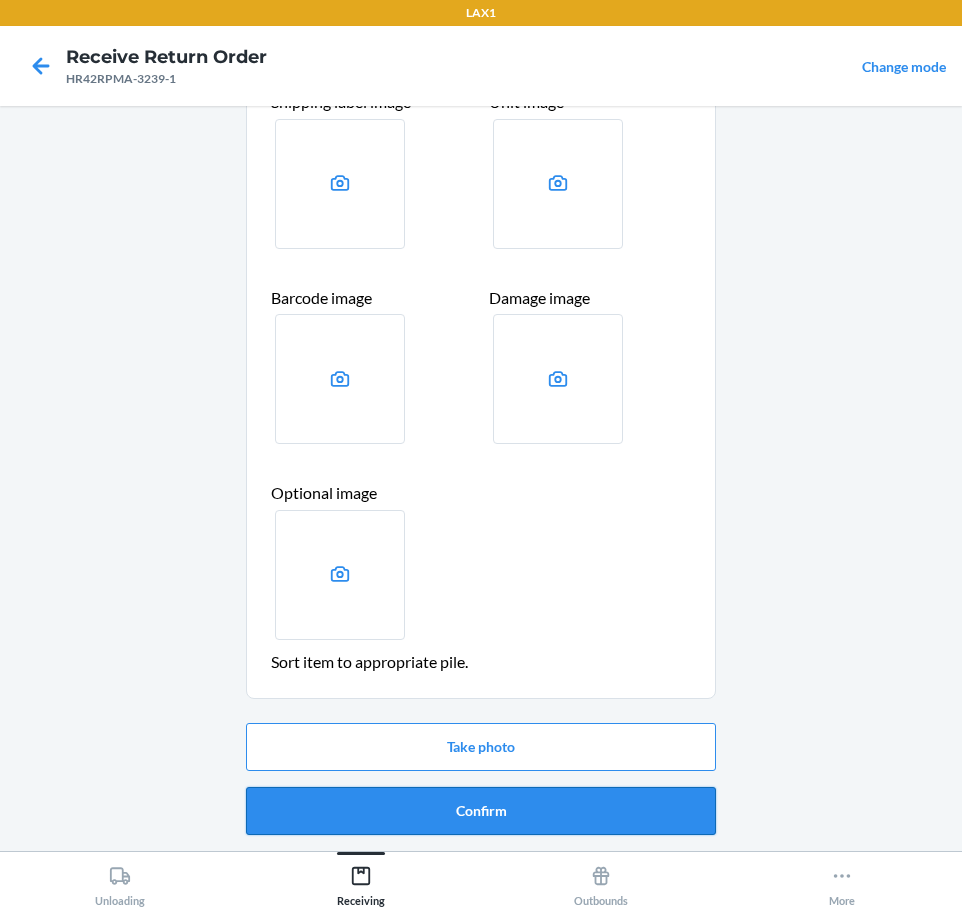 click on "Confirm" at bounding box center (481, 811) 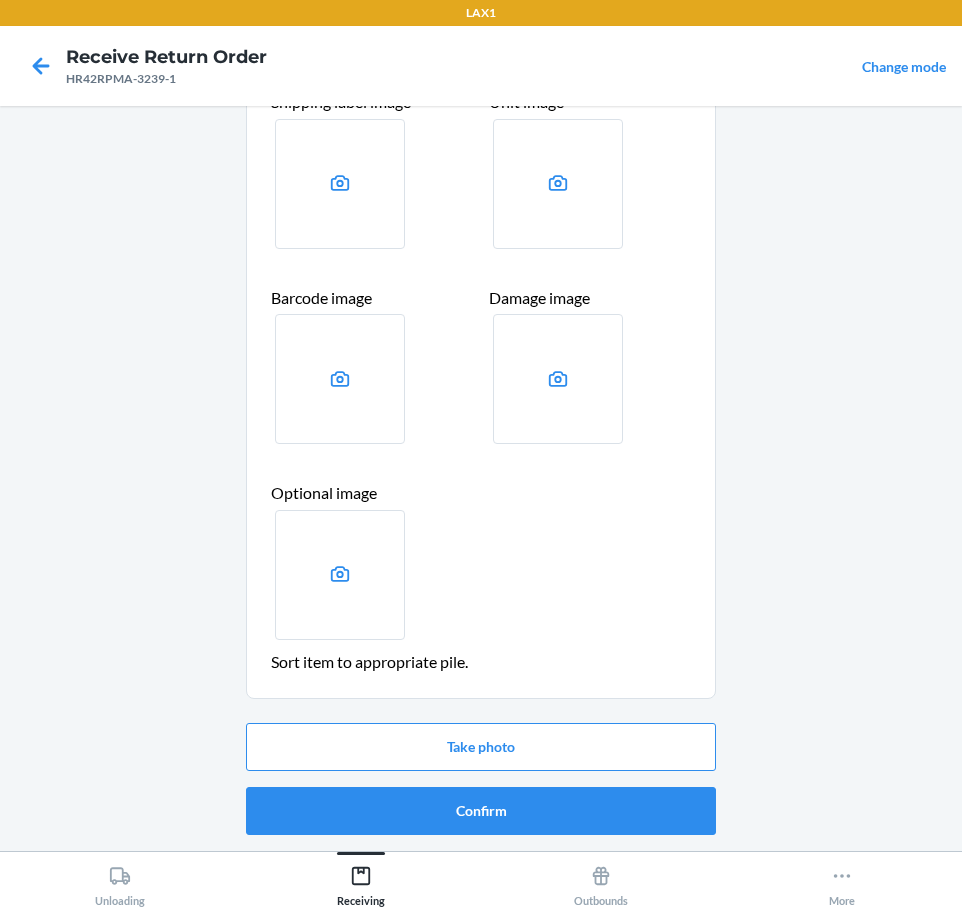 scroll, scrollTop: 0, scrollLeft: 0, axis: both 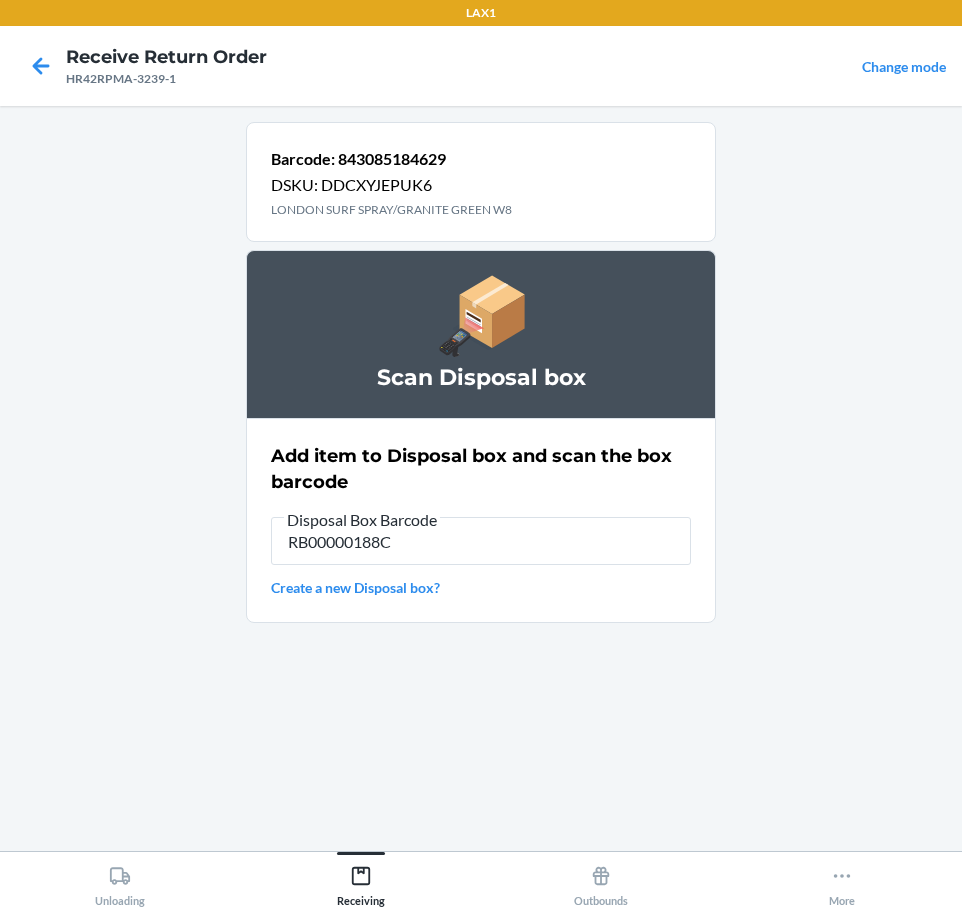 type on "RB00000188C" 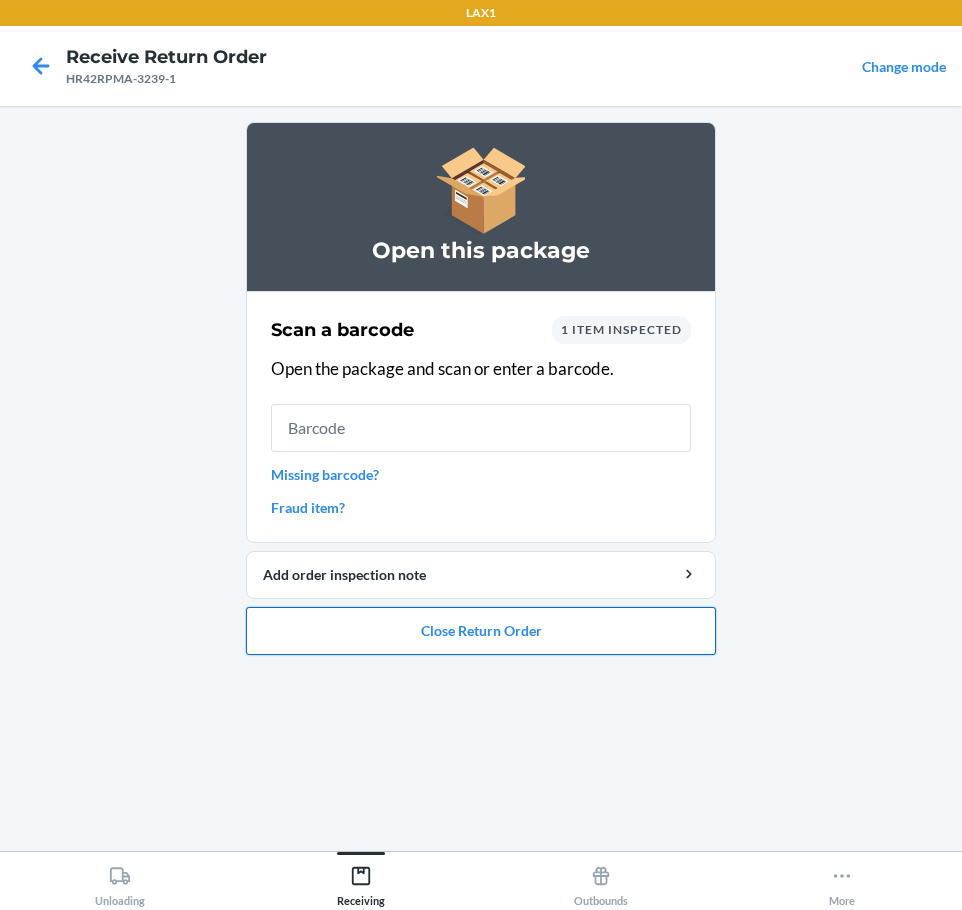 click on "Close Return Order" at bounding box center (481, 631) 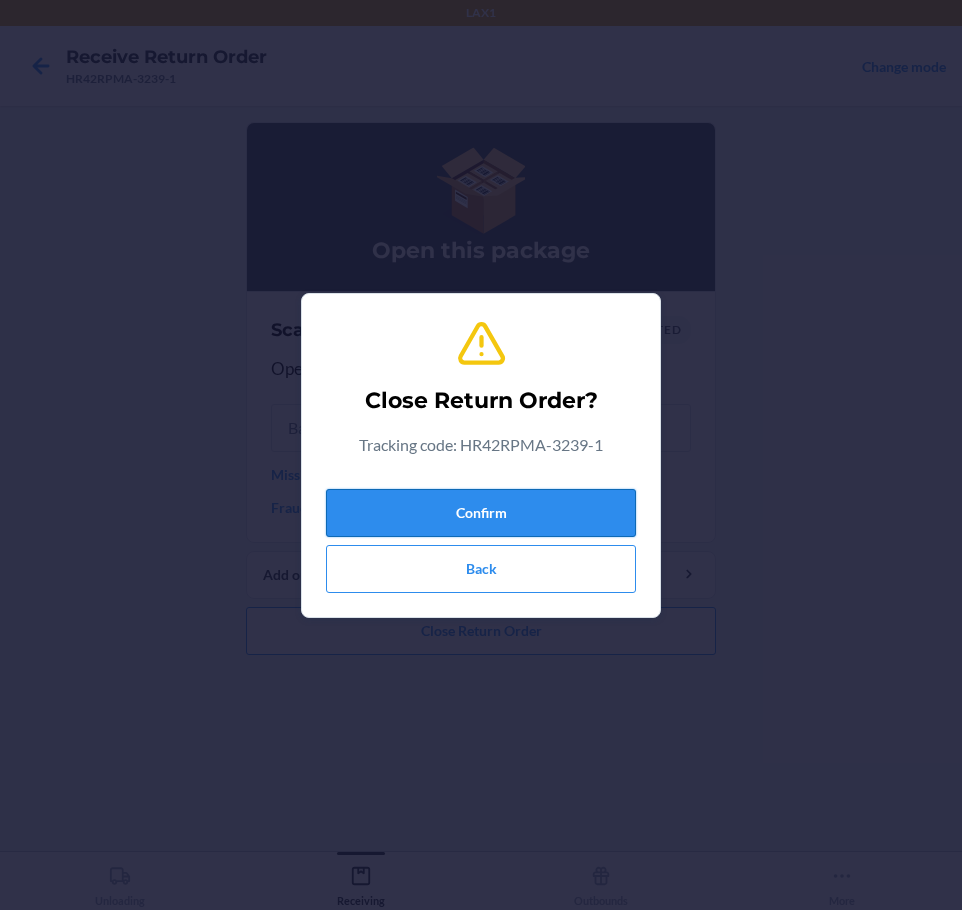 click on "Confirm" at bounding box center [481, 513] 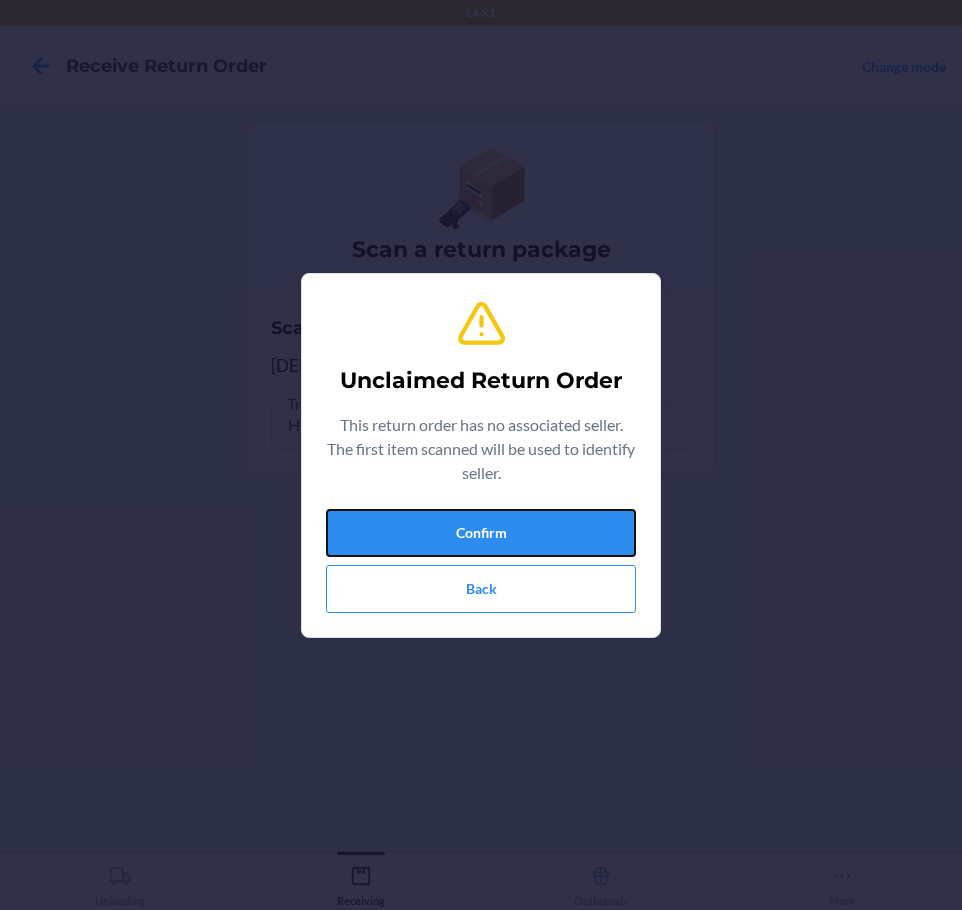 click on "Confirm" at bounding box center [481, 533] 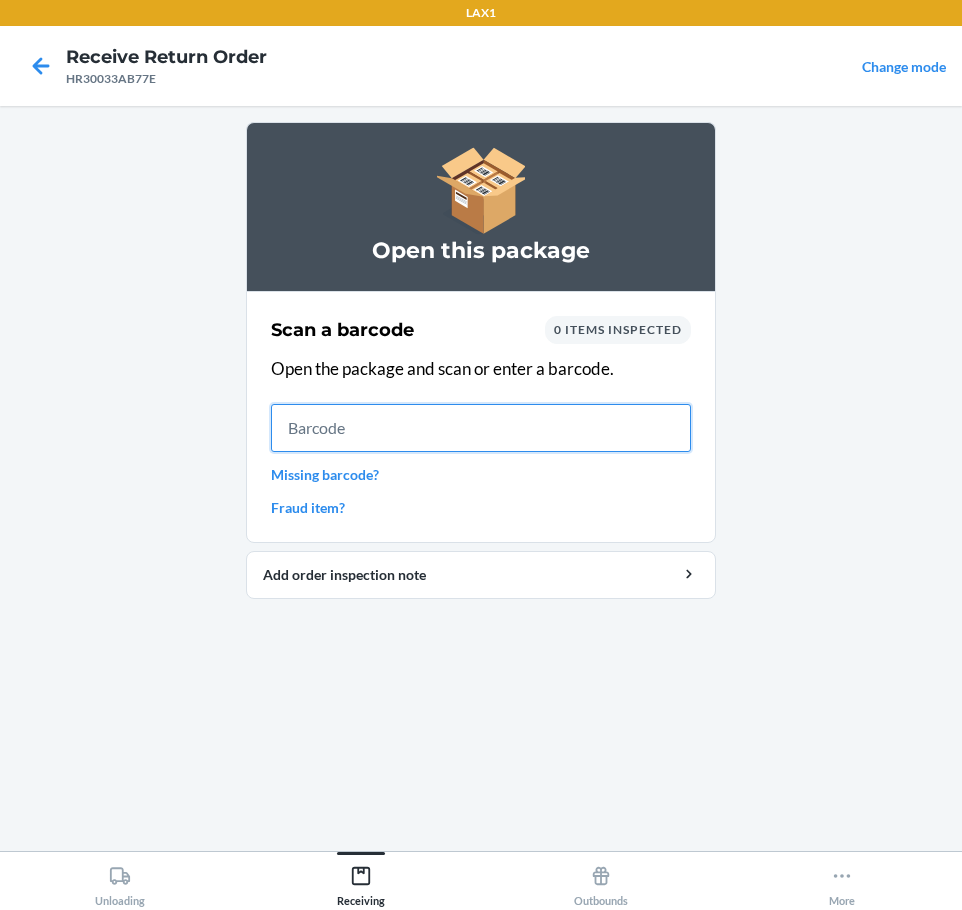 click at bounding box center (481, 428) 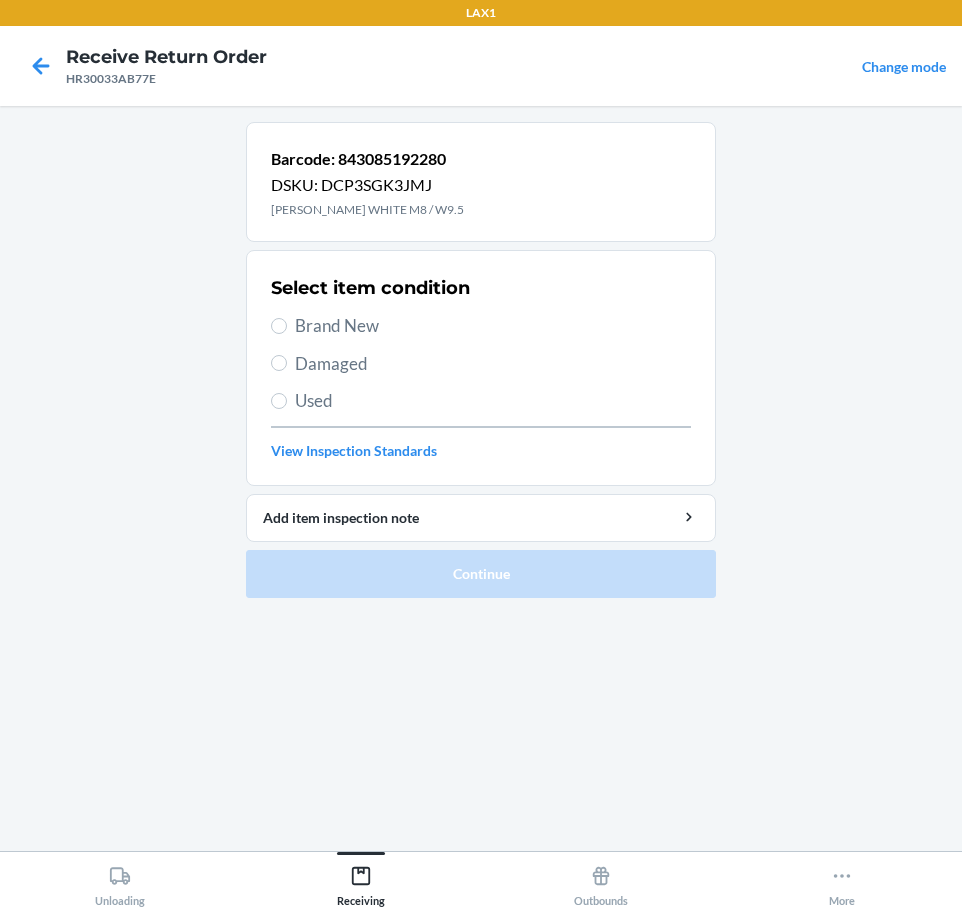 click on "Brand New" at bounding box center (493, 326) 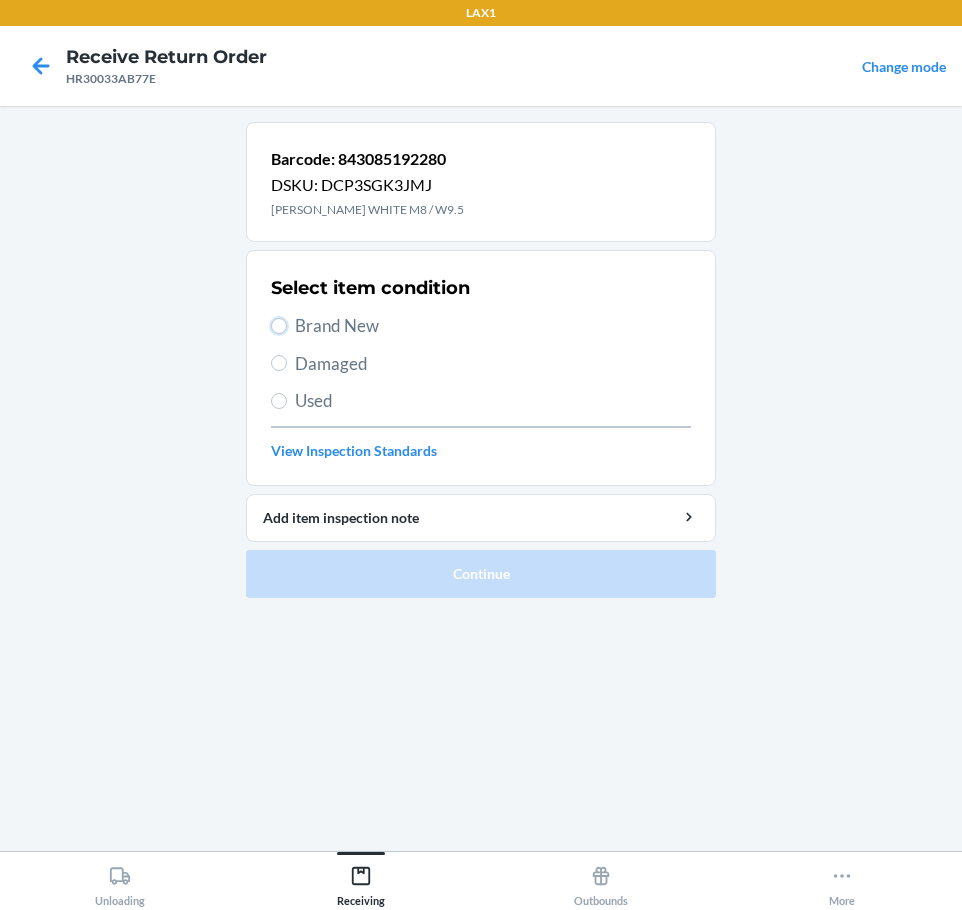 click on "Brand New" at bounding box center [279, 326] 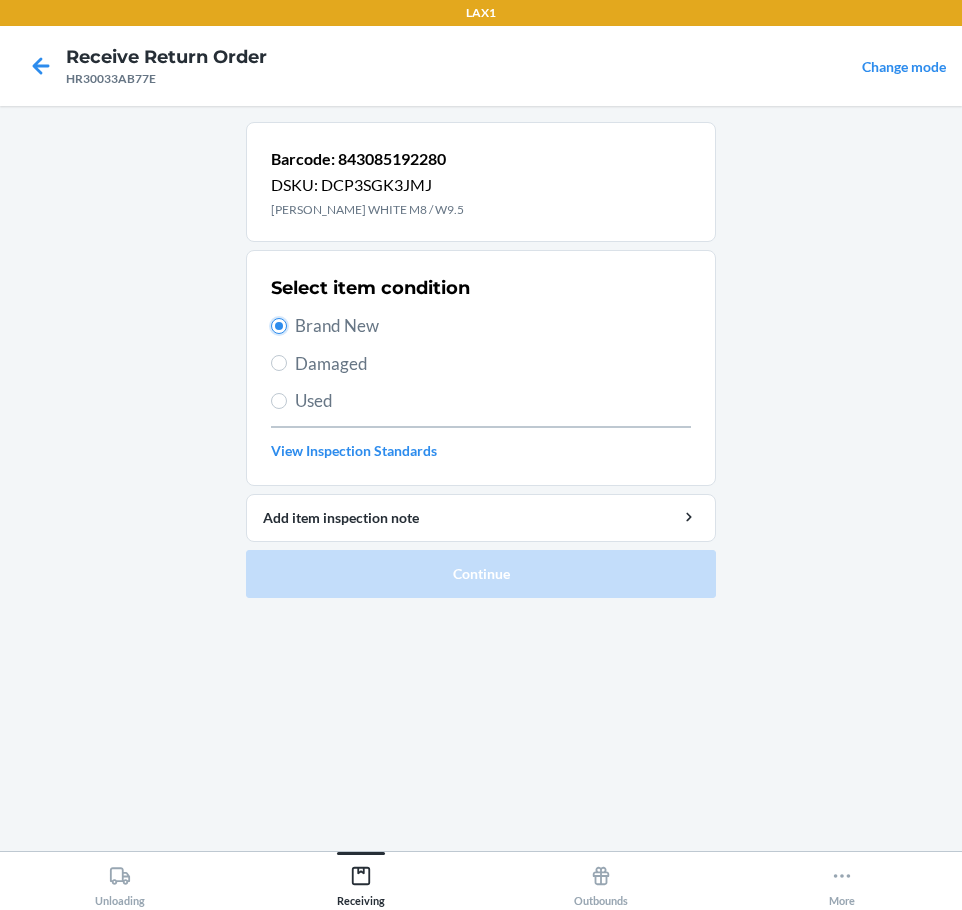 radio on "true" 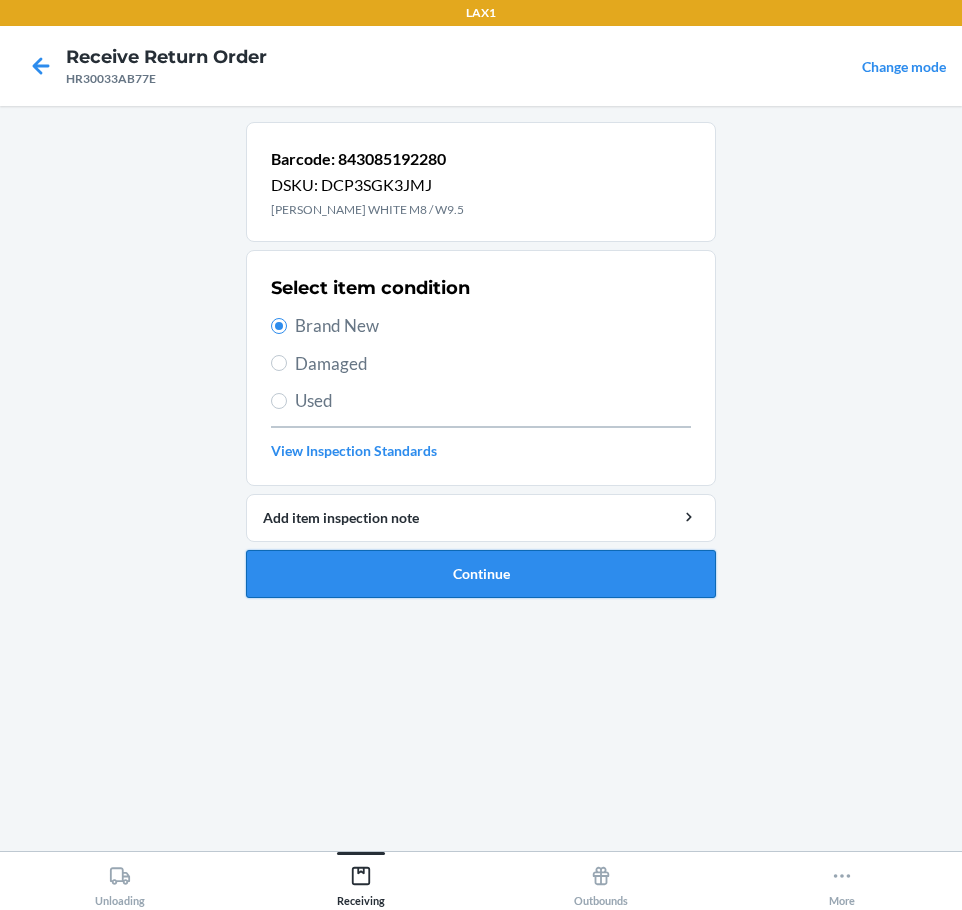 click on "Continue" at bounding box center (481, 574) 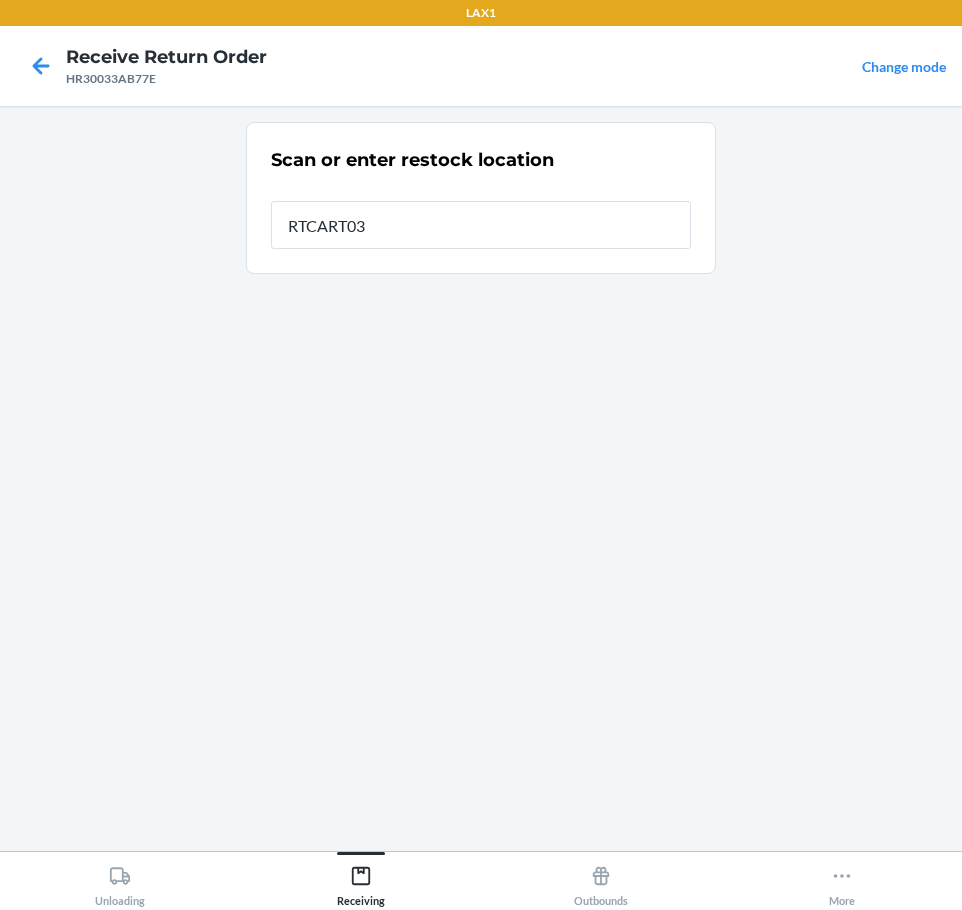 type on "RTCART037" 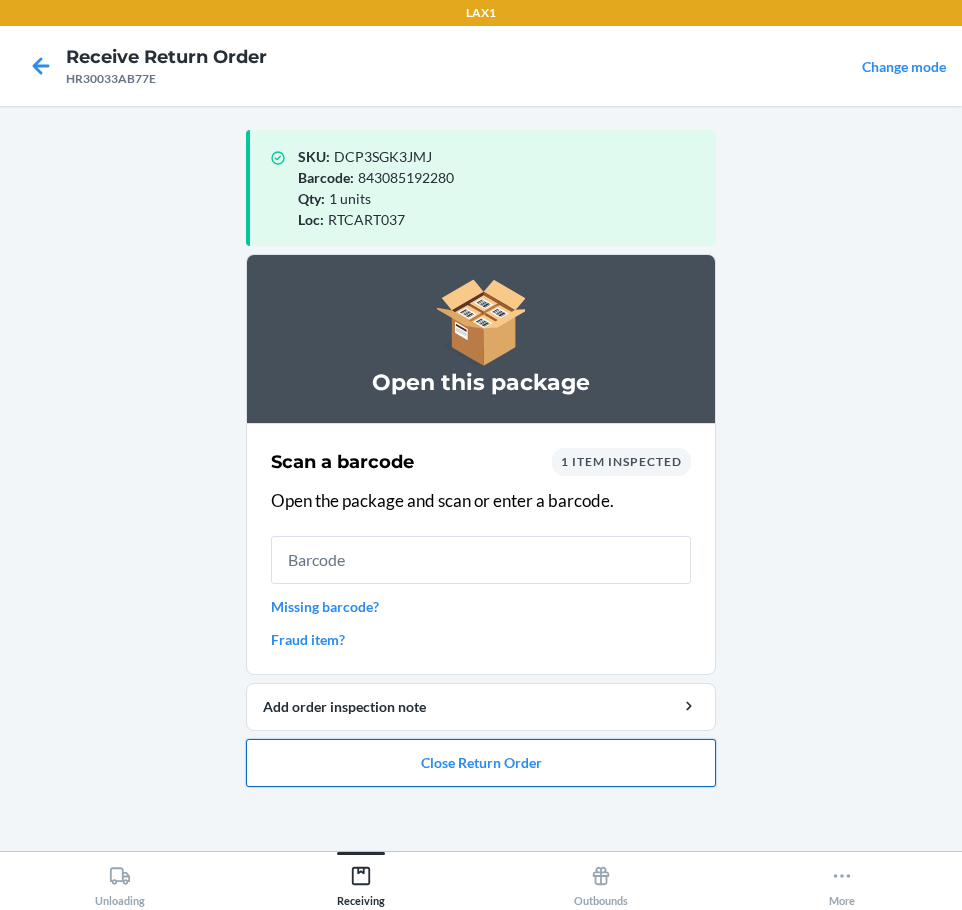 click on "Close Return Order" at bounding box center (481, 763) 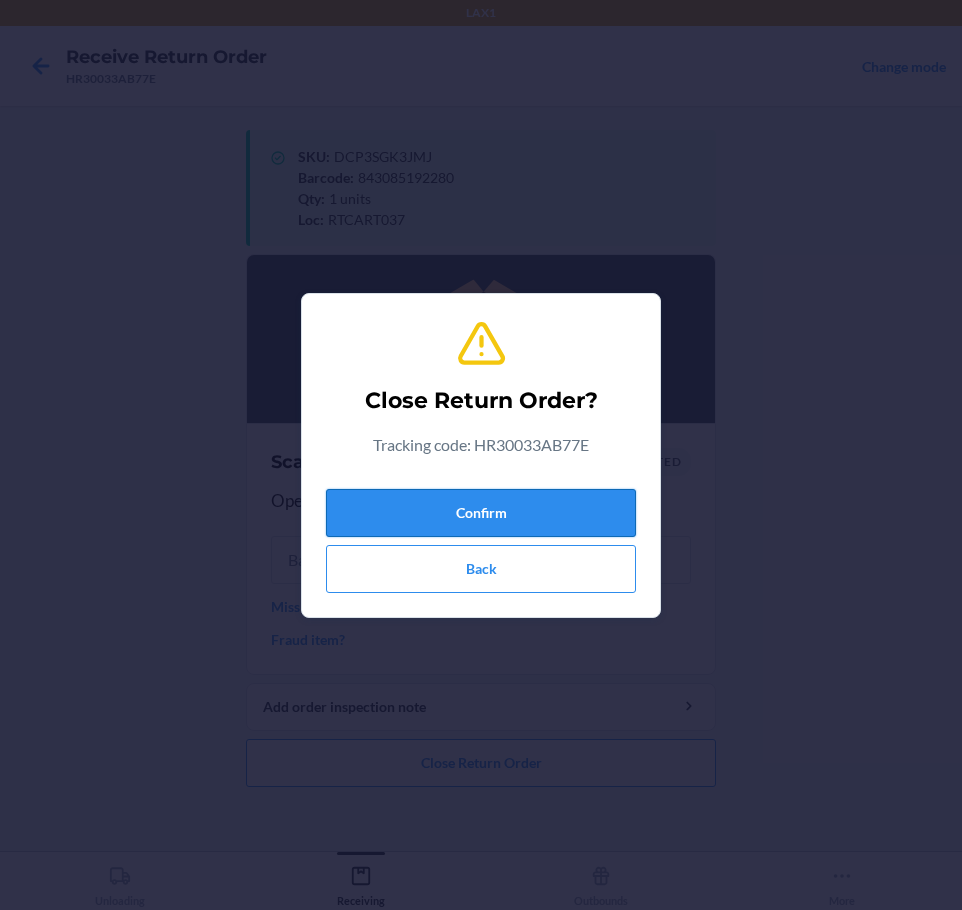 click on "Confirm" at bounding box center (481, 513) 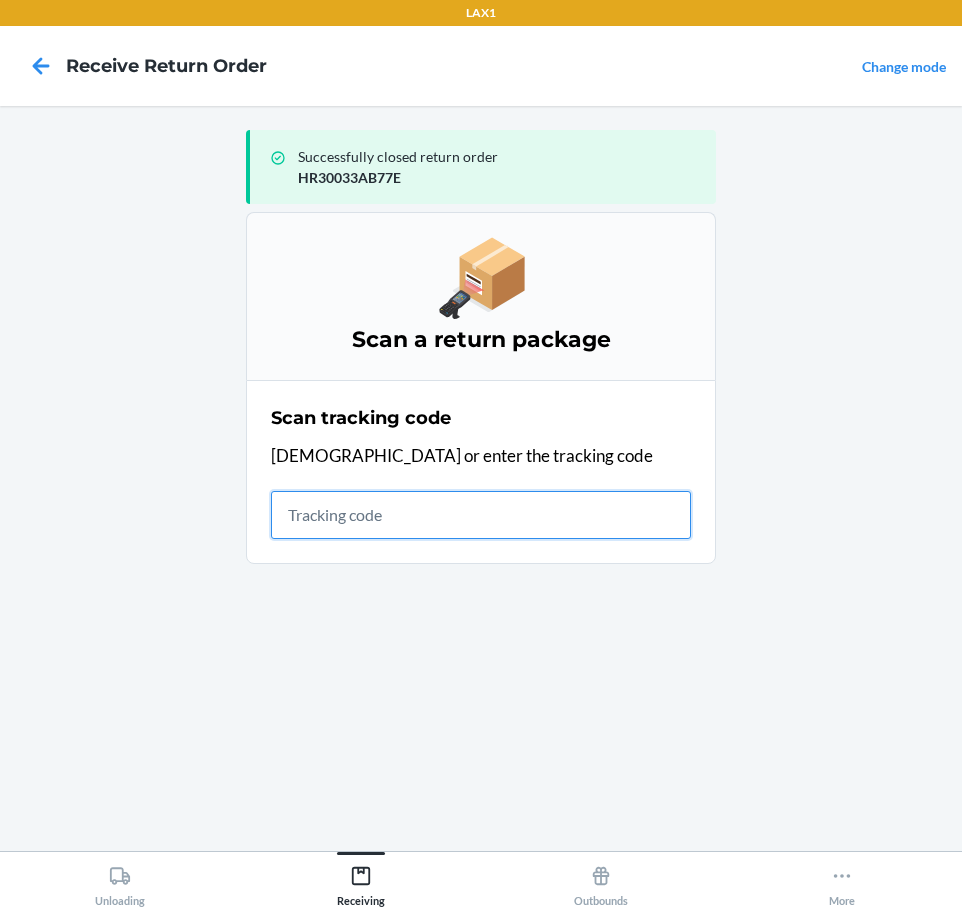 click at bounding box center [481, 515] 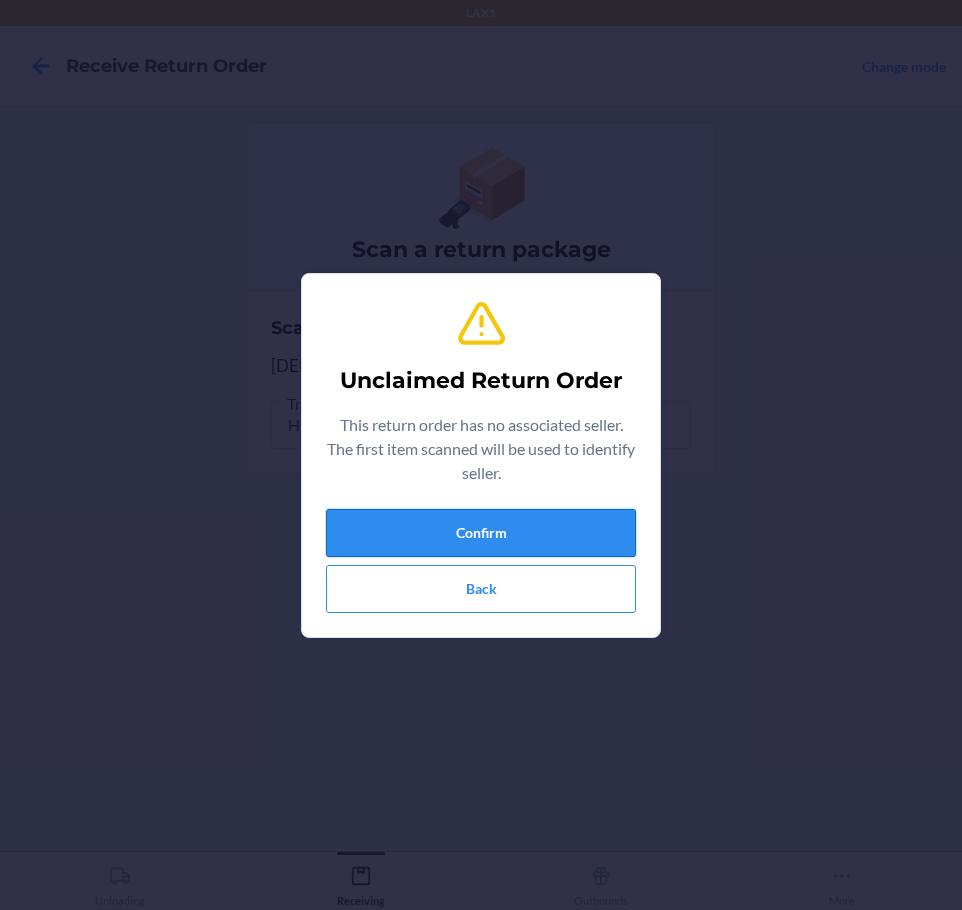 click on "Confirm" at bounding box center (481, 533) 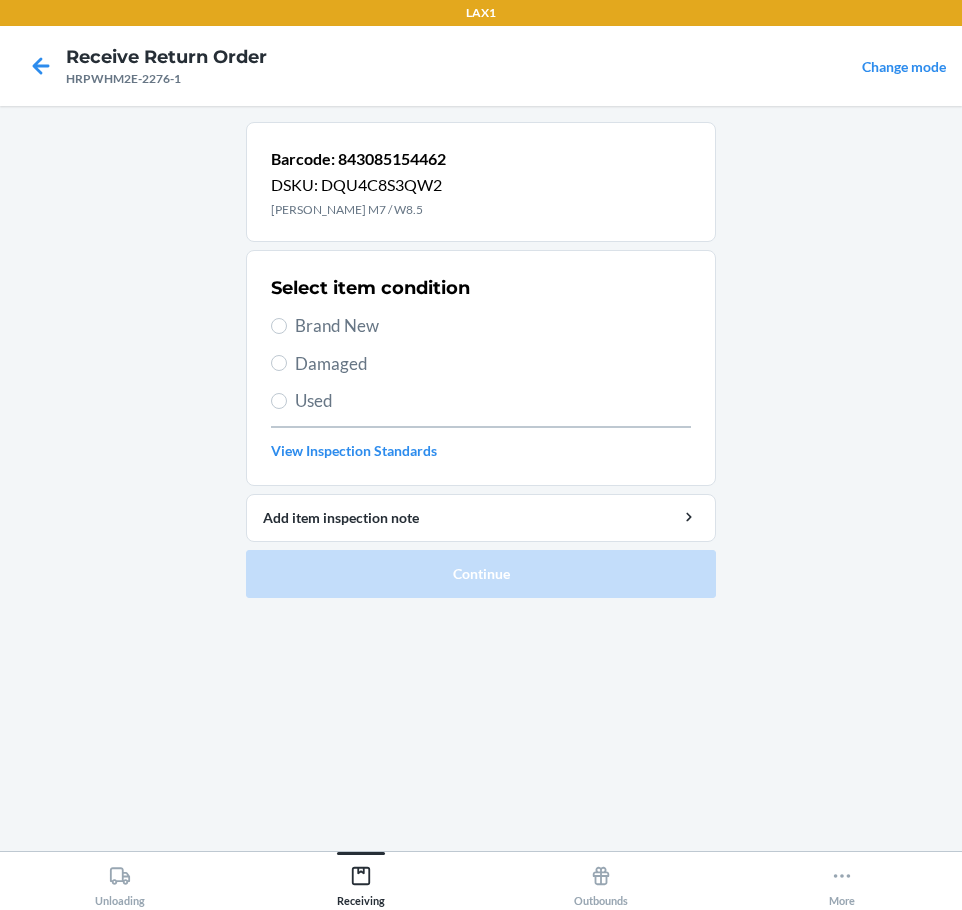 click on "Select item condition Brand New Damaged Used View Inspection Standards" at bounding box center [481, 368] 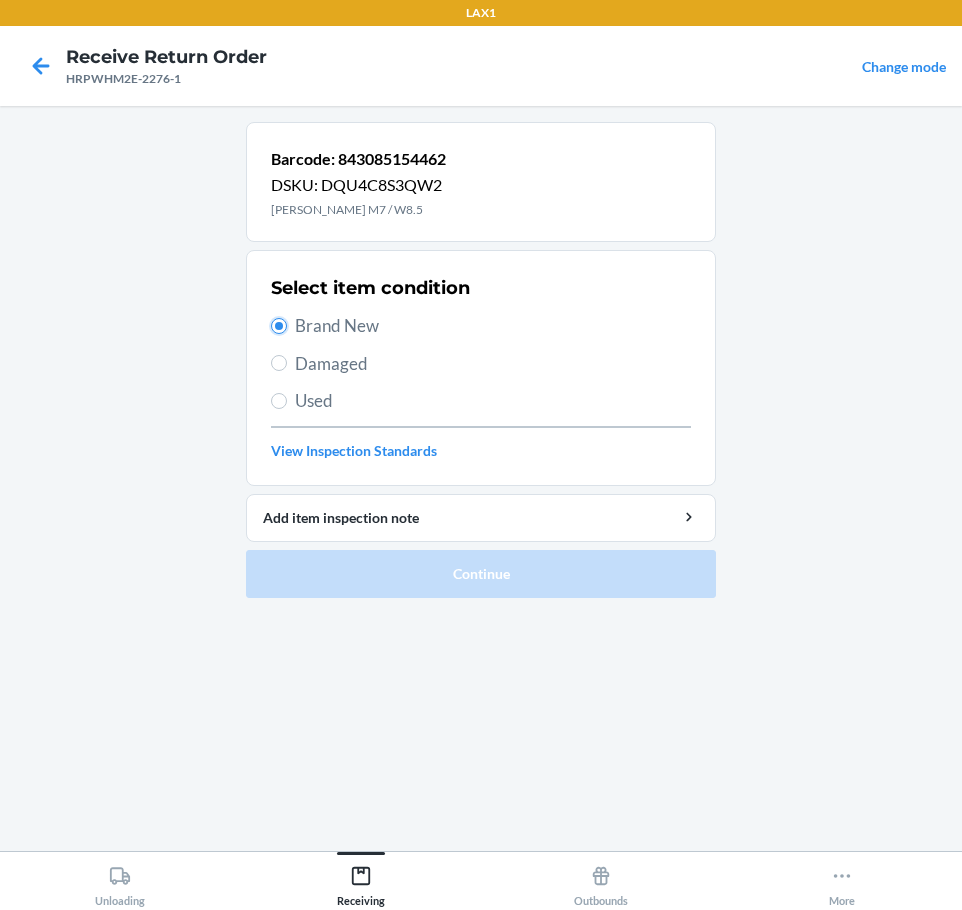 radio on "true" 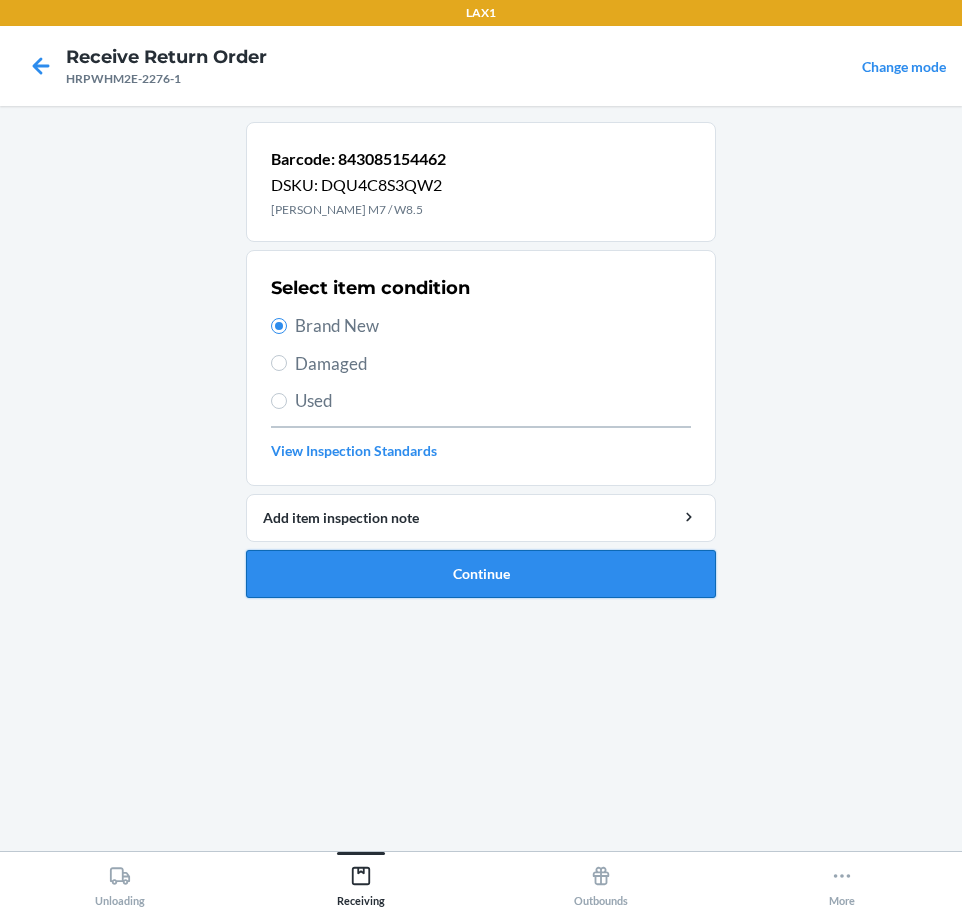 click on "Continue" at bounding box center [481, 574] 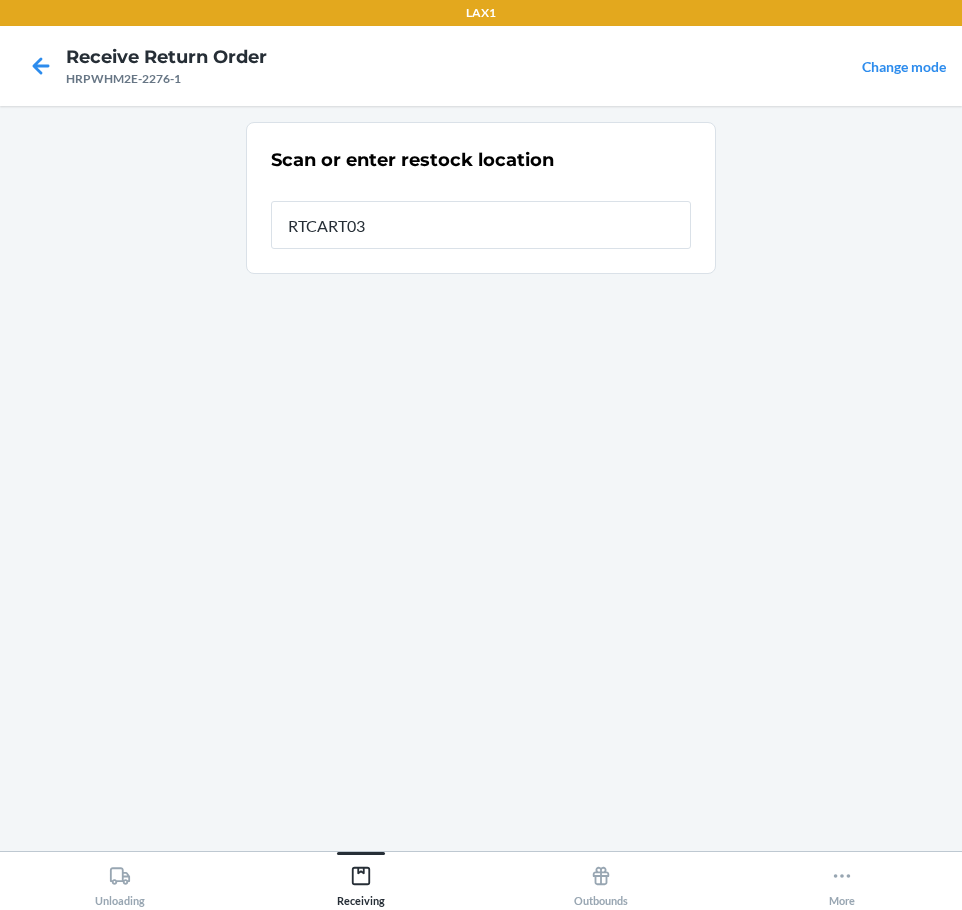 type on "RTCART037" 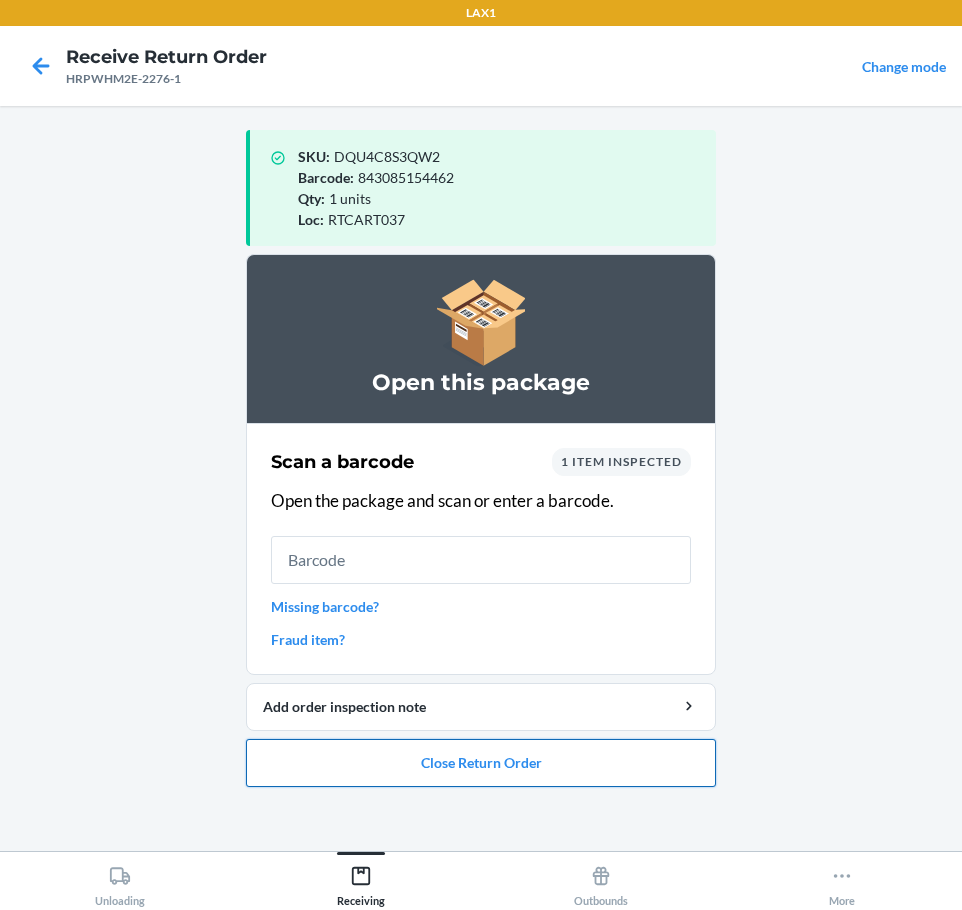 click on "Close Return Order" at bounding box center (481, 763) 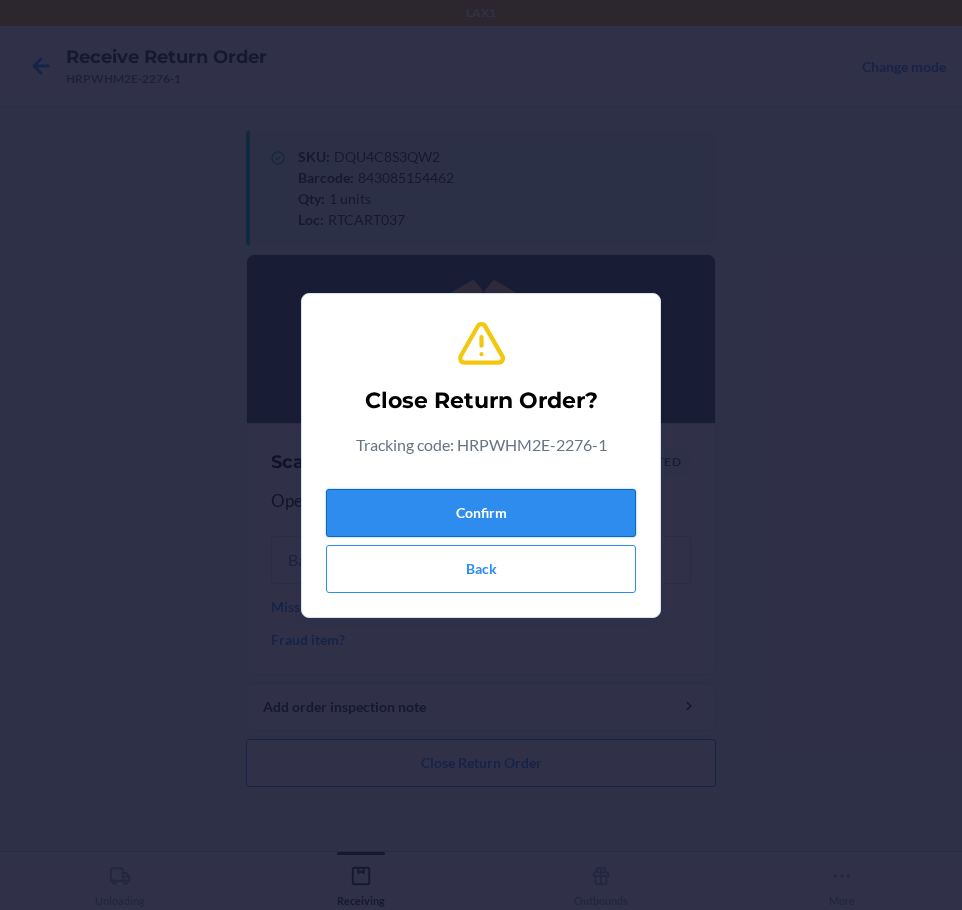 click on "Confirm" at bounding box center (481, 513) 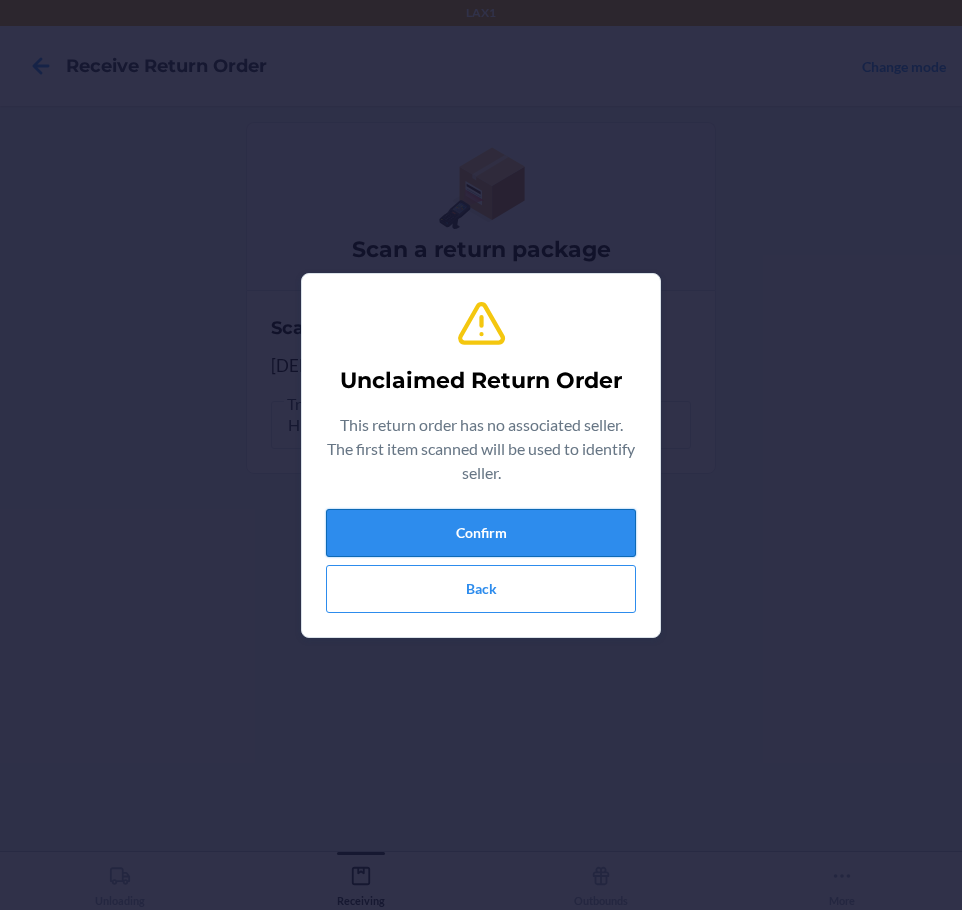 click on "Confirm" at bounding box center [481, 533] 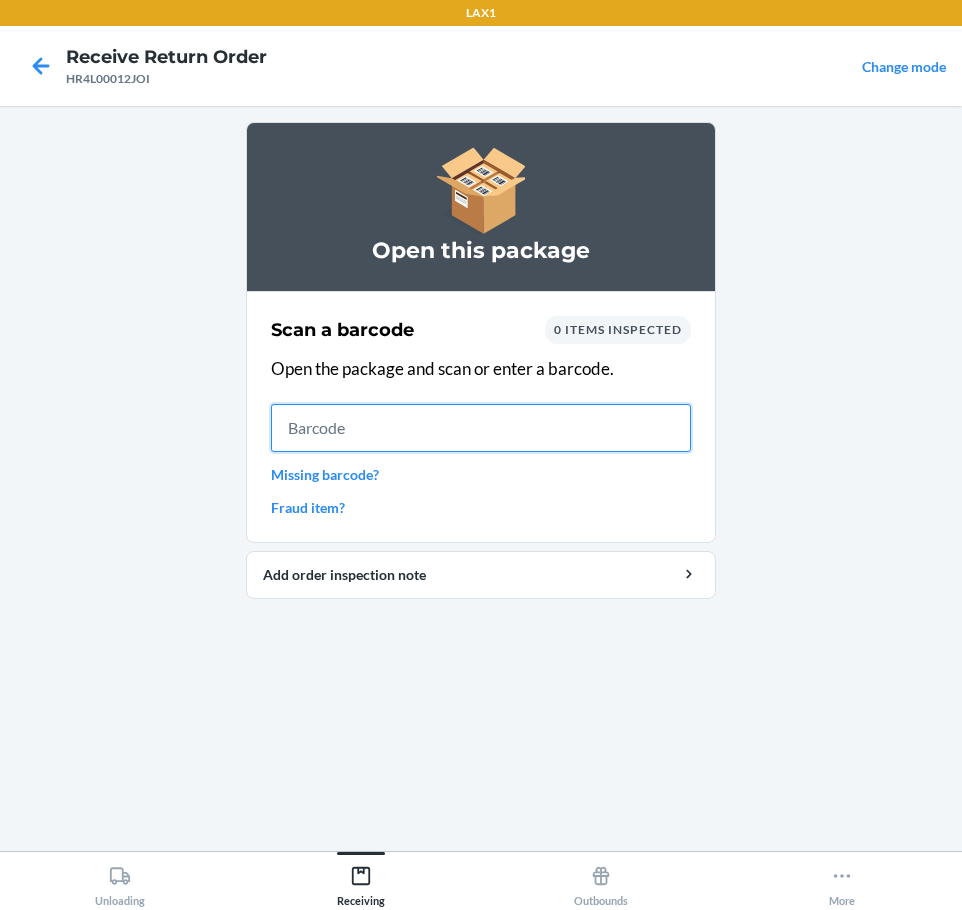 click at bounding box center (481, 428) 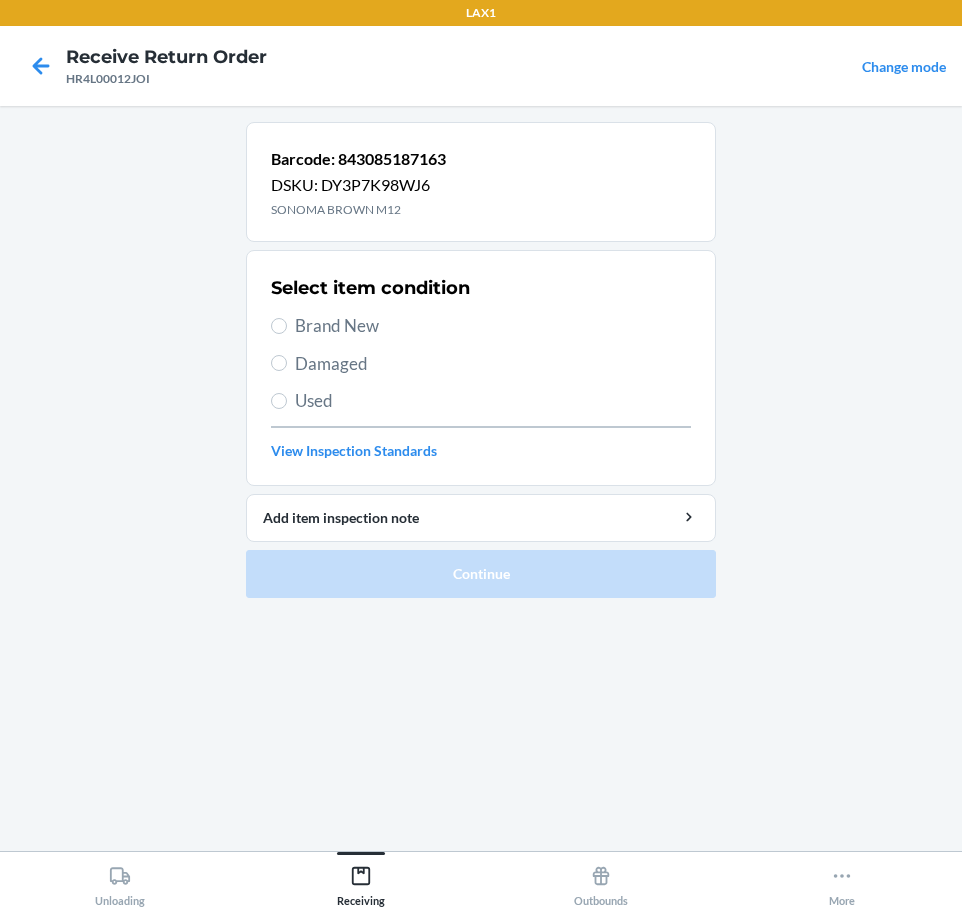 click on "Brand New" at bounding box center [481, 326] 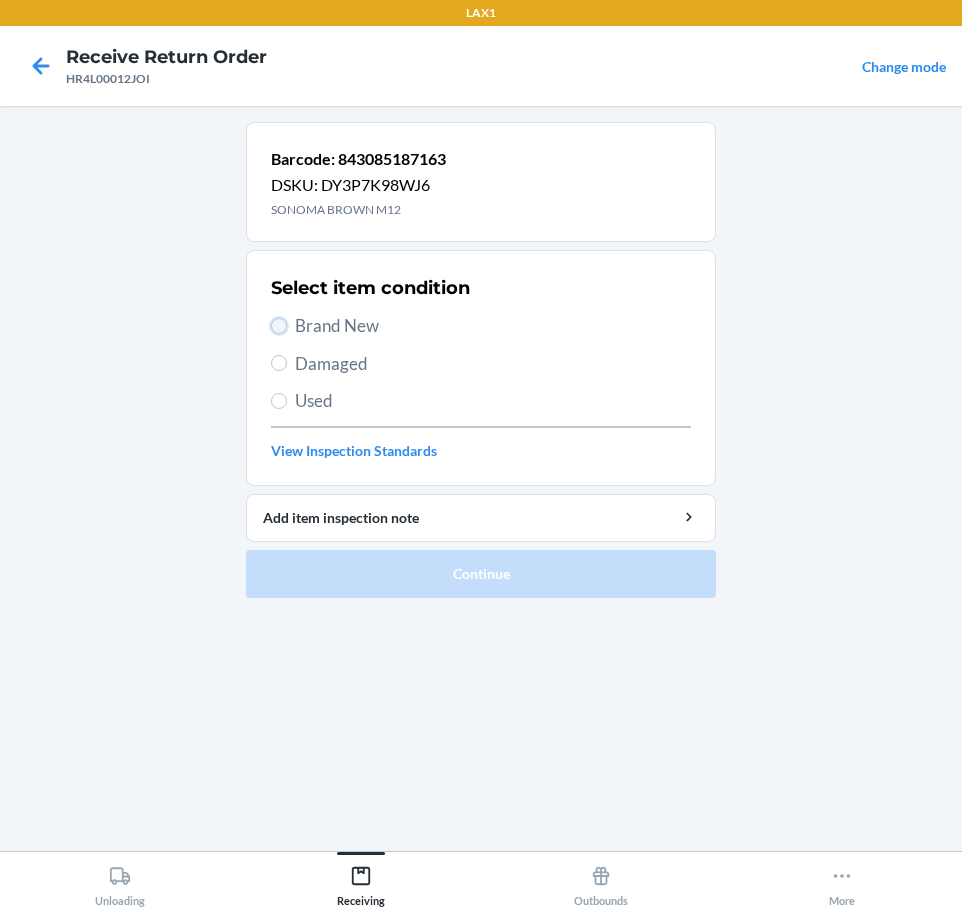 click on "Brand New" at bounding box center [279, 326] 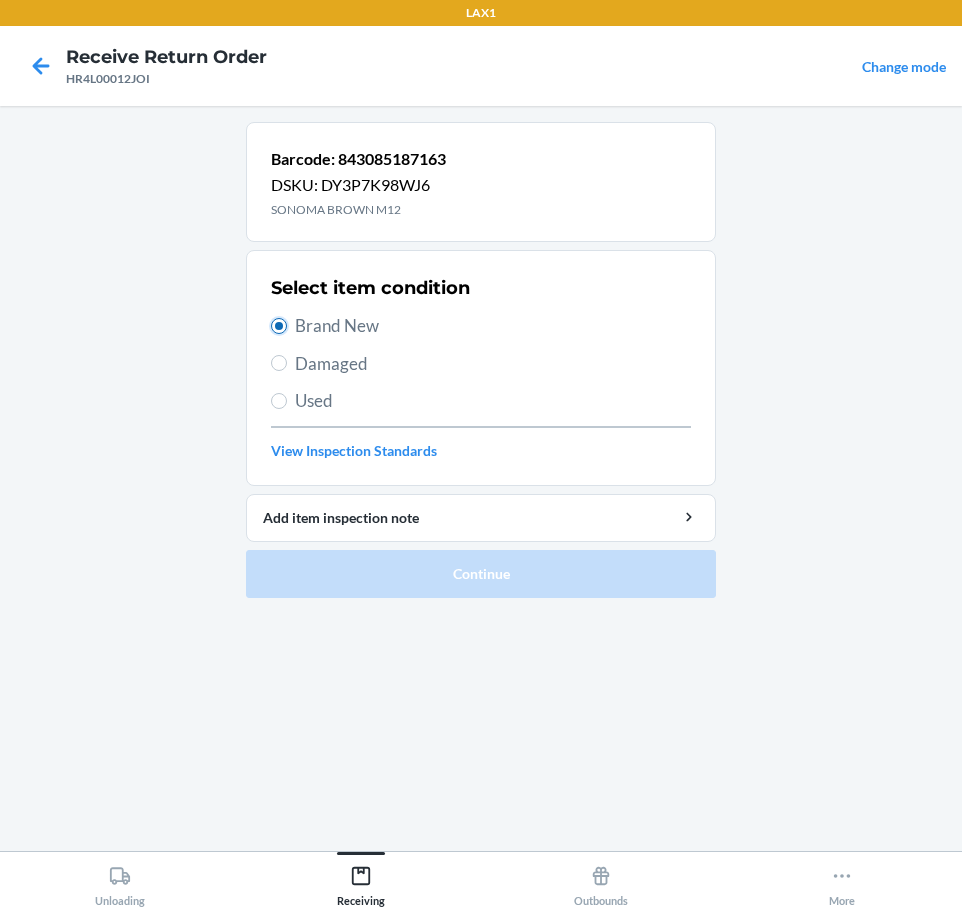 radio on "true" 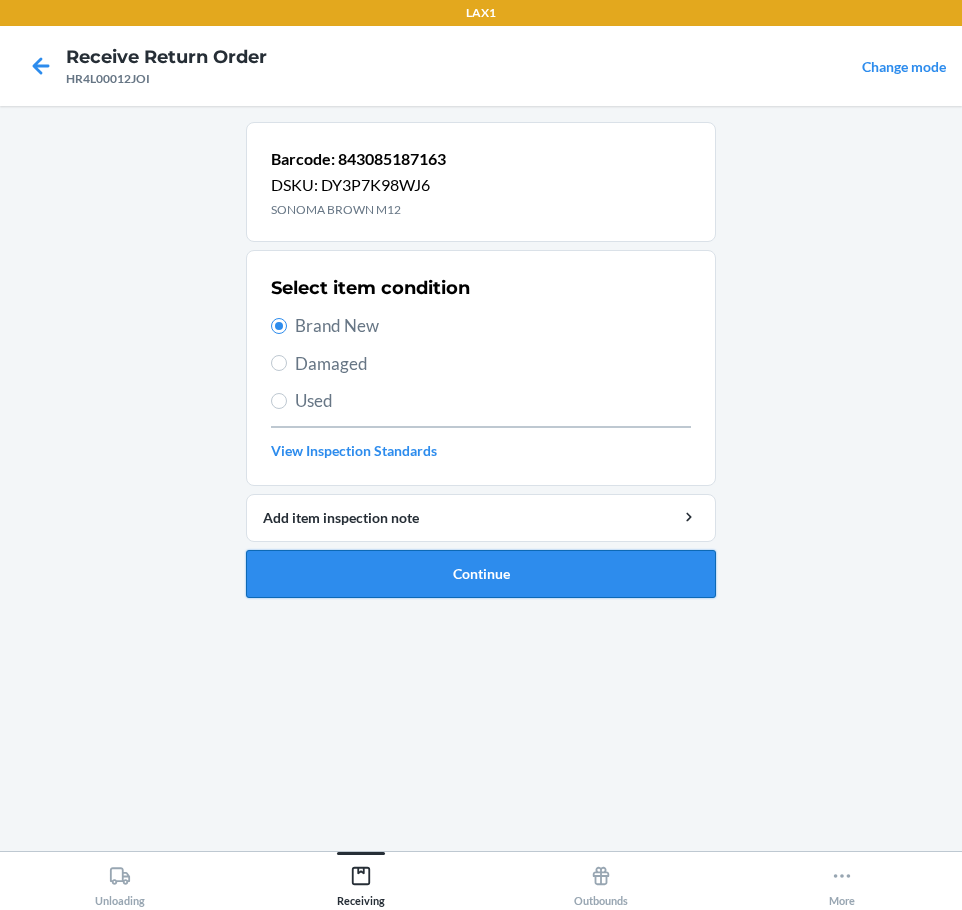 click on "Continue" at bounding box center [481, 574] 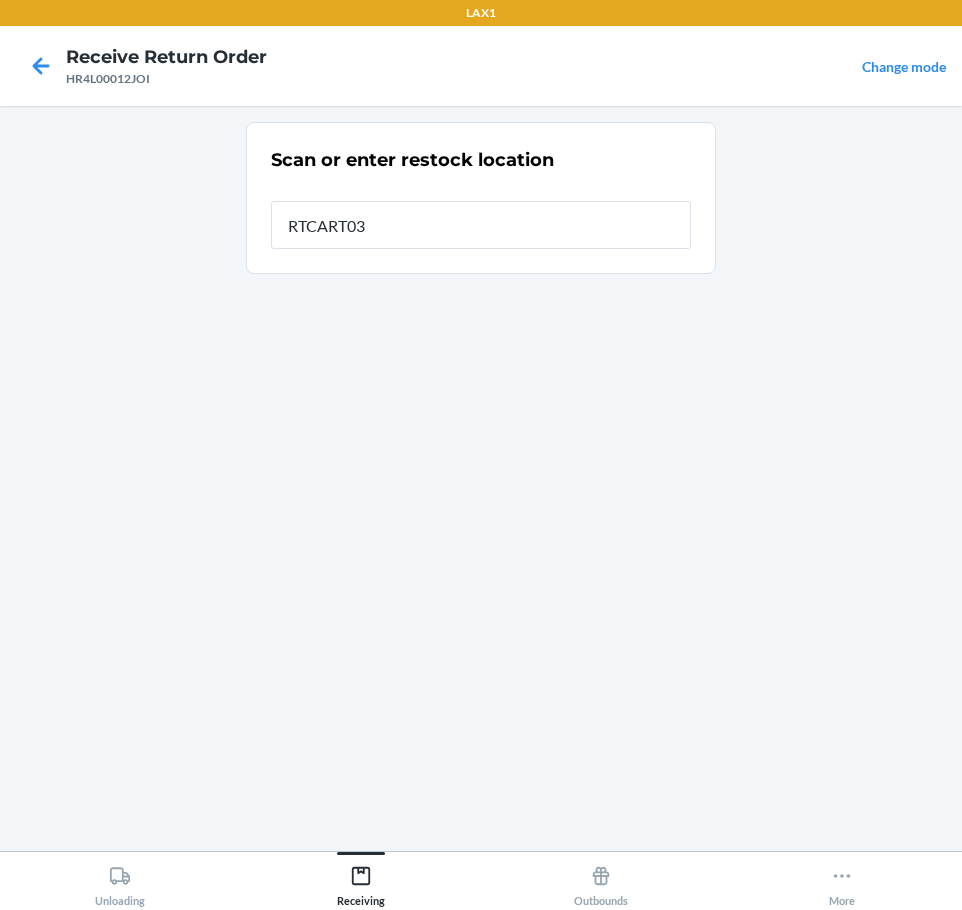 type on "RTCART037" 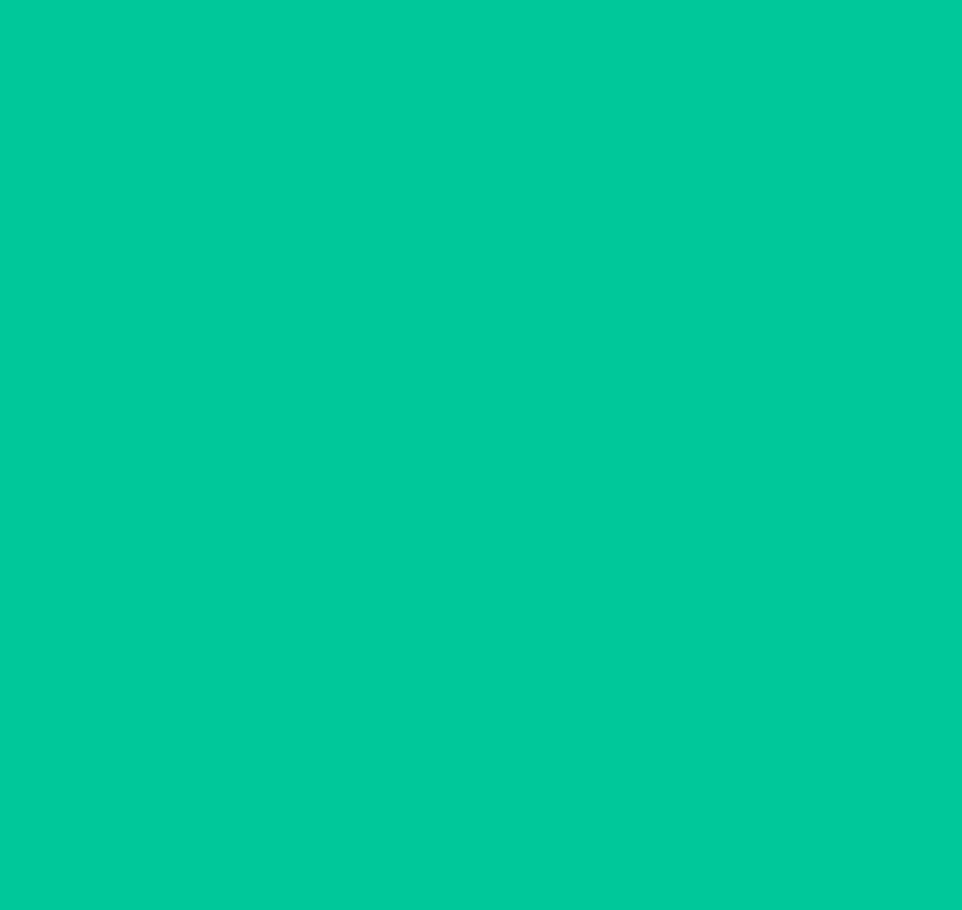 drag, startPoint x: 466, startPoint y: 794, endPoint x: 464, endPoint y: 771, distance: 23.086792 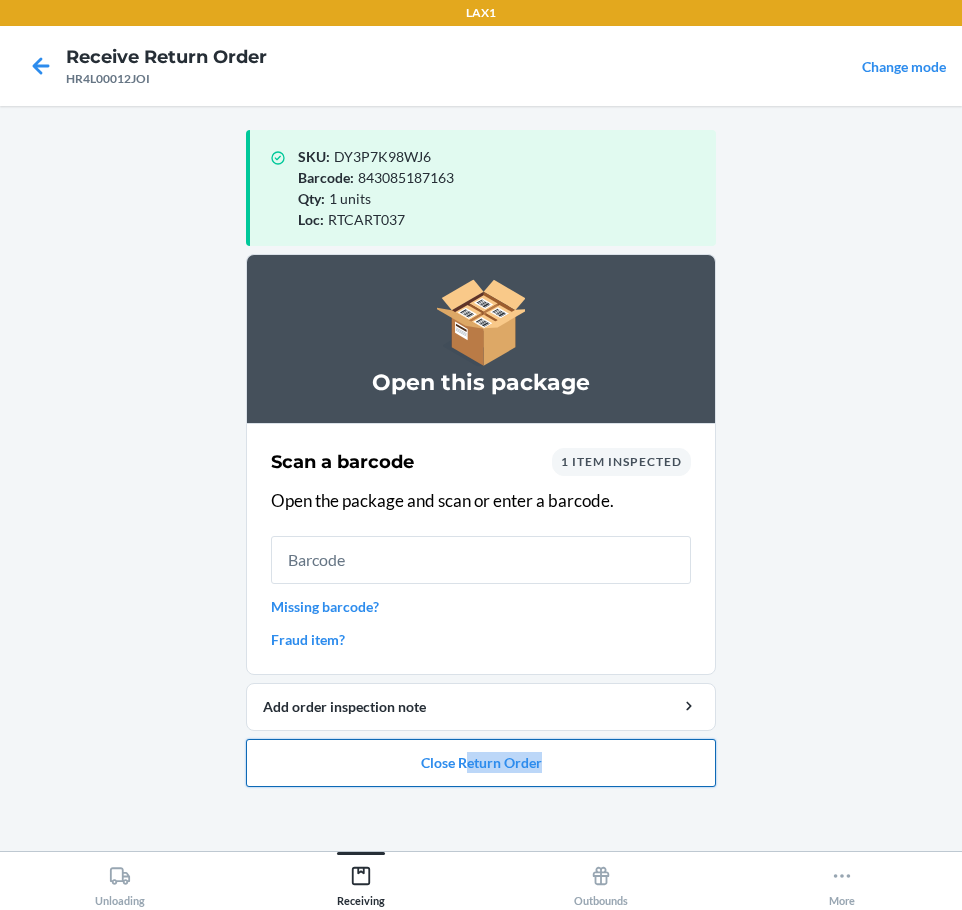 click on "Close Return Order" at bounding box center [481, 763] 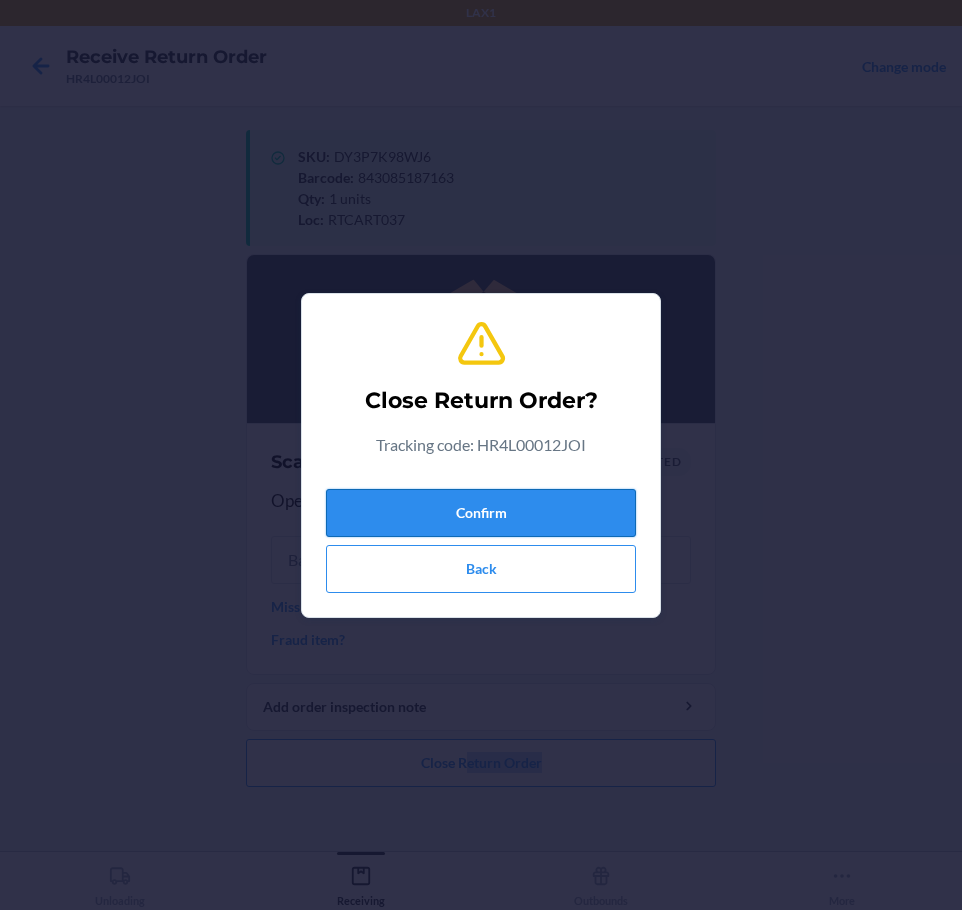 click on "Confirm" at bounding box center [481, 513] 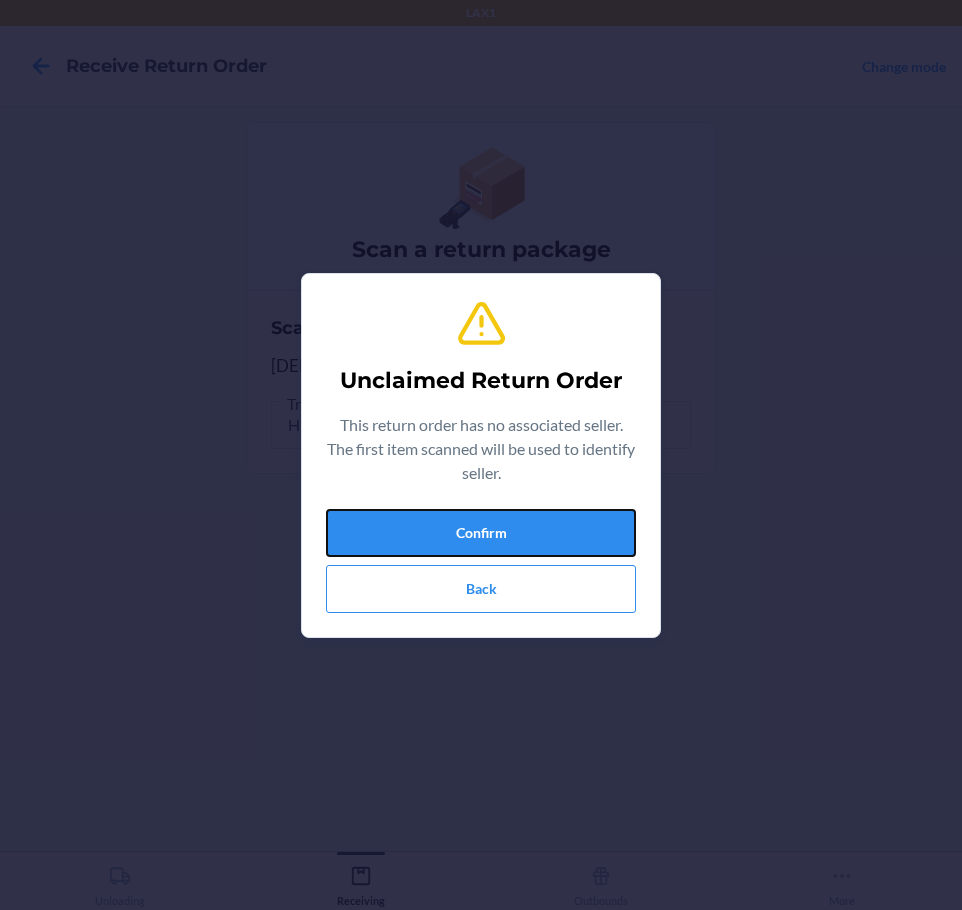 click on "Confirm" at bounding box center [481, 533] 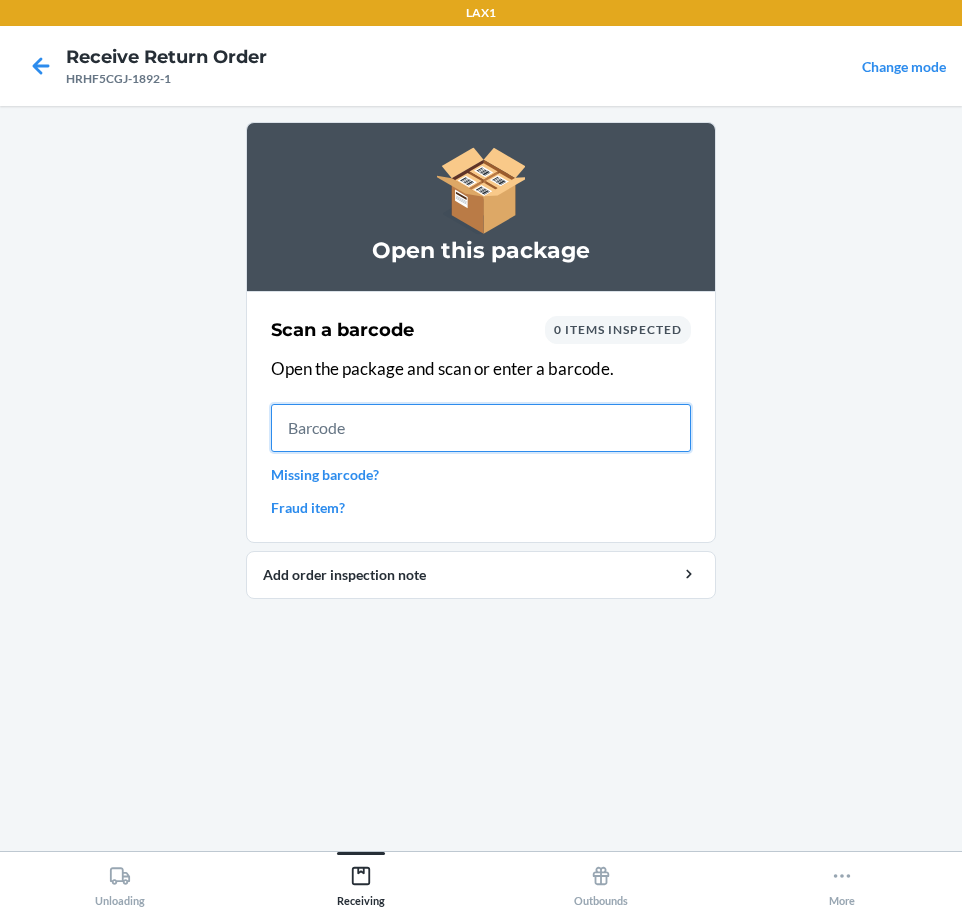 click at bounding box center (481, 428) 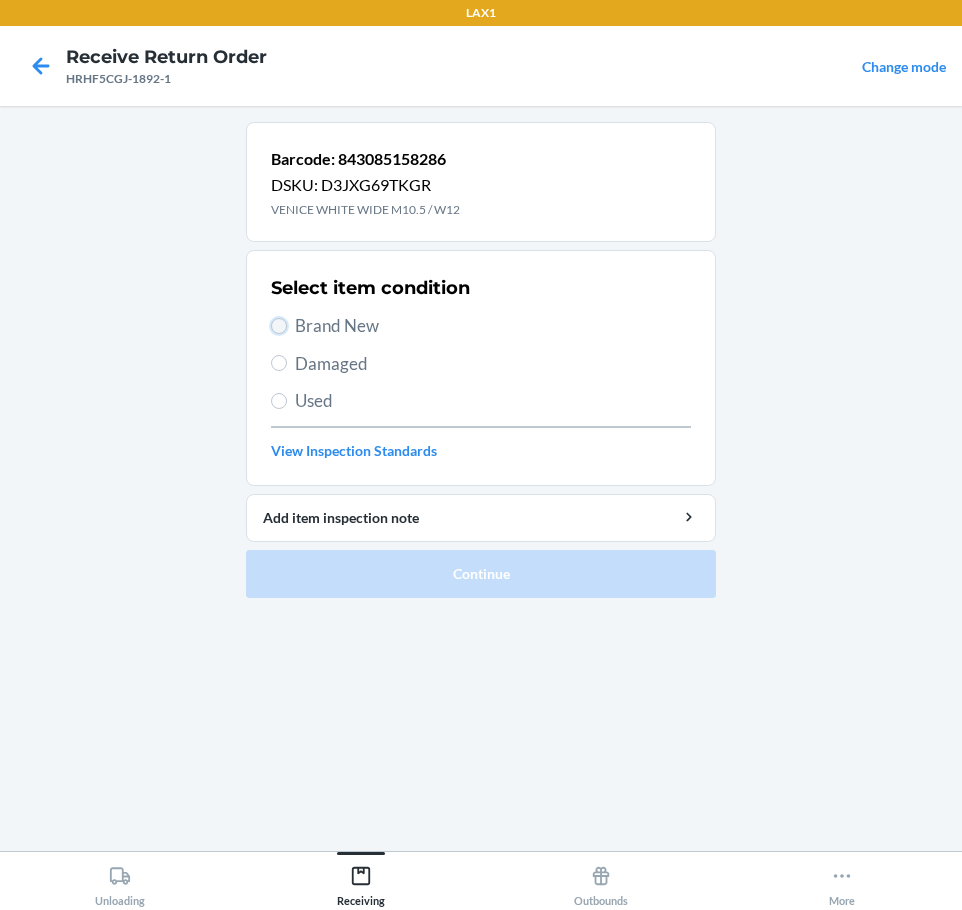 click on "Brand New" at bounding box center [279, 326] 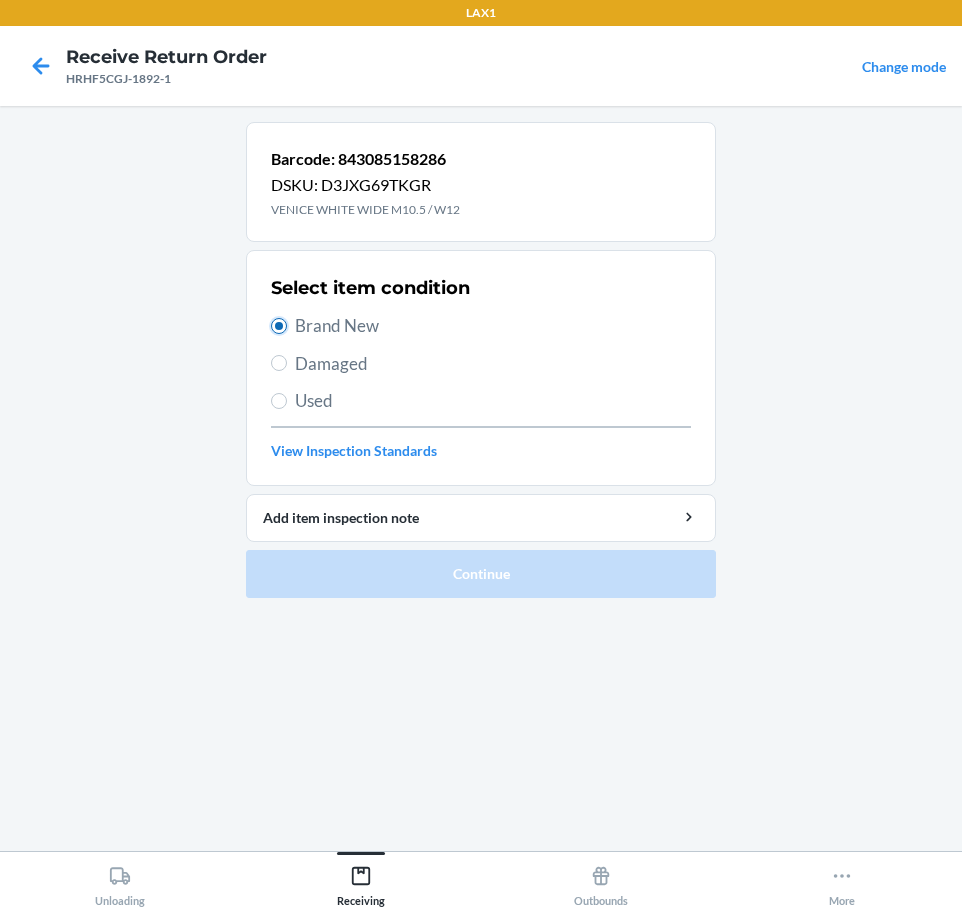 radio on "true" 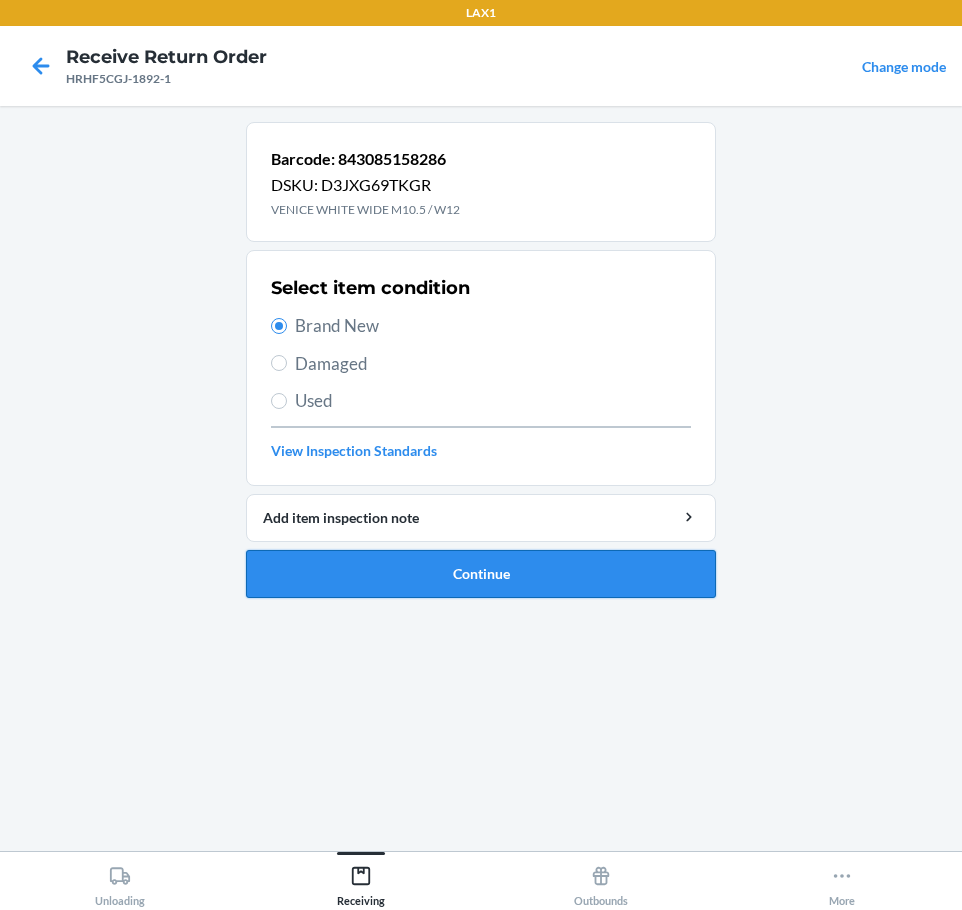 click on "Continue" at bounding box center (481, 574) 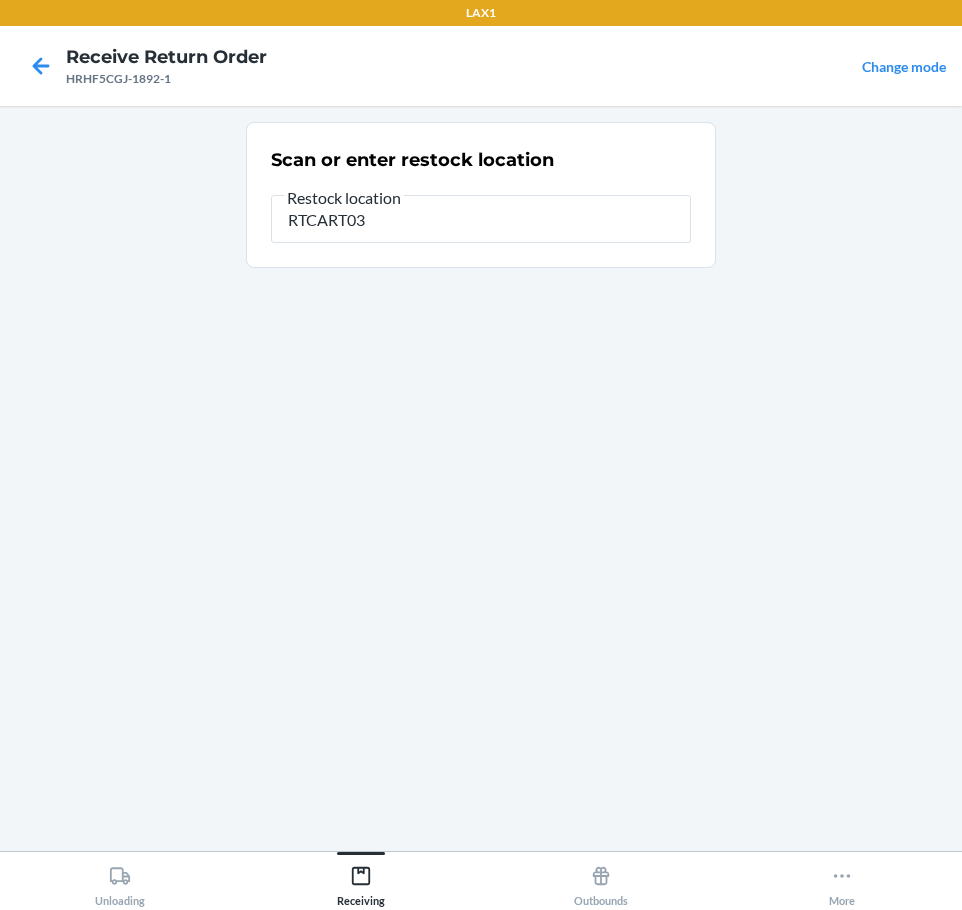type on "RTCART037" 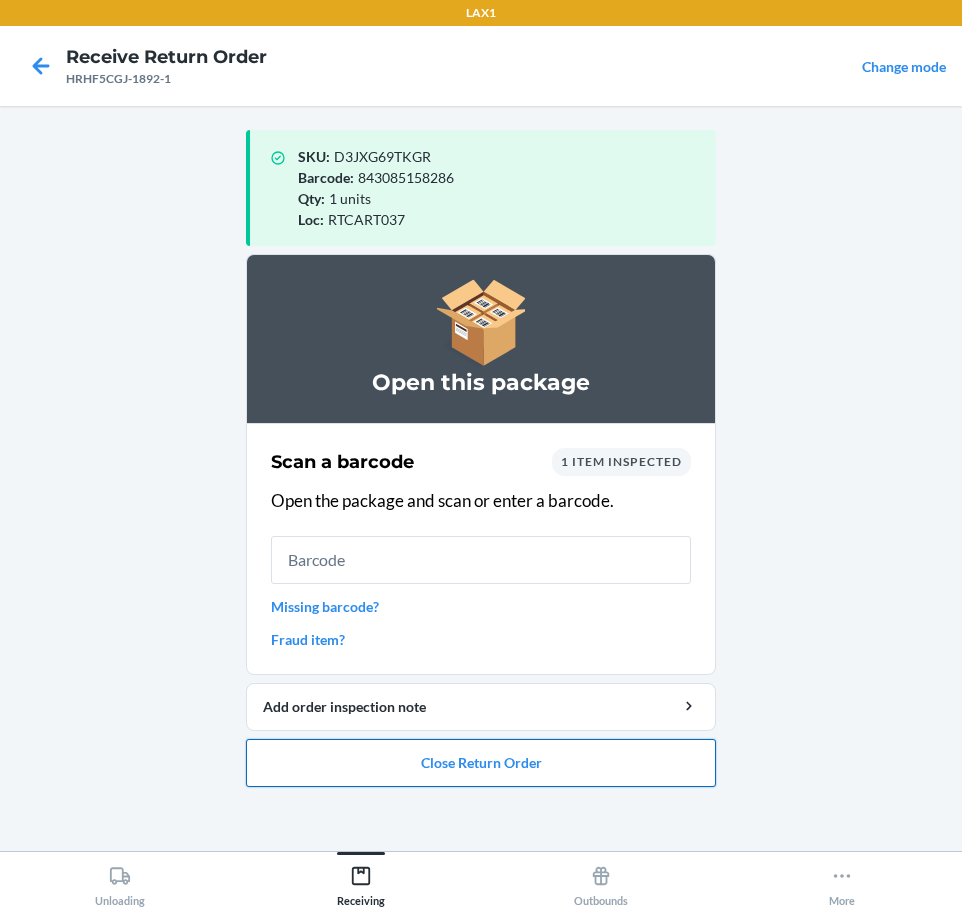 click on "Close Return Order" at bounding box center (481, 763) 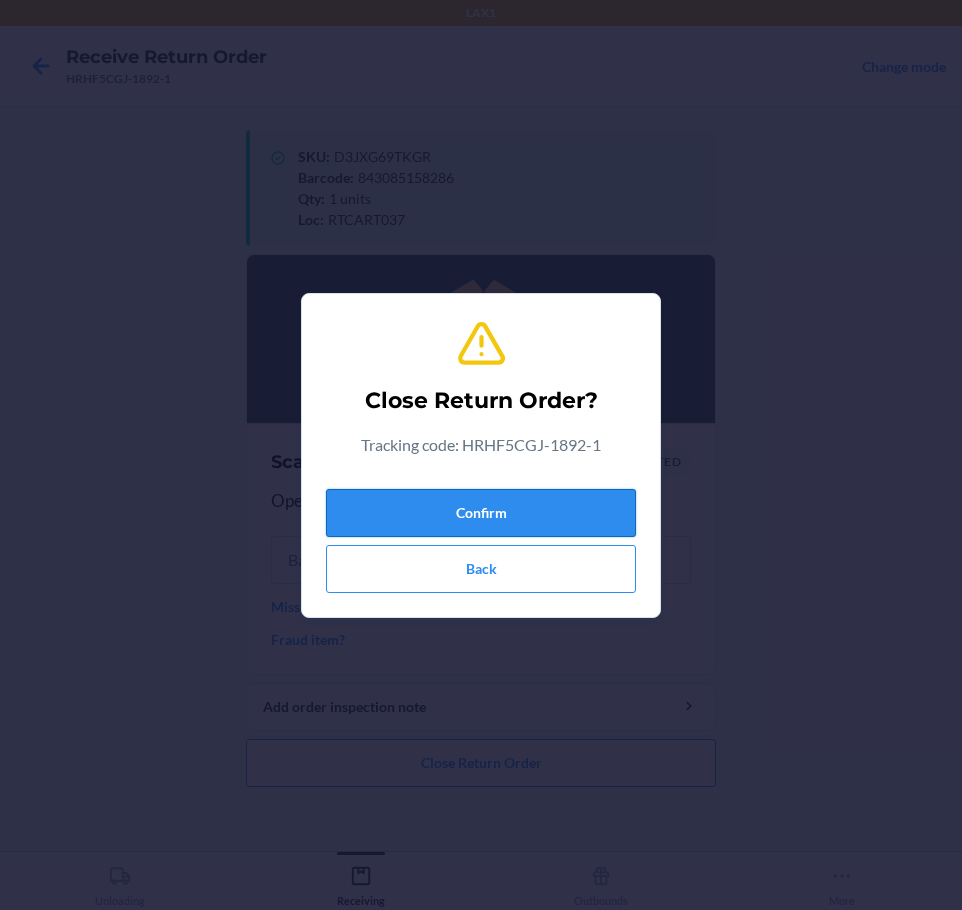 click on "Confirm" at bounding box center (481, 513) 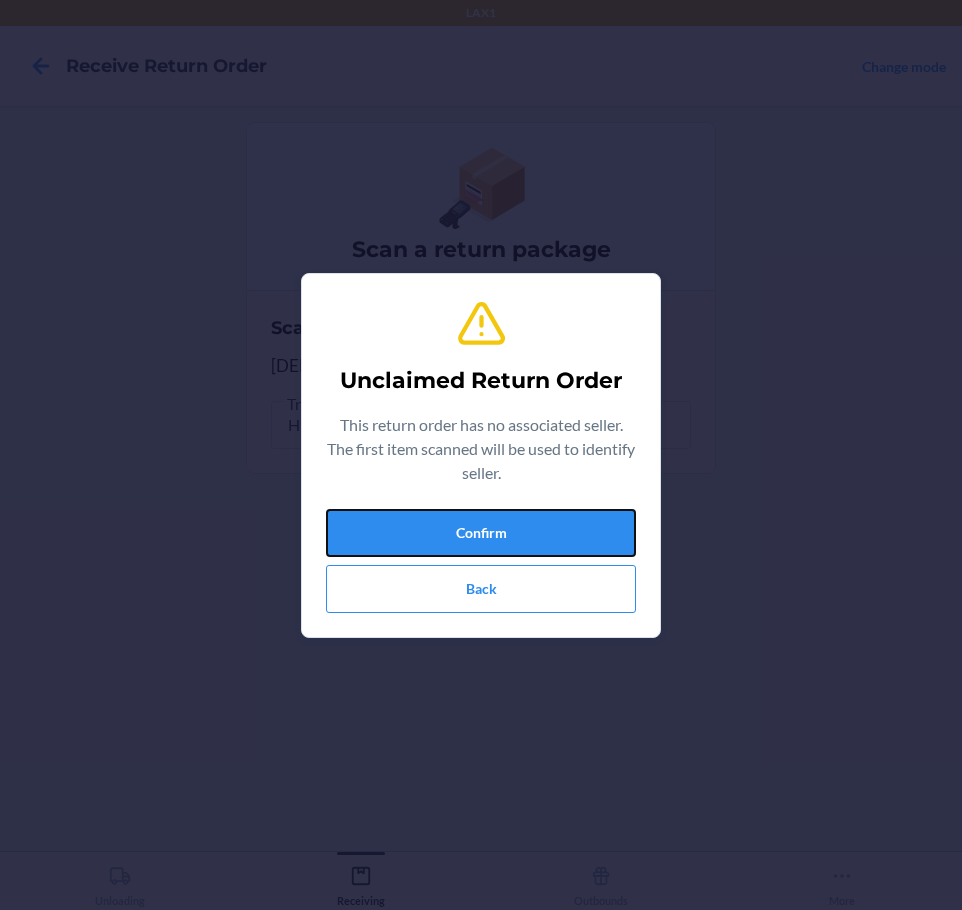 click on "Confirm" at bounding box center (481, 533) 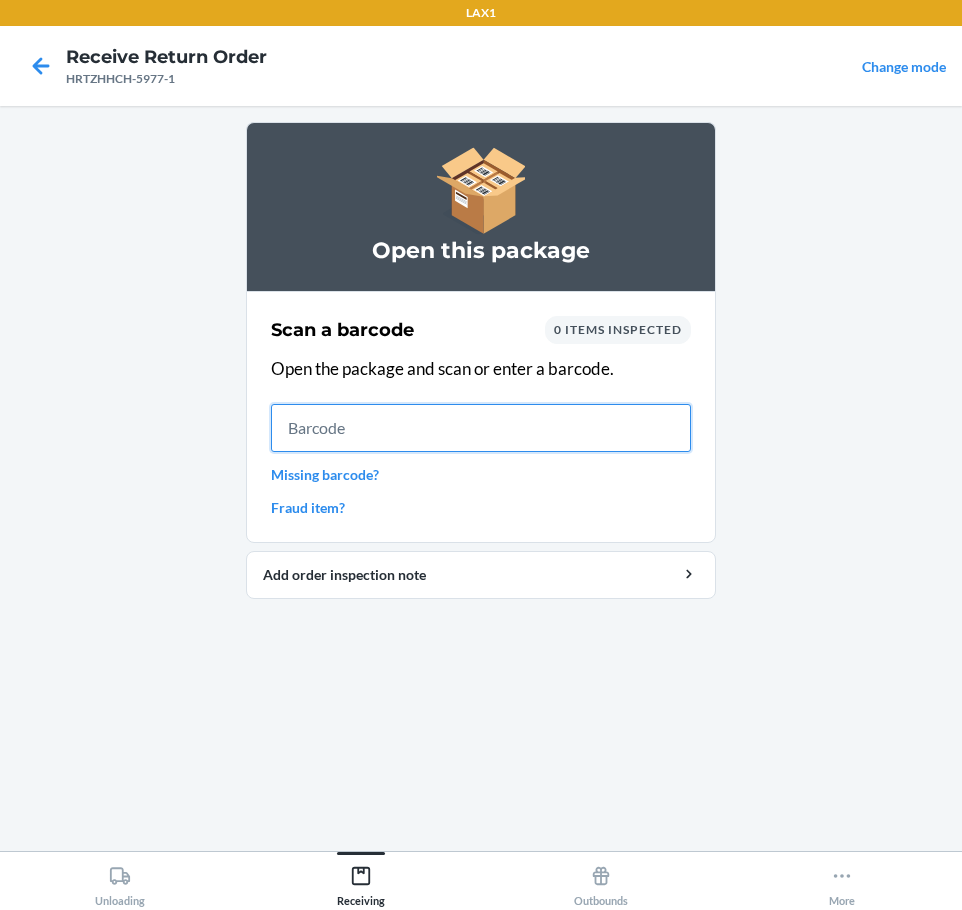 drag, startPoint x: 587, startPoint y: 447, endPoint x: 536, endPoint y: 441, distance: 51.351727 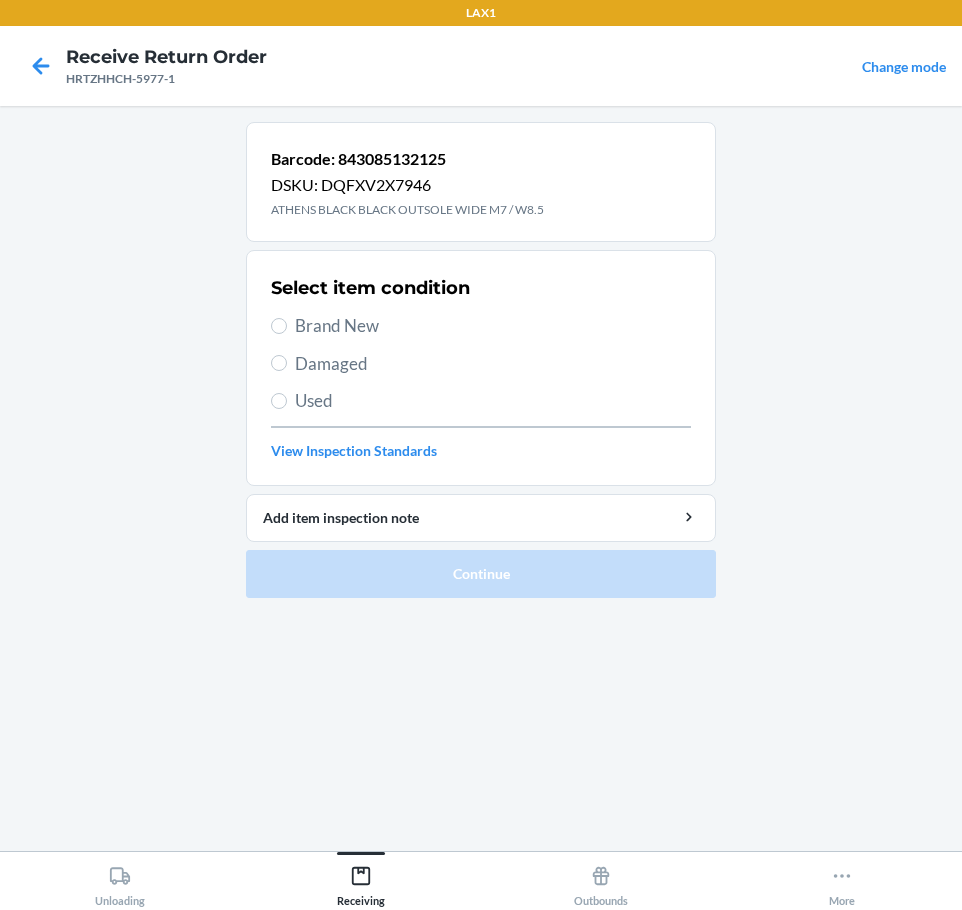click on "Select item condition Brand New Damaged Used View Inspection Standards" at bounding box center [481, 368] 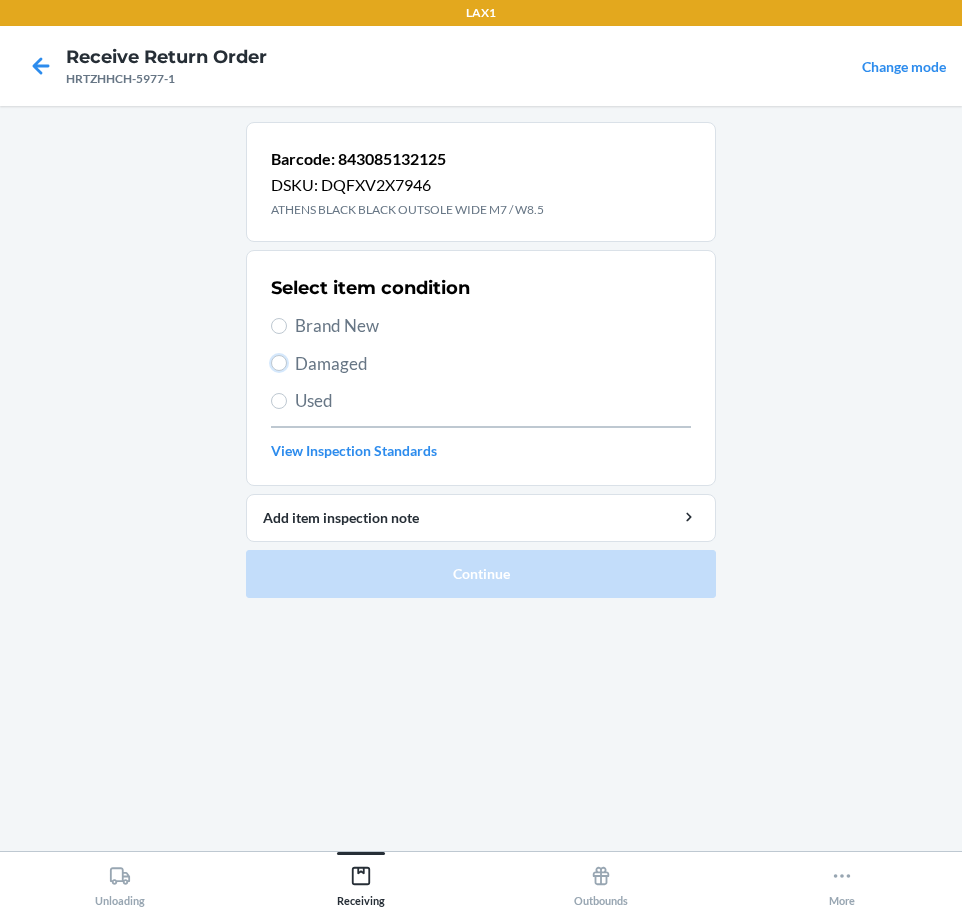 click on "Damaged" at bounding box center (279, 363) 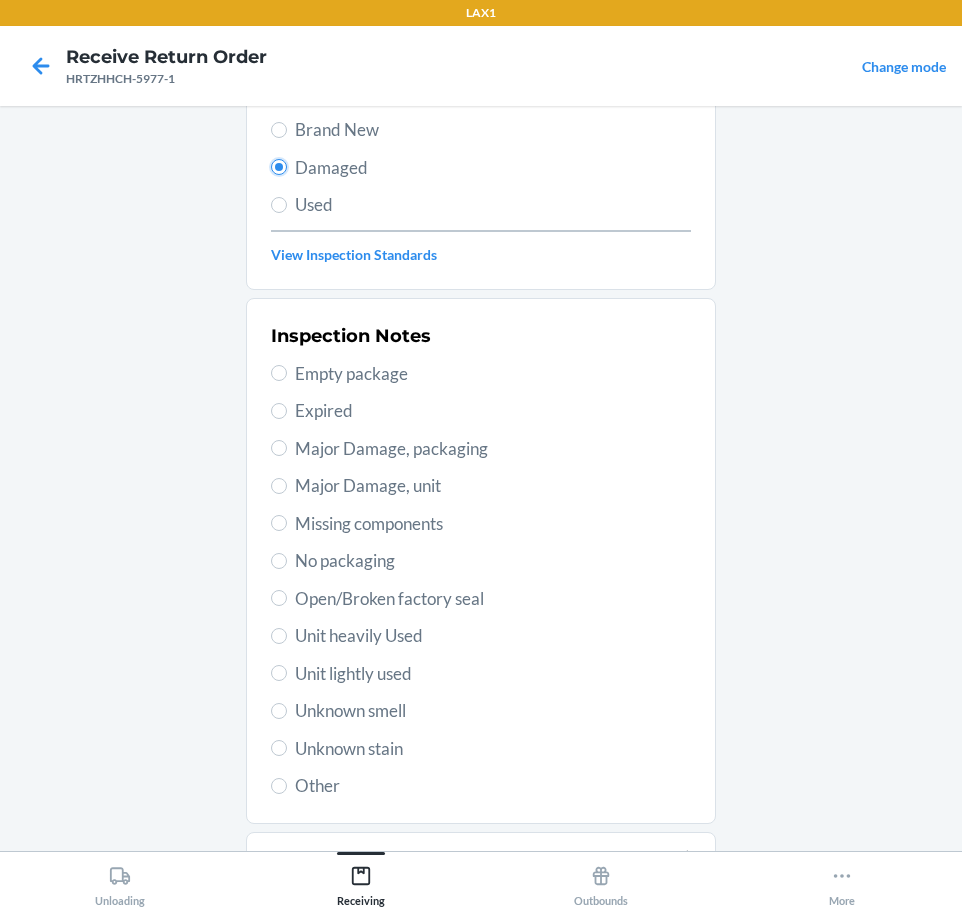 scroll, scrollTop: 297, scrollLeft: 0, axis: vertical 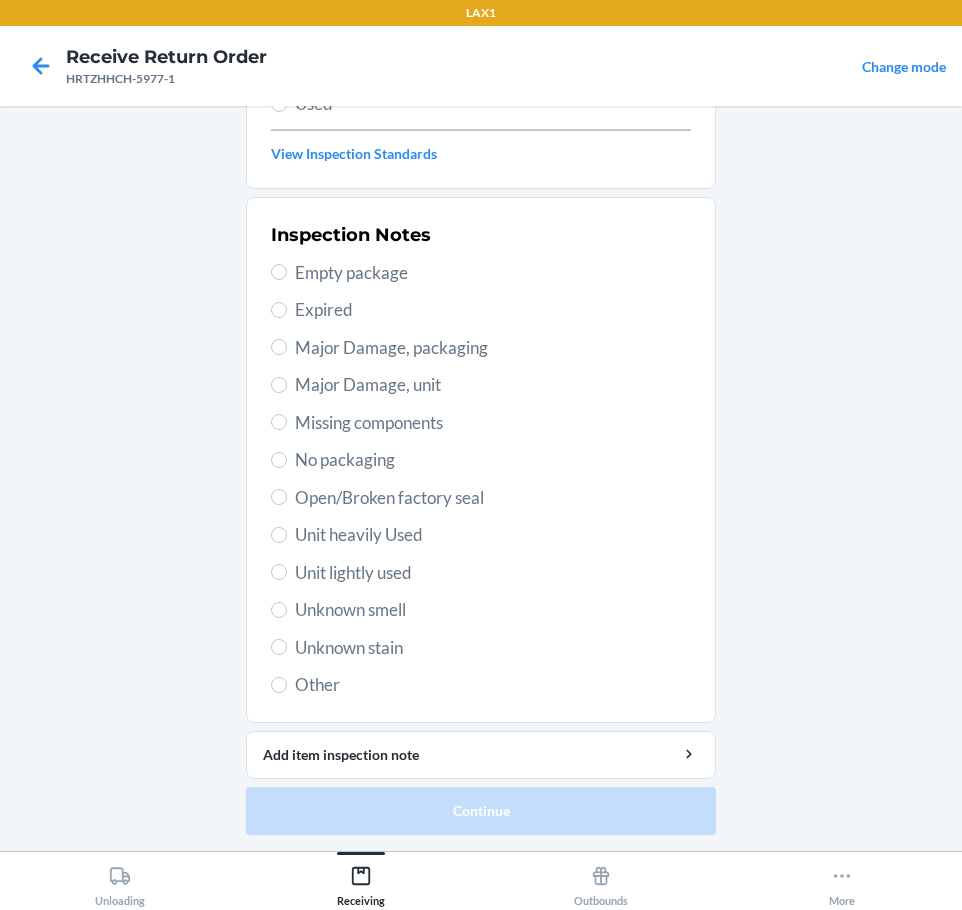 click on "Inspection Notes Empty package Expired Major Damage, packaging Major Damage, unit Missing components No packaging Open/Broken factory seal Unit heavily Used Unit lightly used Unknown smell Unknown stain Other" at bounding box center [481, 460] 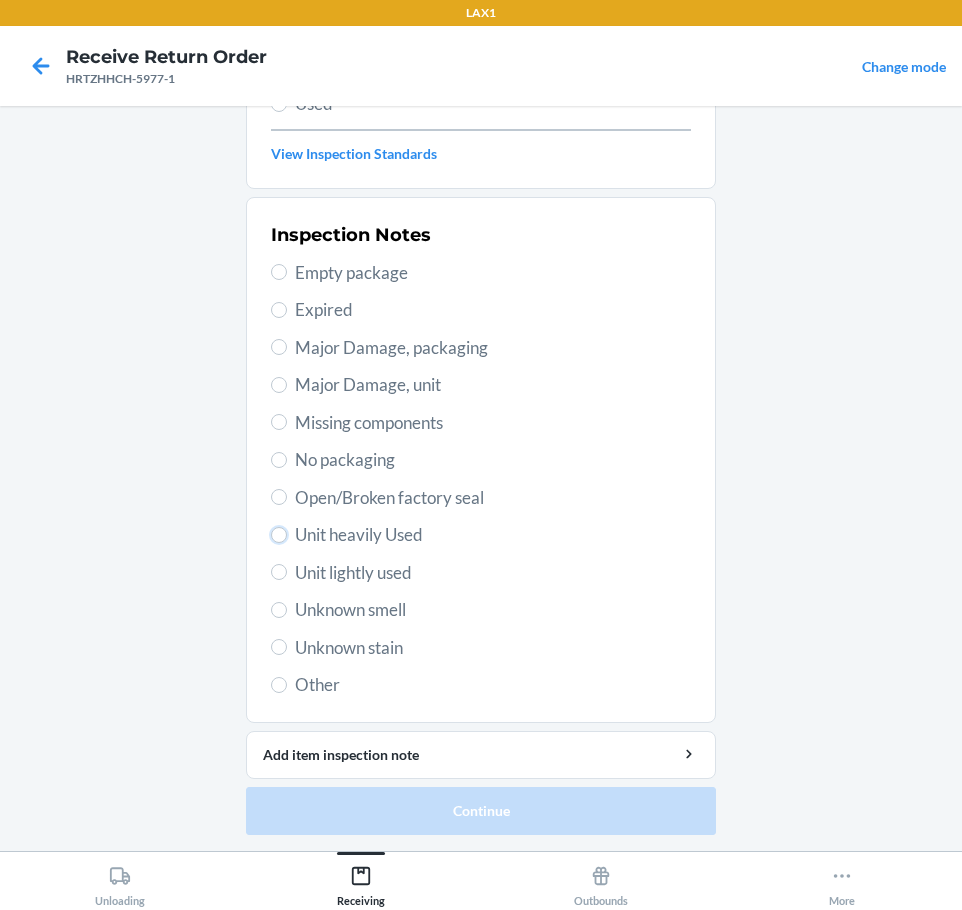 click on "Unit heavily Used" at bounding box center (279, 535) 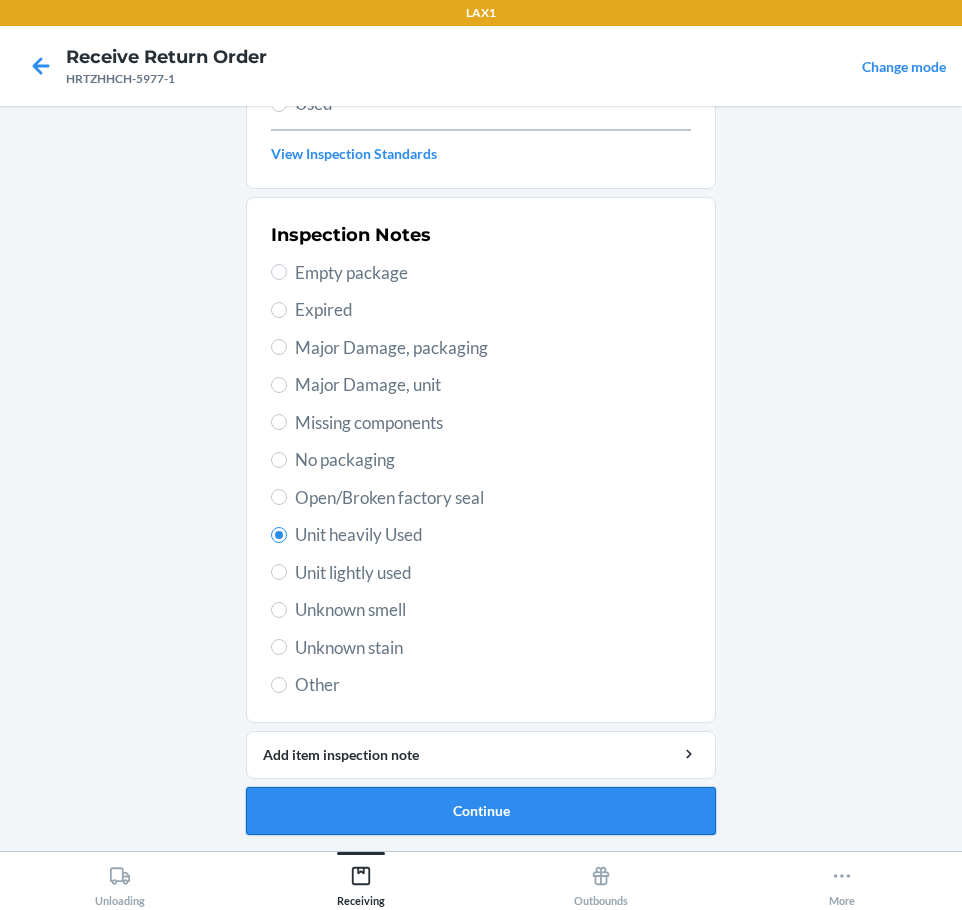 click on "Continue" at bounding box center [481, 811] 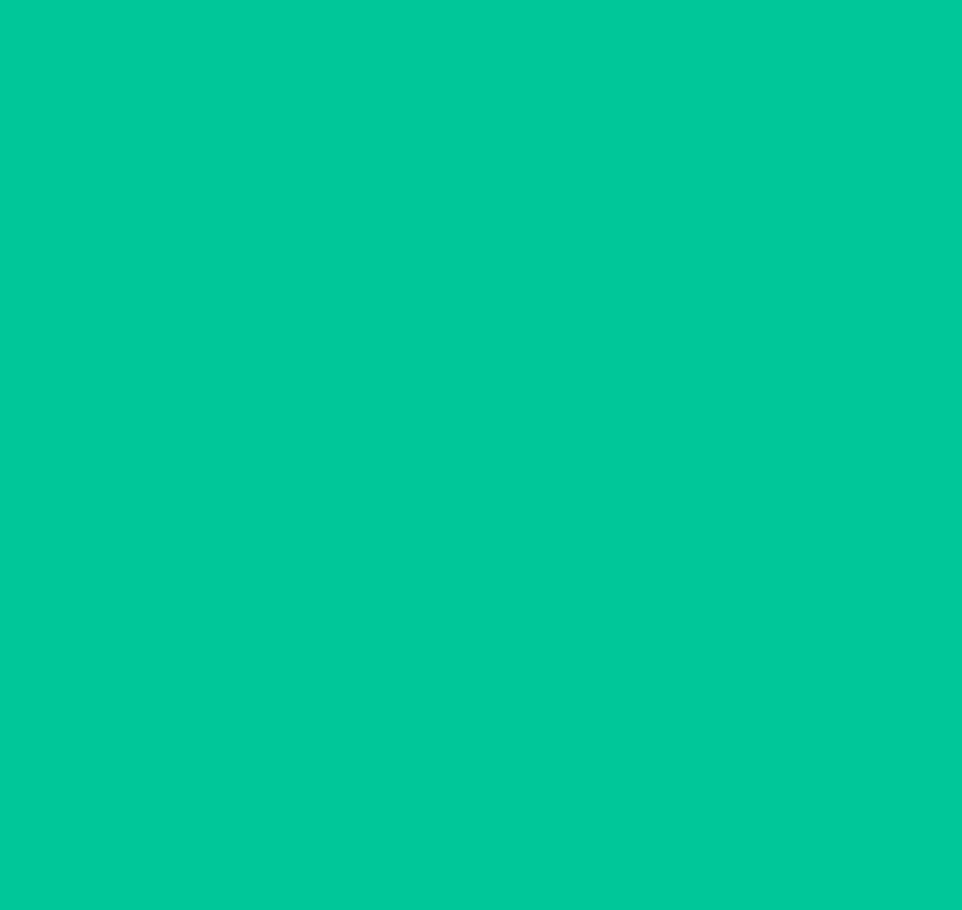 scroll, scrollTop: 120, scrollLeft: 0, axis: vertical 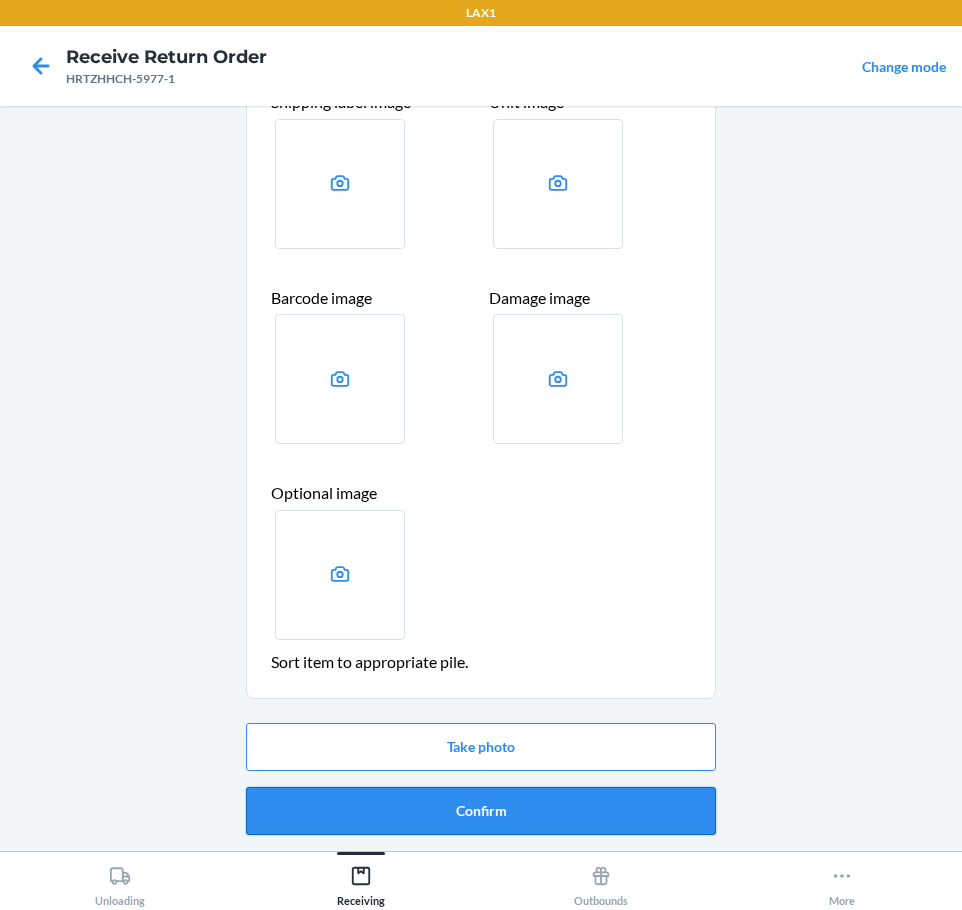 click on "Confirm" at bounding box center [481, 811] 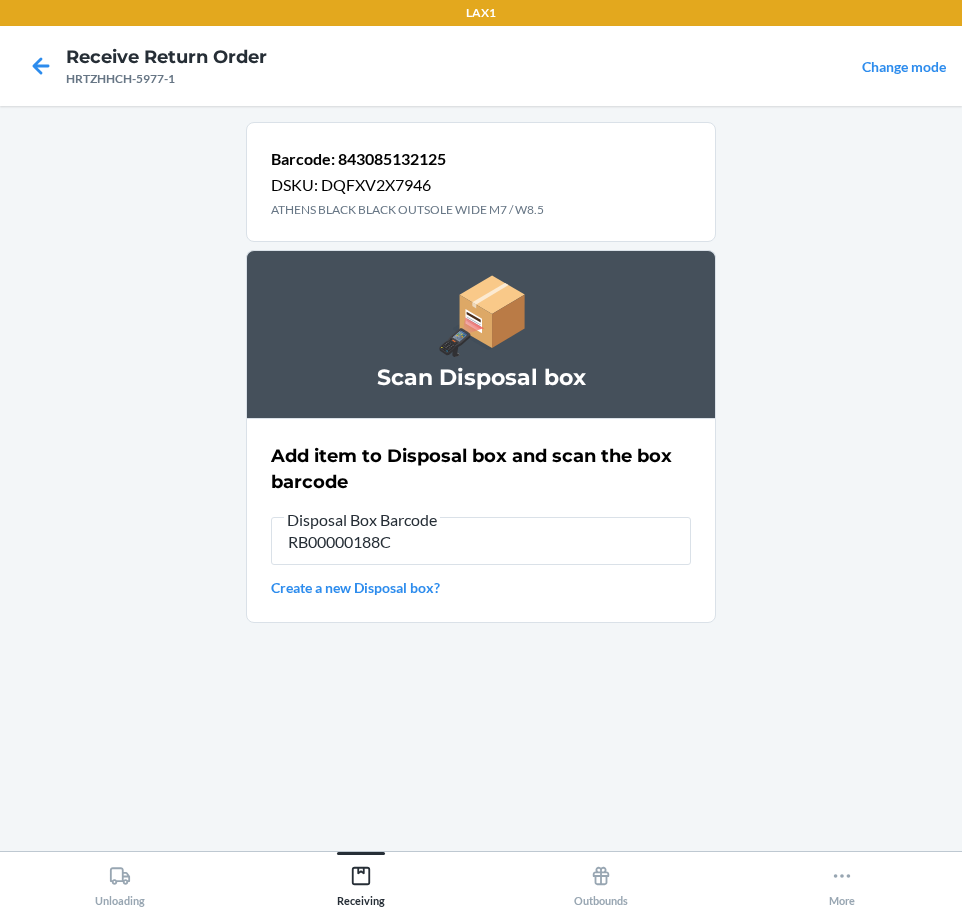 type on "RB00000188C" 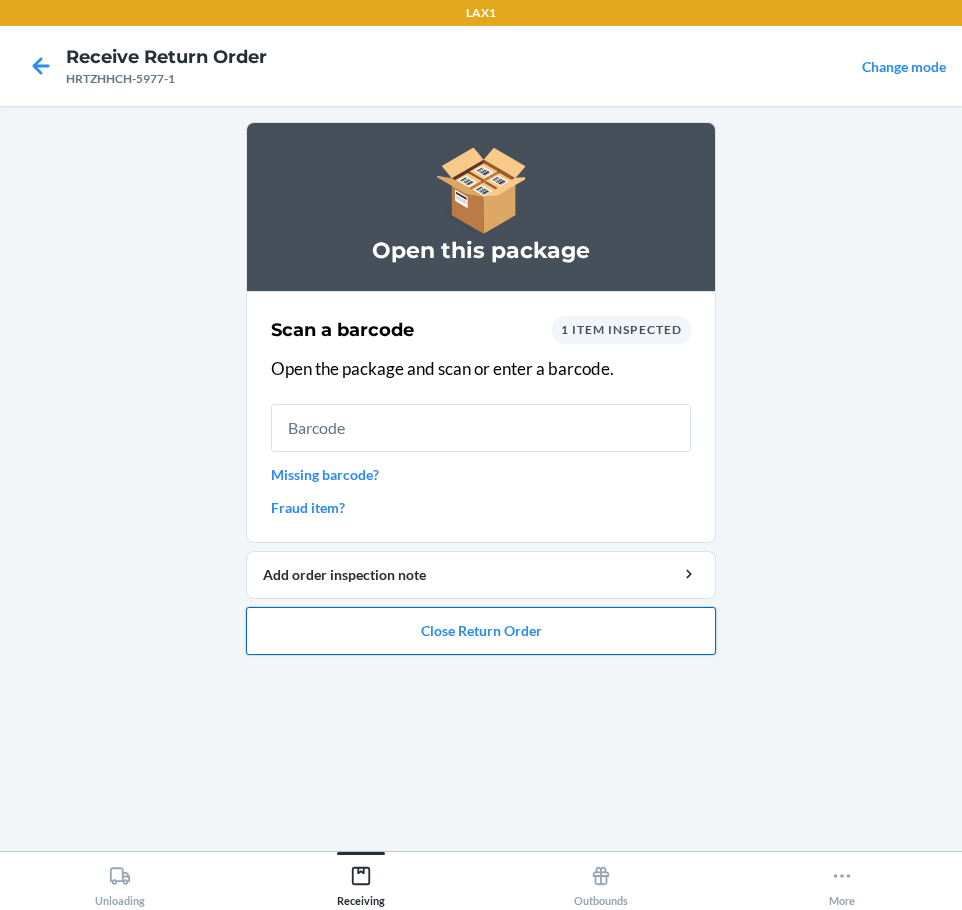 click on "Close Return Order" at bounding box center (481, 631) 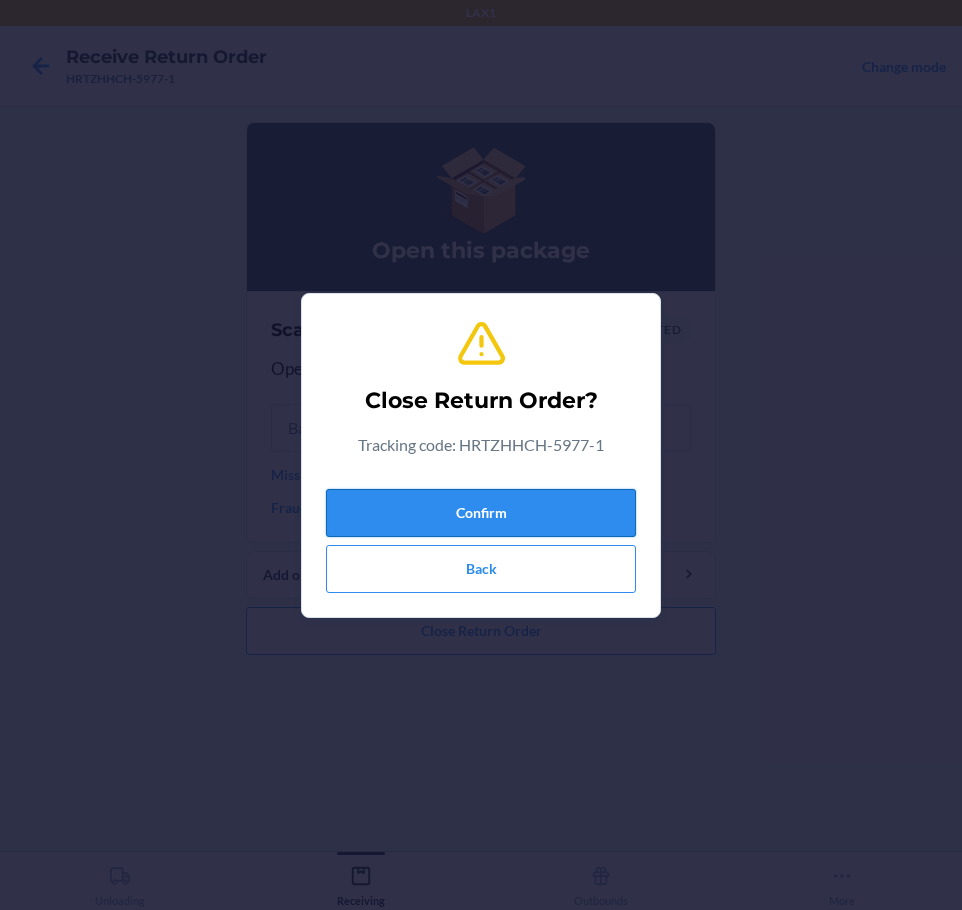 click on "Confirm" at bounding box center (481, 513) 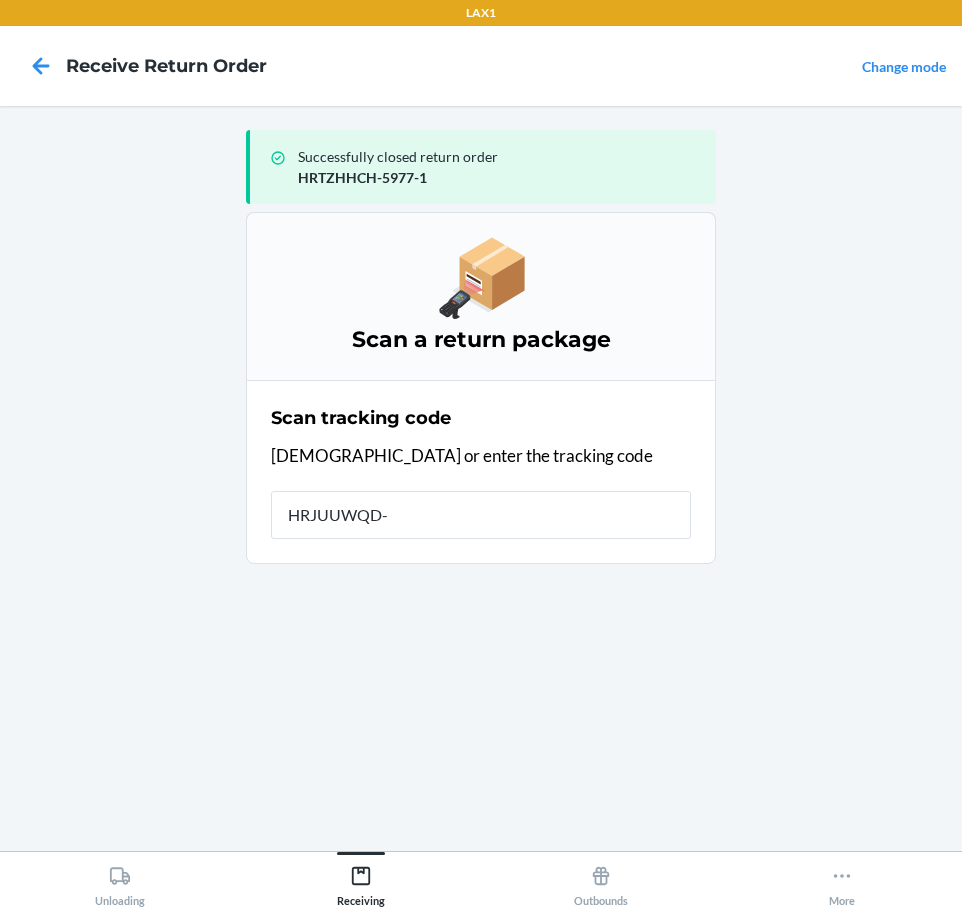 type on "HRJUUWQD-5" 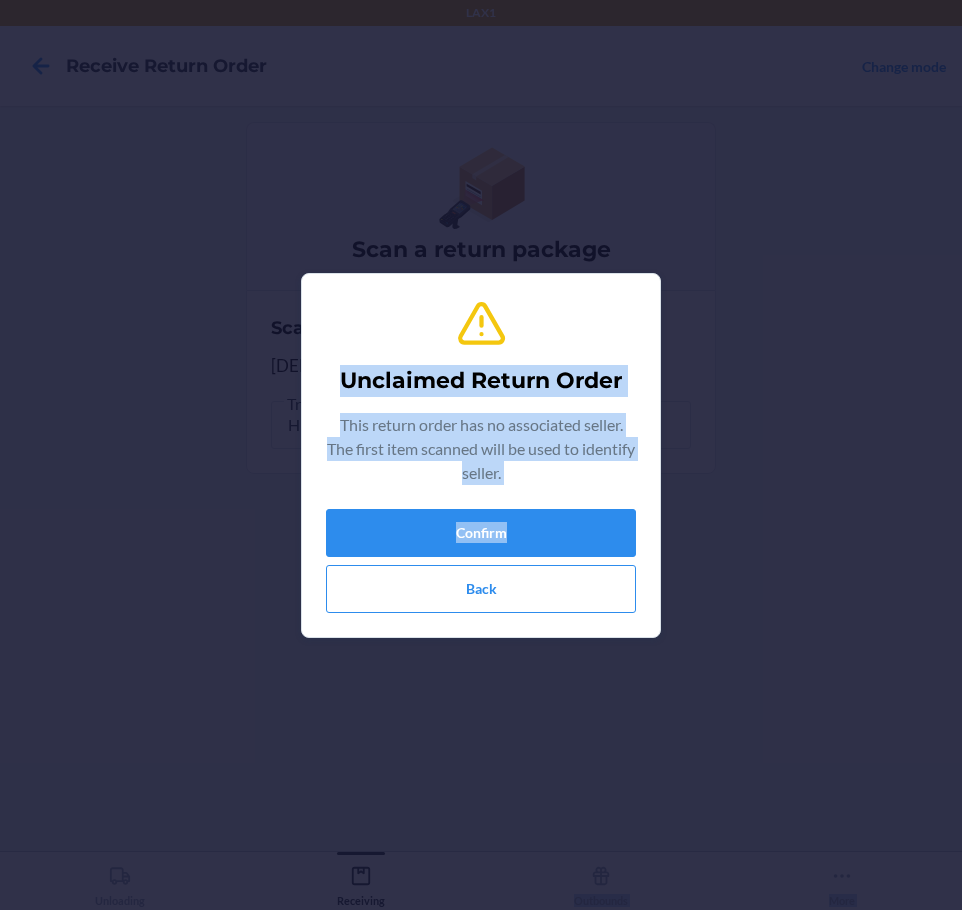 drag, startPoint x: 508, startPoint y: 503, endPoint x: 490, endPoint y: 958, distance: 455.3559 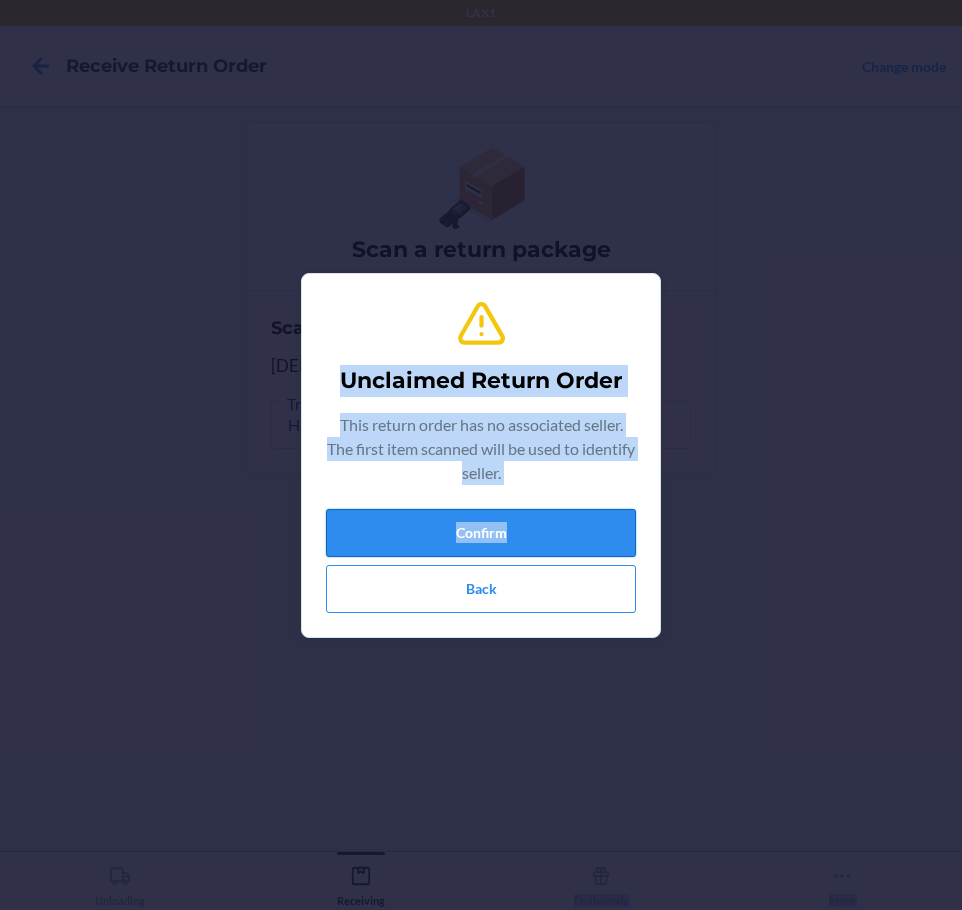 click on "Confirm" at bounding box center [481, 533] 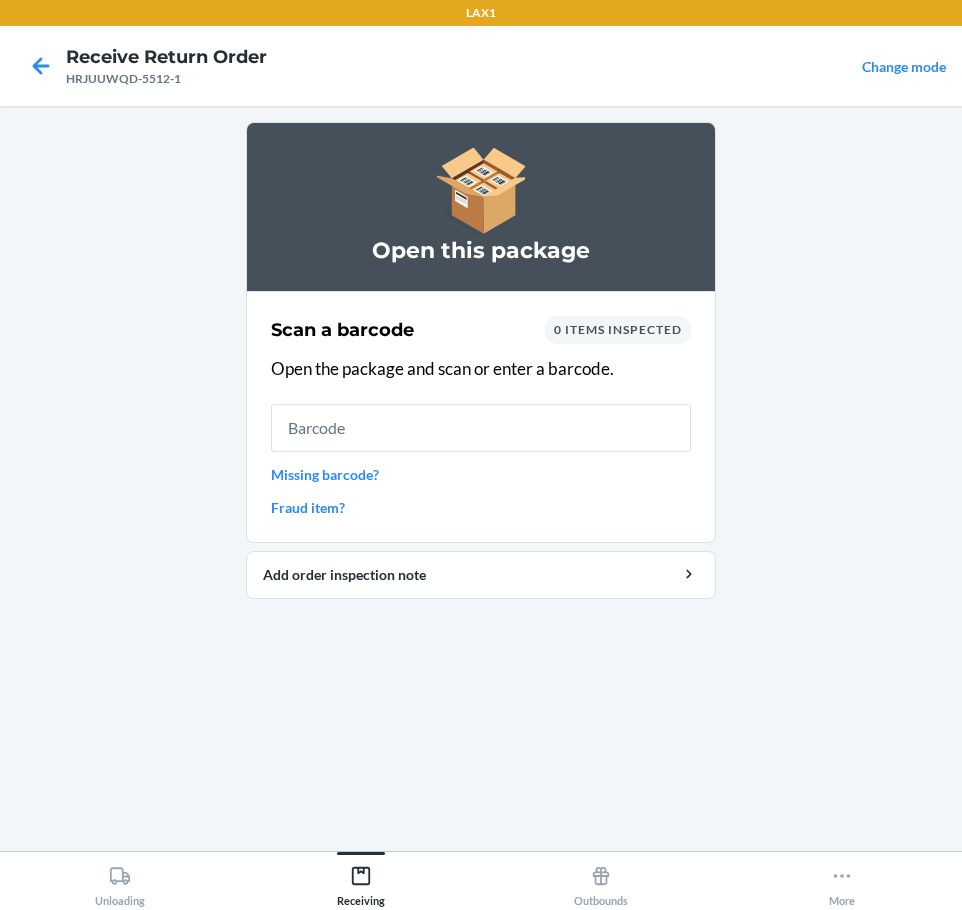 click at bounding box center [481, 428] 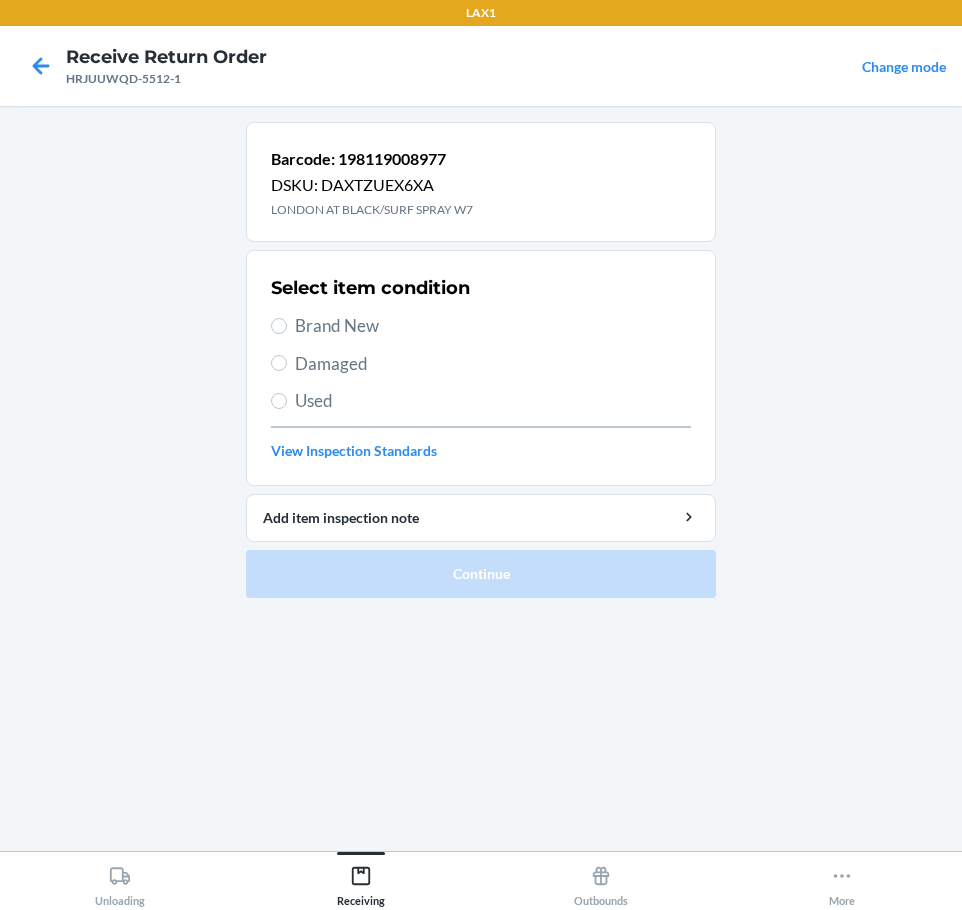 click on "Select item condition Brand New Damaged Used View Inspection Standards" at bounding box center (481, 368) 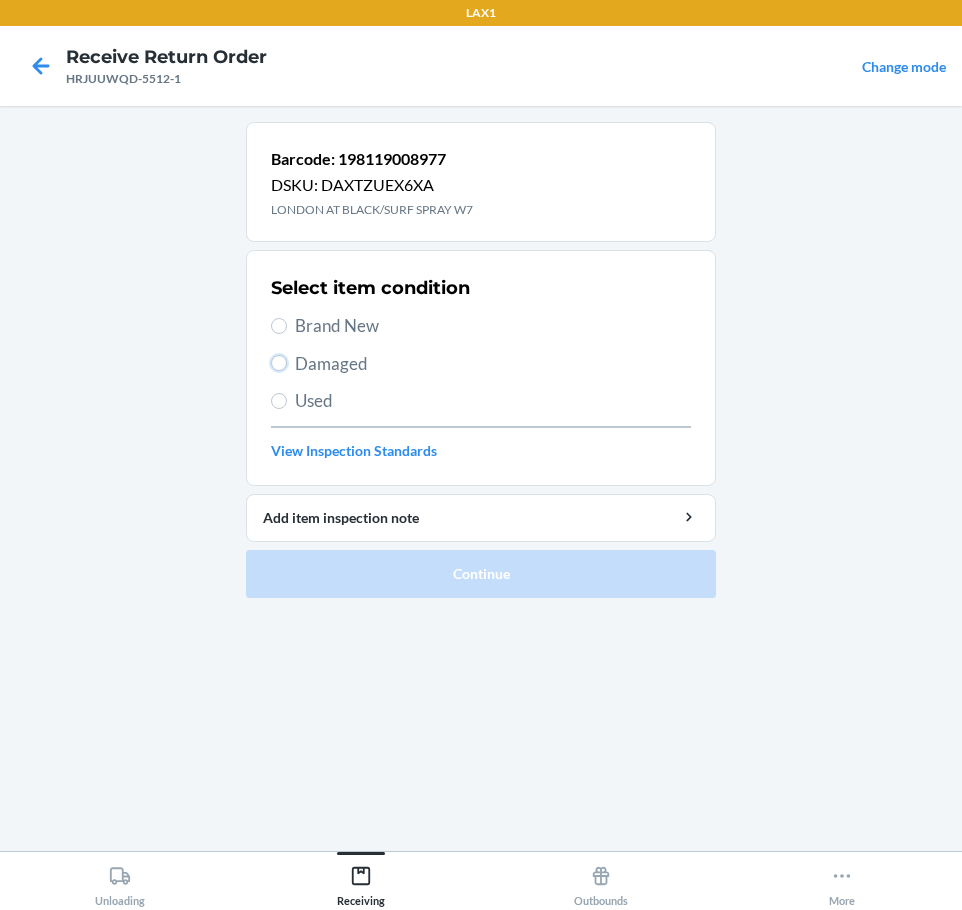 click on "Damaged" at bounding box center (279, 363) 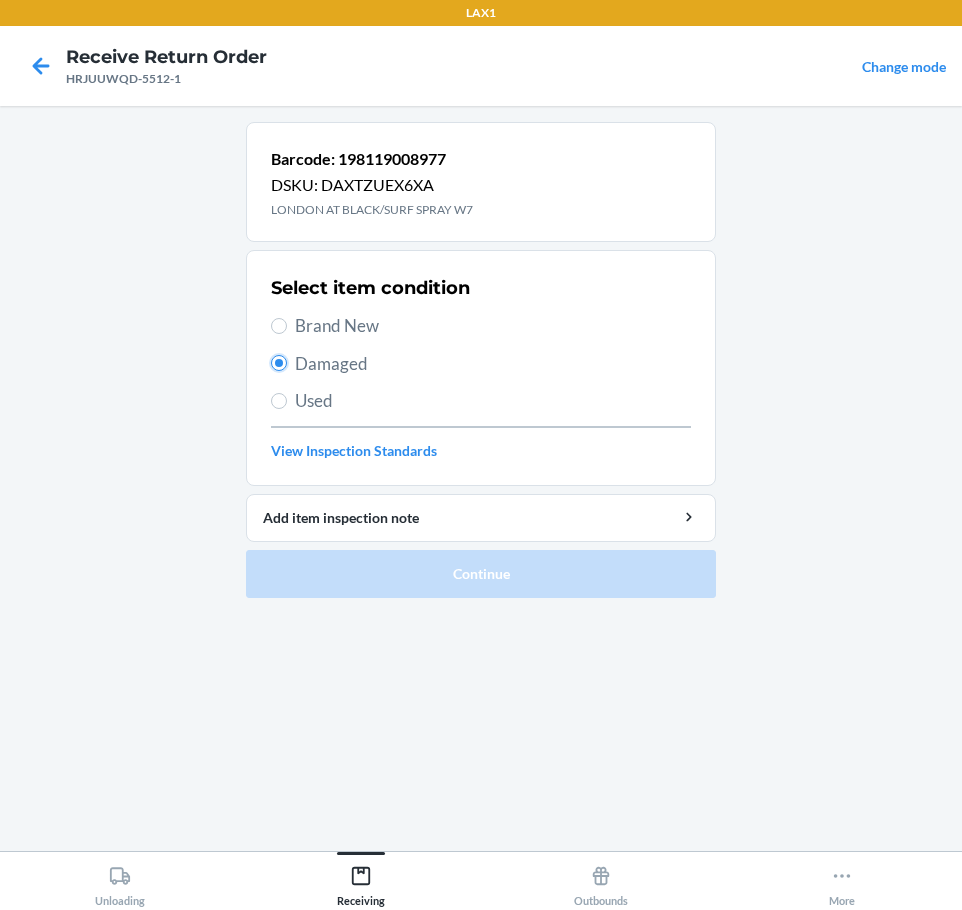 radio on "true" 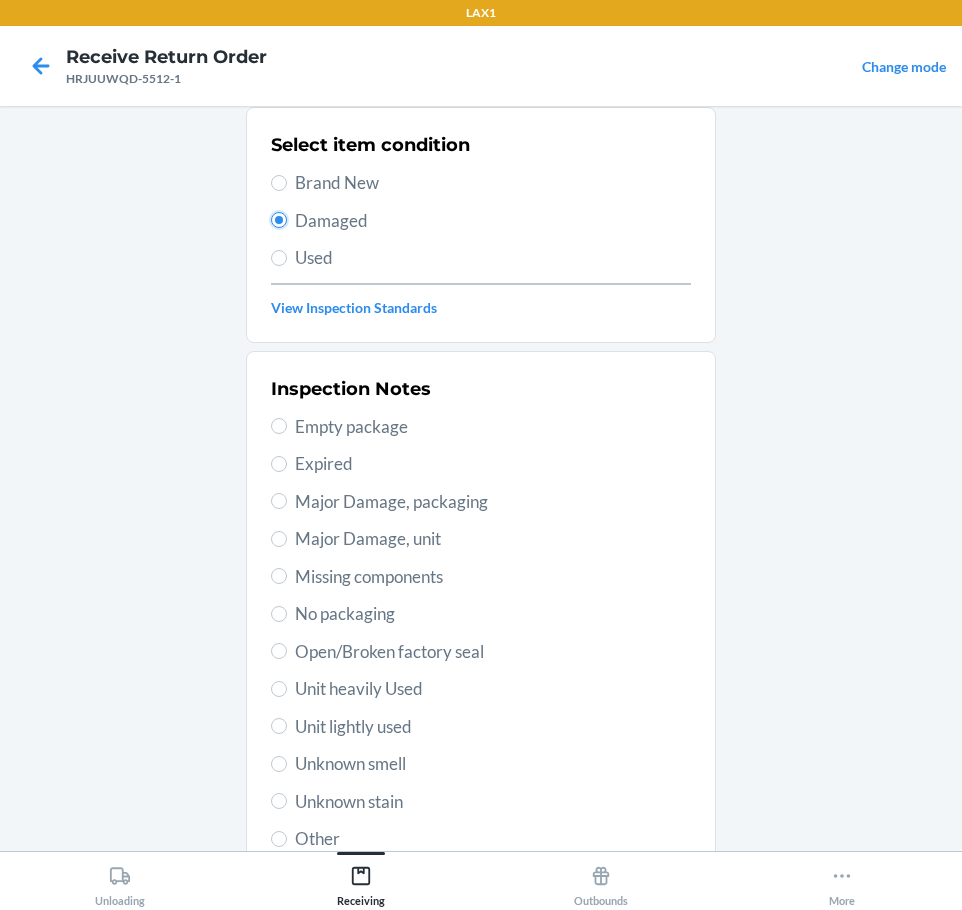 scroll, scrollTop: 297, scrollLeft: 0, axis: vertical 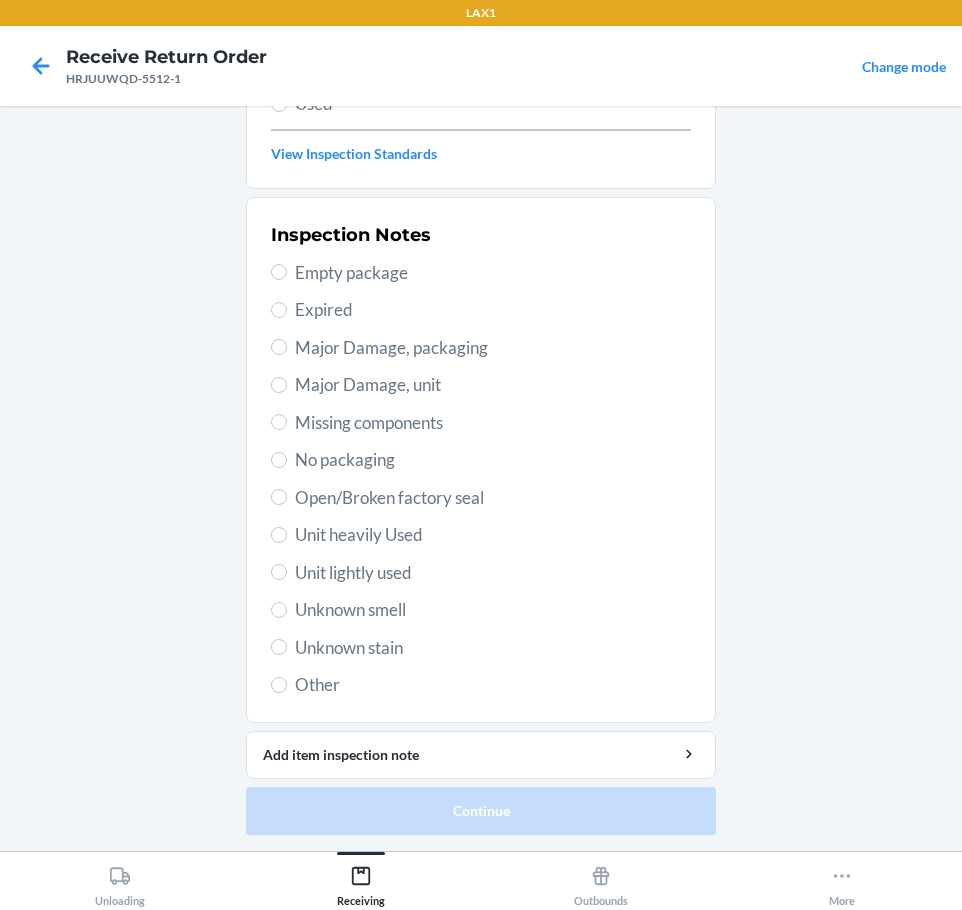 click on "Unit heavily Used" at bounding box center (493, 535) 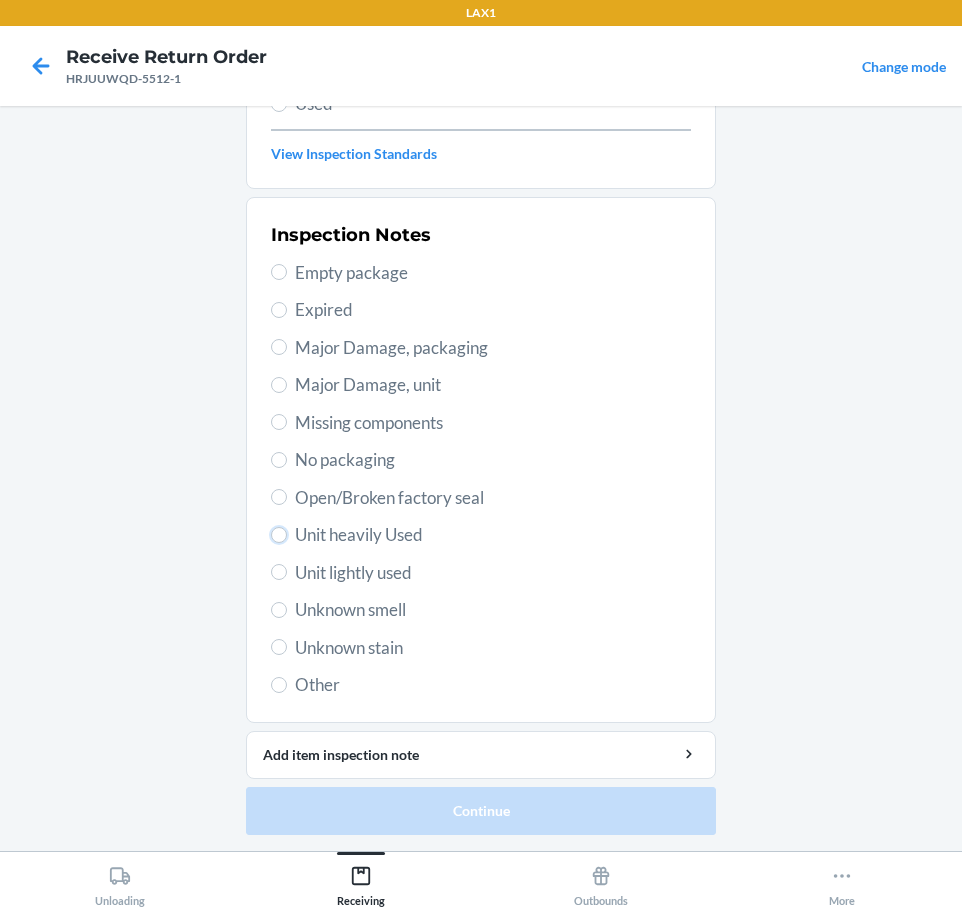 click on "Unit heavily Used" at bounding box center [279, 535] 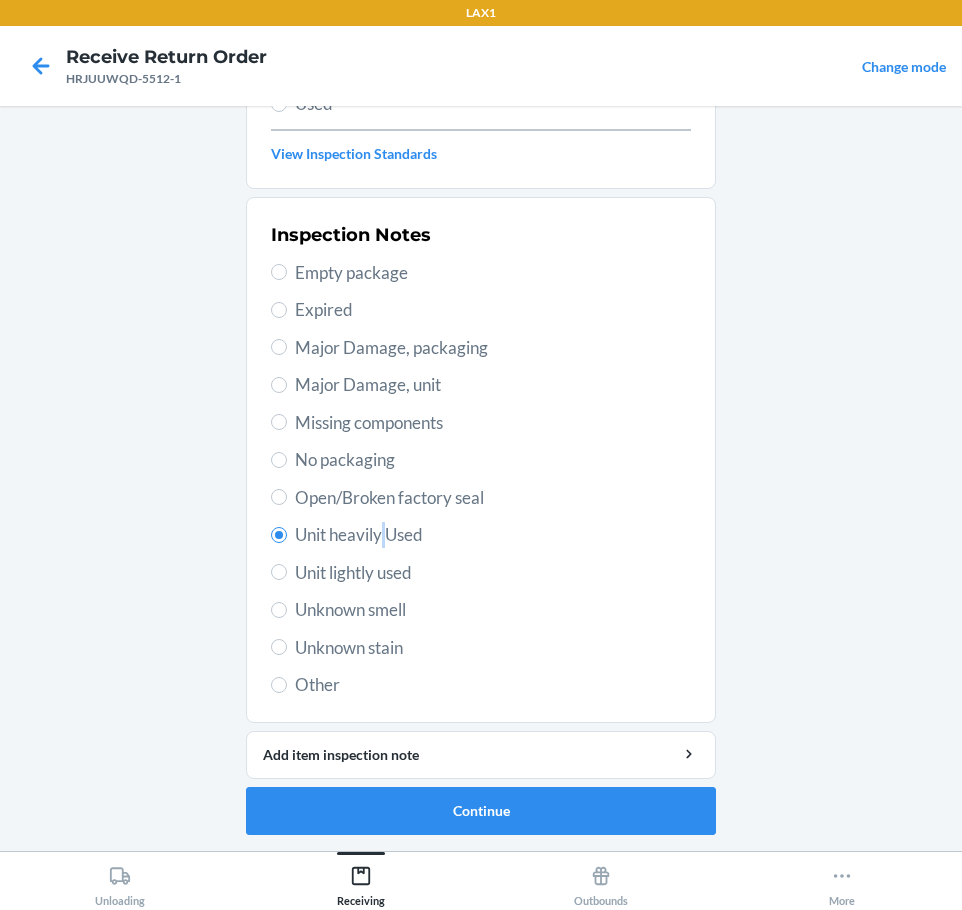 click on "Unit heavily Used" at bounding box center (493, 535) 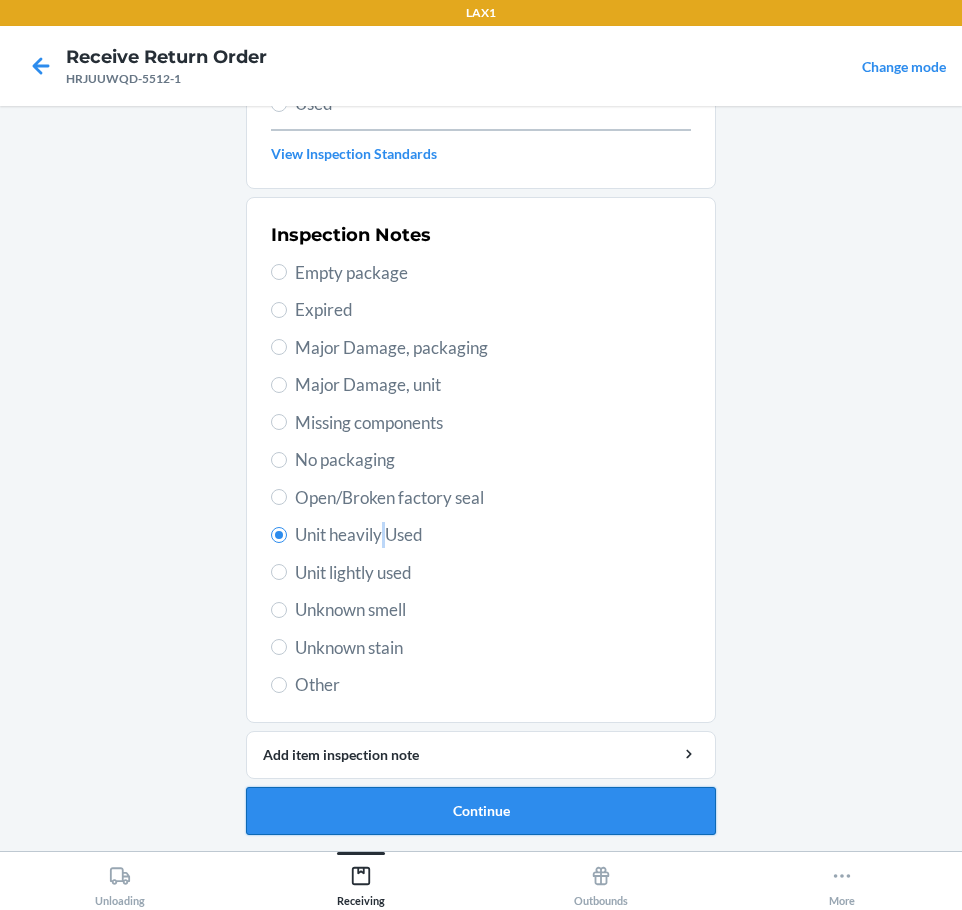 click on "Continue" at bounding box center [481, 811] 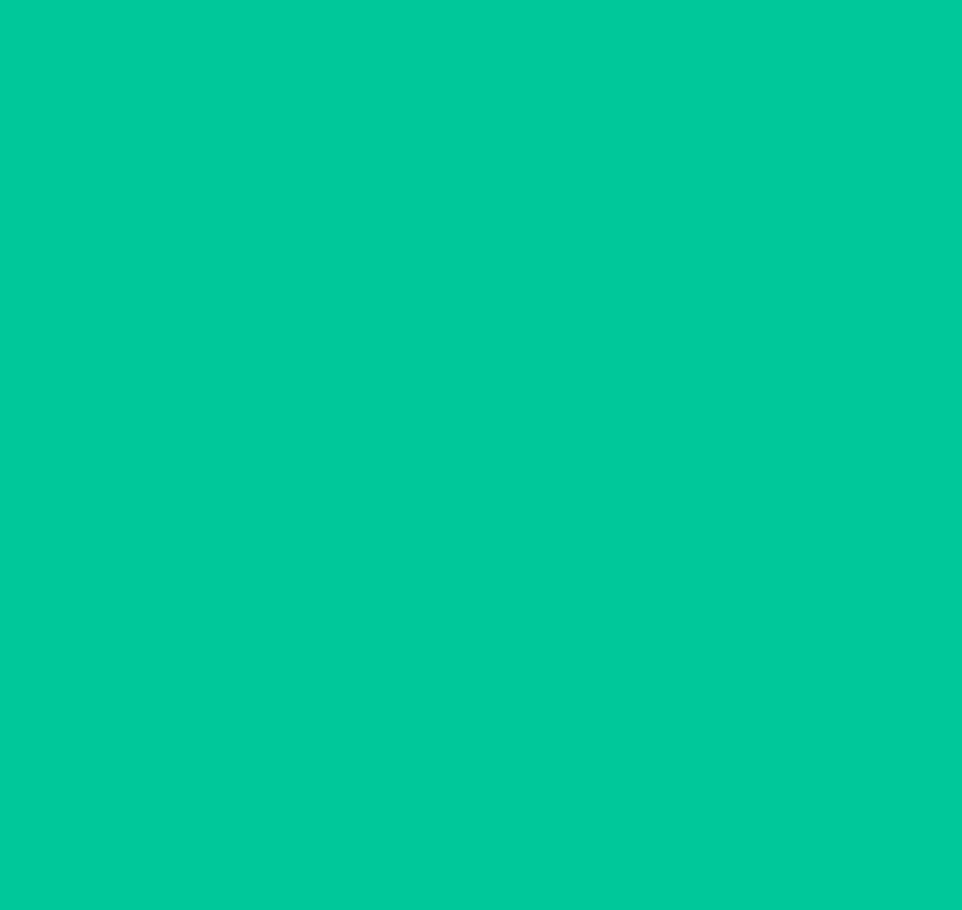 scroll, scrollTop: 120, scrollLeft: 0, axis: vertical 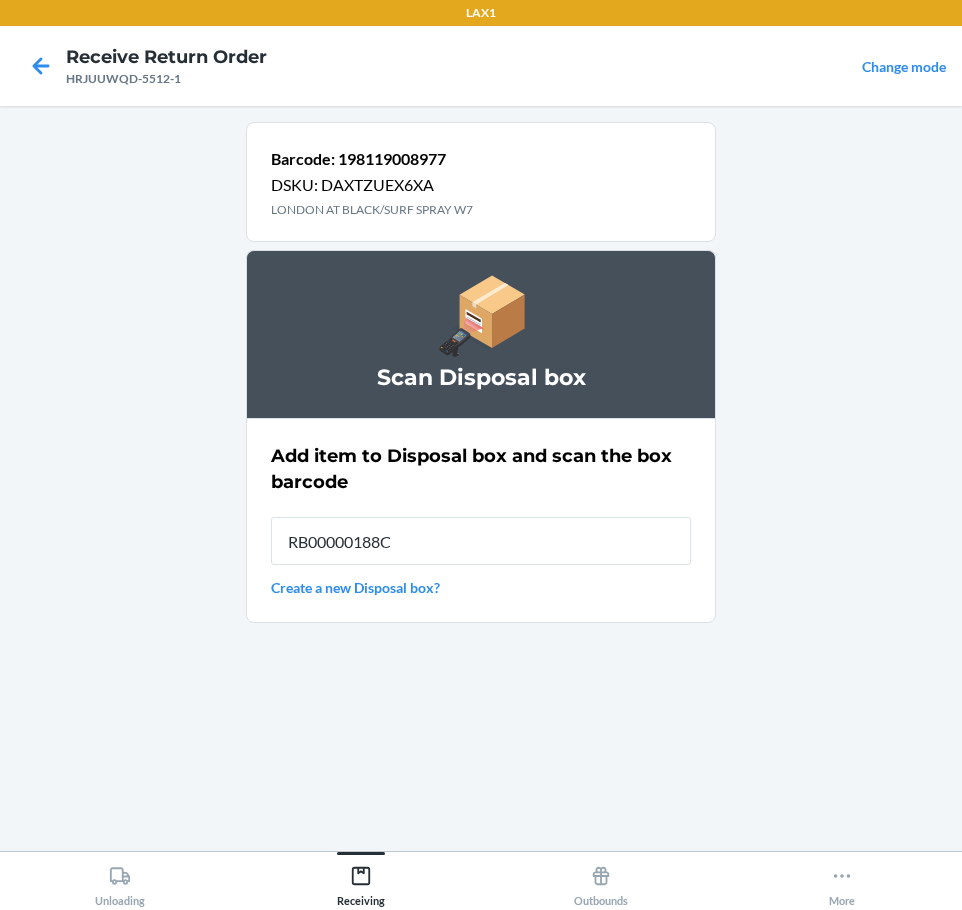 type on "RB00000188C" 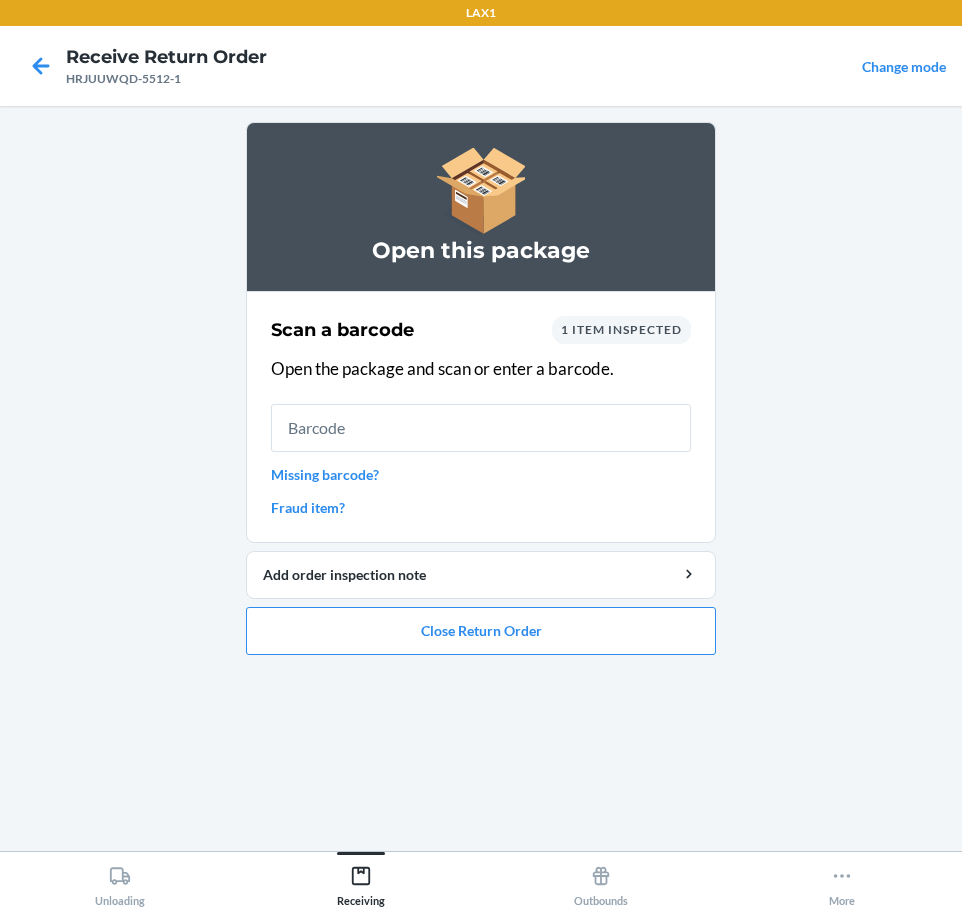 click on "Open this package Scan a barcode 1 item inspected Open the package and scan or enter a barcode. Missing barcode? Fraud item? Add order inspection note Close Return Order" at bounding box center (481, 388) 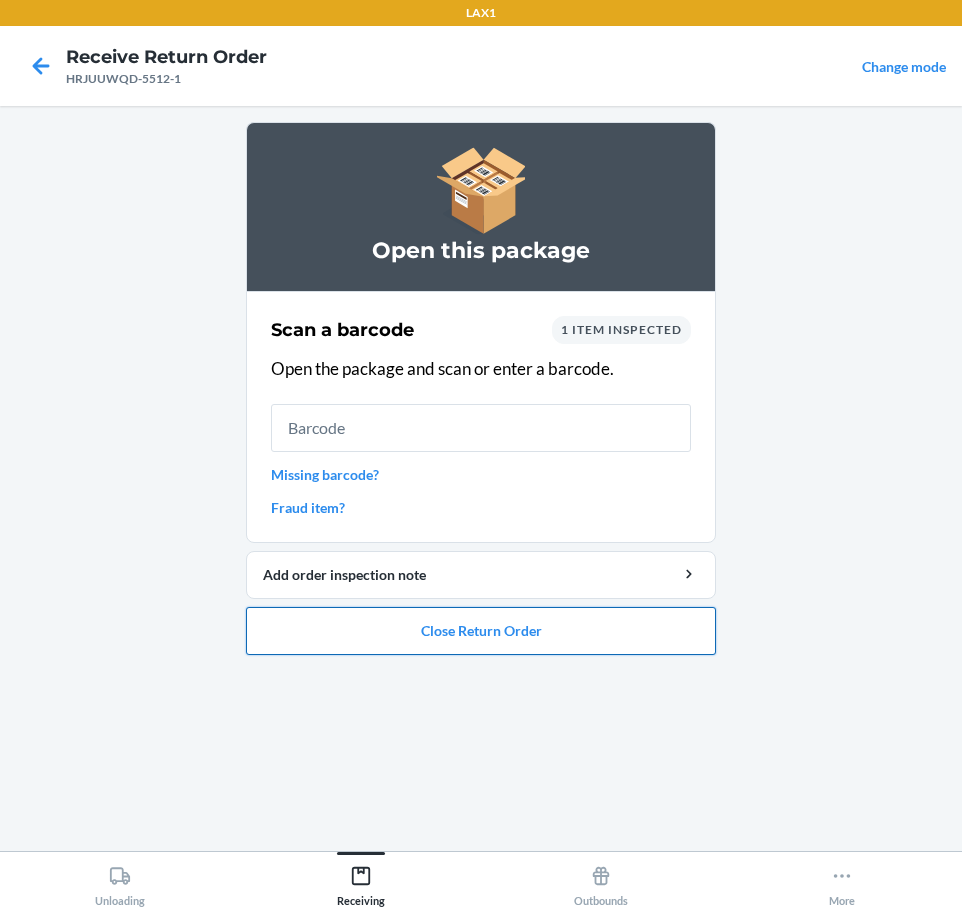 click on "Close Return Order" at bounding box center [481, 631] 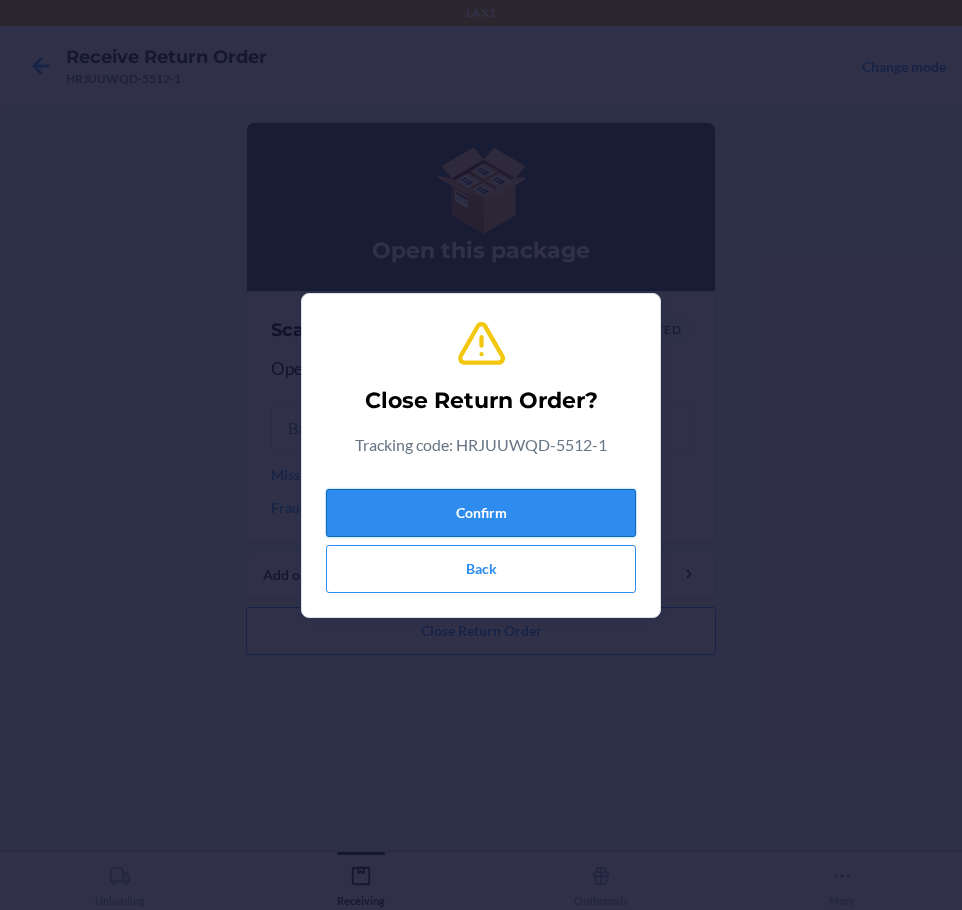 click on "Confirm" at bounding box center [481, 513] 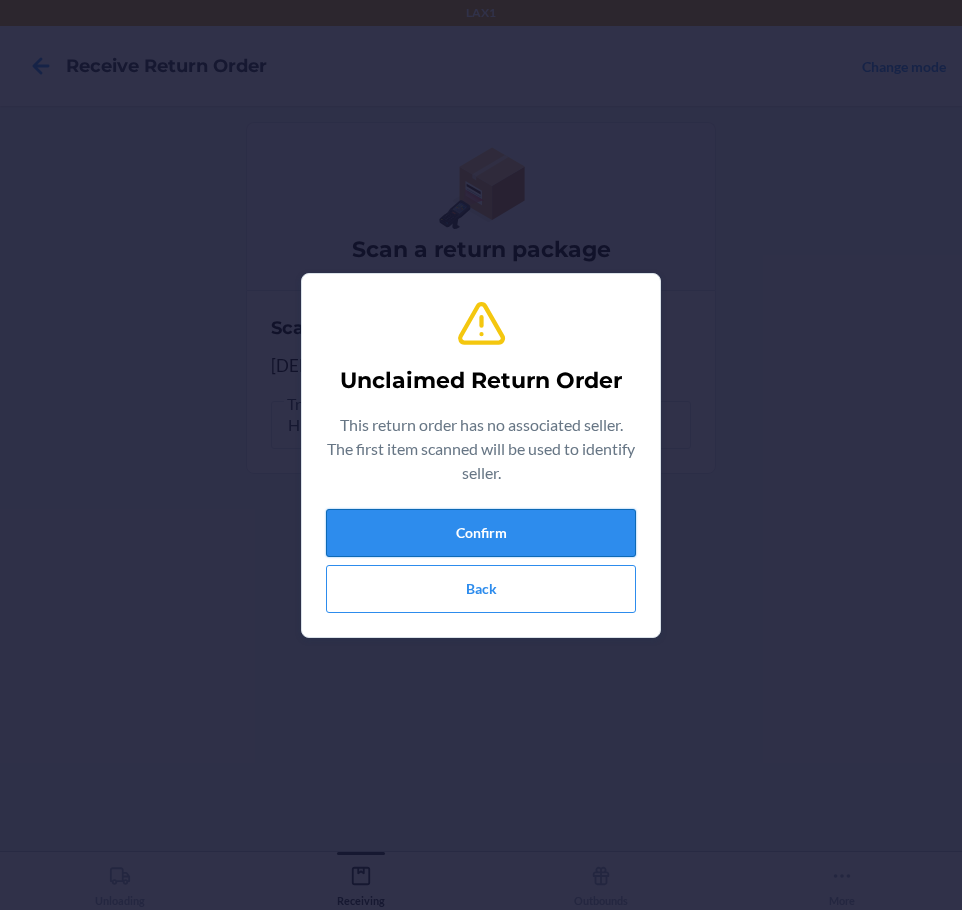 click on "Confirm" at bounding box center (481, 533) 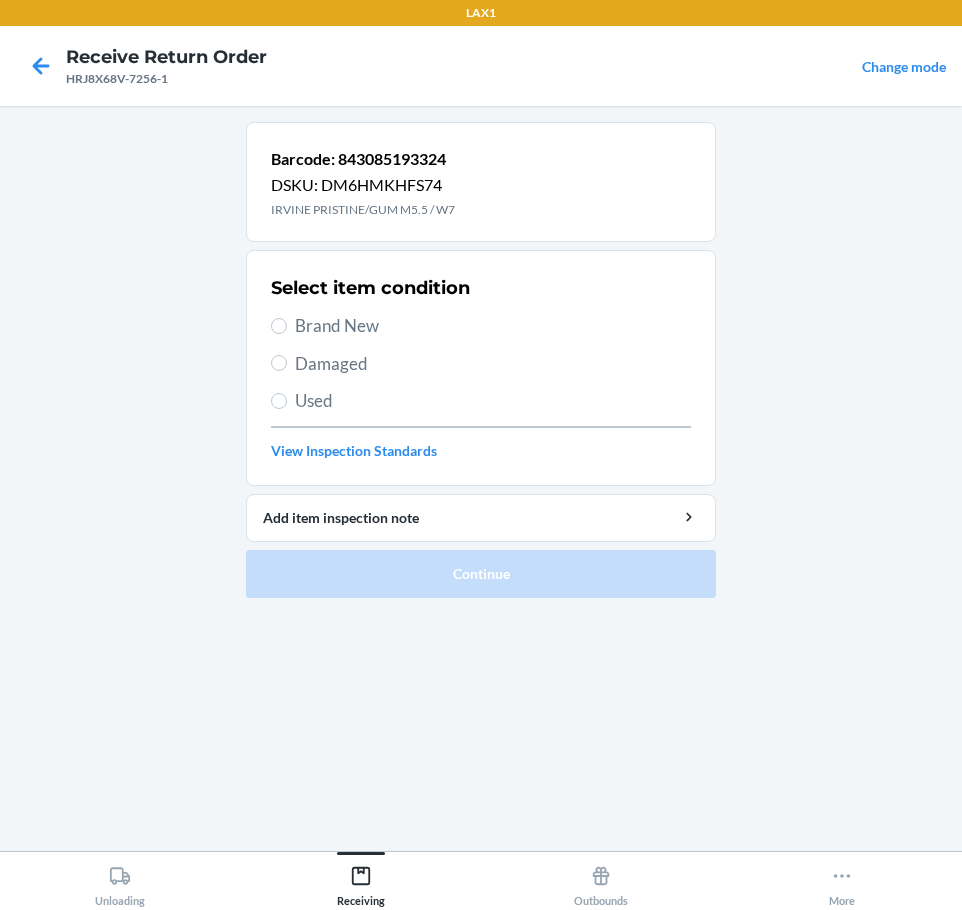 click on "Select item condition Brand New Damaged Used View Inspection Standards" at bounding box center (481, 368) 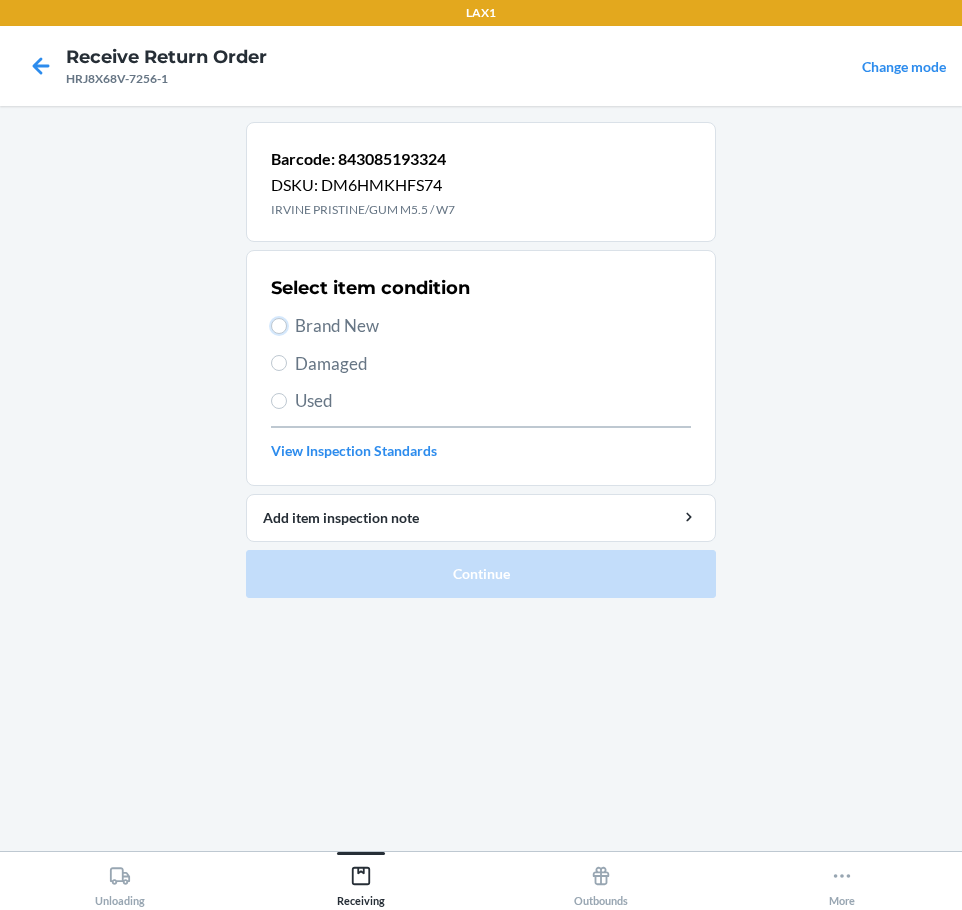 click on "Brand New" at bounding box center [279, 326] 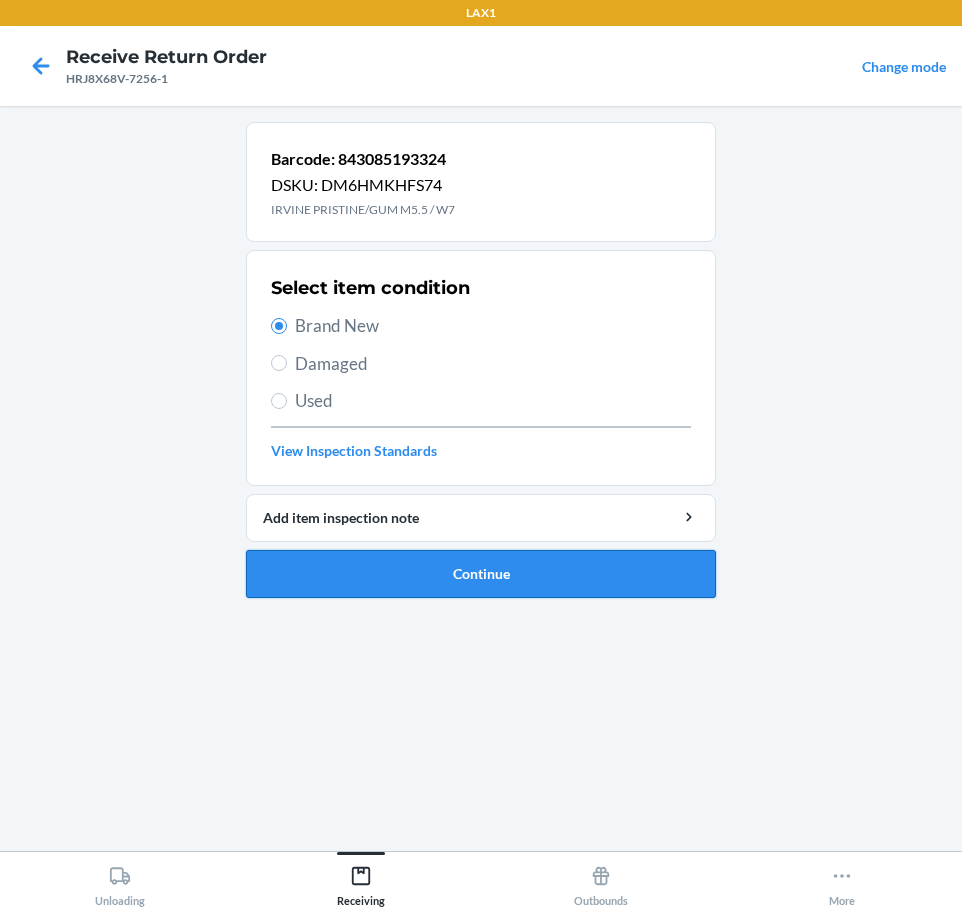 click on "Continue" at bounding box center (481, 574) 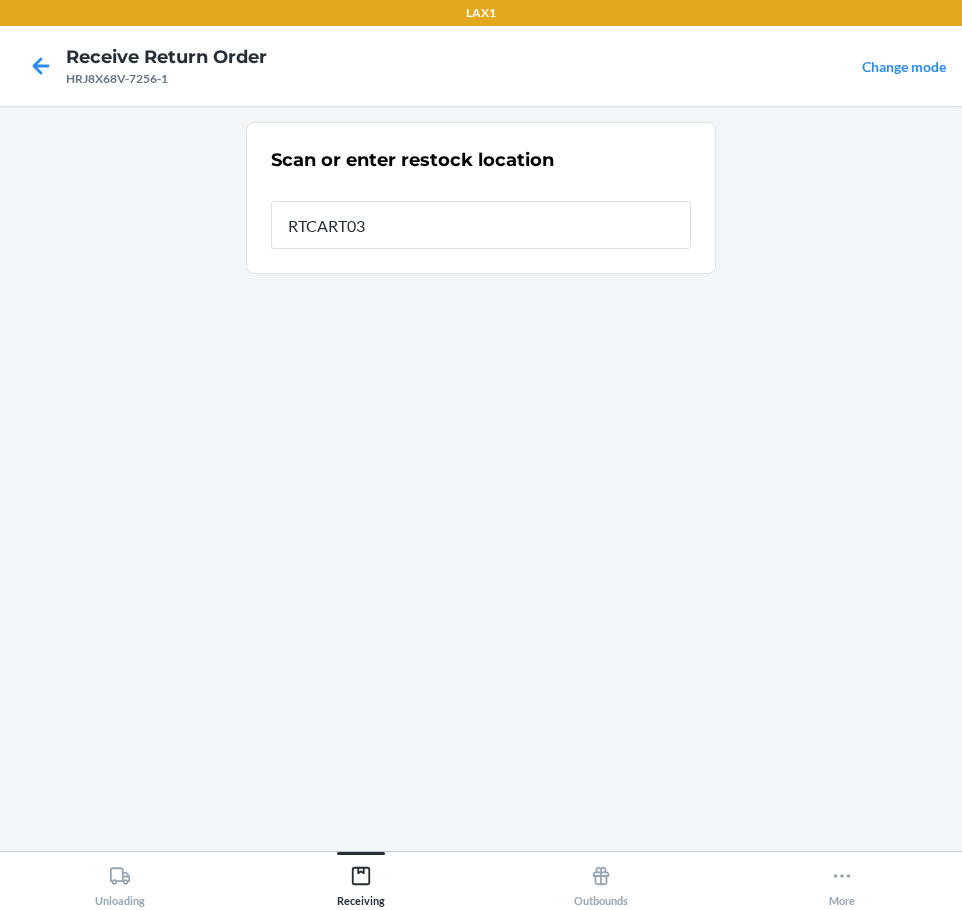 type on "RTCART037" 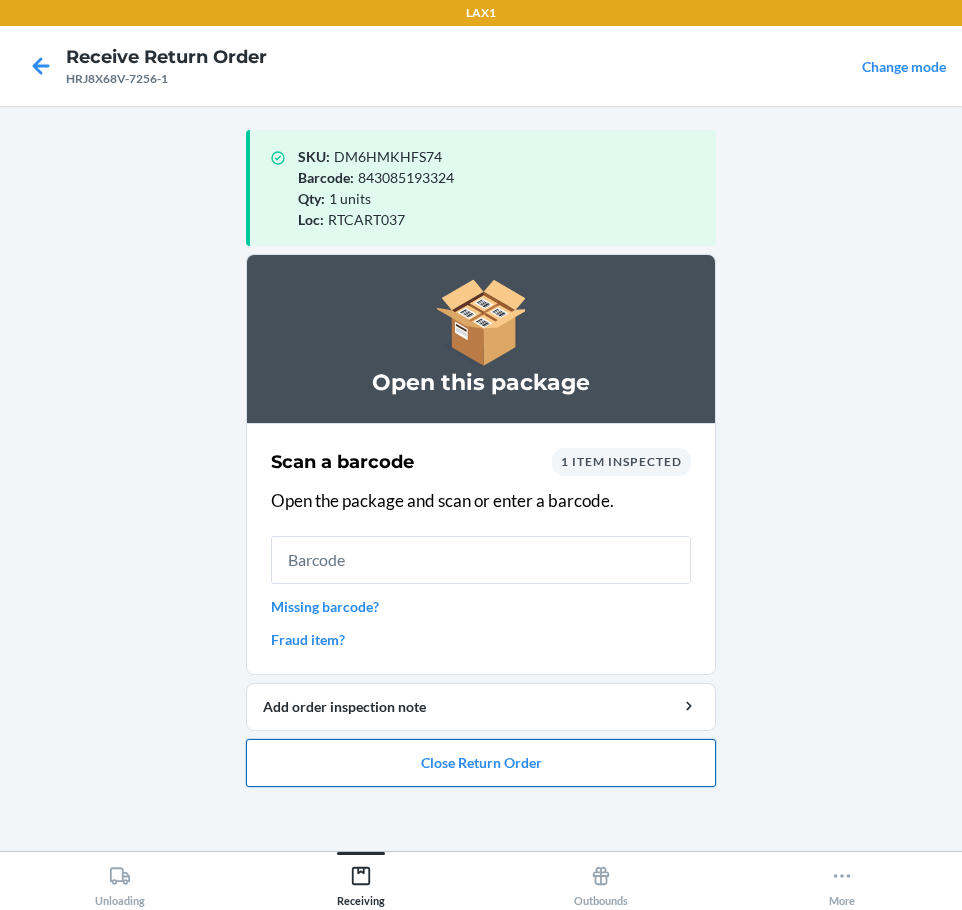 click on "Close Return Order" at bounding box center [481, 763] 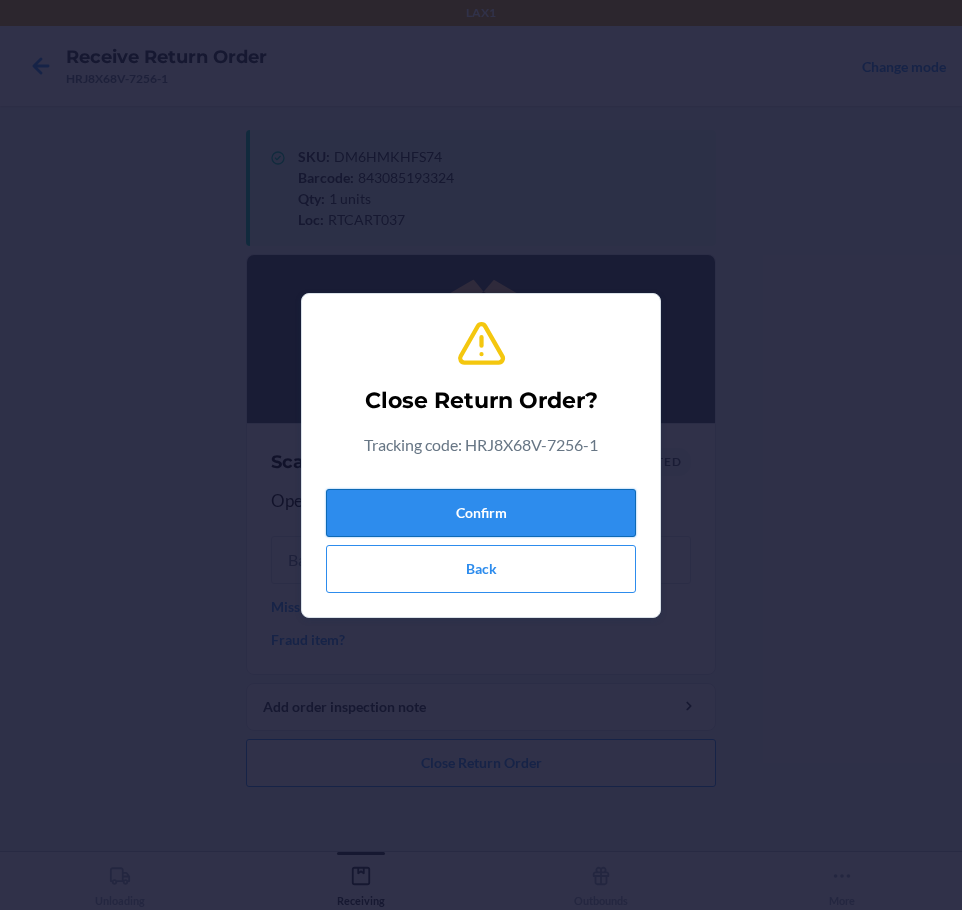 click on "Confirm" at bounding box center (481, 513) 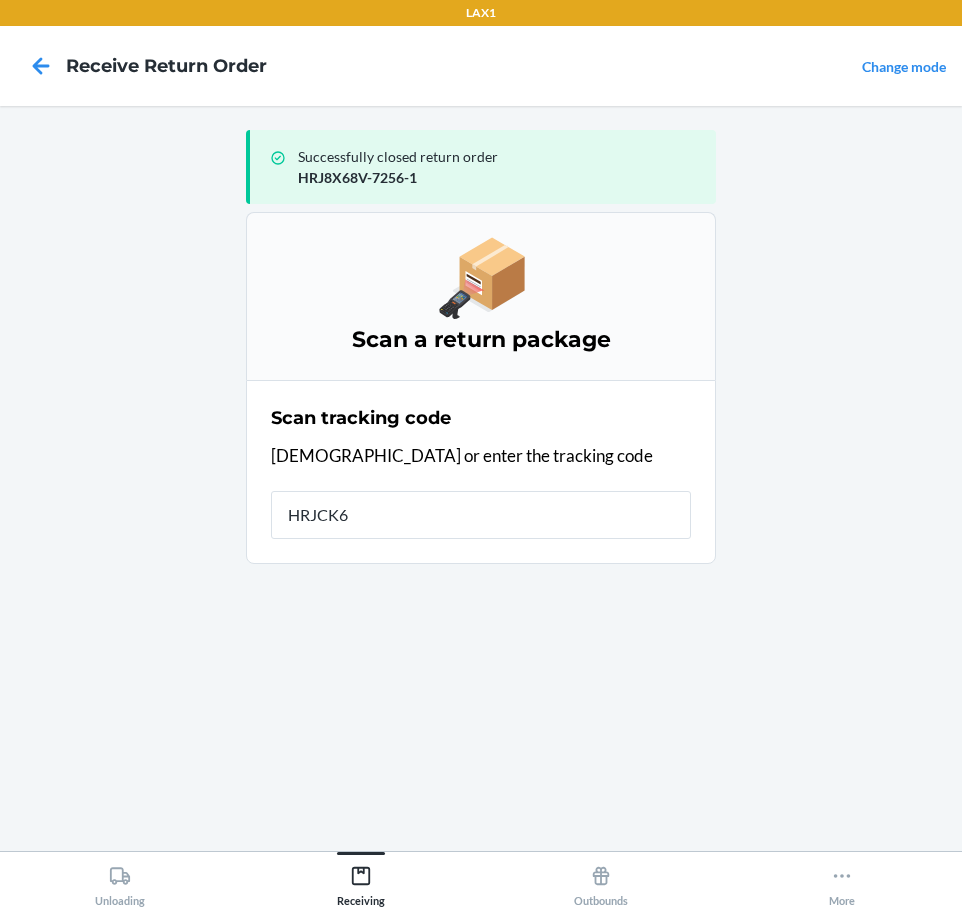 type on "HRJCK63" 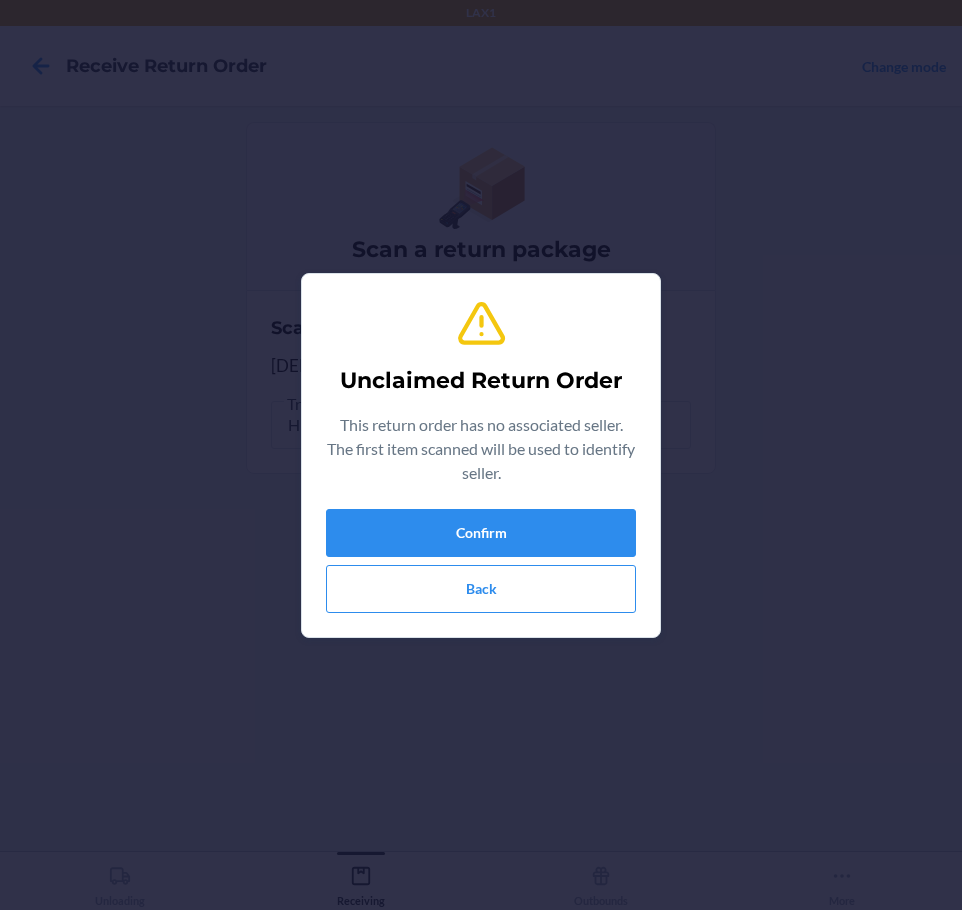 click on "Unclaimed Return Order This return order has no associated seller. The first item scanned will be used to identify seller. Confirm Back" at bounding box center [481, 455] 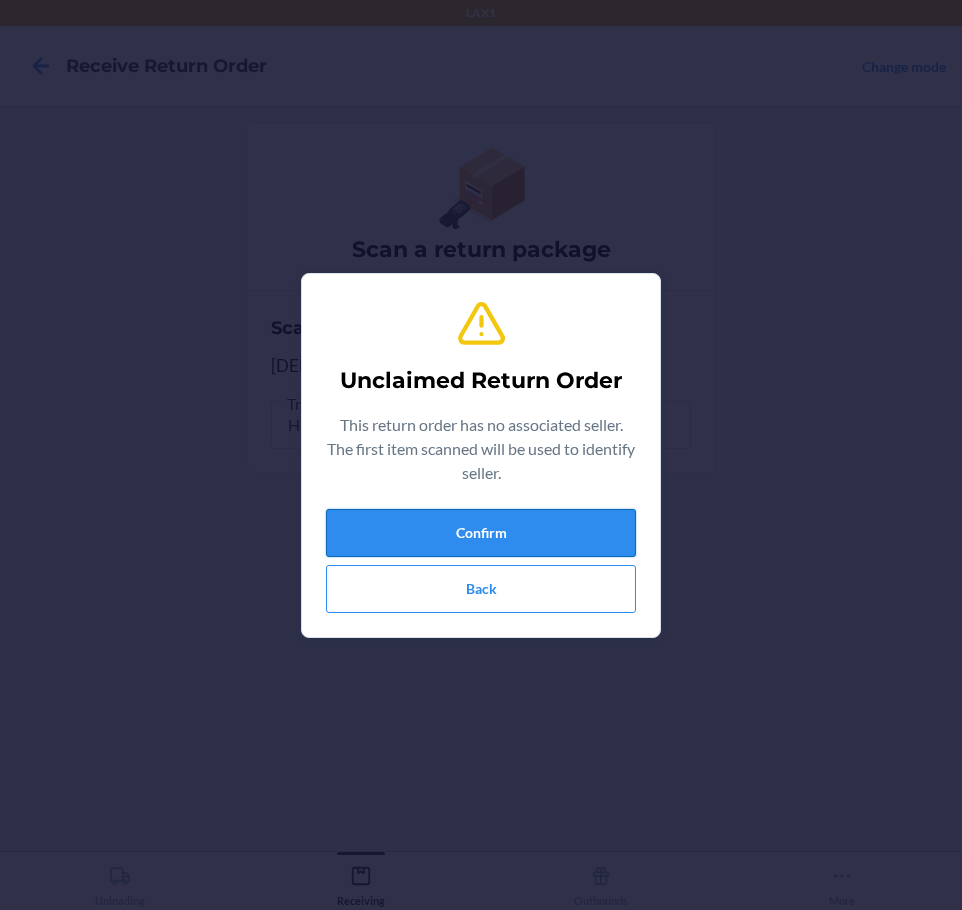 click on "Confirm" at bounding box center (481, 533) 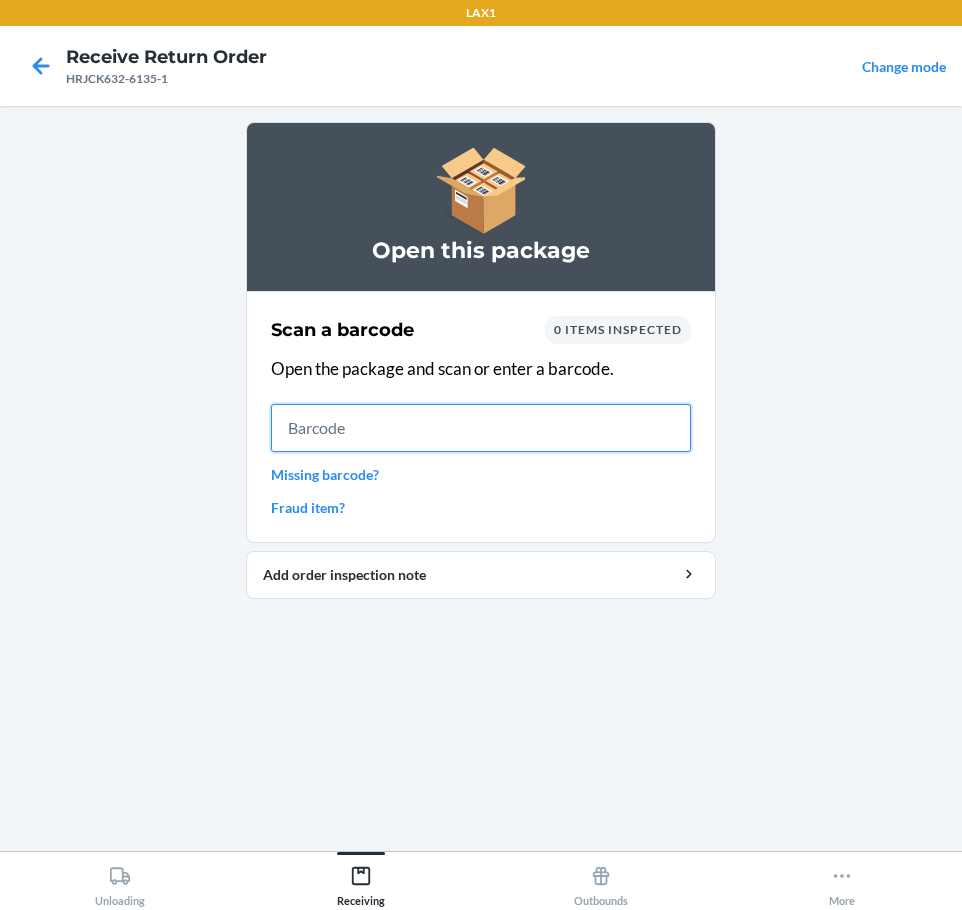 drag, startPoint x: 314, startPoint y: 431, endPoint x: 241, endPoint y: 382, distance: 87.92042 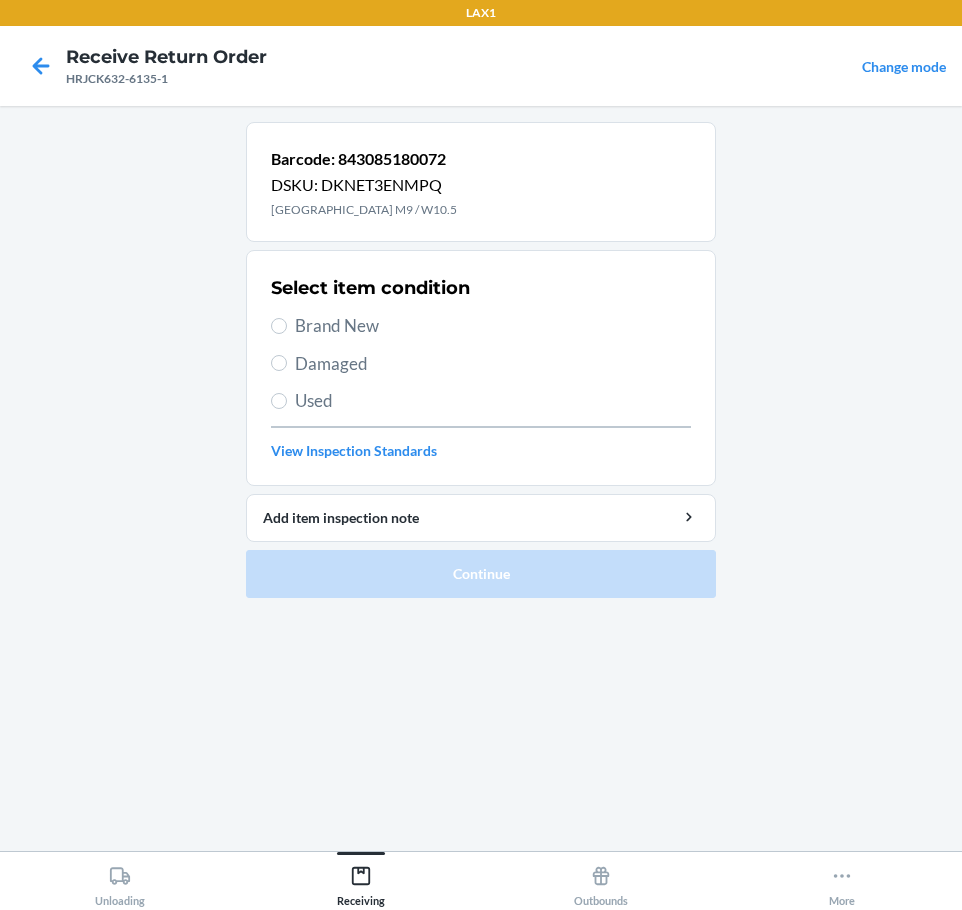 click on "Select item condition" at bounding box center [370, 288] 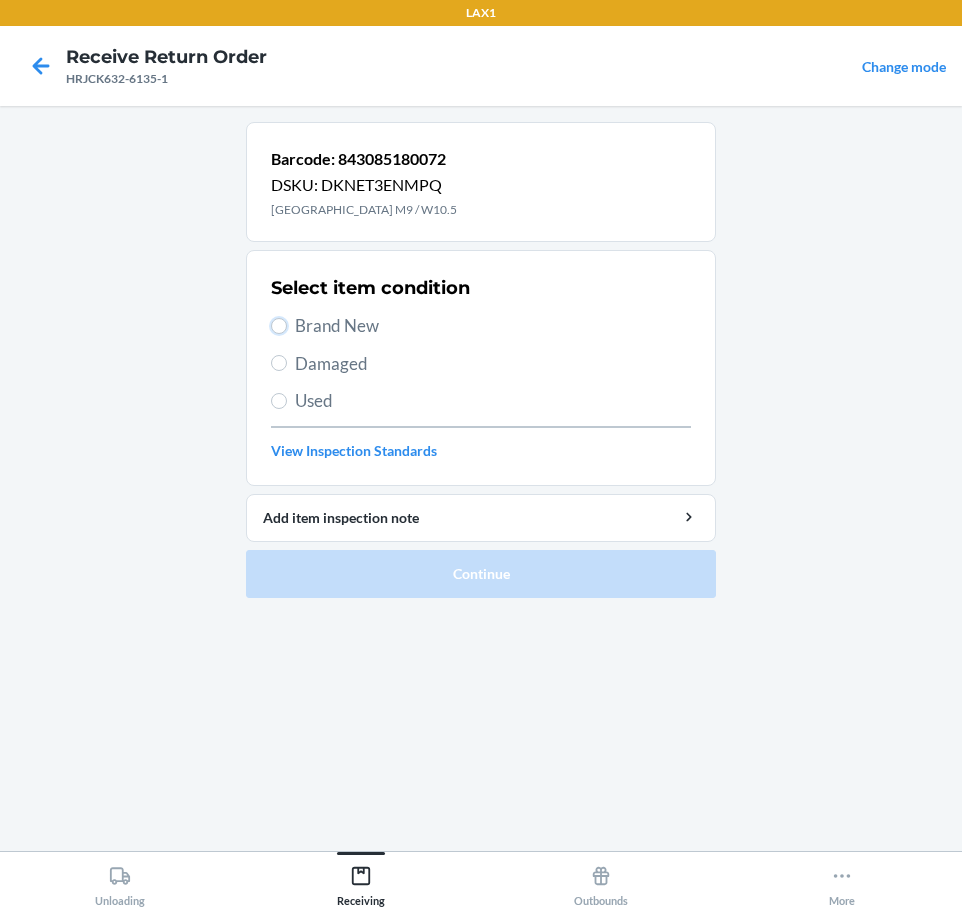 click on "Brand New" at bounding box center (279, 326) 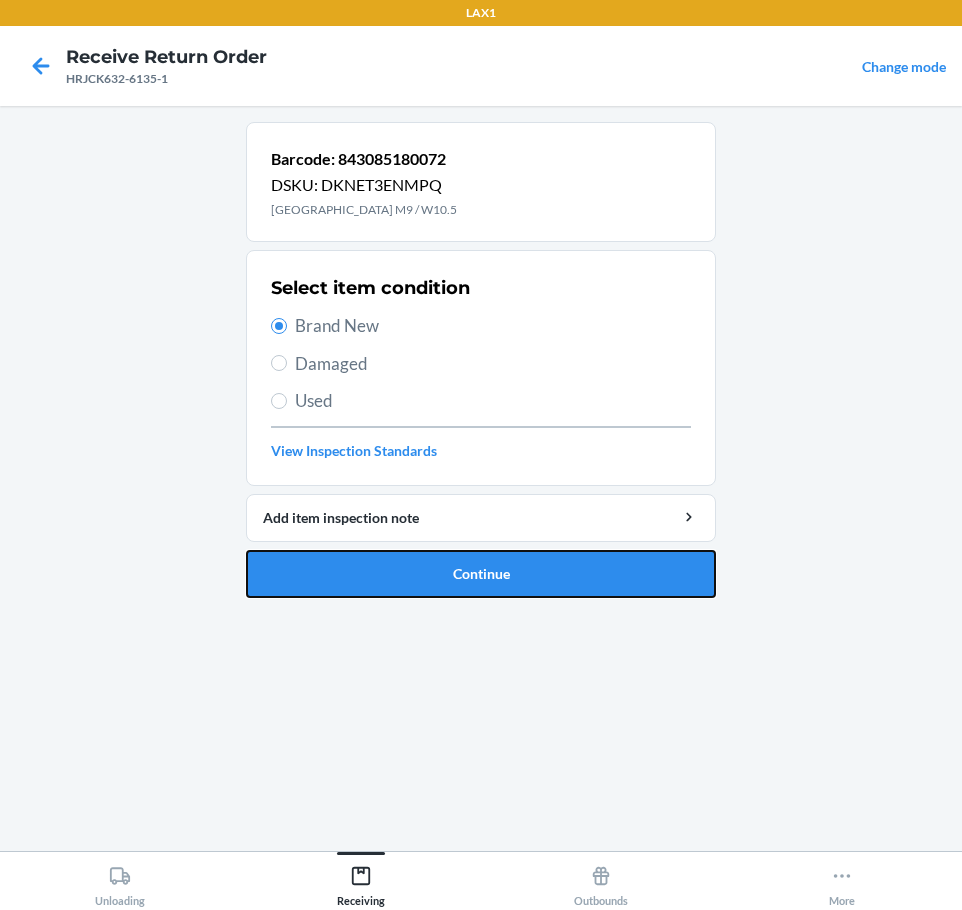drag, startPoint x: 351, startPoint y: 553, endPoint x: 337, endPoint y: 543, distance: 17.20465 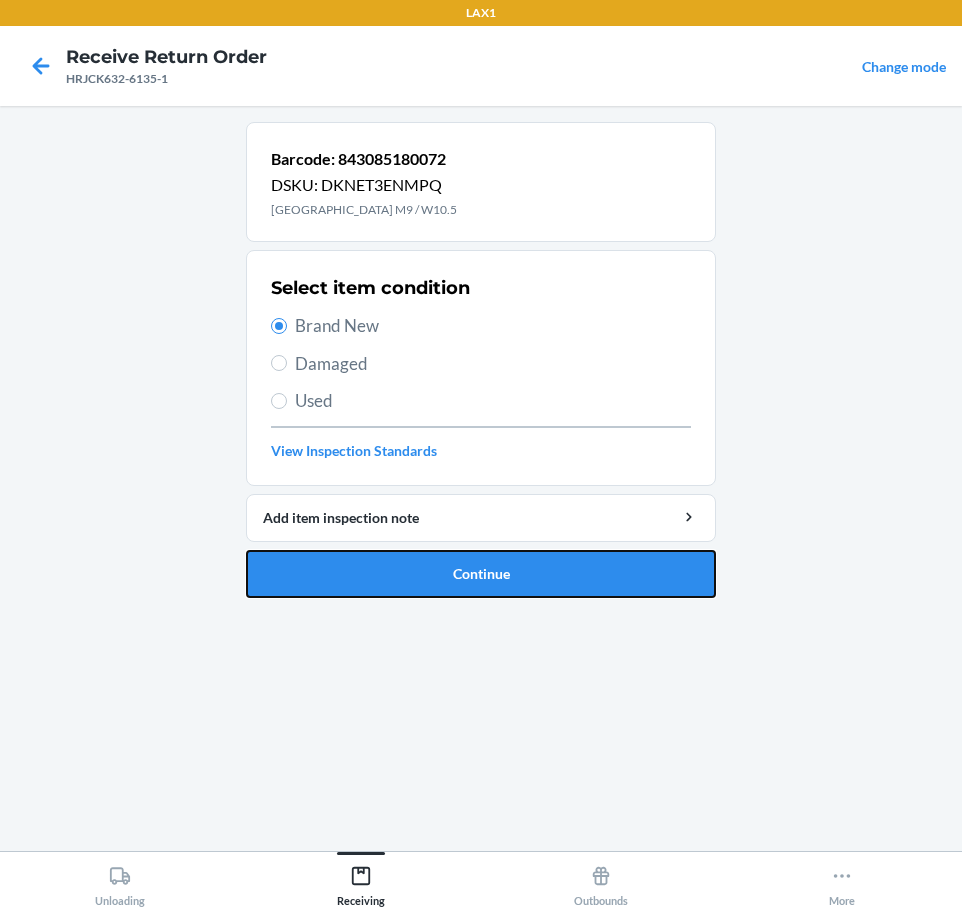 click on "Continue" at bounding box center (481, 574) 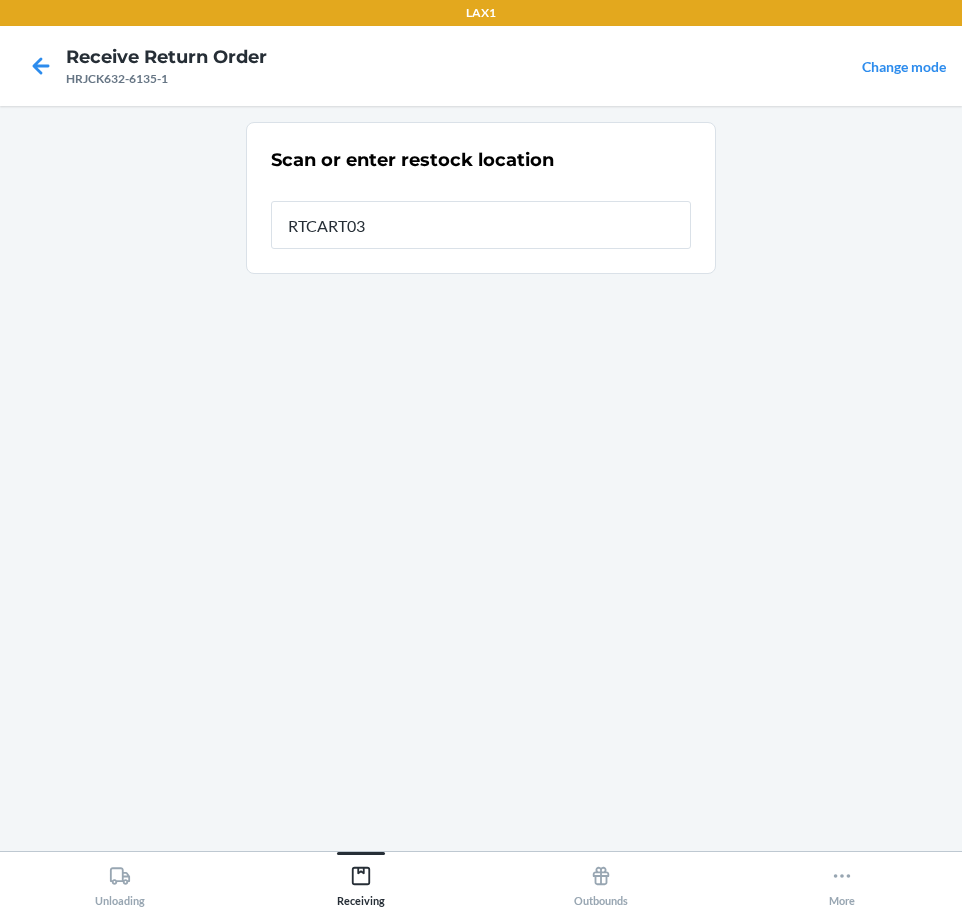 type on "RTCART037" 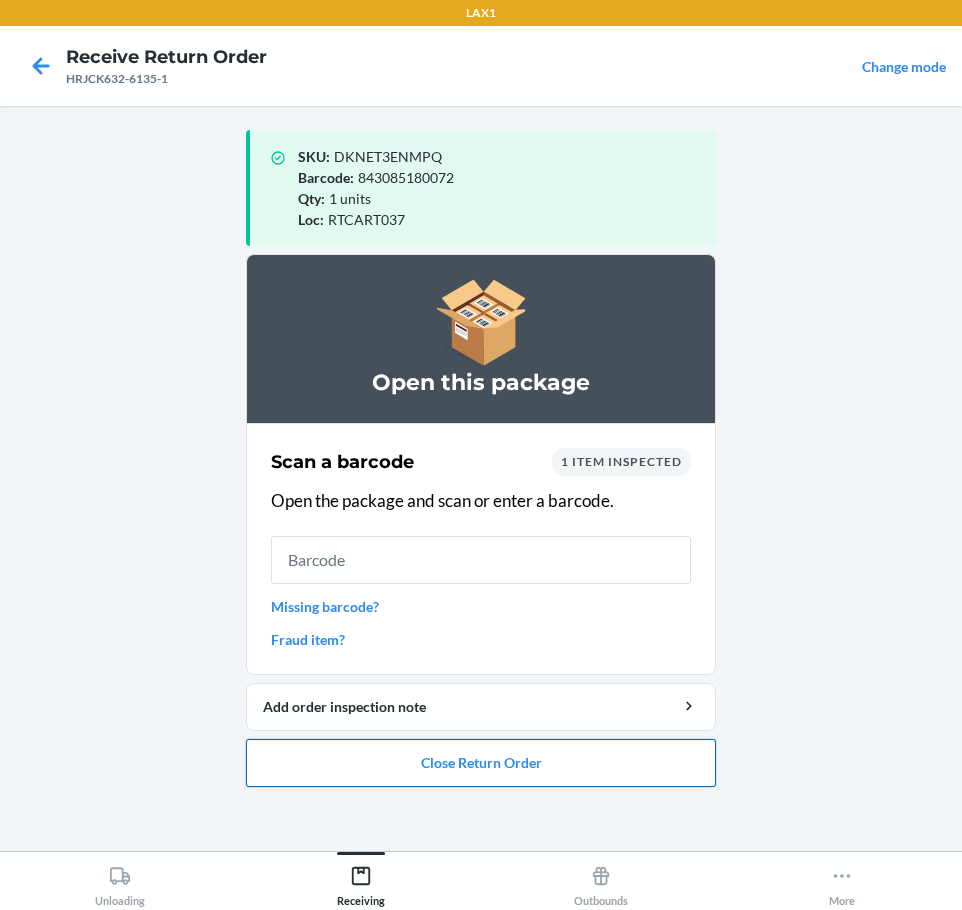 click on "Close Return Order" at bounding box center (481, 763) 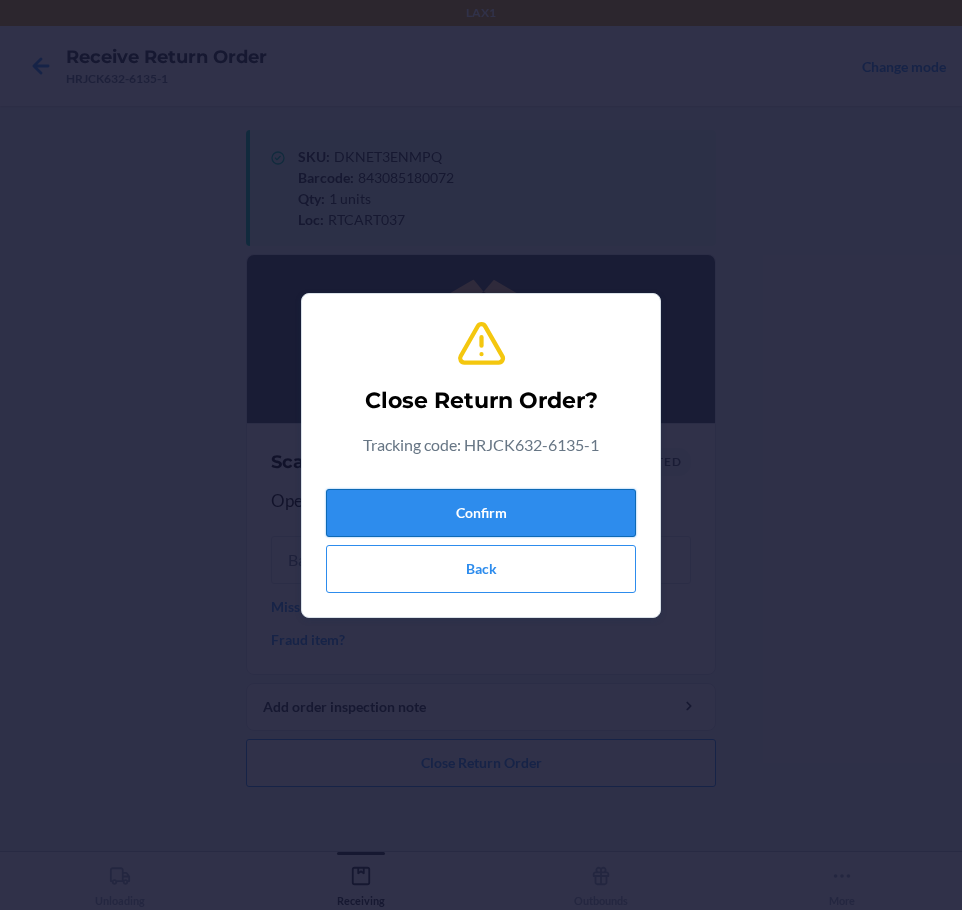 click on "Confirm" at bounding box center [481, 513] 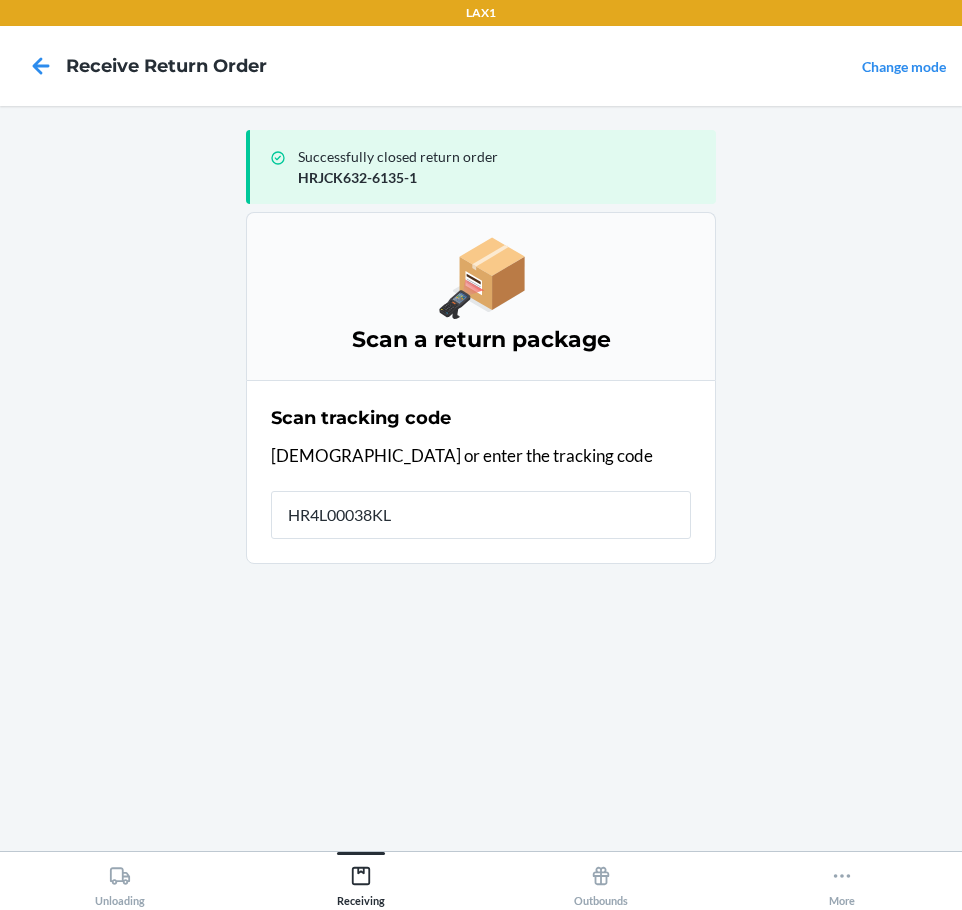 type on "HR4L00038KLW" 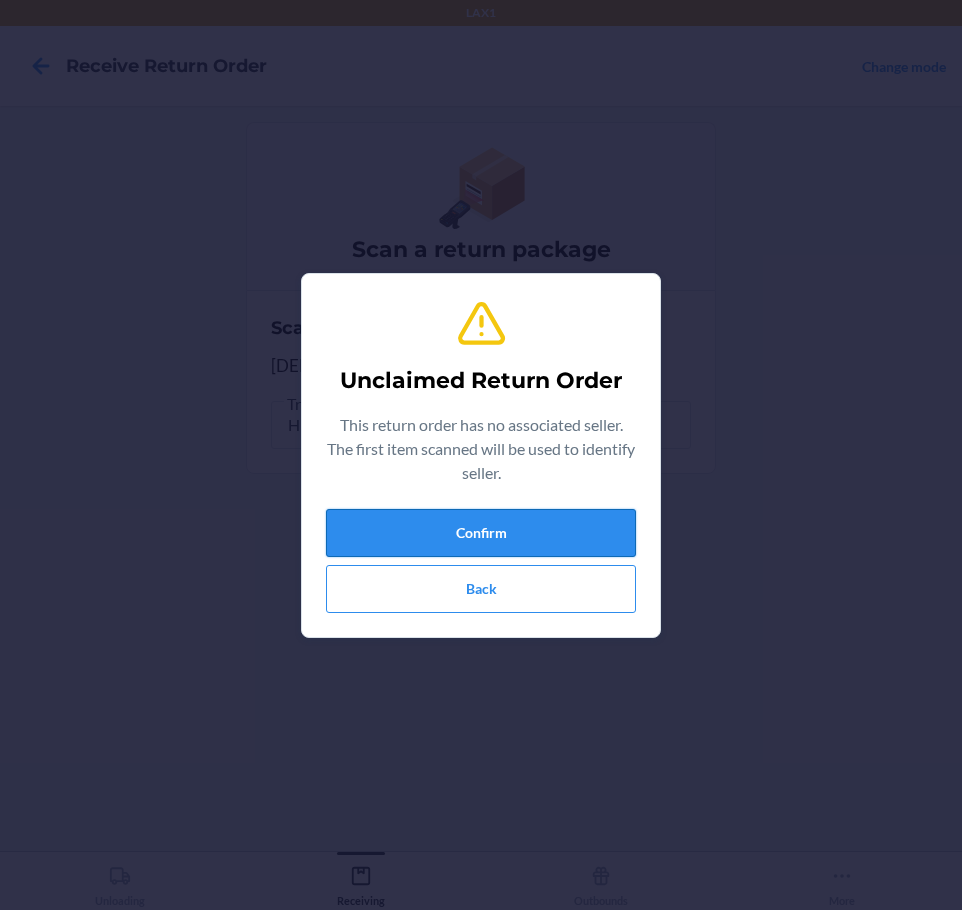 click on "Confirm" at bounding box center [481, 533] 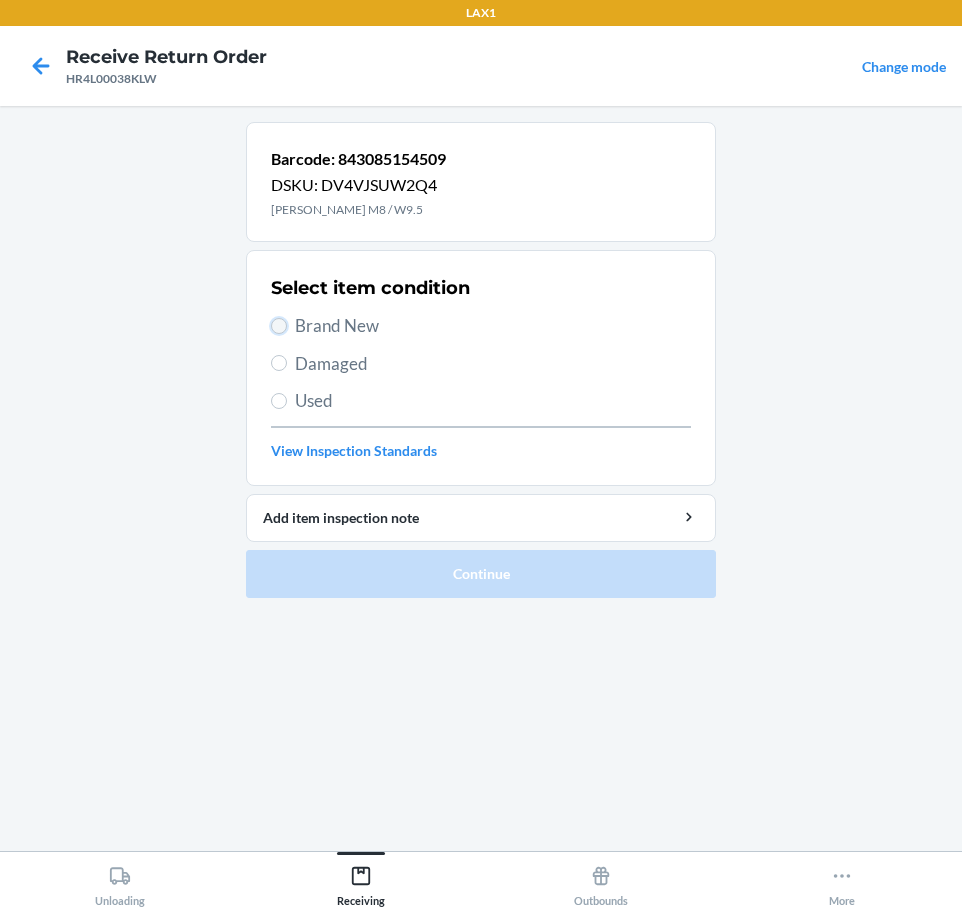 click on "Brand New" at bounding box center [279, 326] 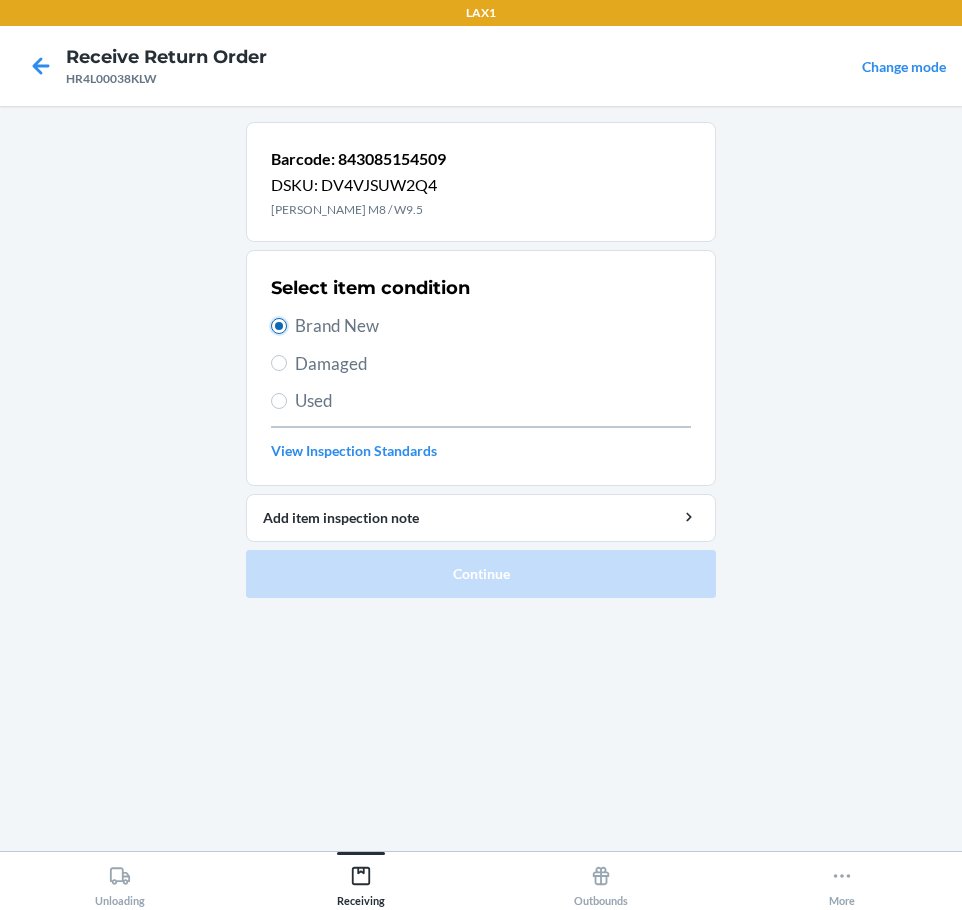 radio on "true" 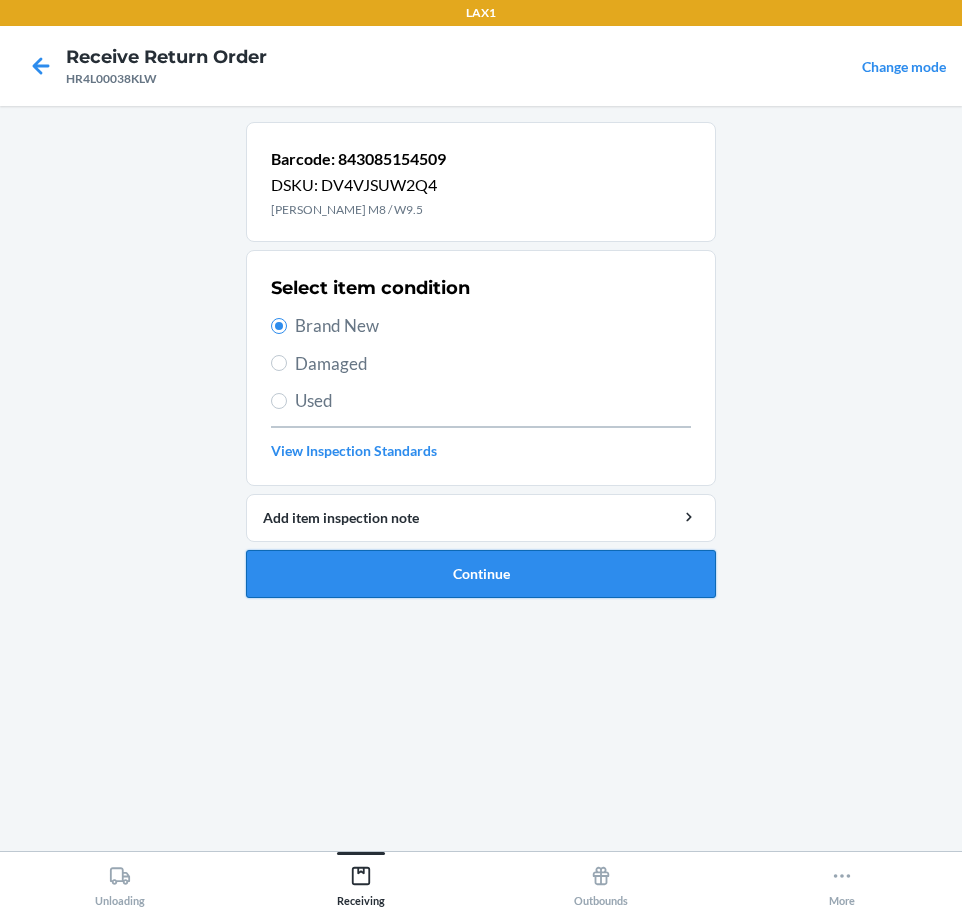 click on "Continue" at bounding box center (481, 574) 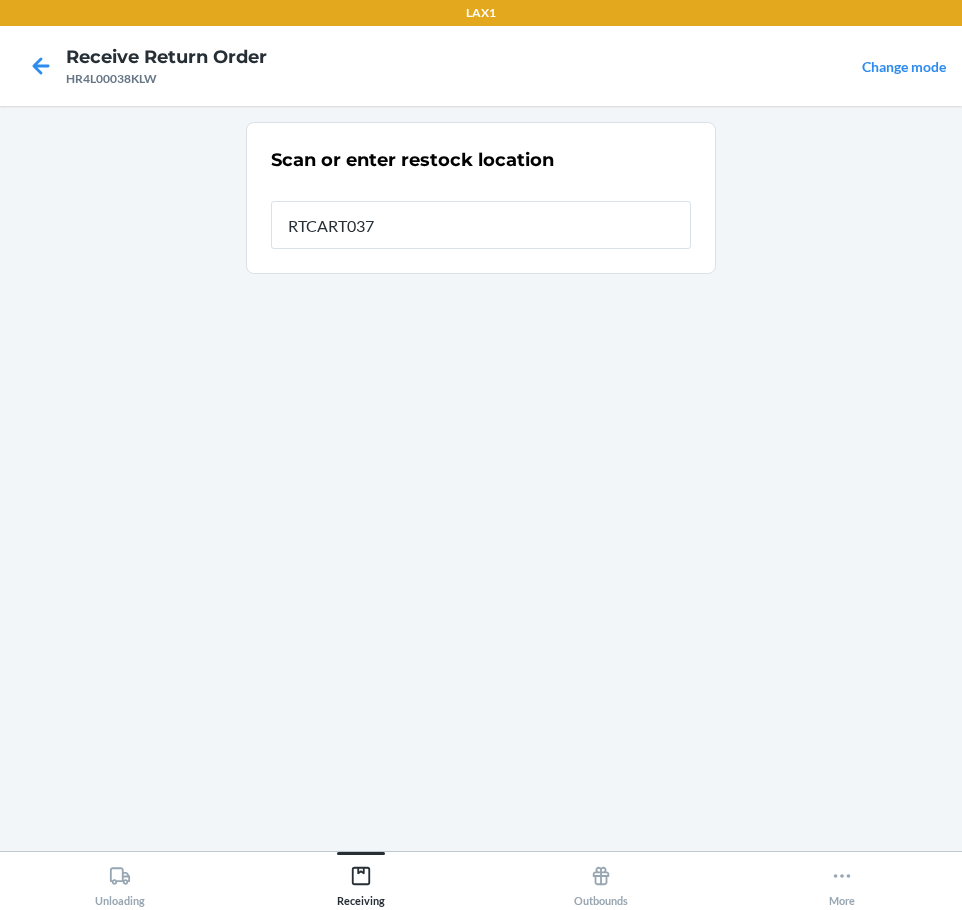 type on "RTCART037" 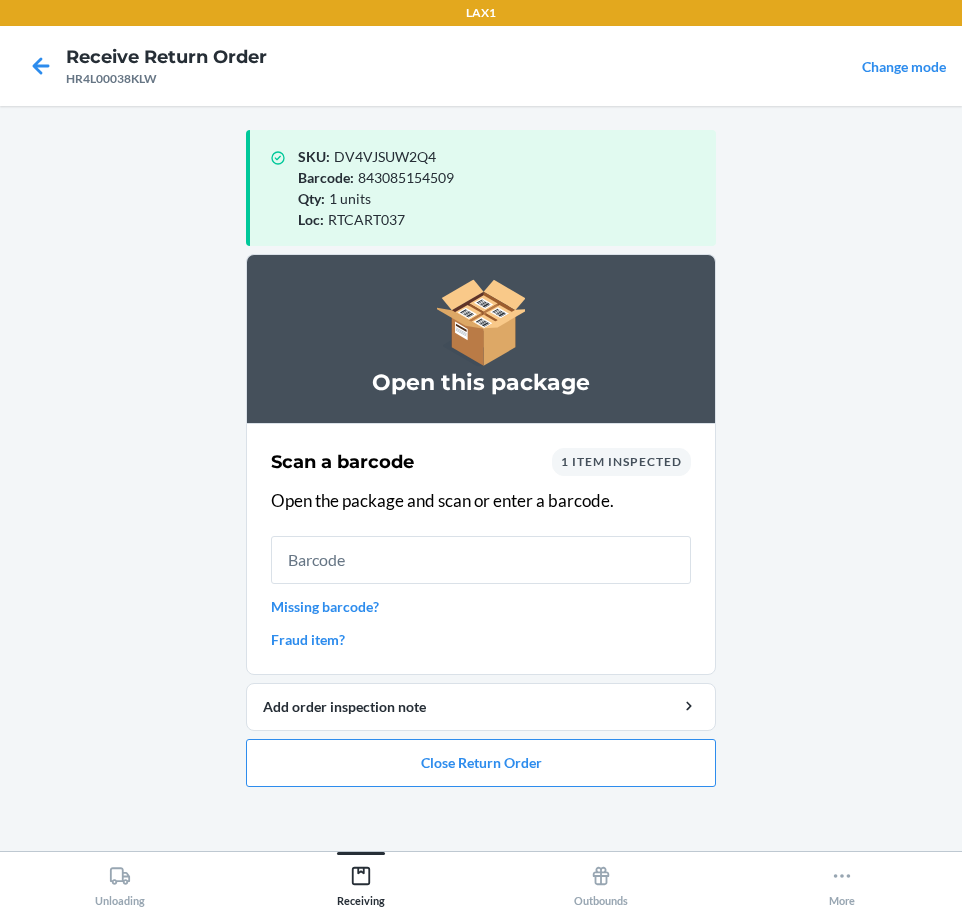 click on "Open this package Scan a barcode 1 item inspected Open the package and scan or enter a barcode. Missing barcode? Fraud item? Add order inspection note Close Return Order" at bounding box center [481, 520] 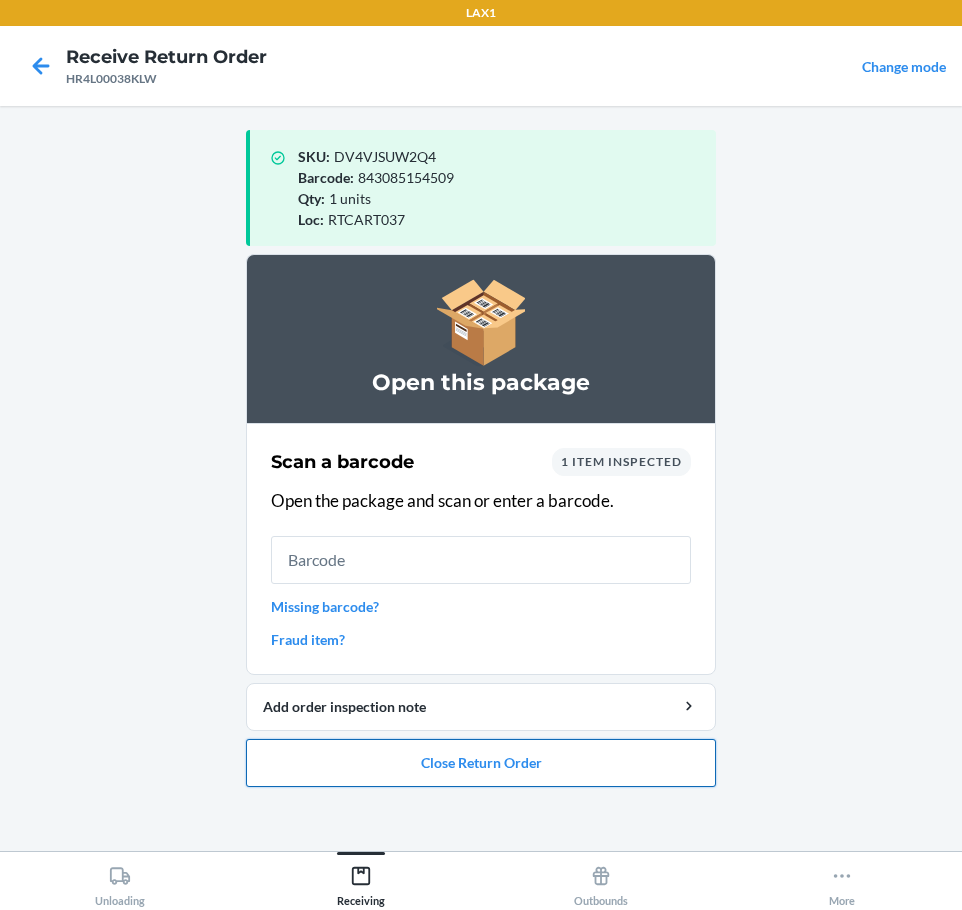 click on "Close Return Order" at bounding box center [481, 763] 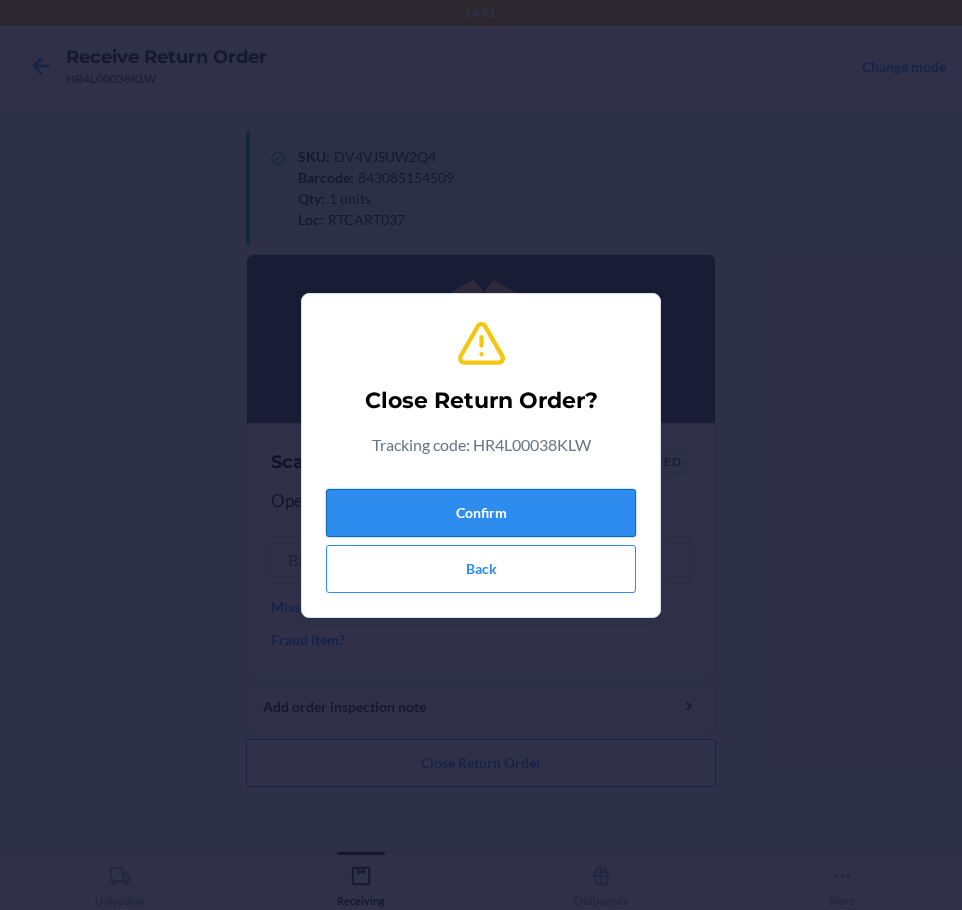 click on "Confirm" at bounding box center [481, 513] 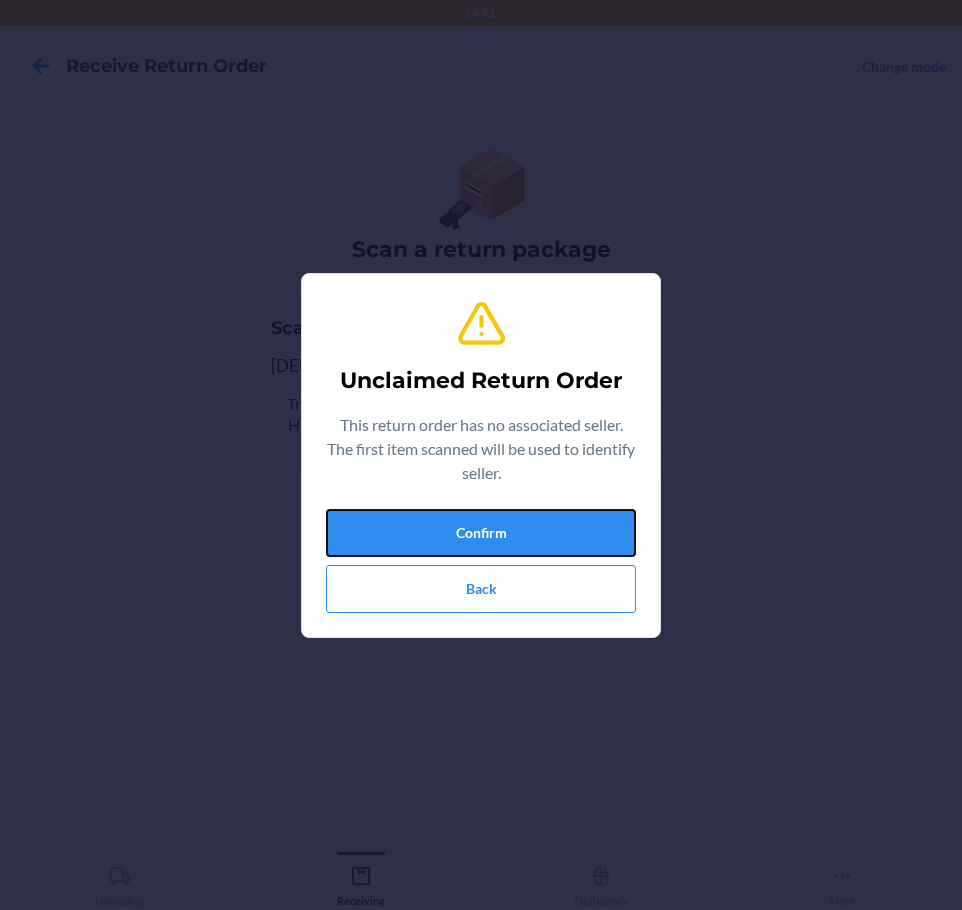 drag, startPoint x: 875, startPoint y: 958, endPoint x: 962, endPoint y: 958, distance: 87 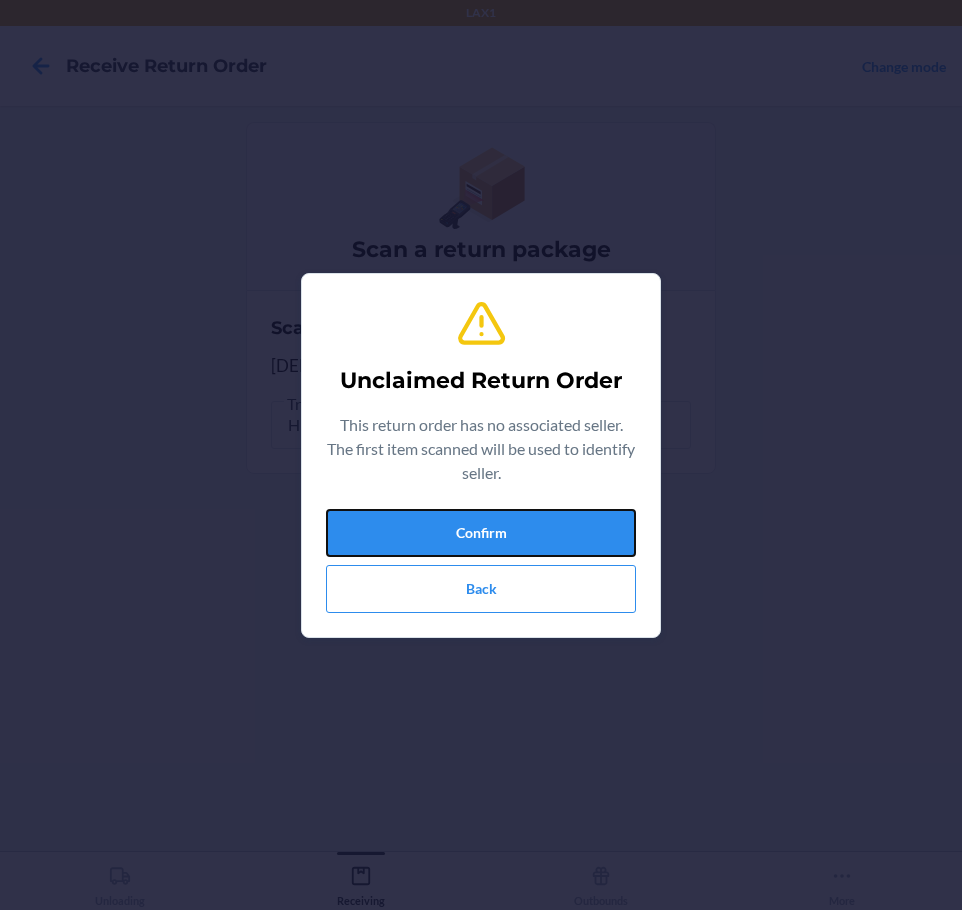 click on "LAX1 Receive Return Order Change mode   Scan a return package Scan tracking code Scan or enter the tracking code Tracking code HRJ4U5ZC-1108-1 Unloading Receiving Outbounds More Unclaimed Return Order This return order has no associated seller. The first item scanned will be used to identify seller. Confirm Back" at bounding box center [481, 455] 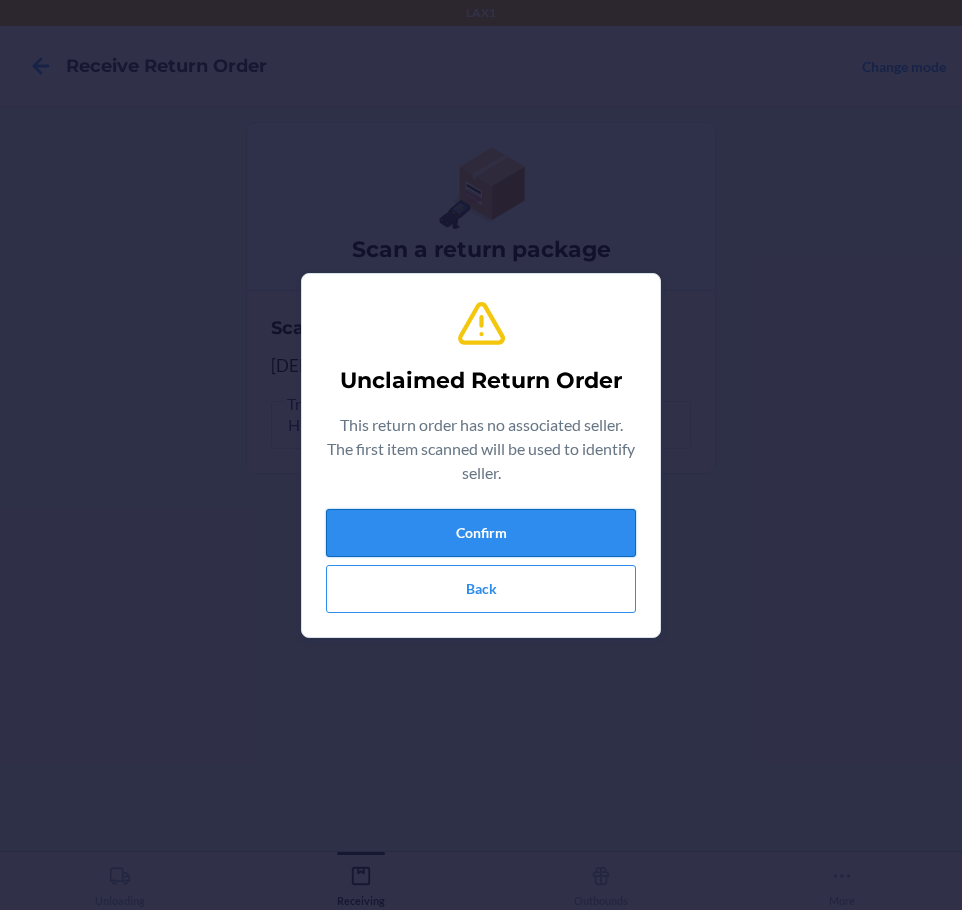 click on "Confirm" at bounding box center (481, 533) 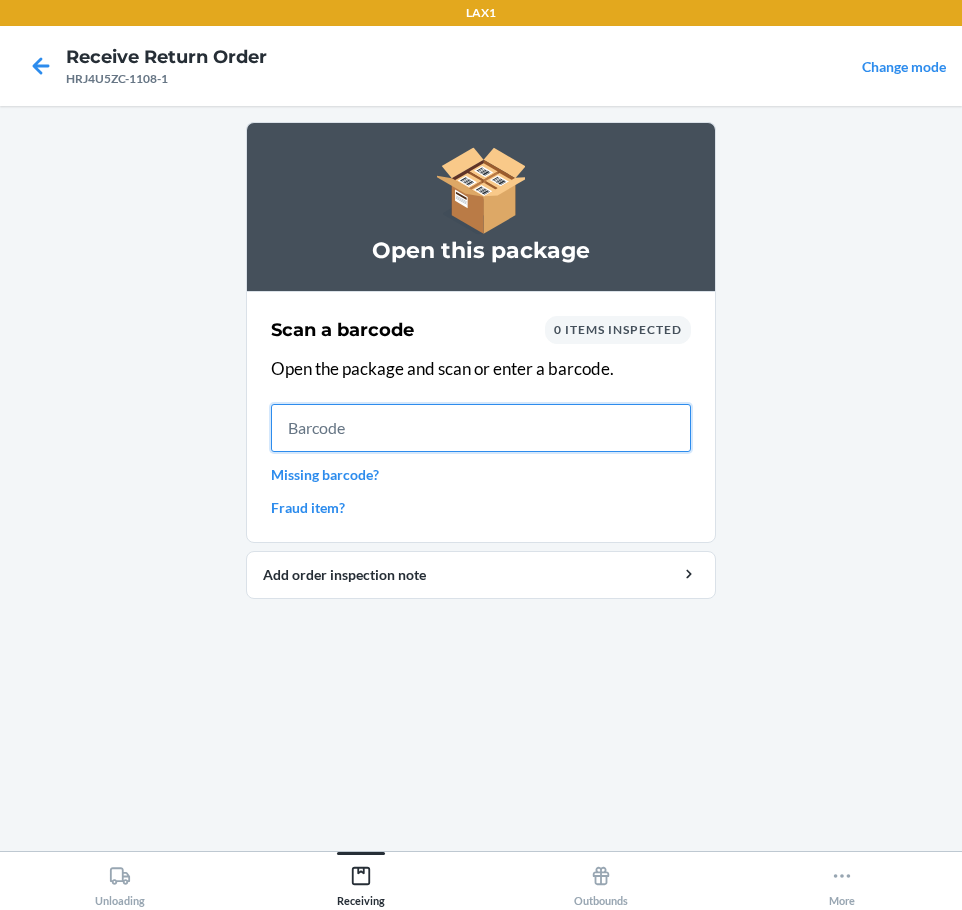 click at bounding box center (481, 428) 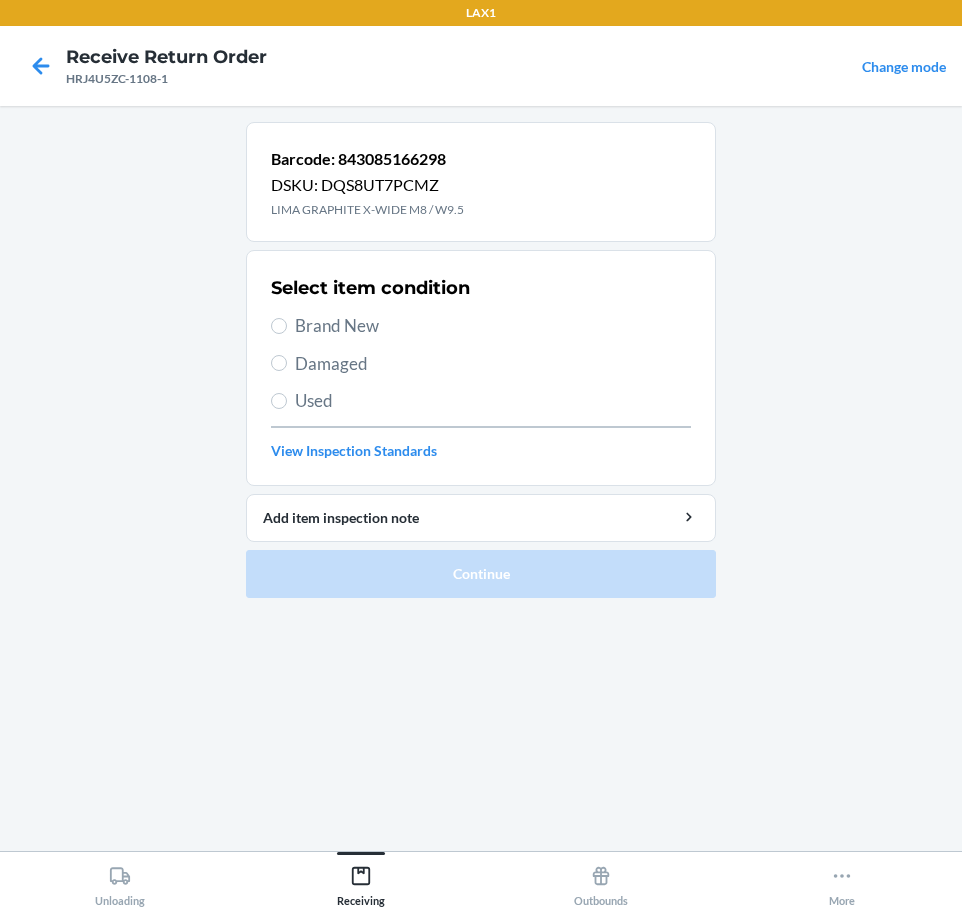 click on "Select item condition Brand New Damaged Used View Inspection Standards" at bounding box center [481, 368] 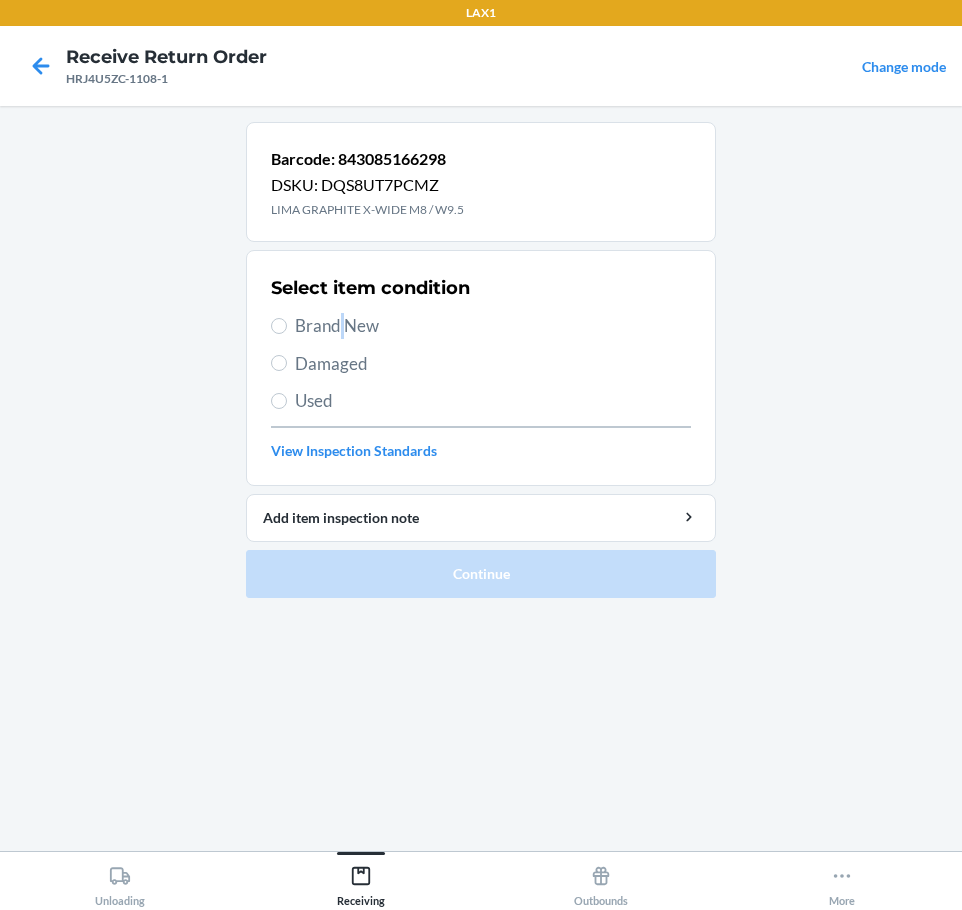 click on "Select item condition Brand New Damaged Used View Inspection Standards" at bounding box center [481, 368] 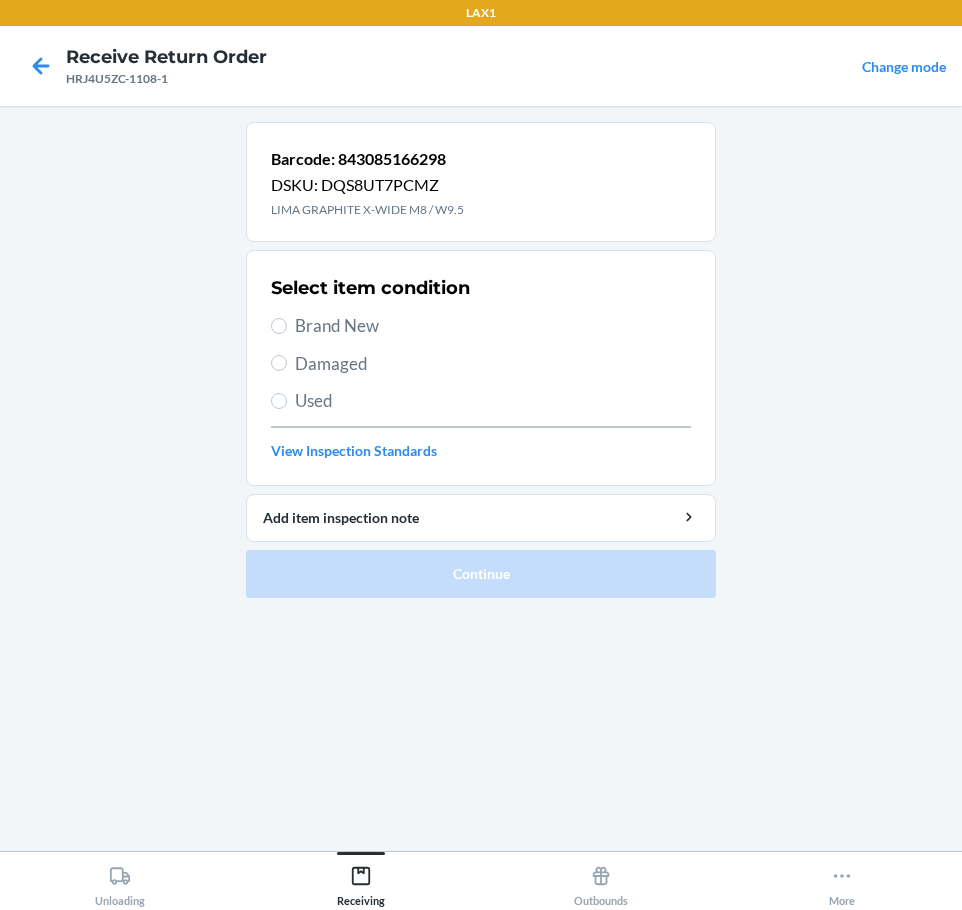 click on "Brand New" at bounding box center (481, 326) 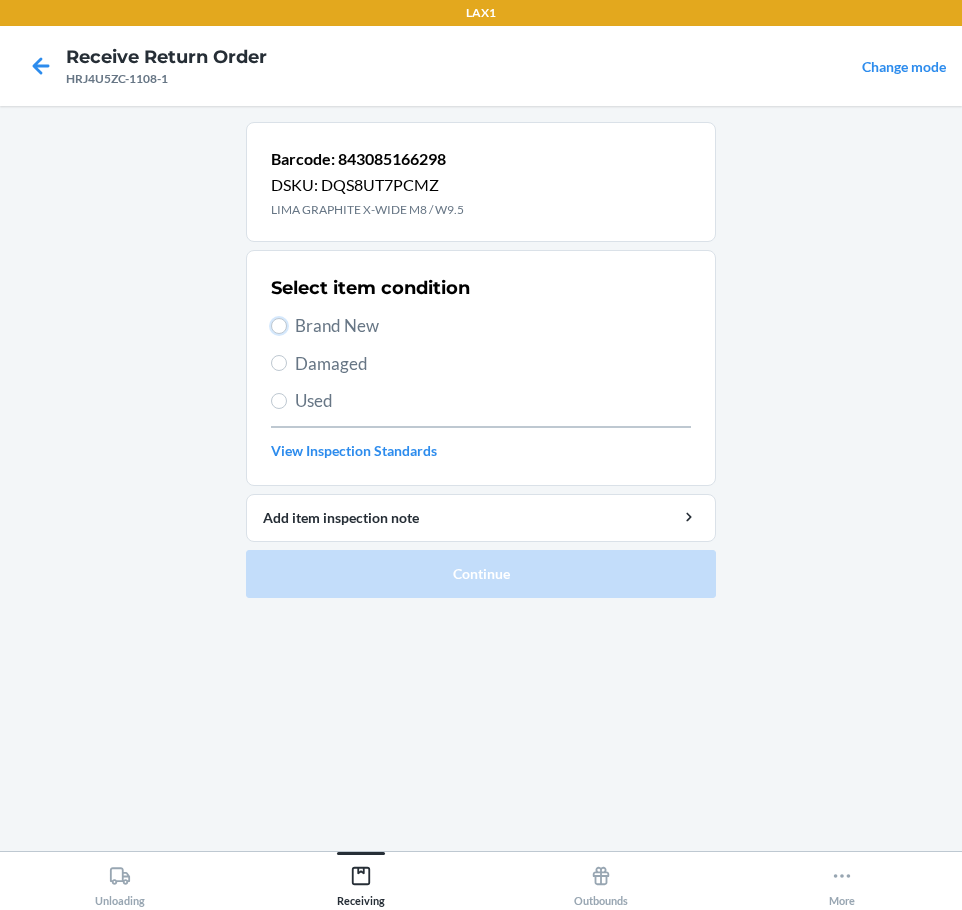 click on "Brand New" at bounding box center [279, 326] 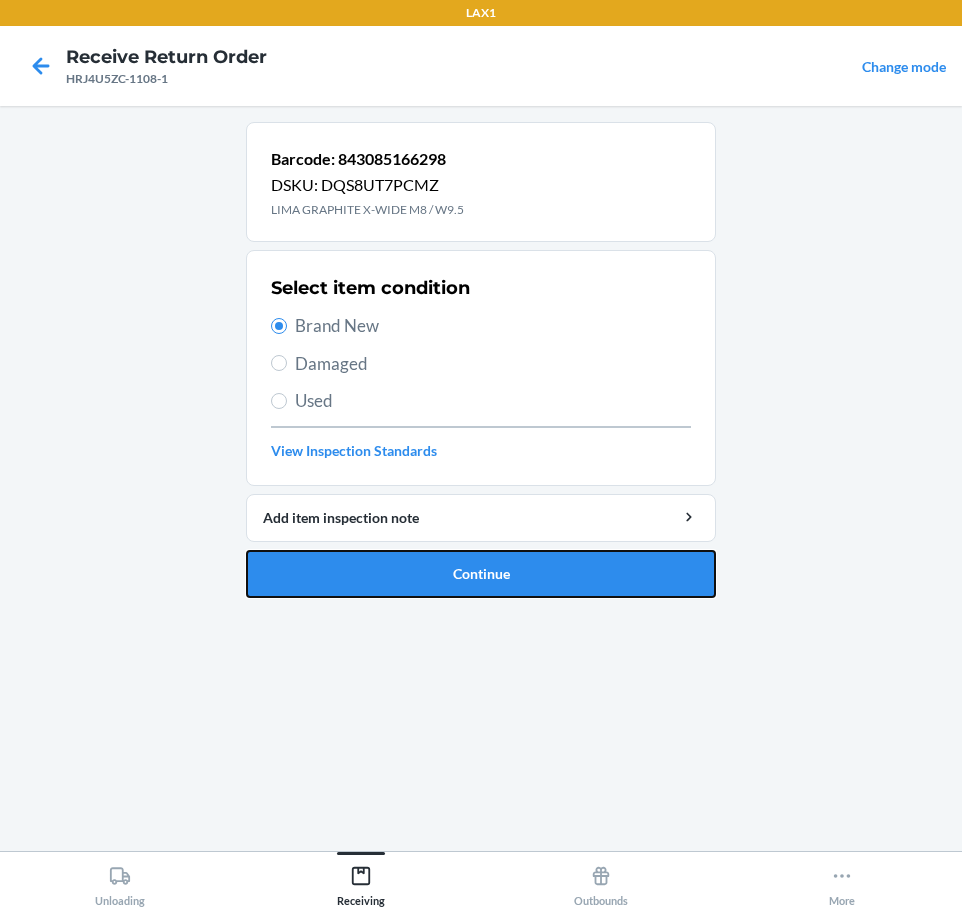 drag, startPoint x: 370, startPoint y: 580, endPoint x: 489, endPoint y: 76, distance: 517.8581 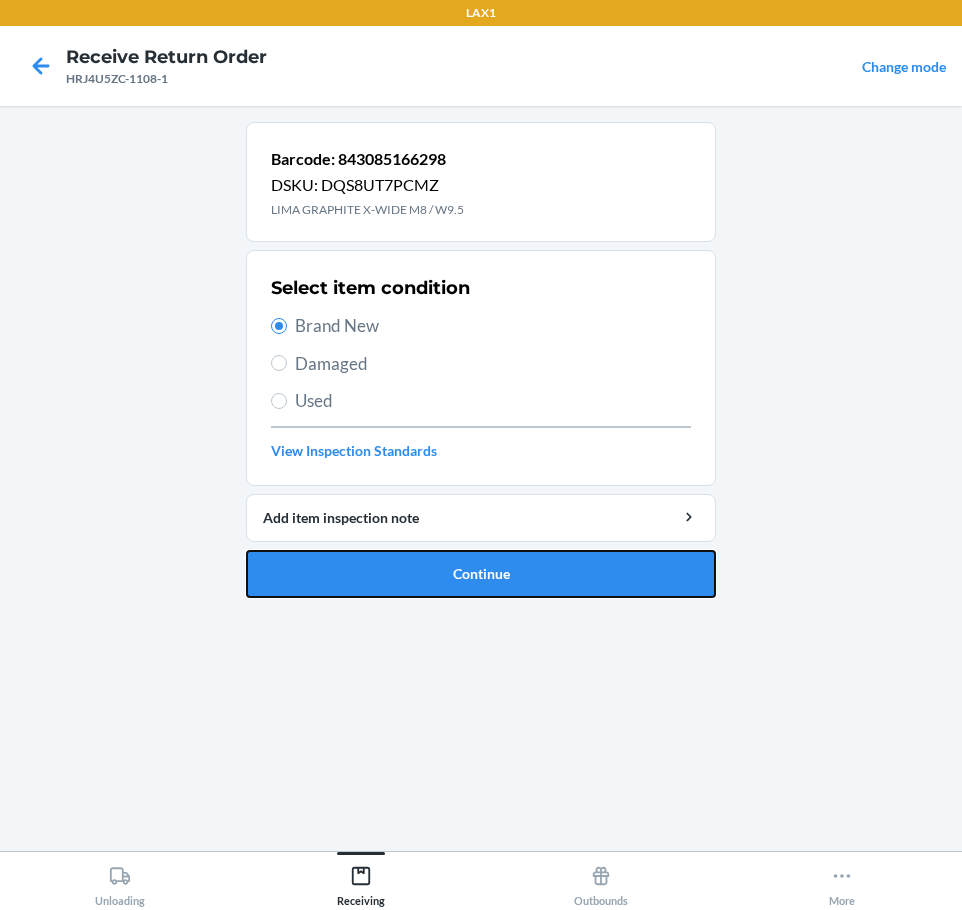 click on "Continue" at bounding box center (481, 574) 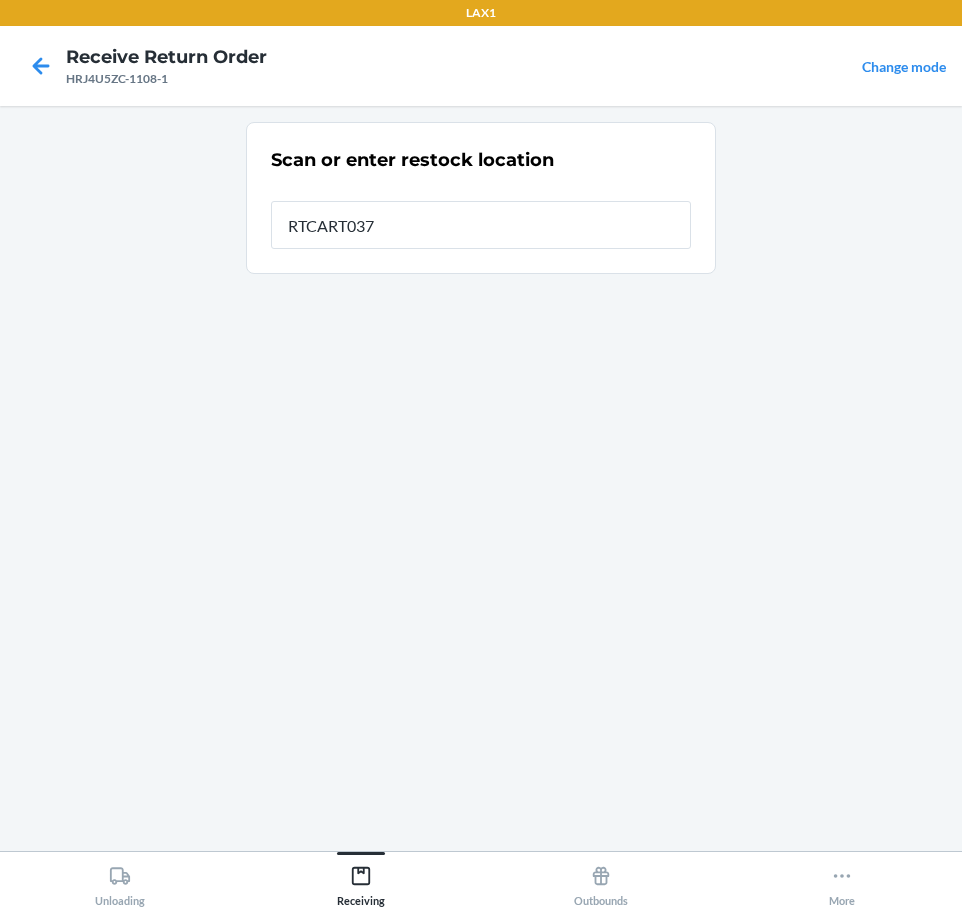 type on "RTCART037" 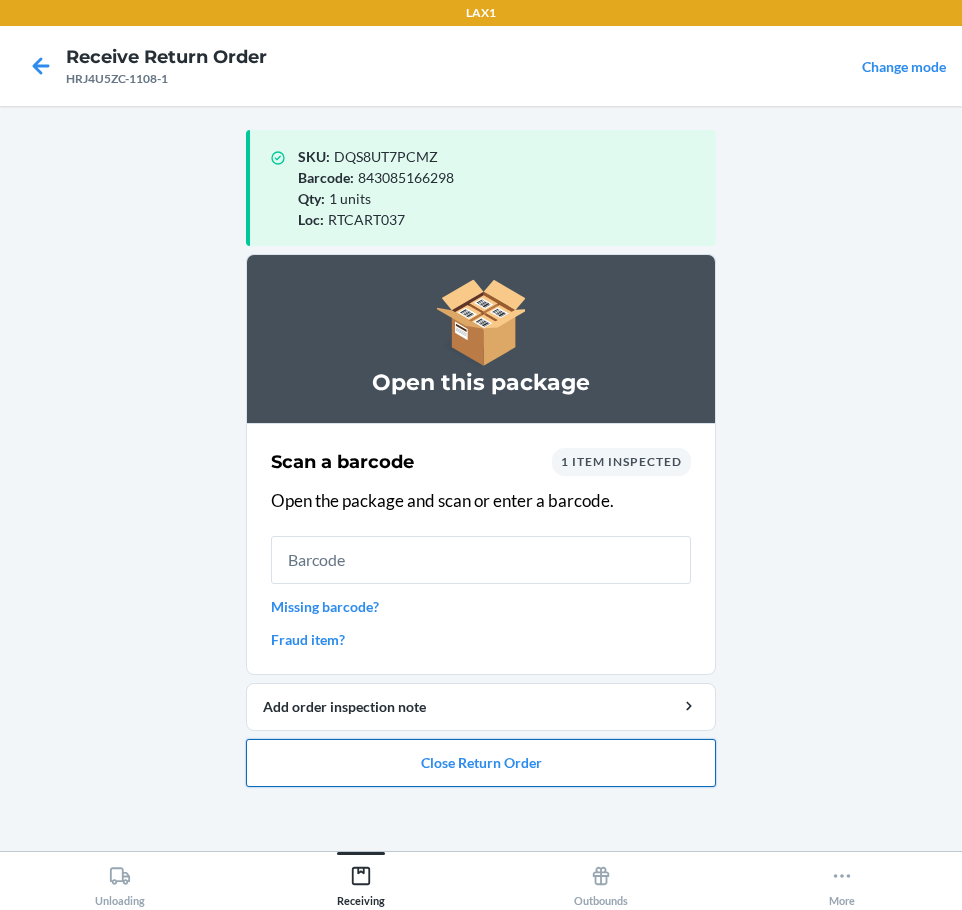 click on "Close Return Order" at bounding box center [481, 763] 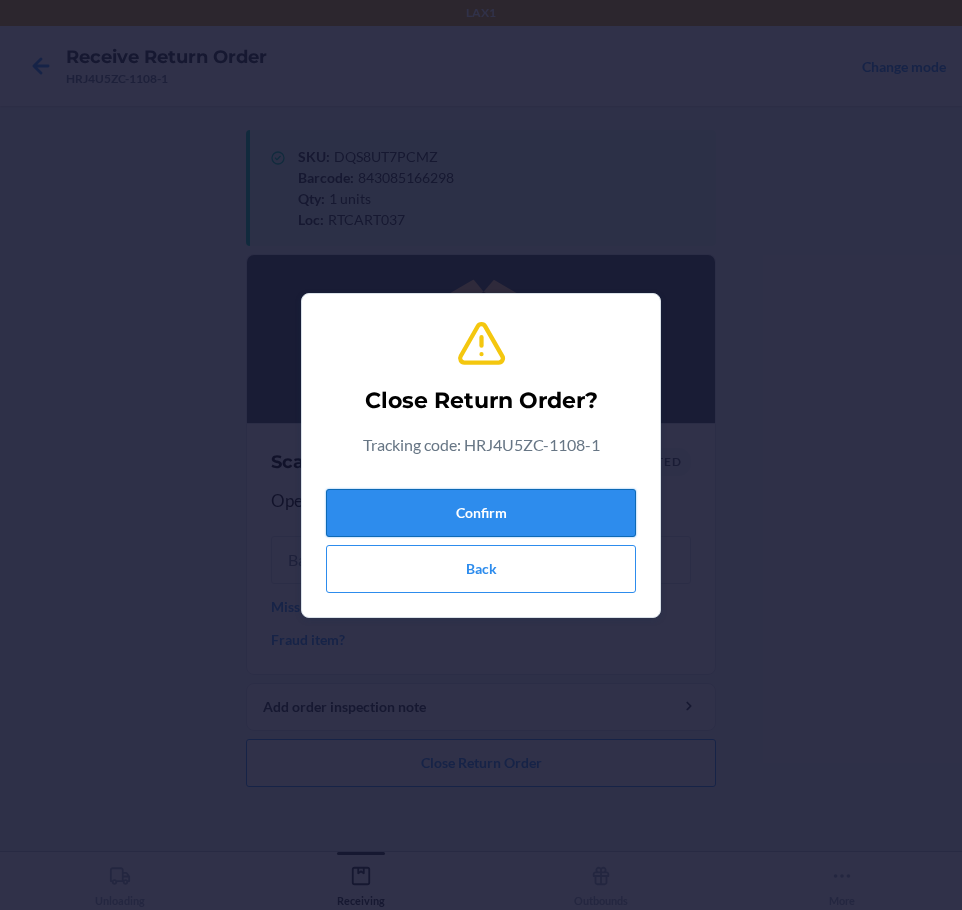 click on "Confirm" at bounding box center [481, 513] 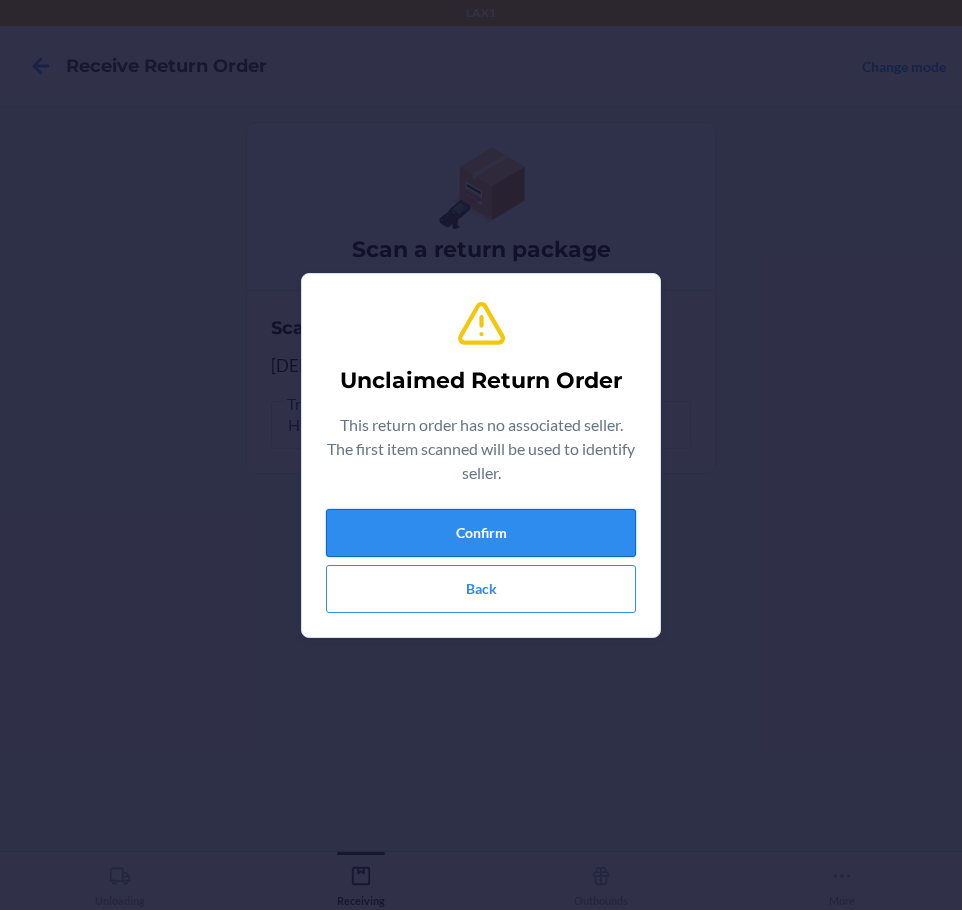 click on "Confirm" at bounding box center (481, 533) 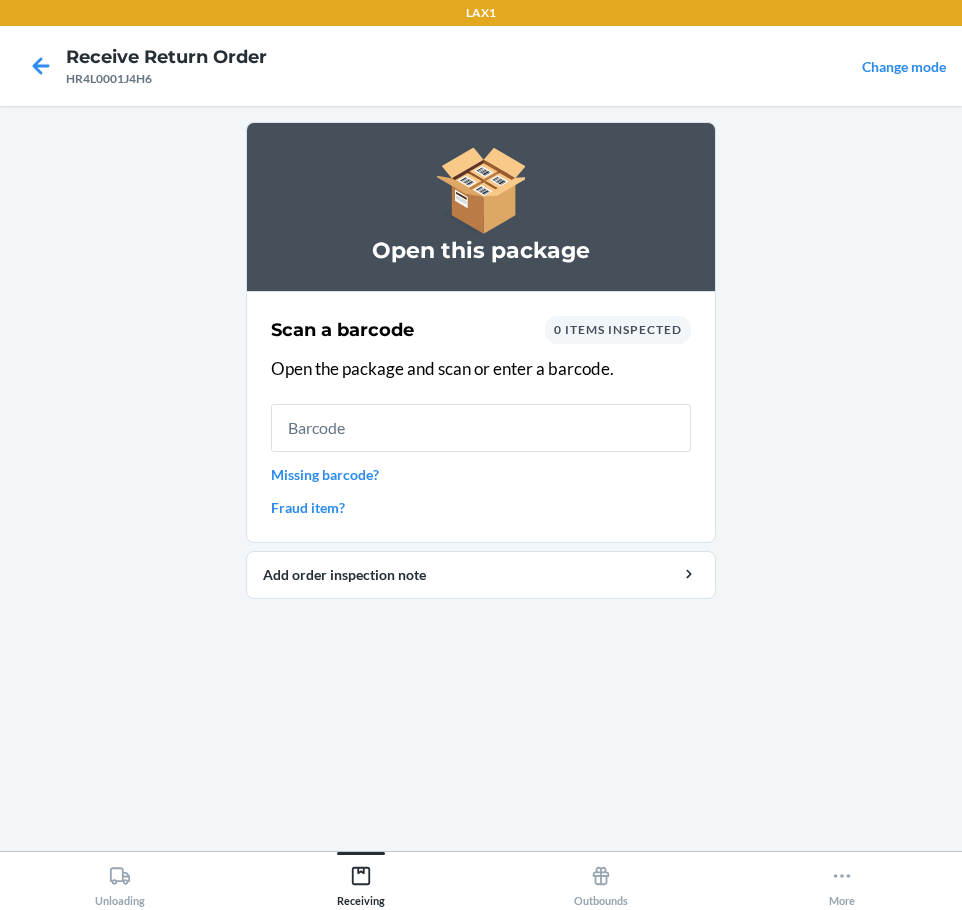click on "Scan a barcode 0 items inspected Open the package and scan or enter a barcode. Missing barcode? Fraud item?" at bounding box center [481, 417] 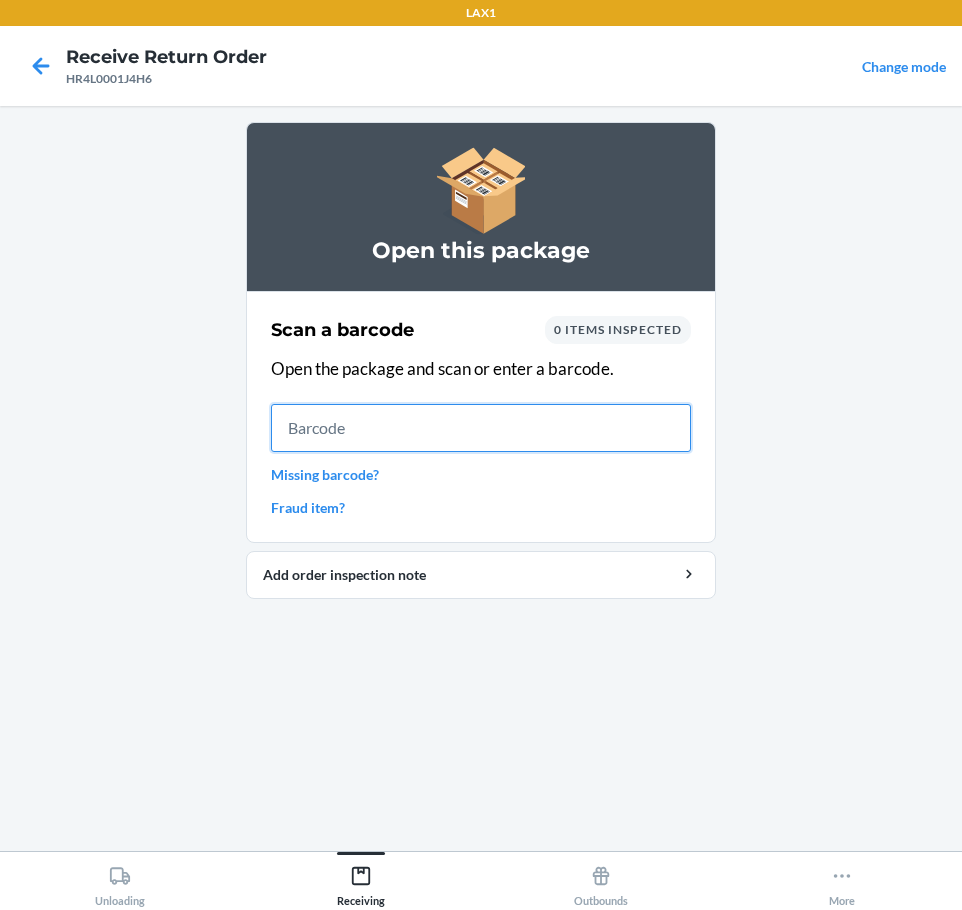 click at bounding box center [481, 428] 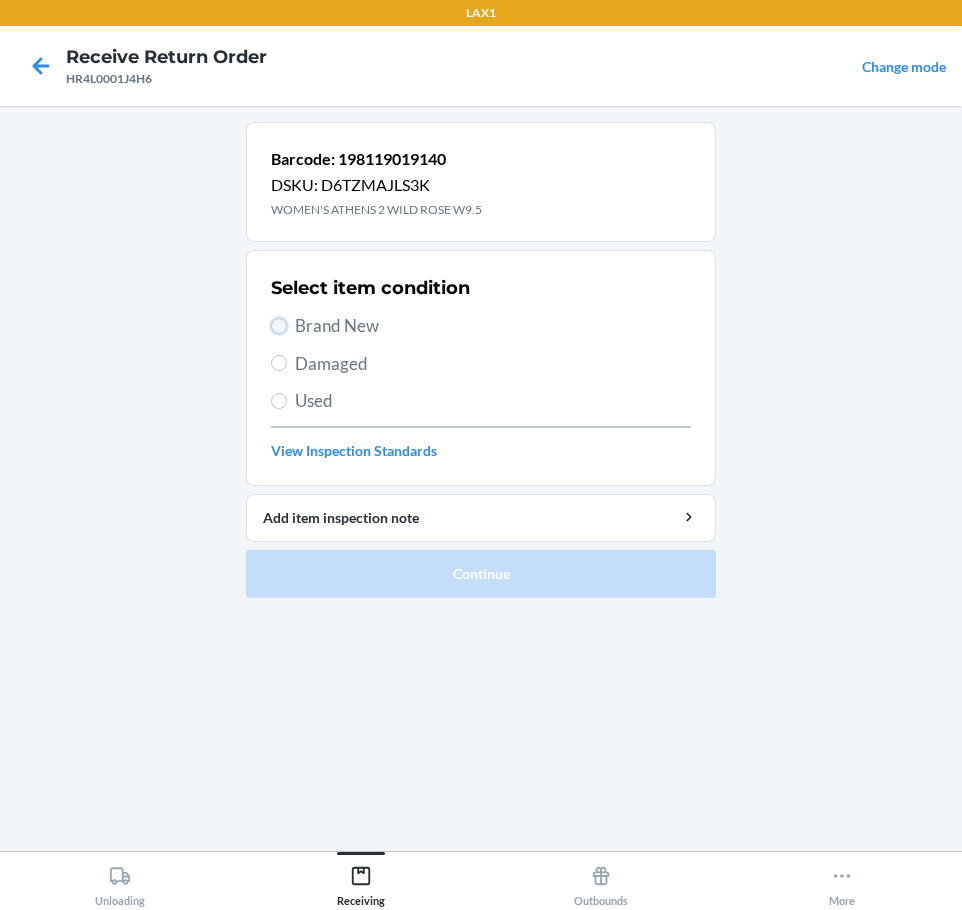 click on "Brand New" at bounding box center [279, 326] 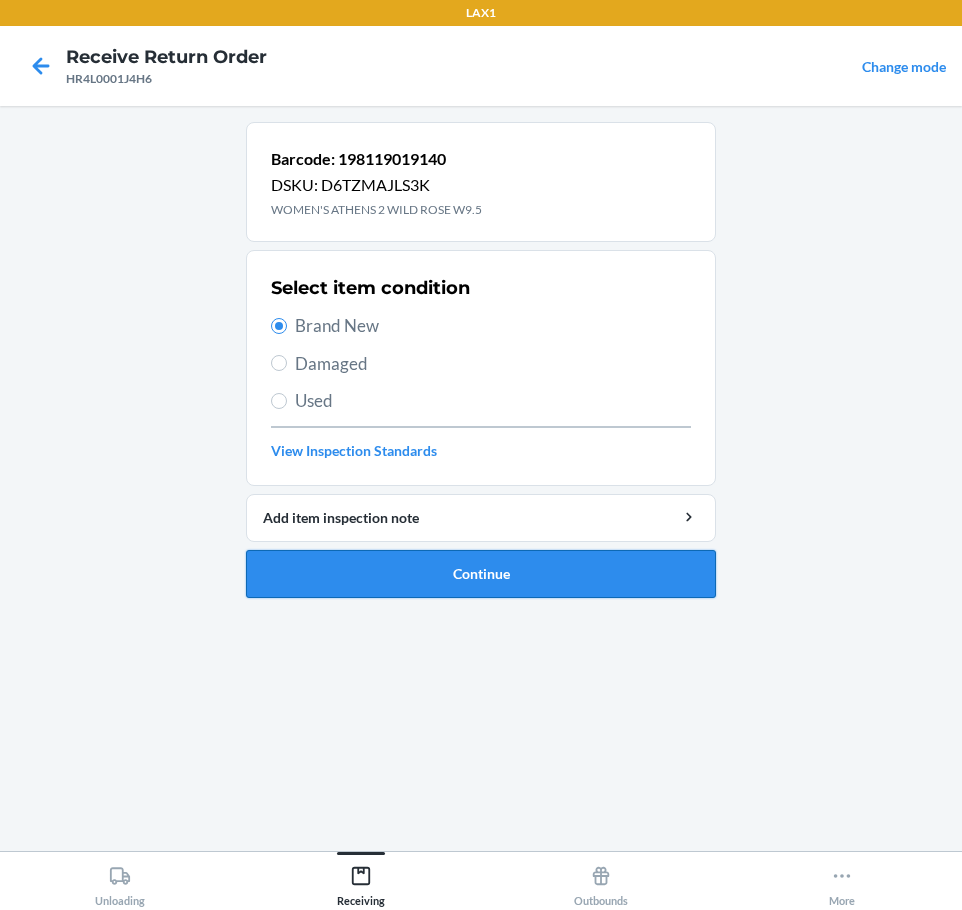 drag, startPoint x: 268, startPoint y: 611, endPoint x: 272, endPoint y: 585, distance: 26.305893 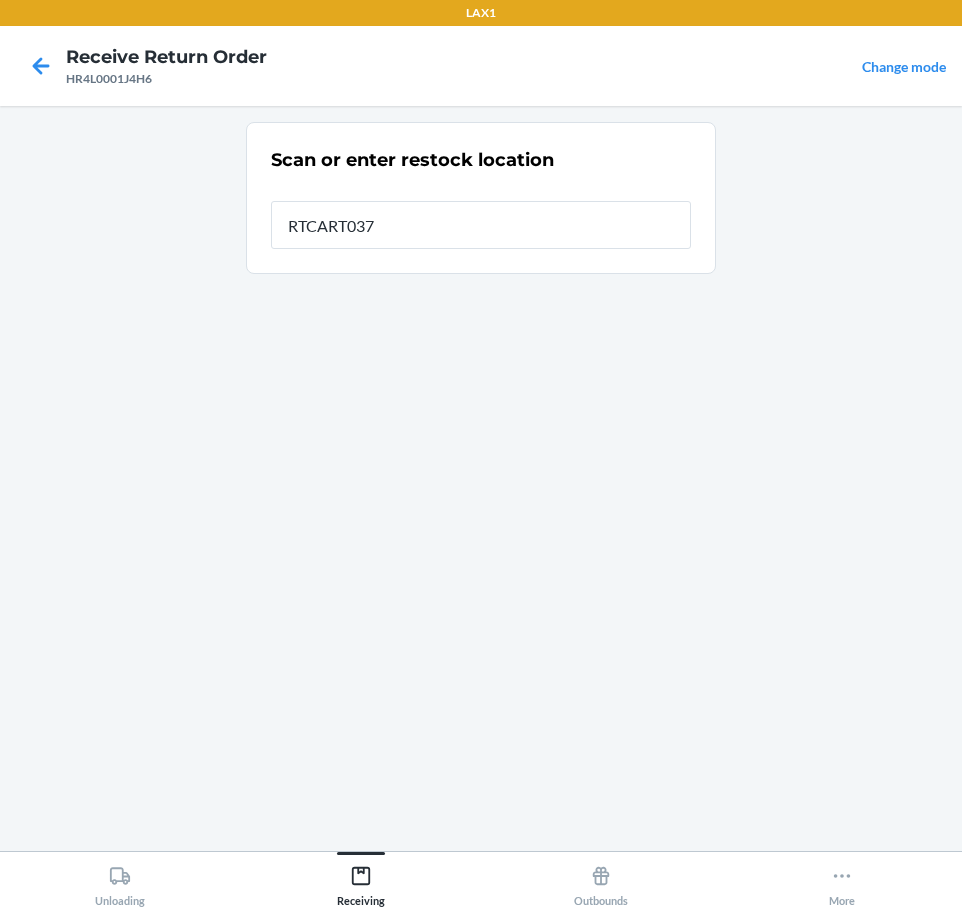type on "RTCART037" 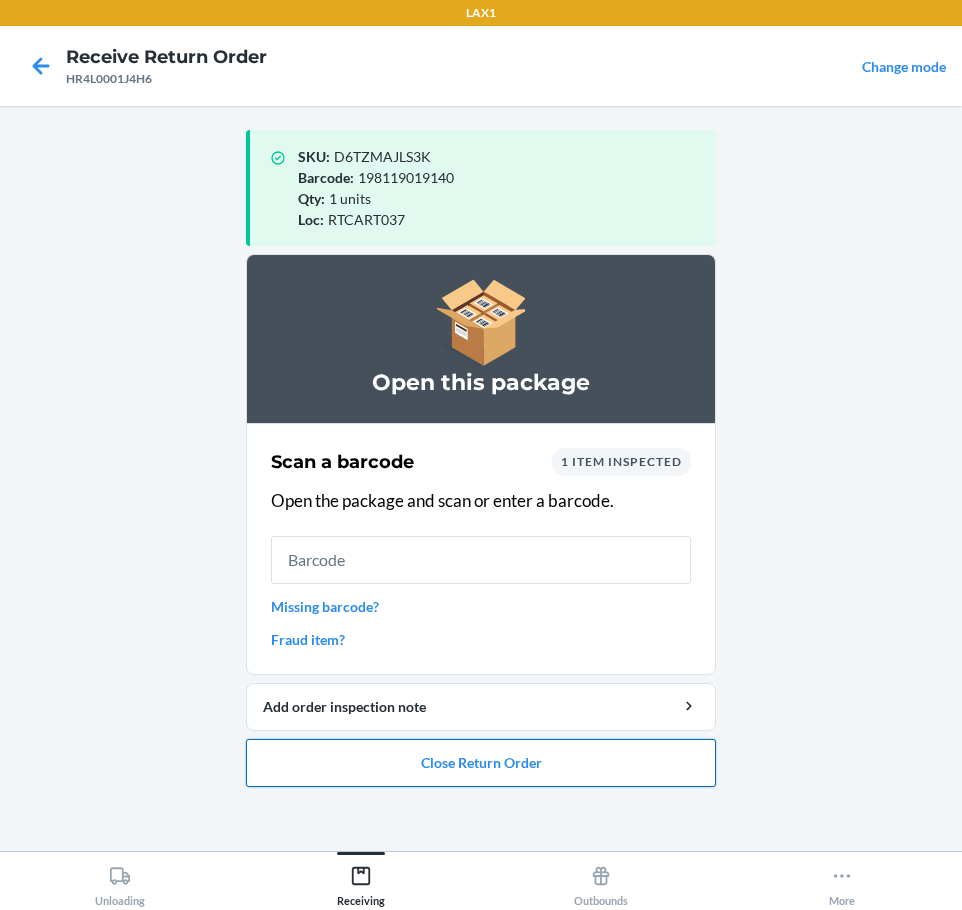 click on "Close Return Order" at bounding box center [481, 763] 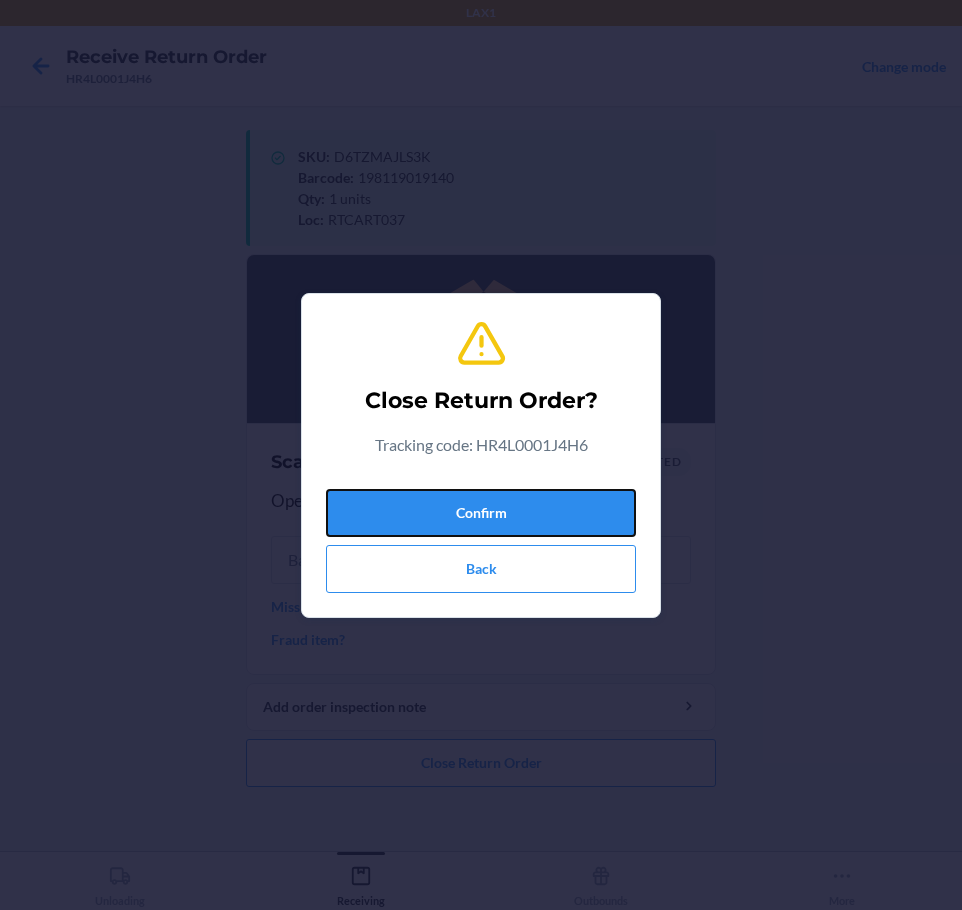 click on "Confirm" at bounding box center (481, 513) 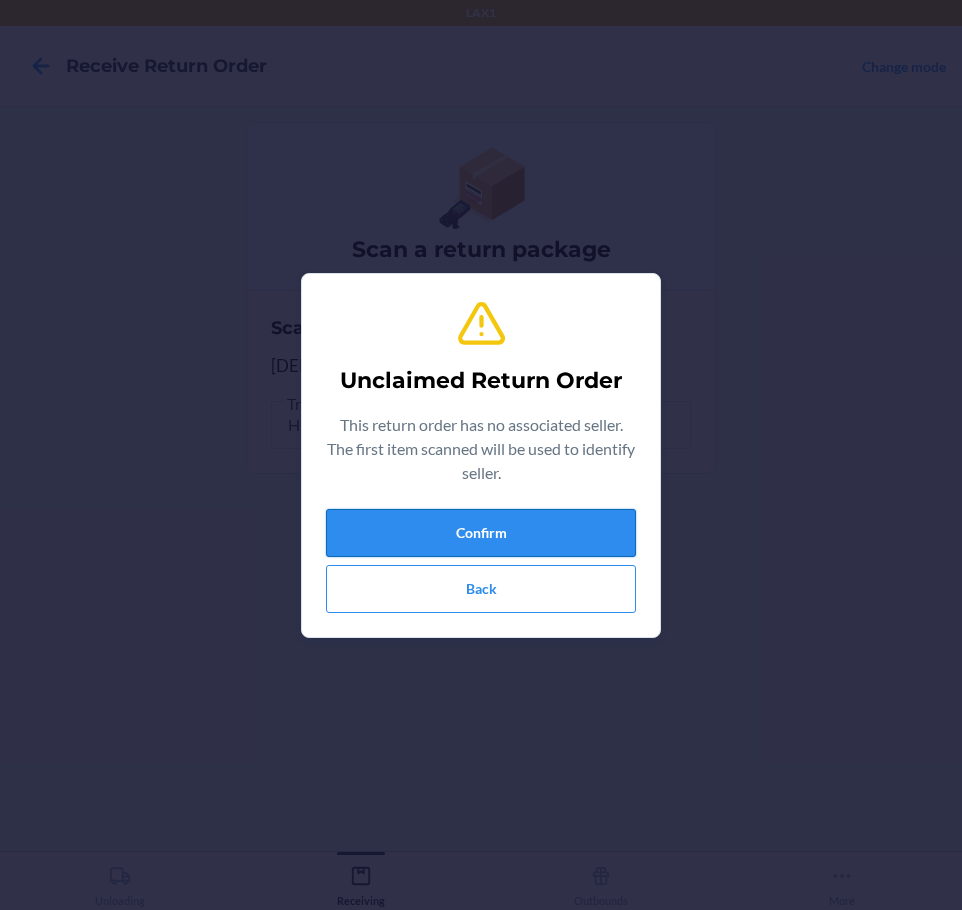 click on "Confirm" at bounding box center (481, 533) 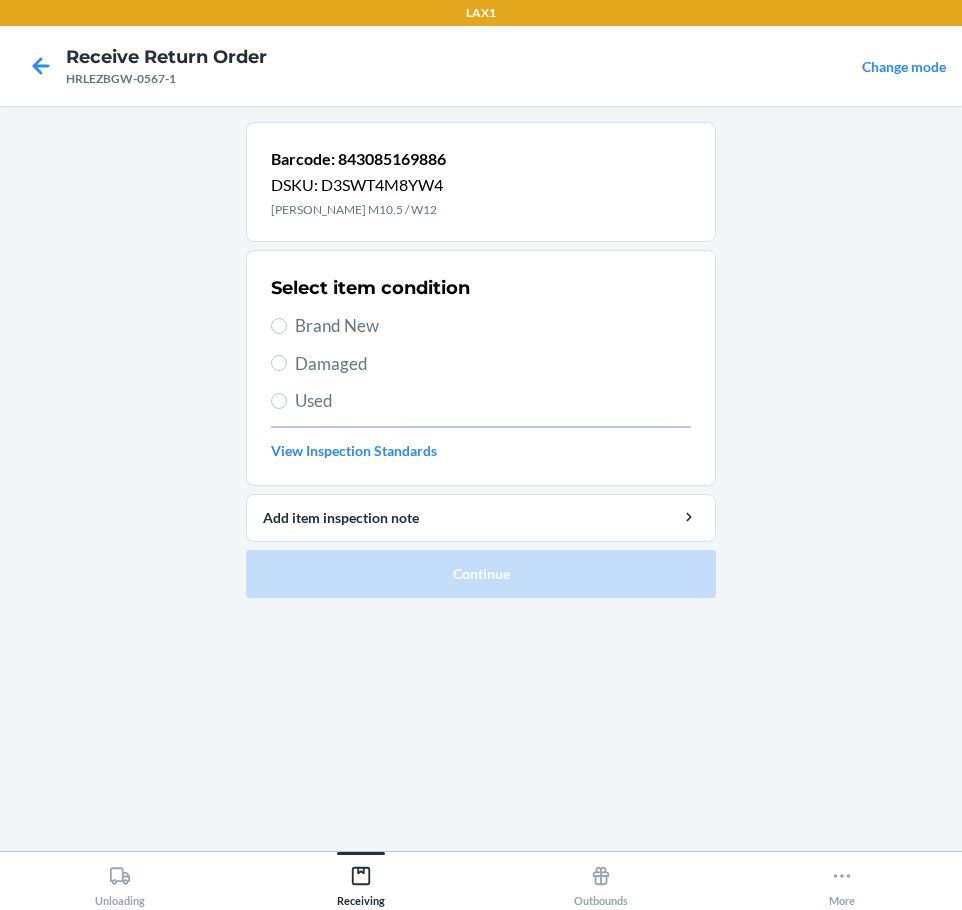 click on "Damaged" at bounding box center [493, 364] 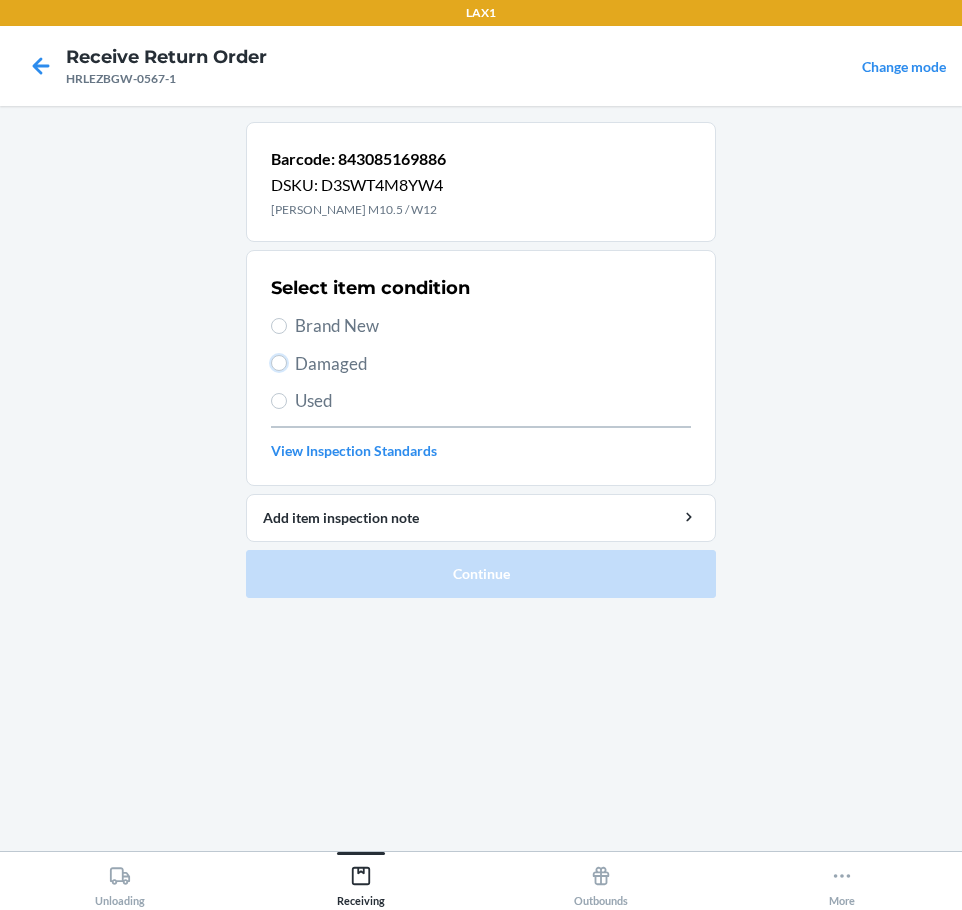click on "Damaged" at bounding box center [279, 363] 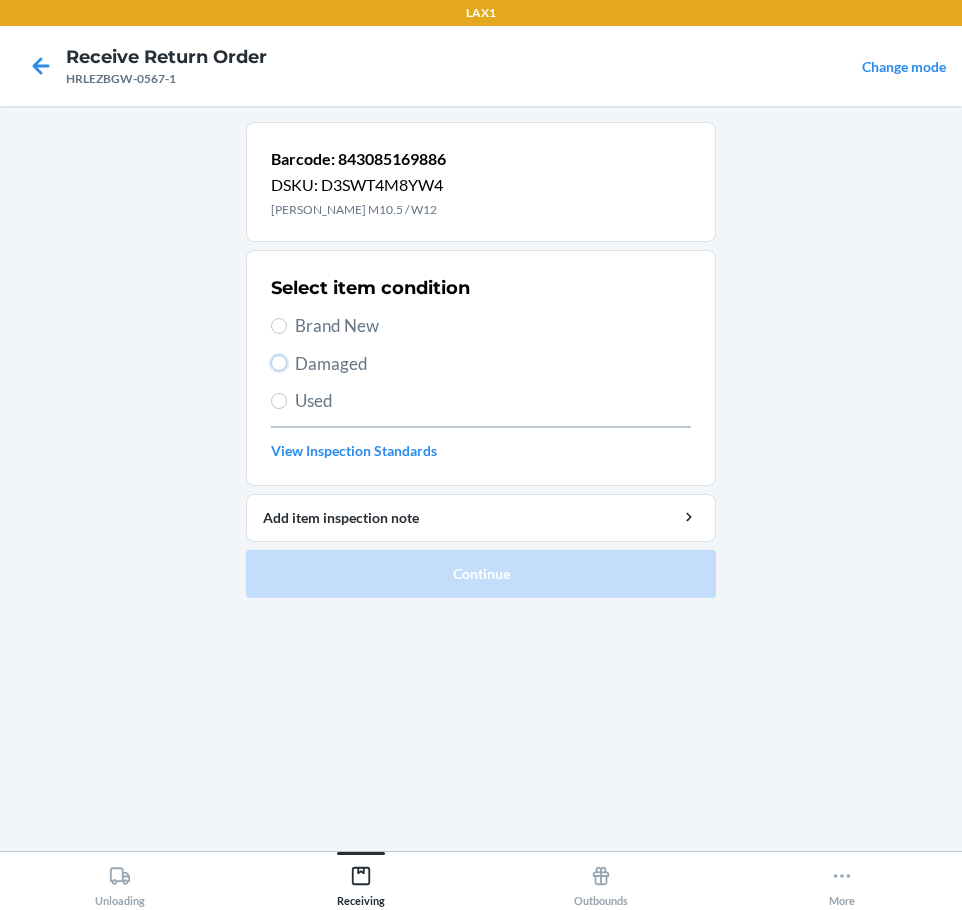 radio on "true" 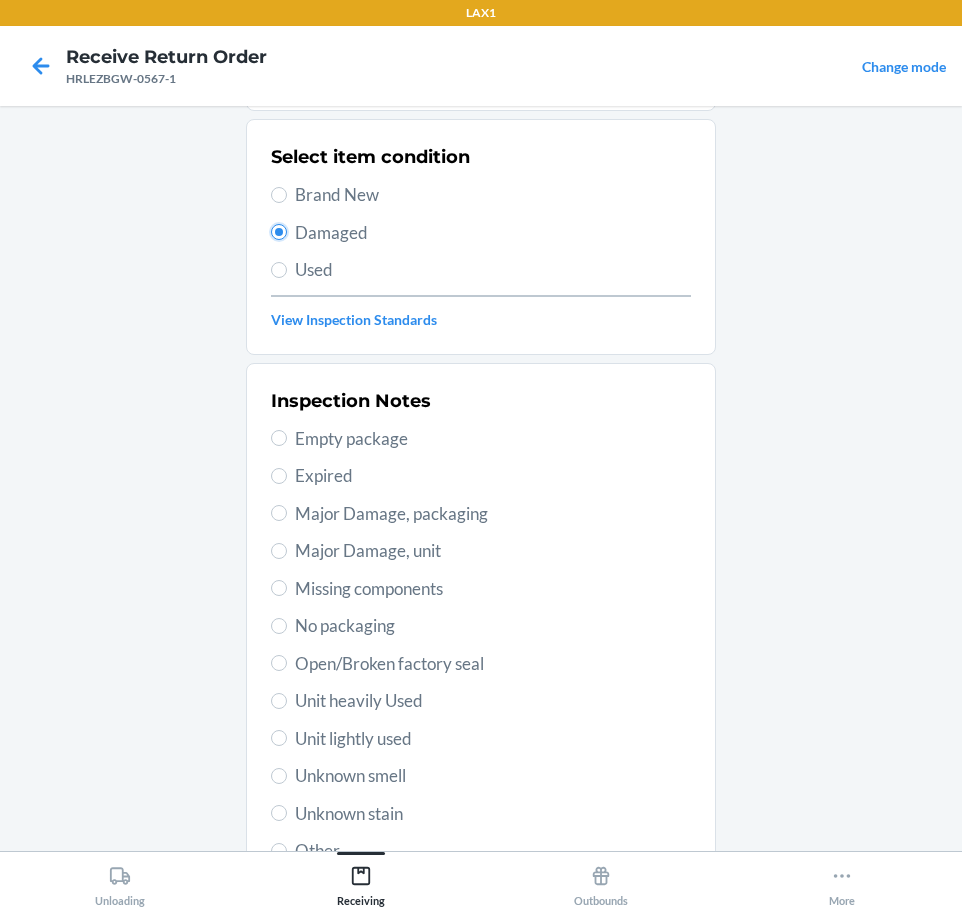 scroll, scrollTop: 297, scrollLeft: 0, axis: vertical 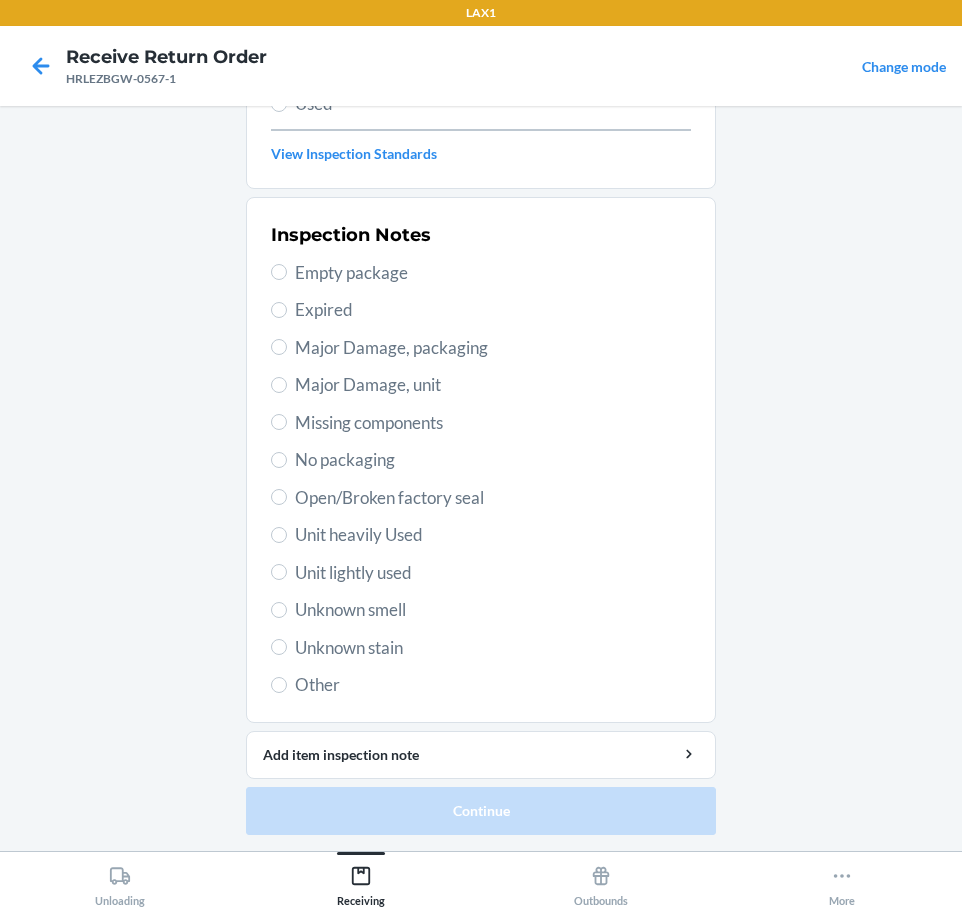 click on "Unit heavily Used" at bounding box center [493, 535] 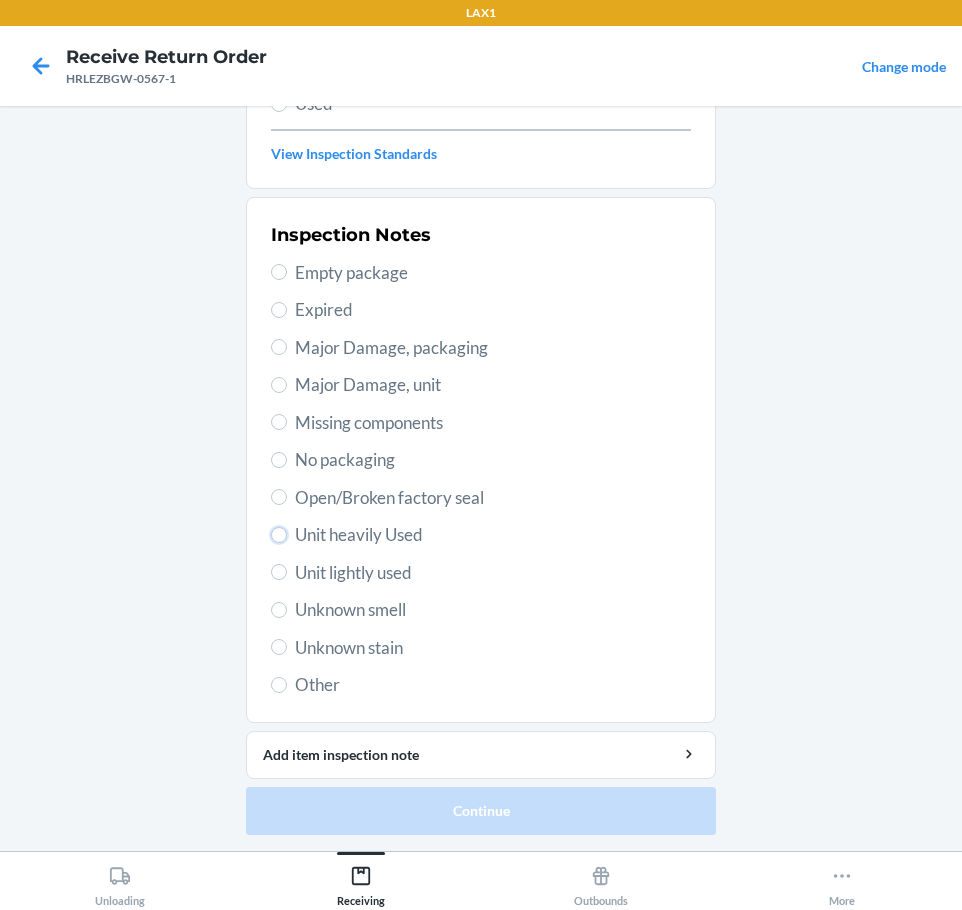 click on "Unit heavily Used" at bounding box center (279, 535) 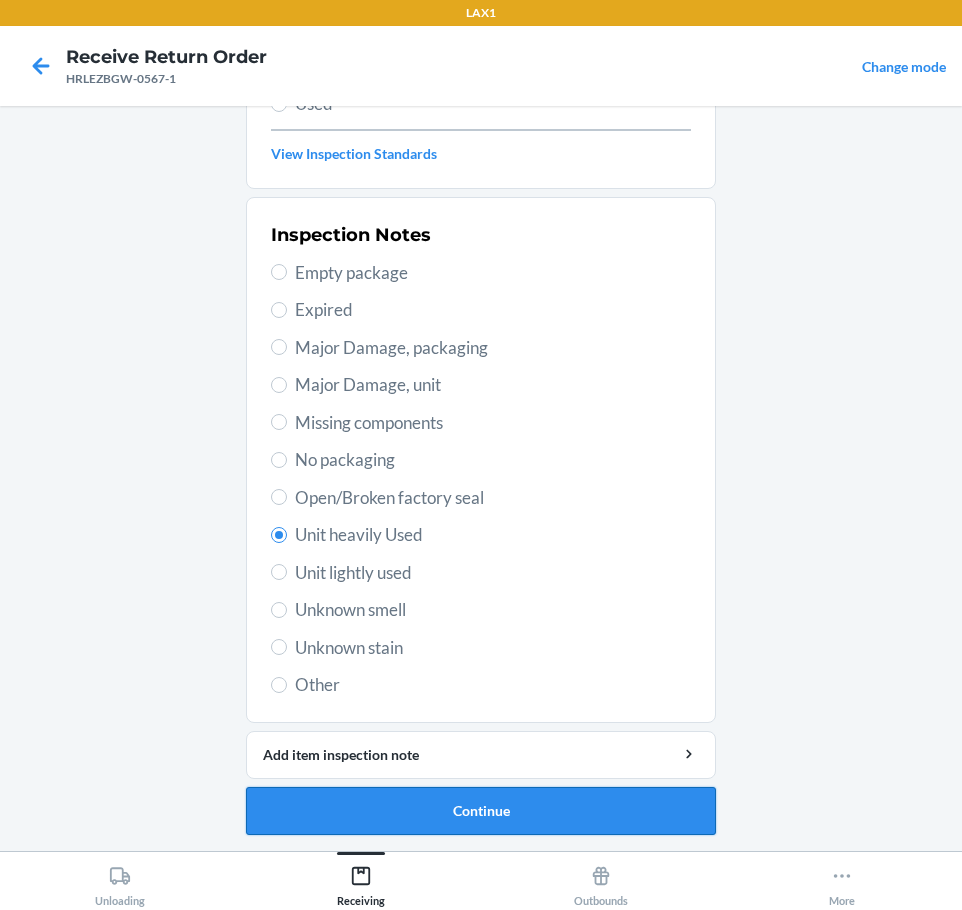 click on "Continue" at bounding box center (481, 811) 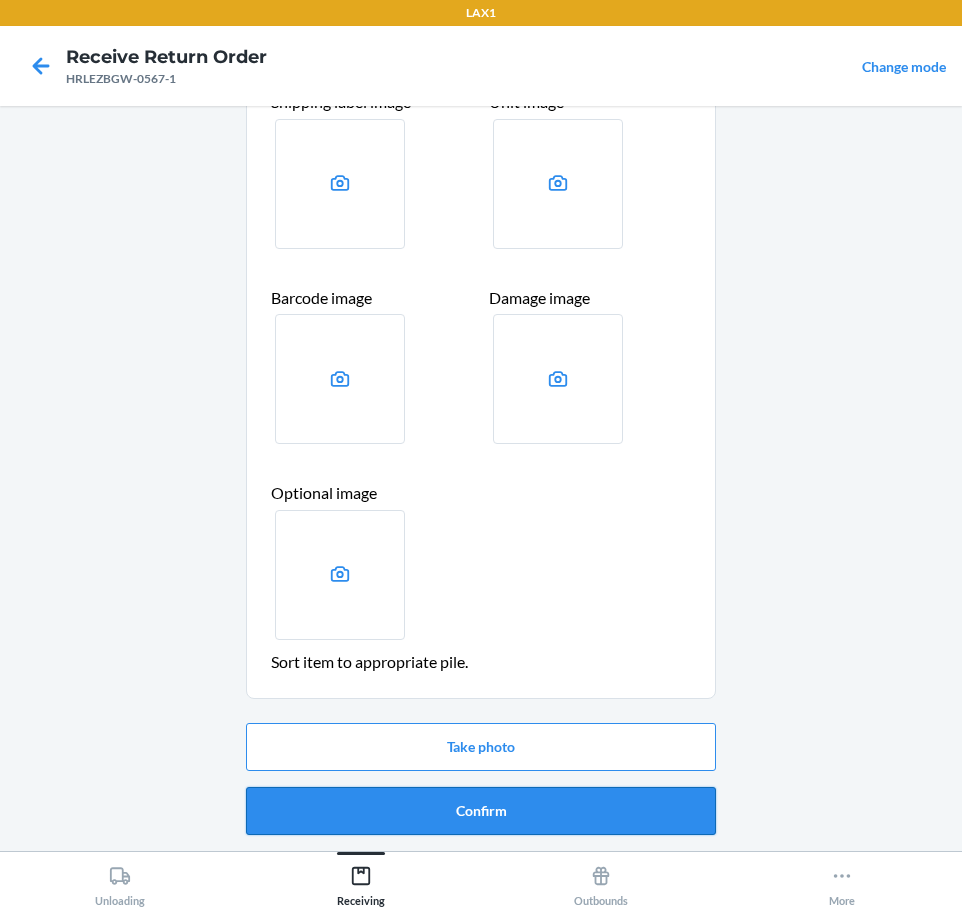 click on "Confirm" at bounding box center [481, 811] 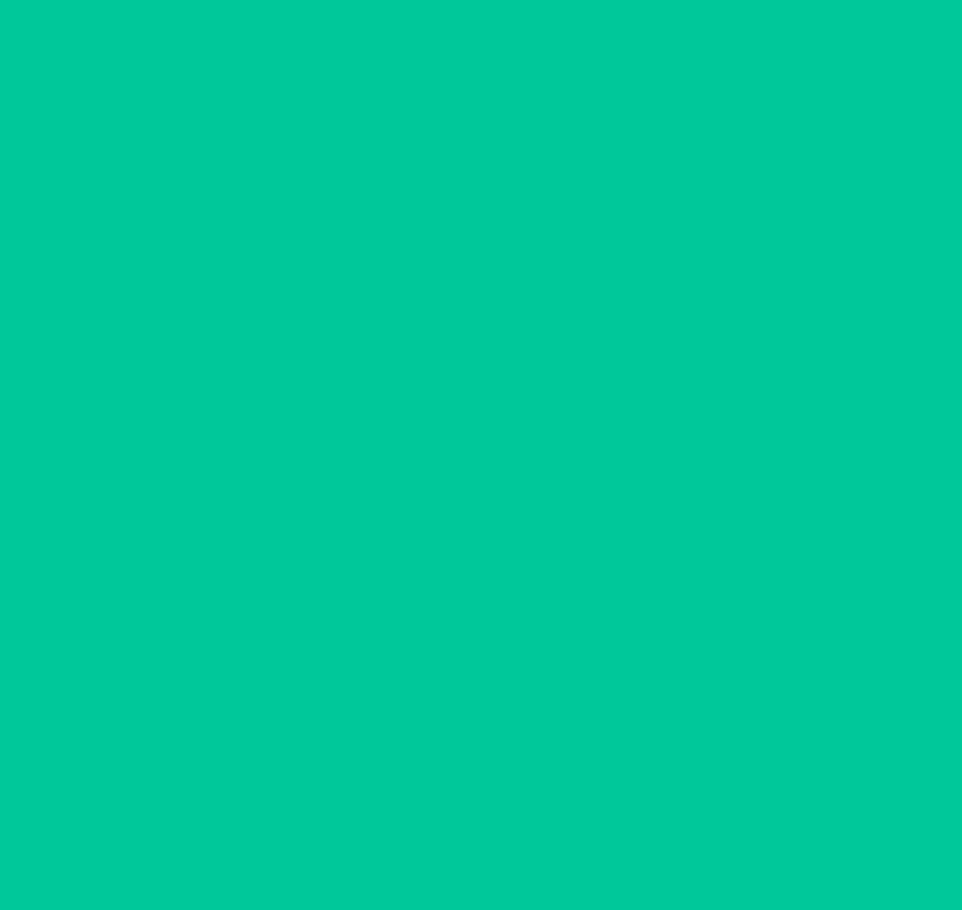 scroll, scrollTop: 0, scrollLeft: 0, axis: both 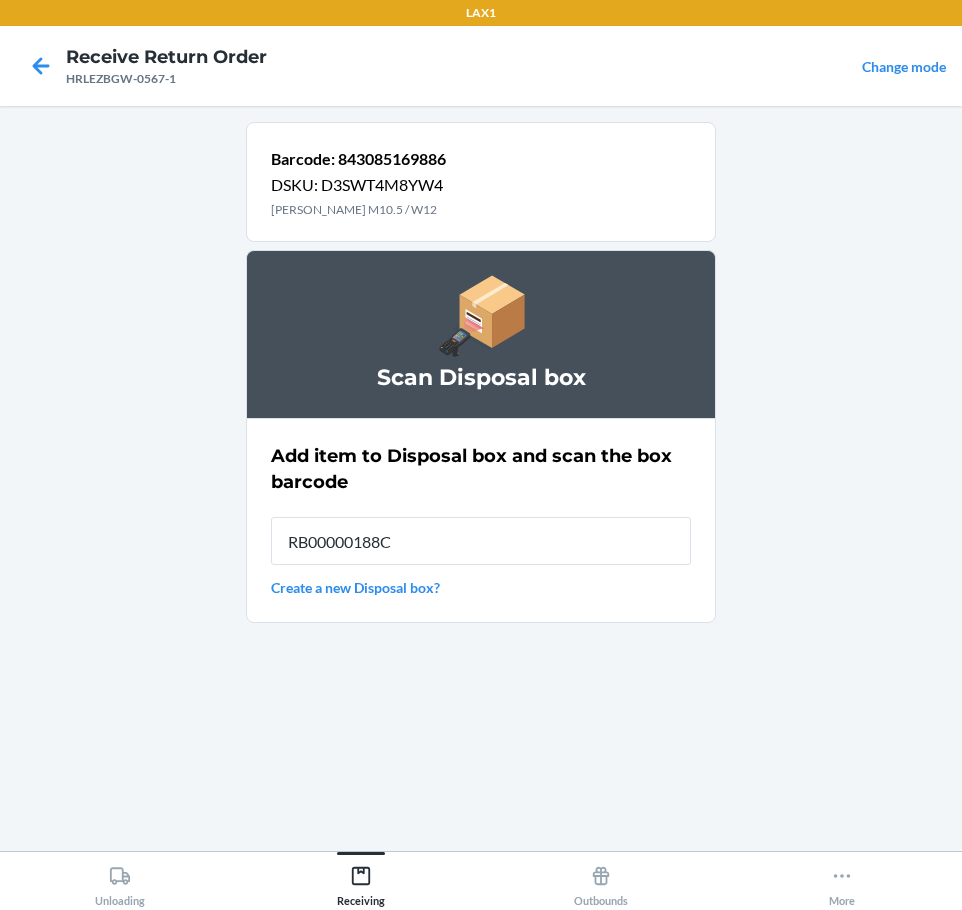 type on "RB00000188C" 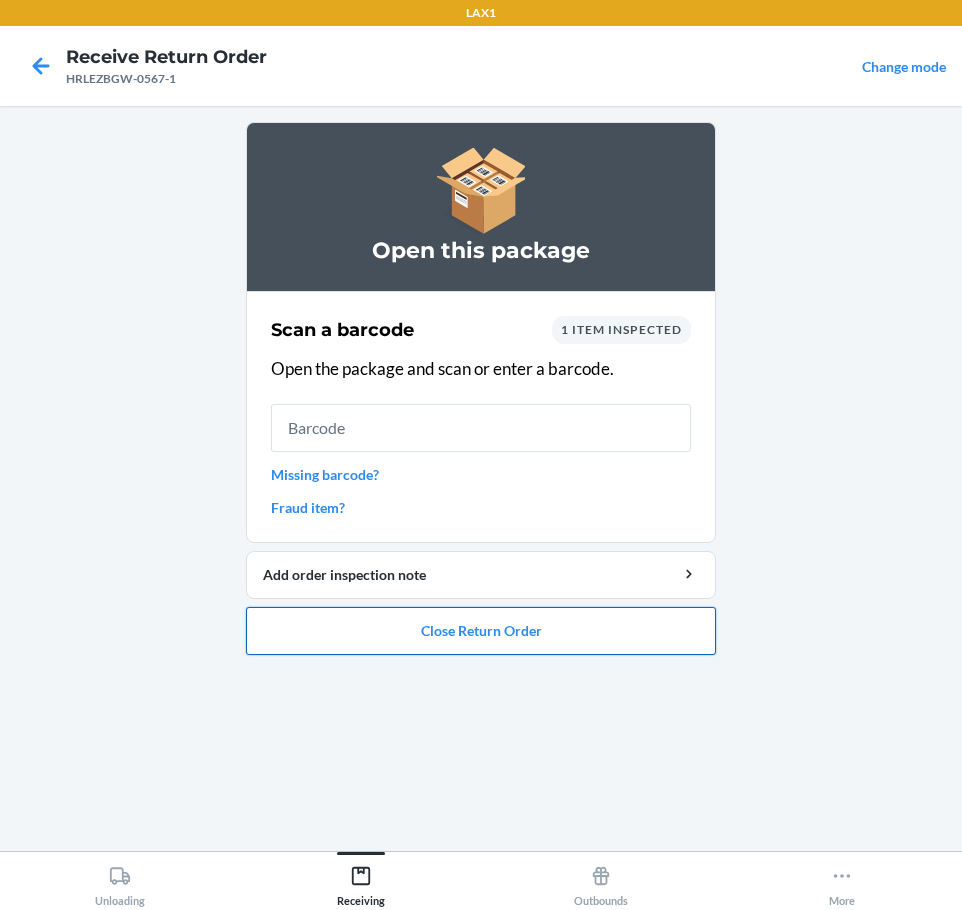 click on "Close Return Order" at bounding box center (481, 631) 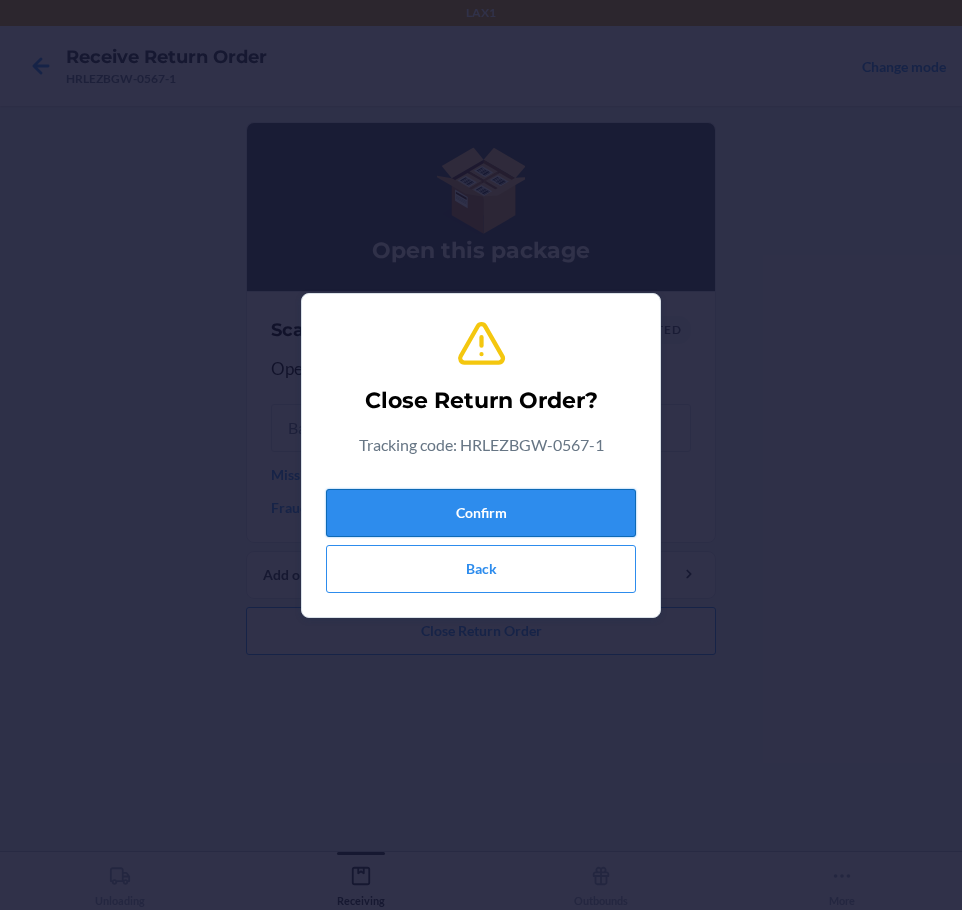 click on "Confirm" at bounding box center (481, 513) 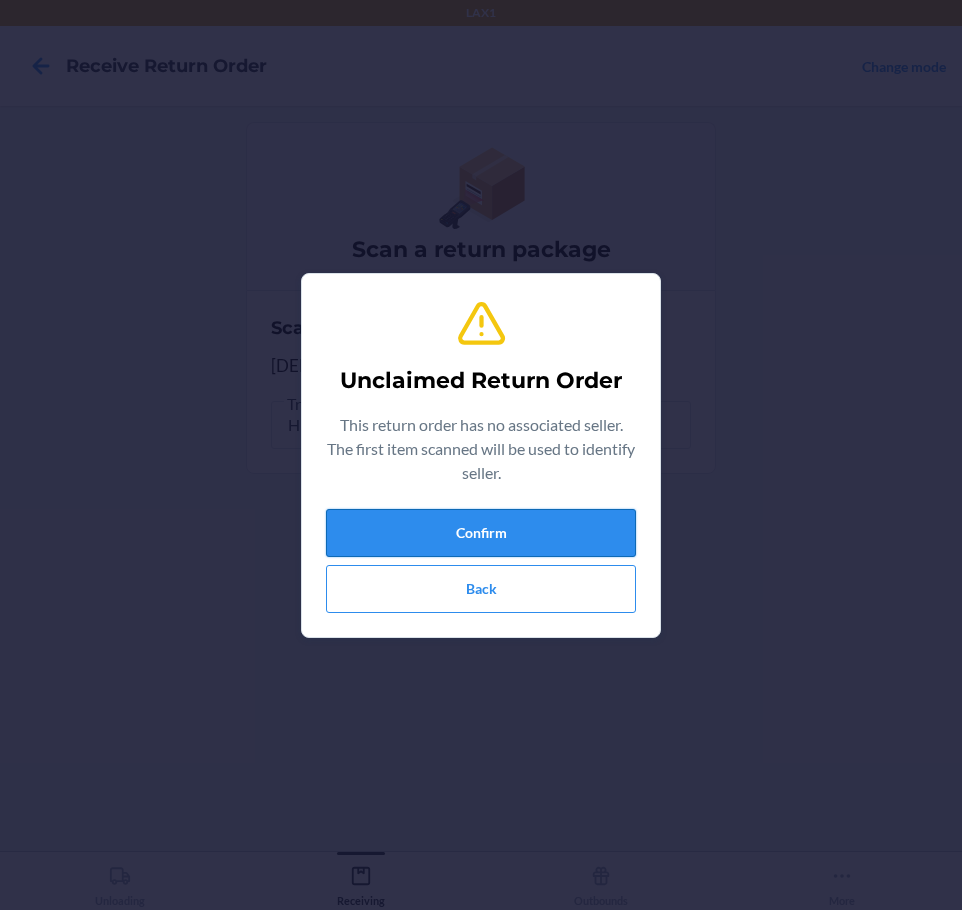 click on "Confirm" at bounding box center (481, 533) 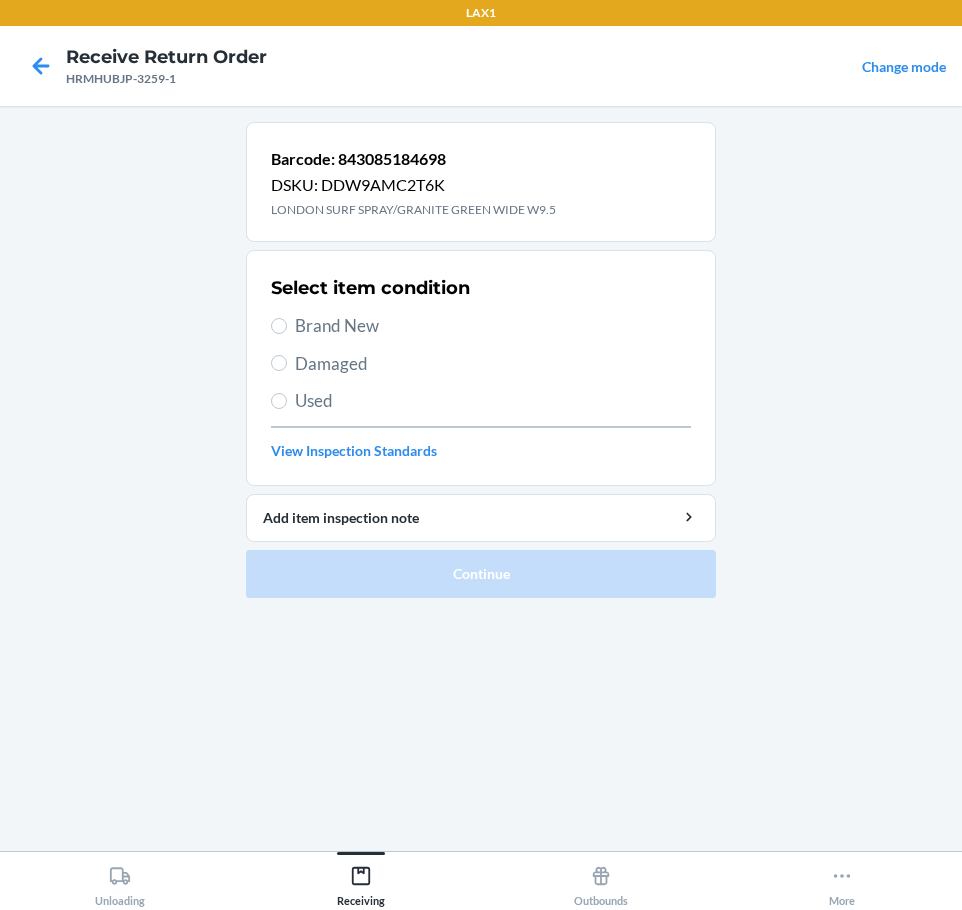 click on "Brand New" at bounding box center [493, 326] 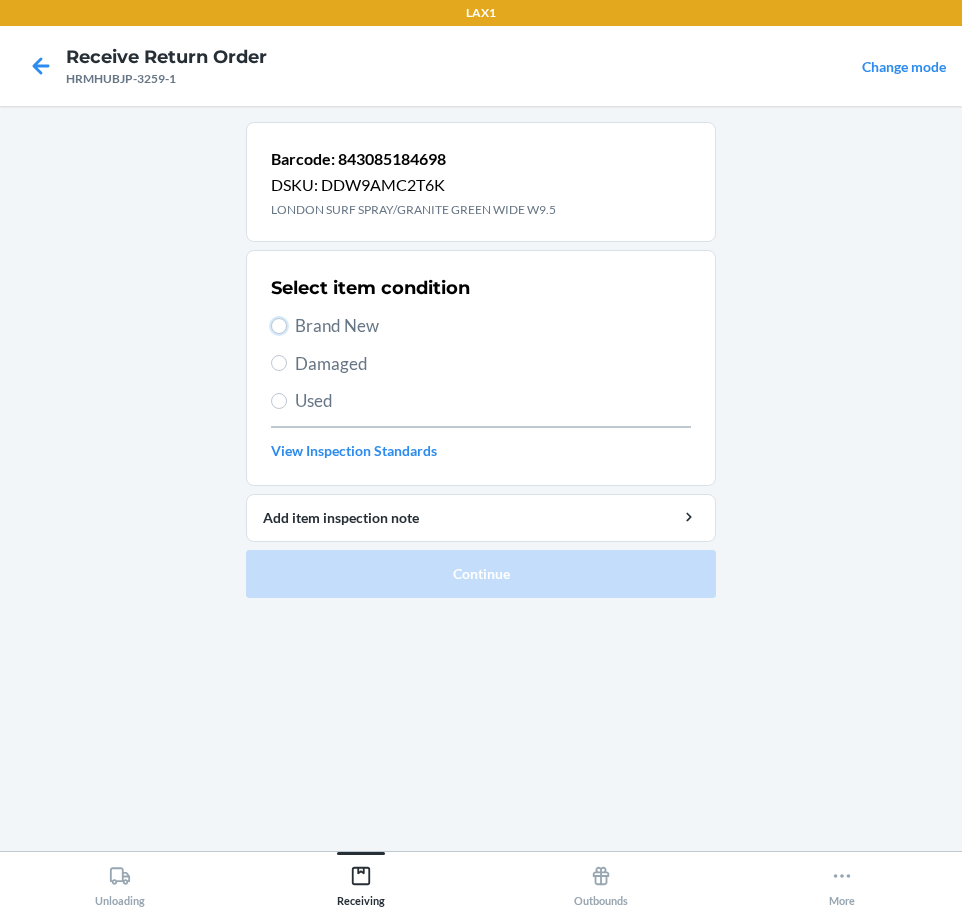 click on "Brand New" at bounding box center (279, 326) 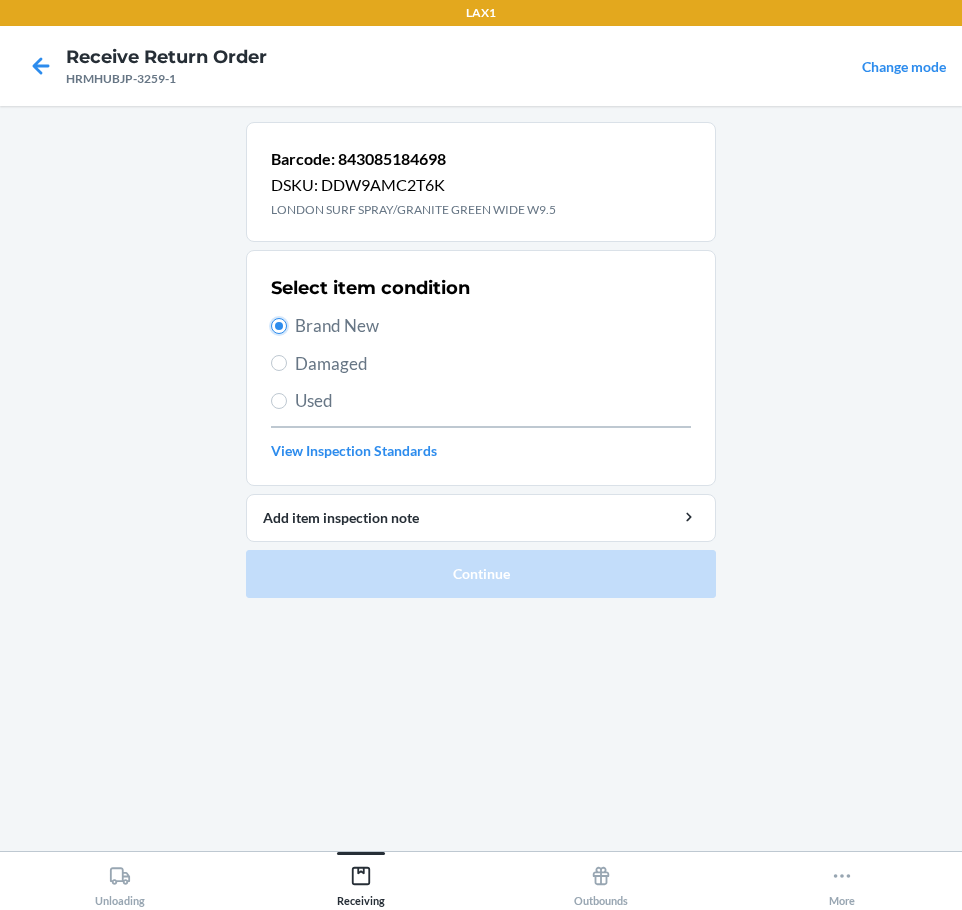 radio on "true" 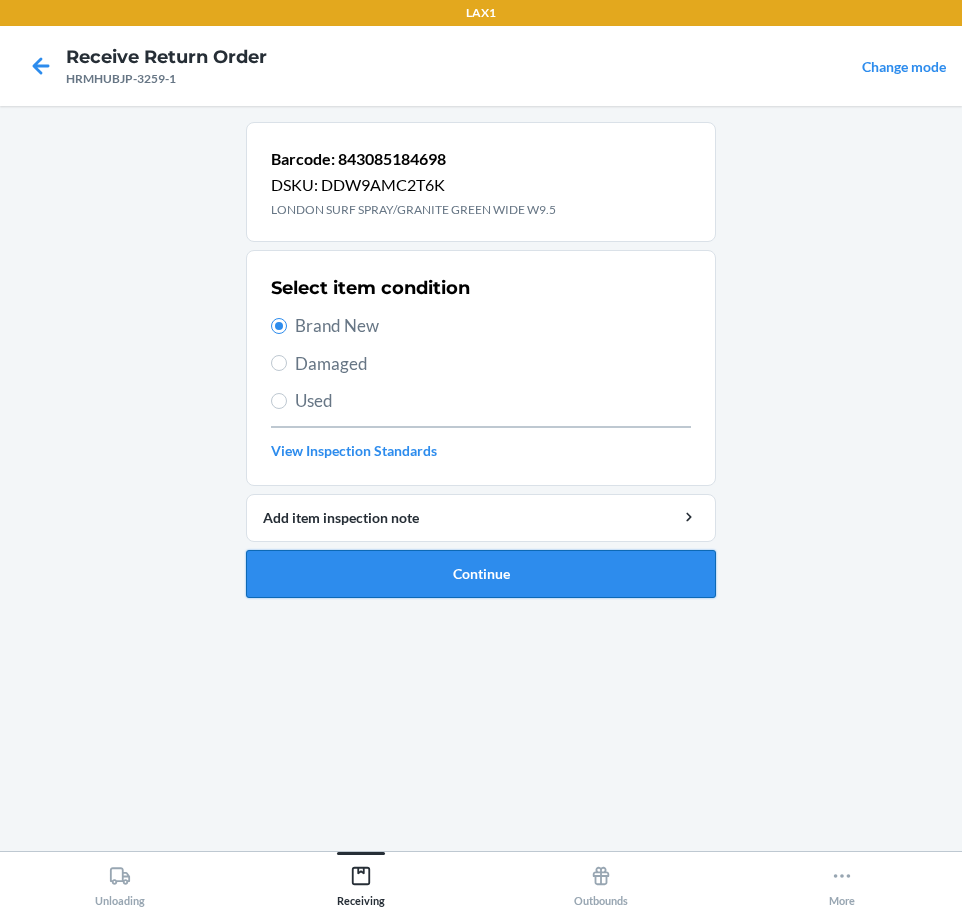 click on "Continue" at bounding box center [481, 574] 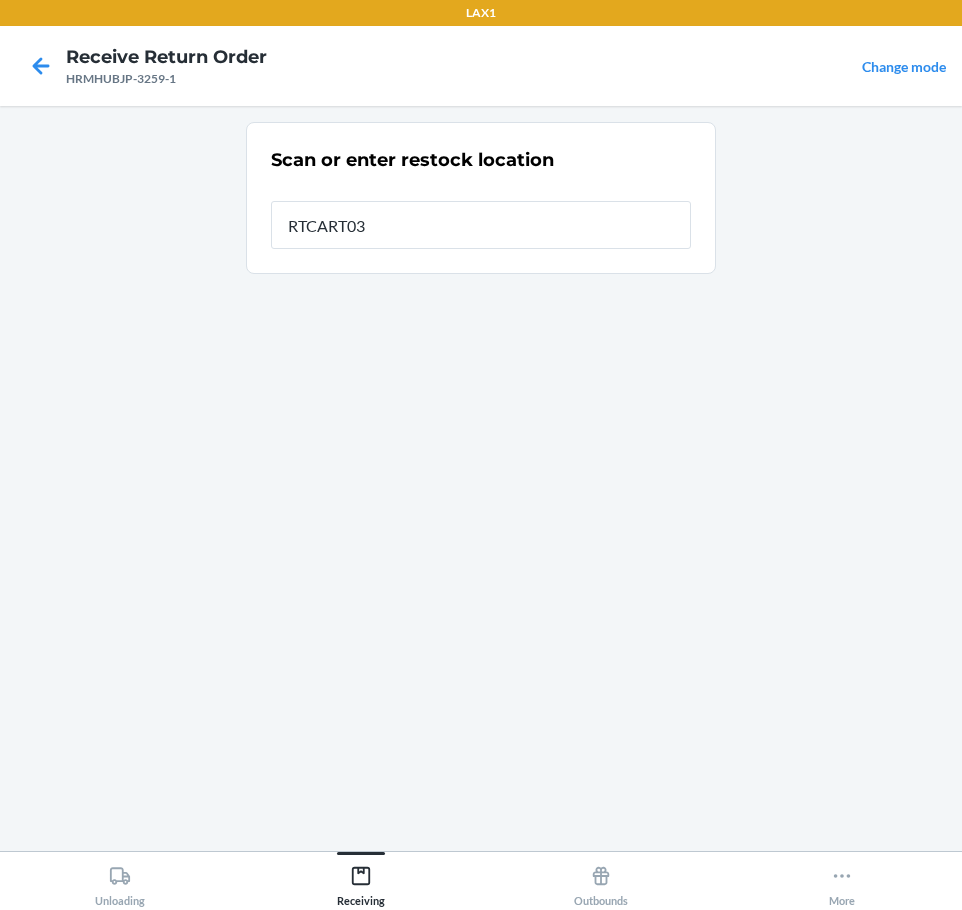 type on "RTCART037" 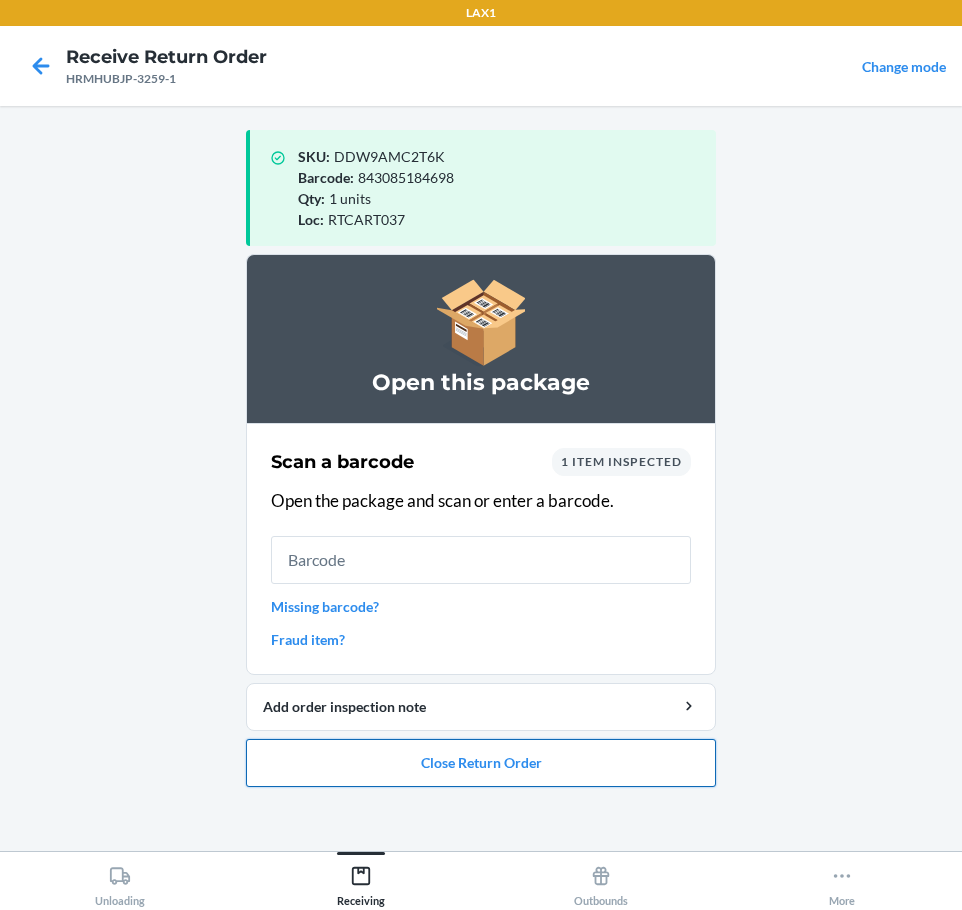 click on "Close Return Order" at bounding box center (481, 763) 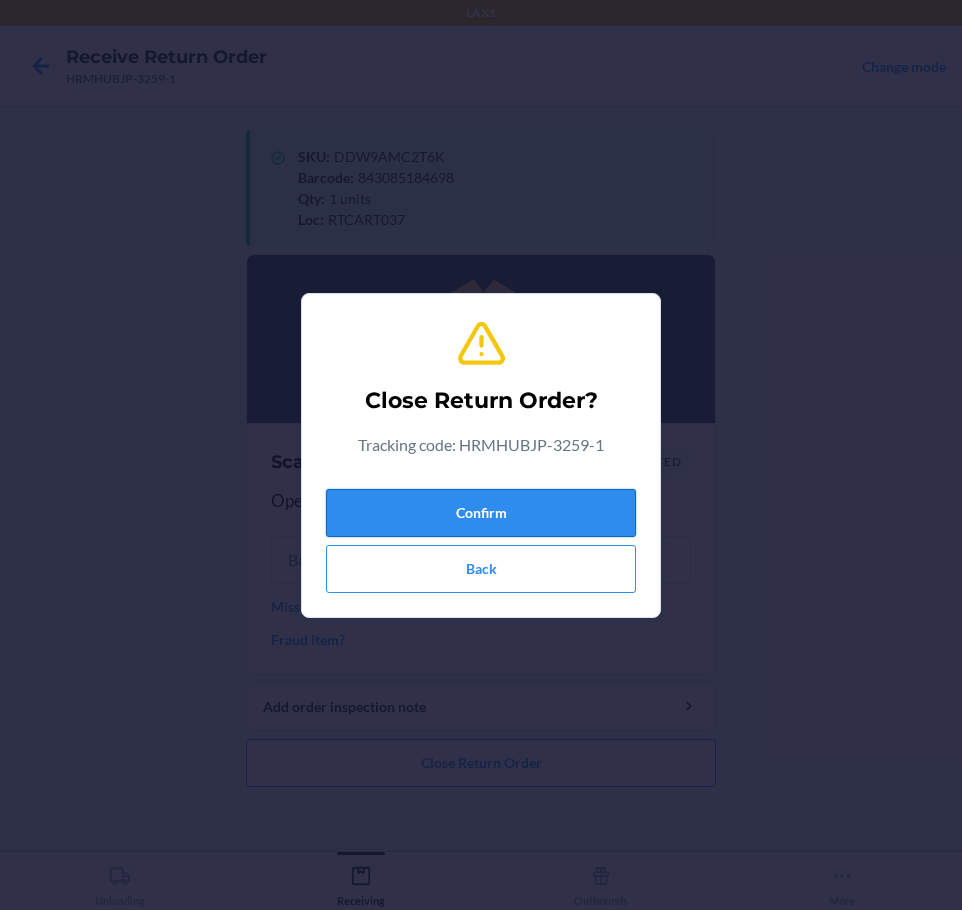 click on "Confirm" at bounding box center [481, 513] 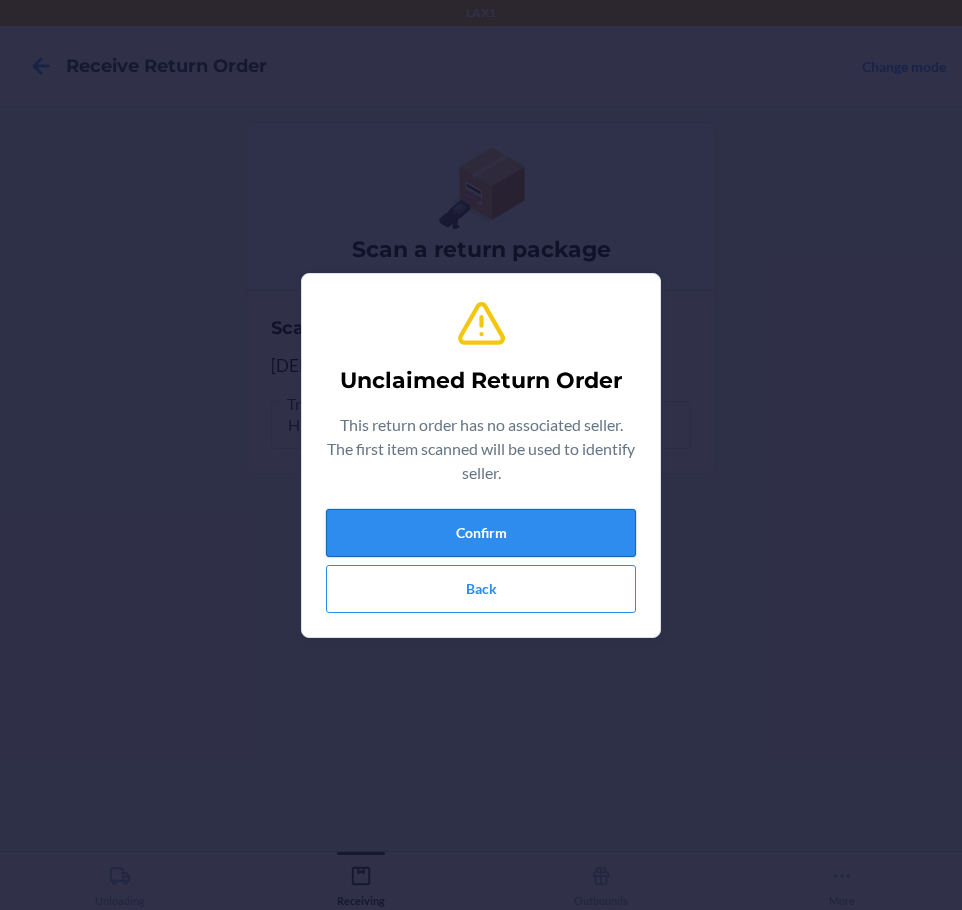click on "Confirm" at bounding box center [481, 533] 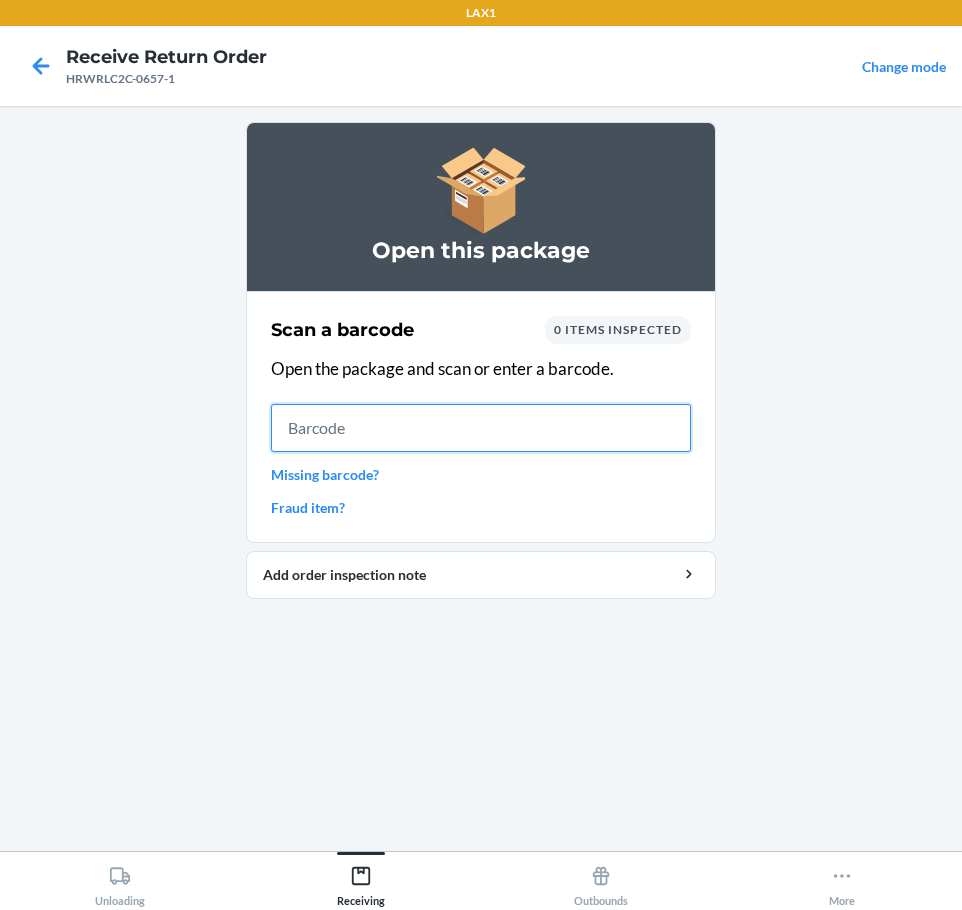 click at bounding box center [481, 428] 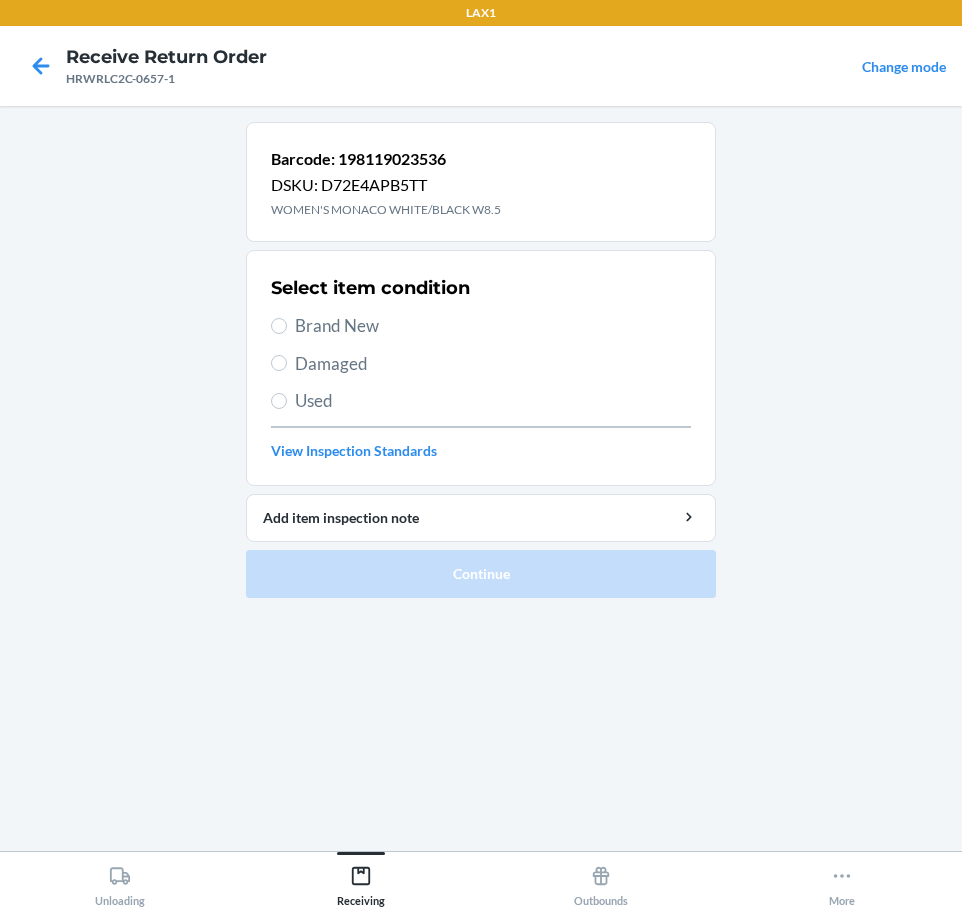 click on "Brand New" at bounding box center [493, 326] 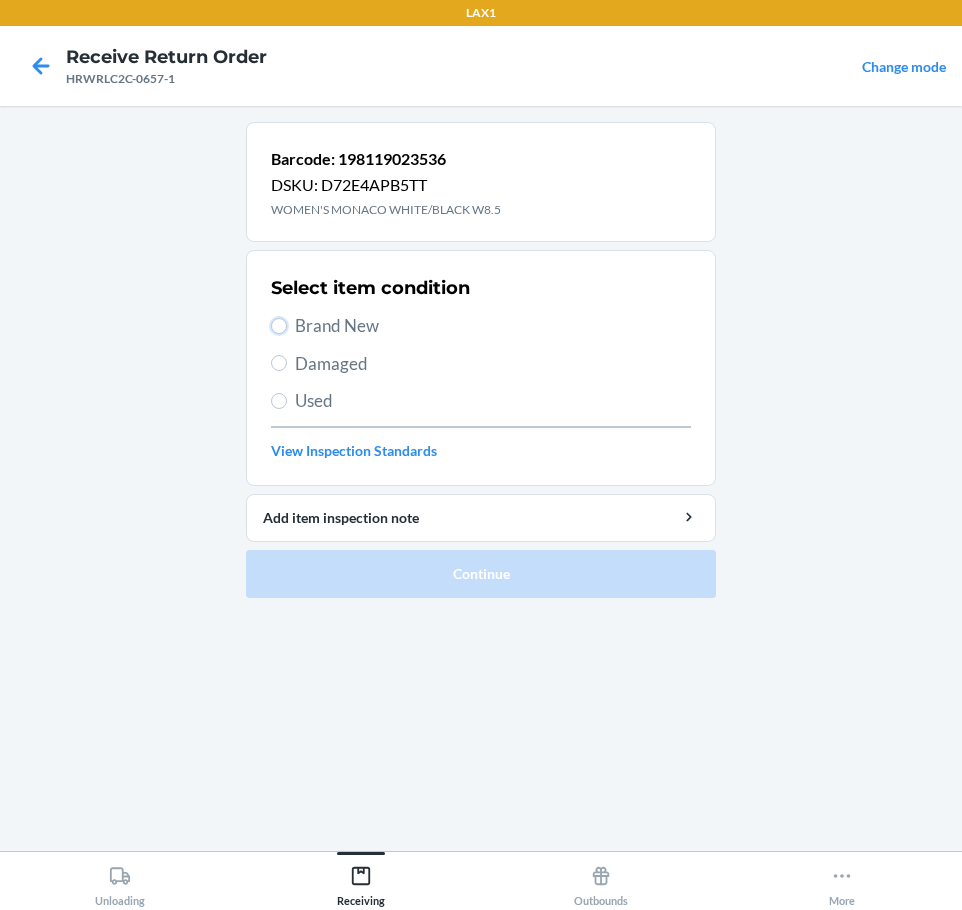 click on "Brand New" at bounding box center (279, 326) 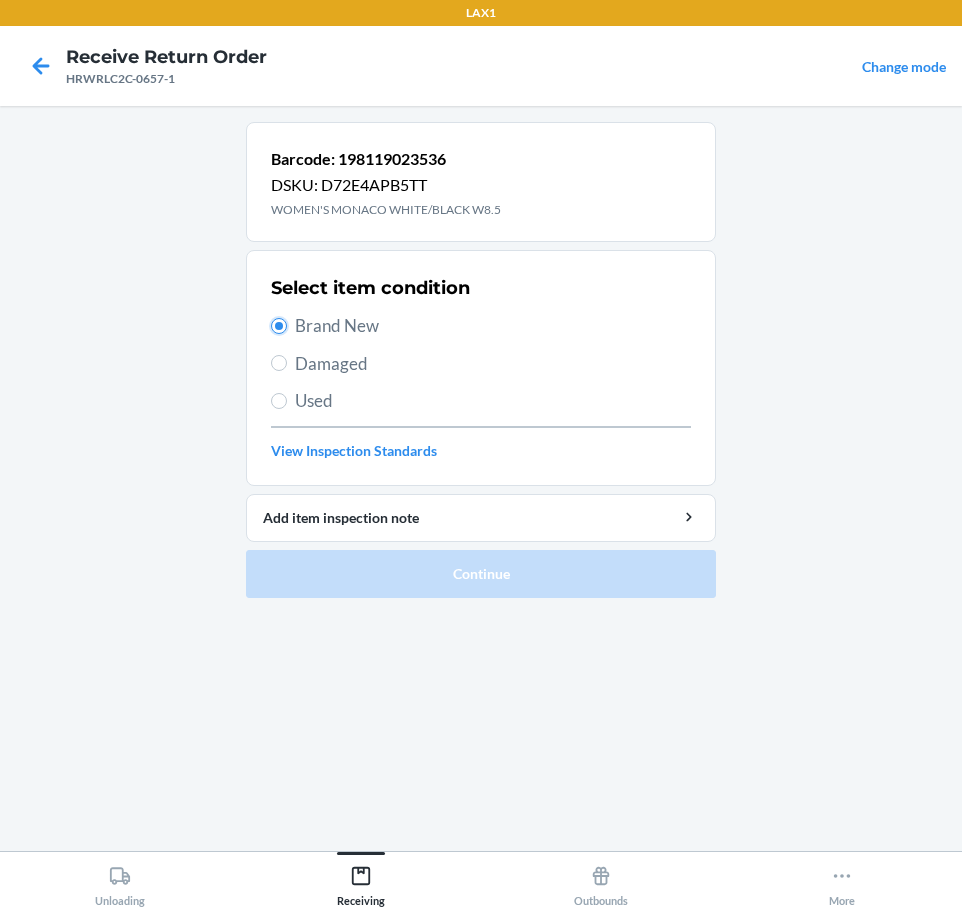 radio on "true" 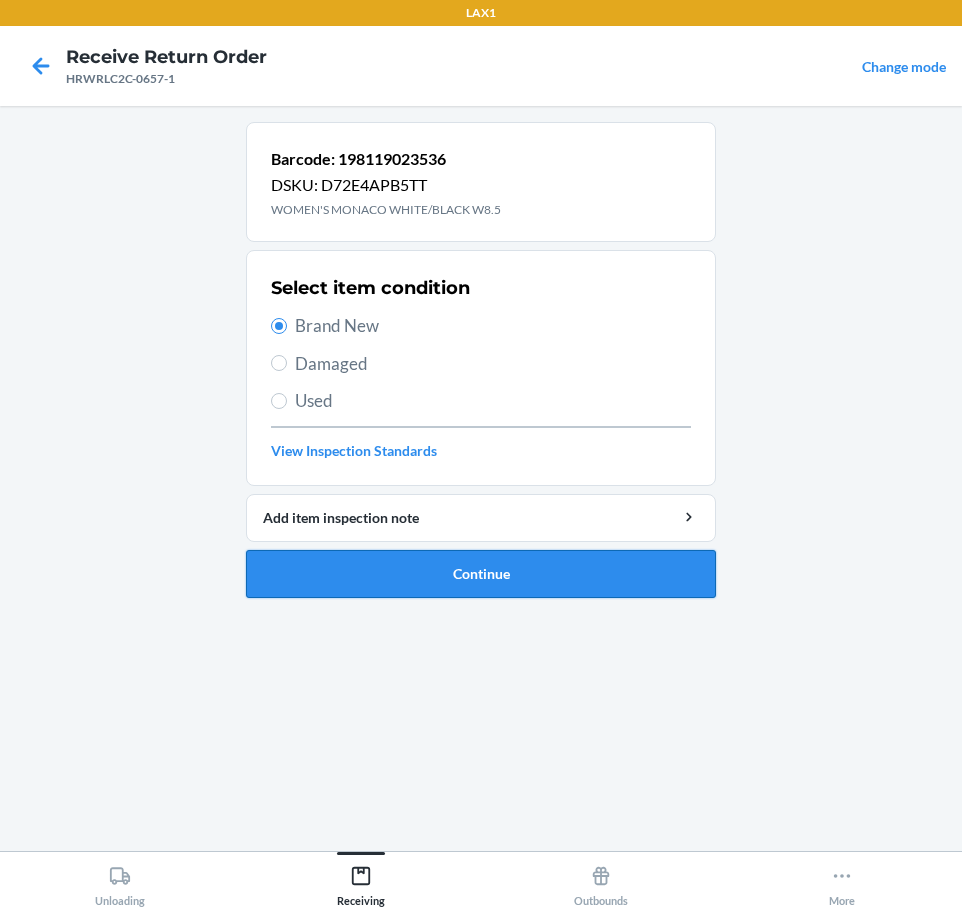 click on "Continue" at bounding box center [481, 574] 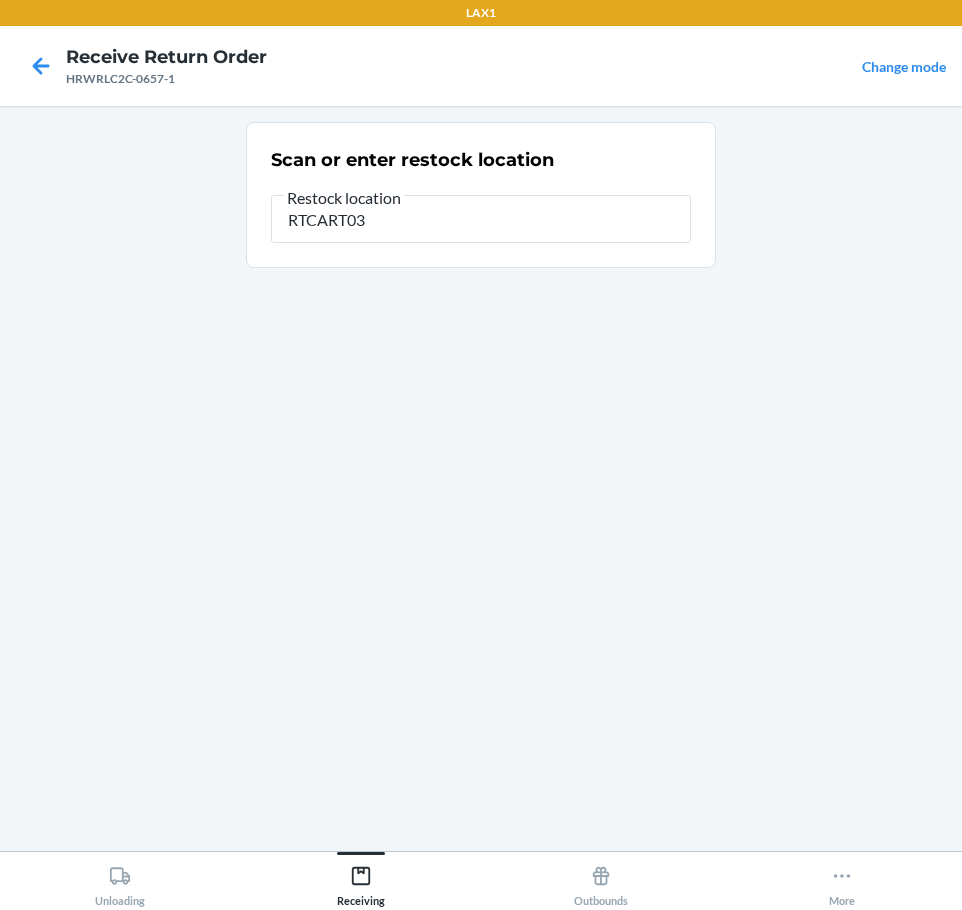 type on "RTCART037" 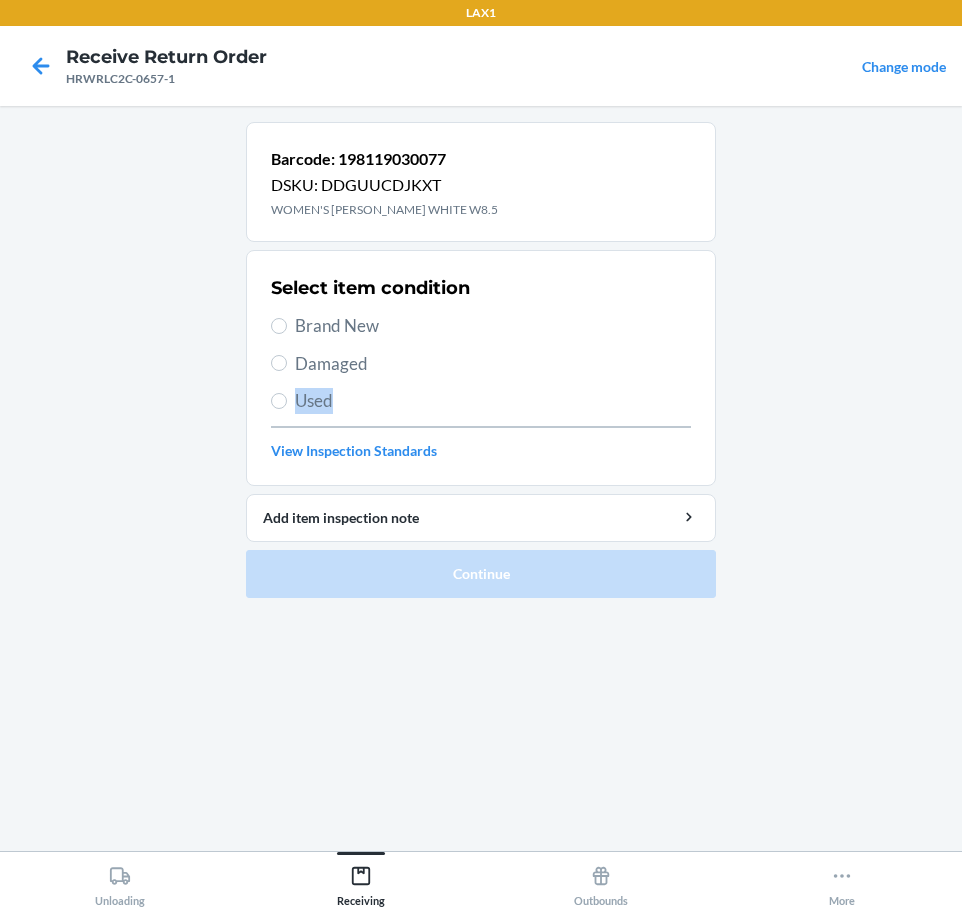 drag, startPoint x: 373, startPoint y: 382, endPoint x: 361, endPoint y: 371, distance: 16.27882 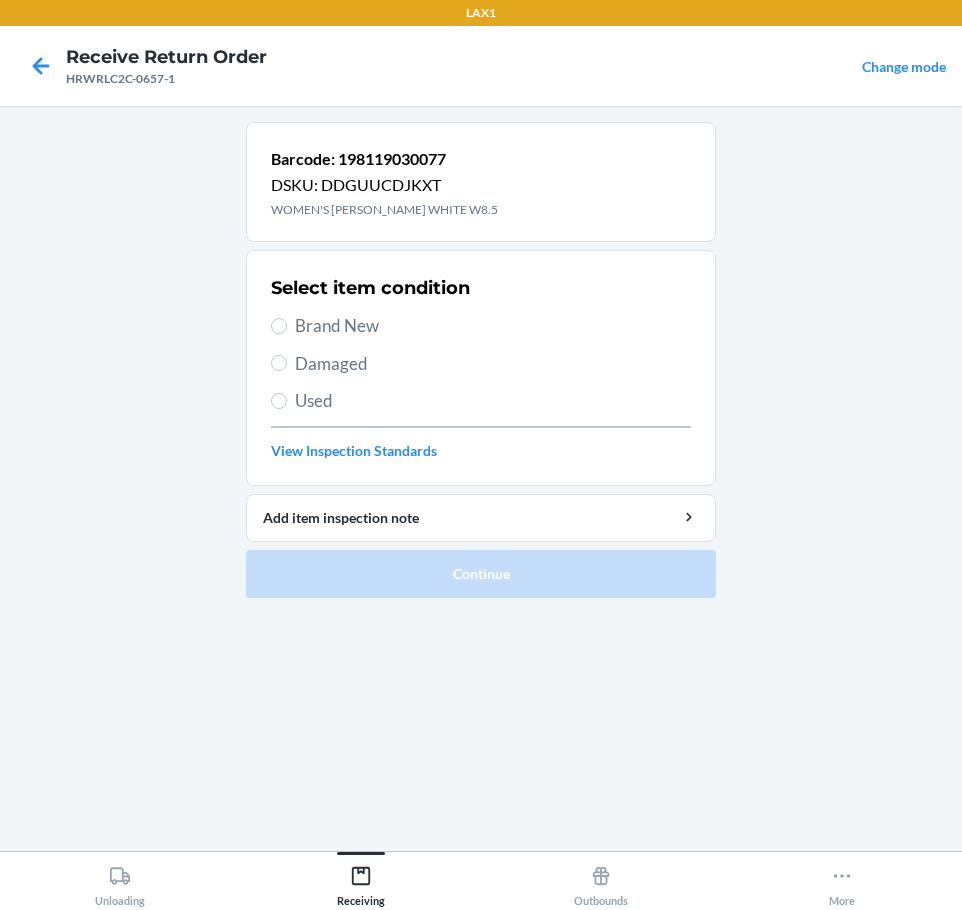 click on "Damaged" at bounding box center [493, 364] 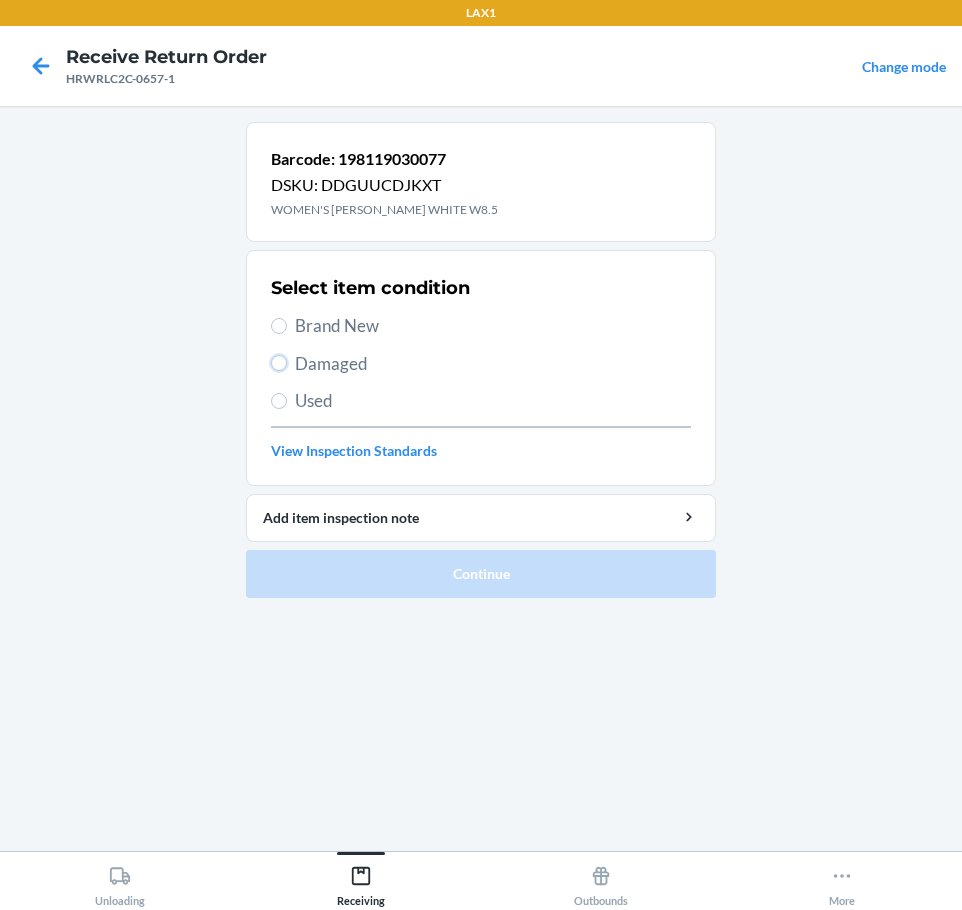 click on "Damaged" at bounding box center (279, 363) 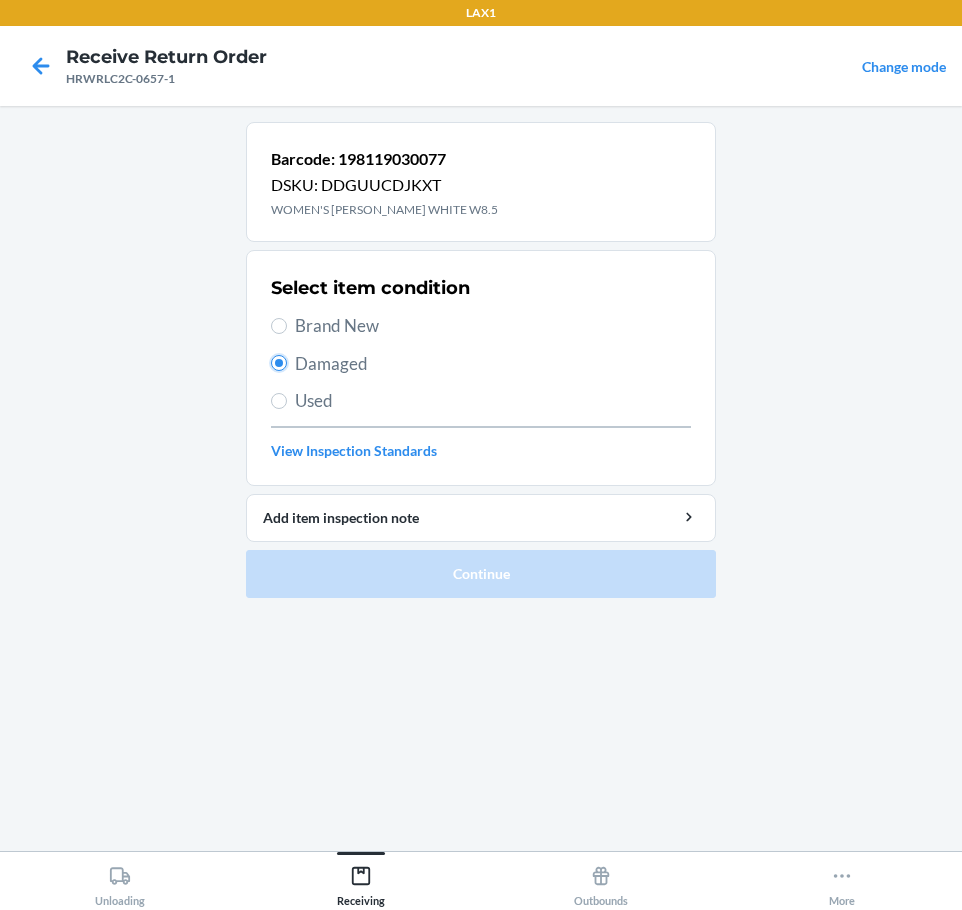 radio on "true" 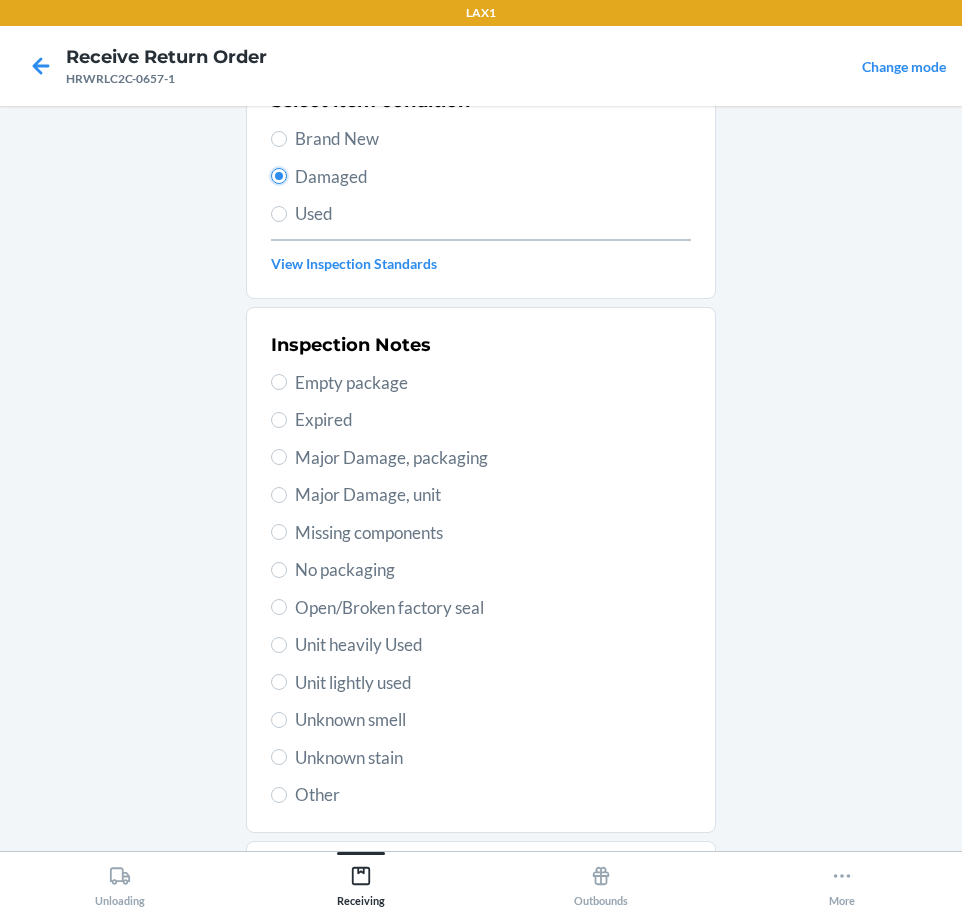 scroll, scrollTop: 297, scrollLeft: 0, axis: vertical 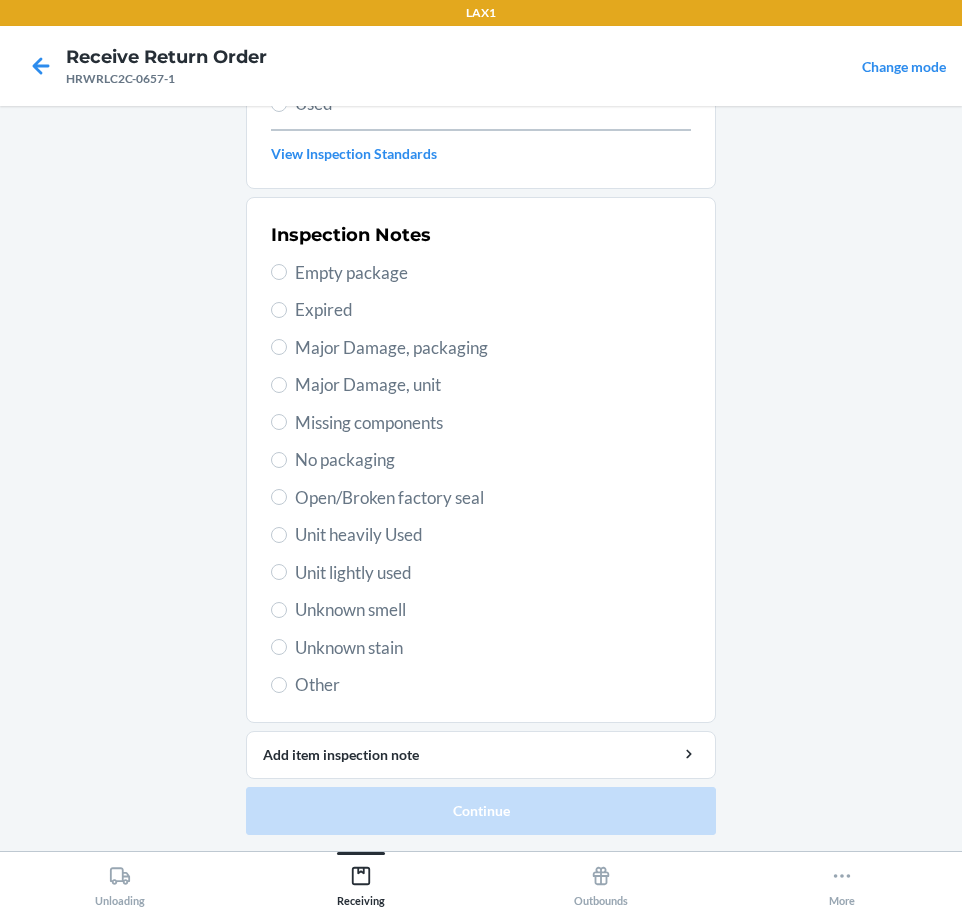 click on "Unit heavily Used" at bounding box center (493, 535) 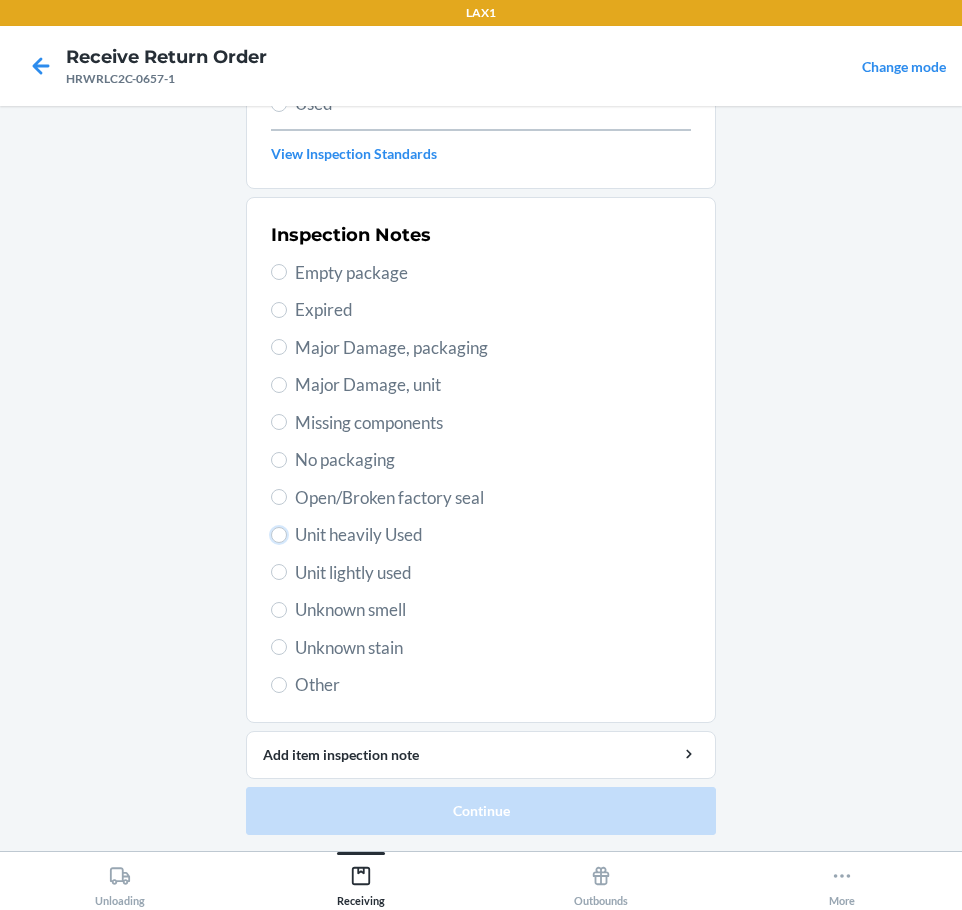 click on "Unit heavily Used" at bounding box center (279, 535) 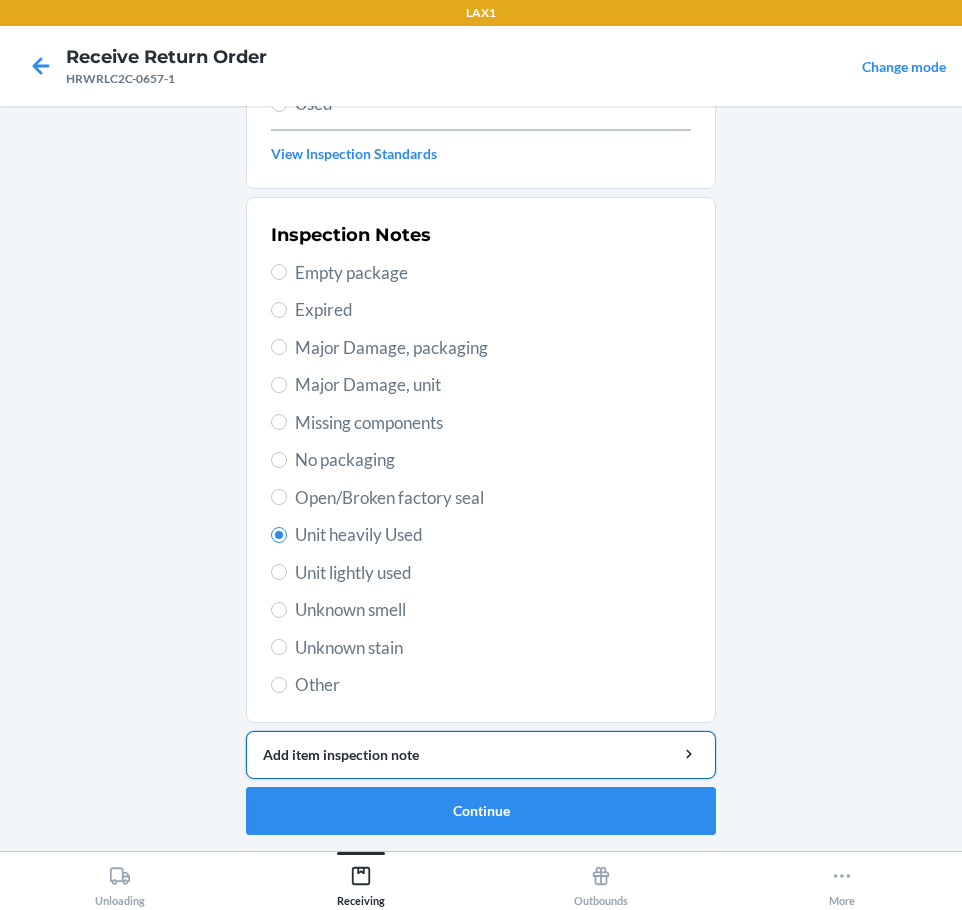 click on "Add item inspection note" at bounding box center [481, 755] 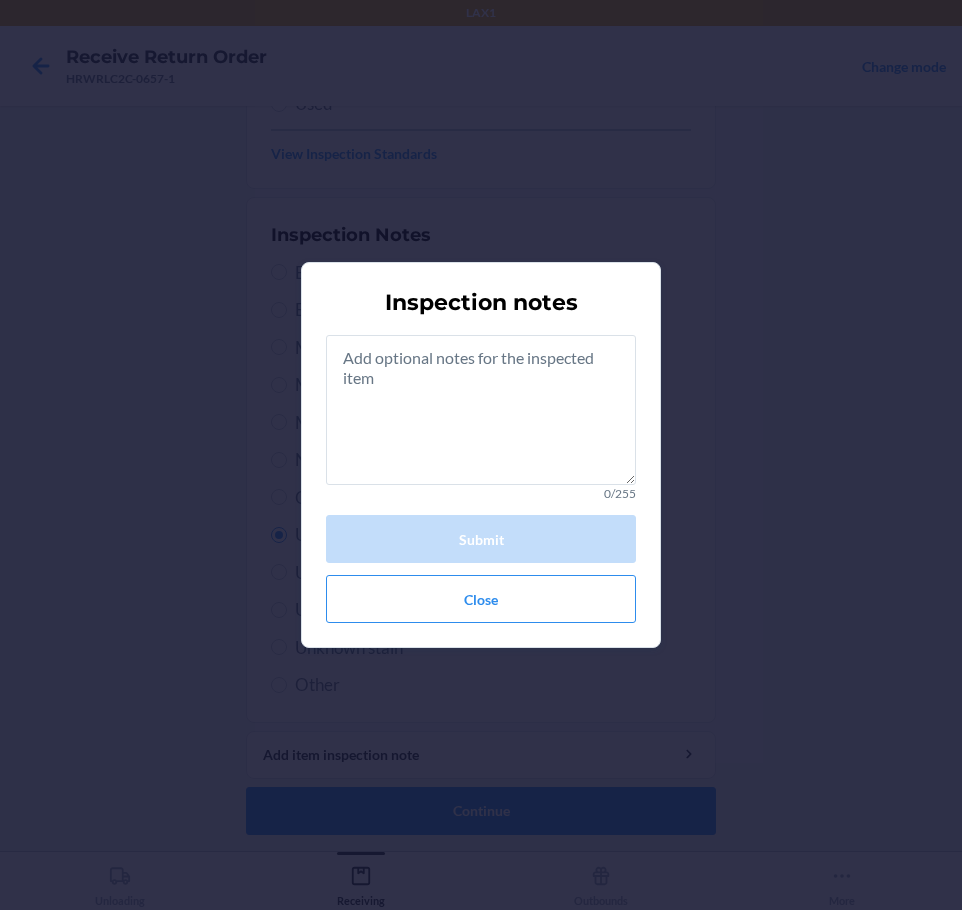 click on "Inspection notes 0/255 Submit Close" at bounding box center (481, 455) 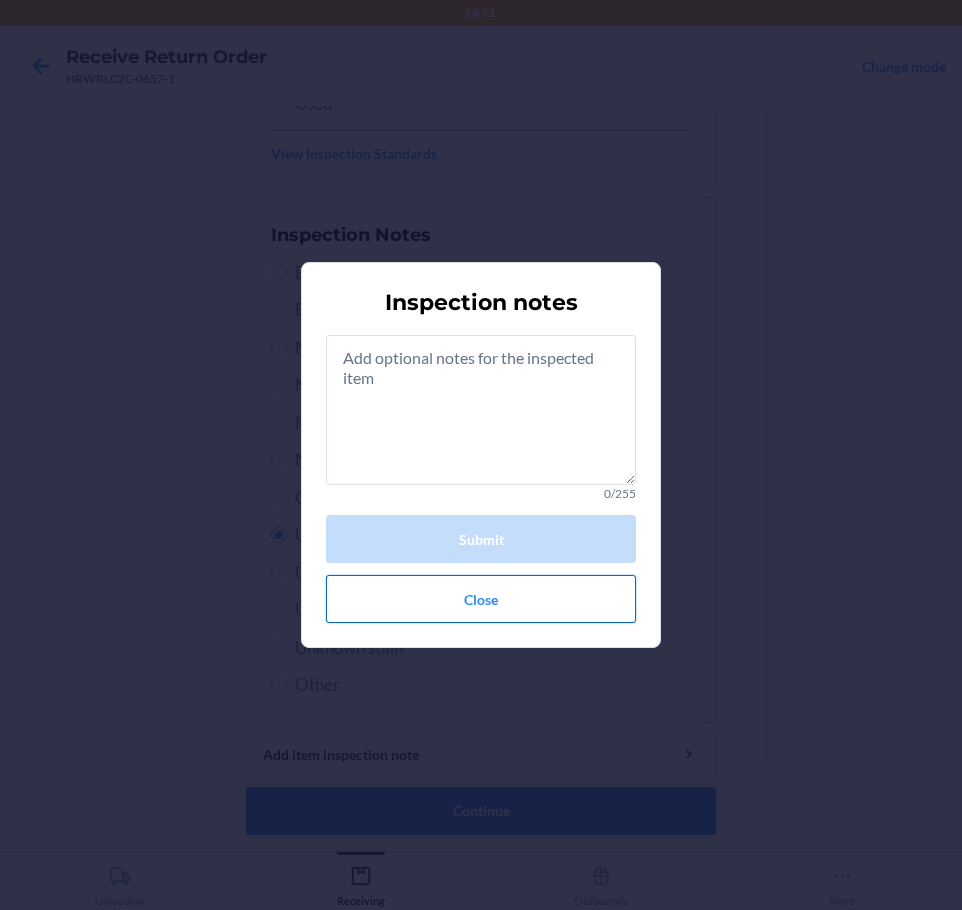 click on "Close" at bounding box center (481, 599) 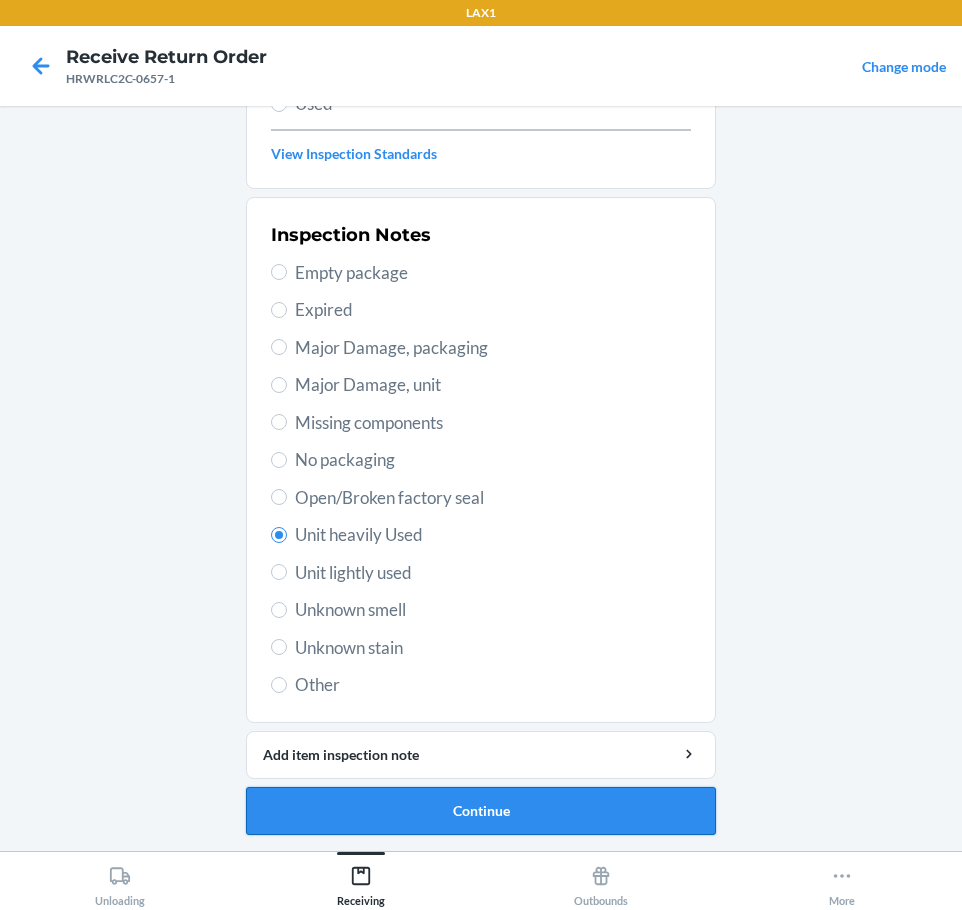 click on "Continue" at bounding box center (481, 811) 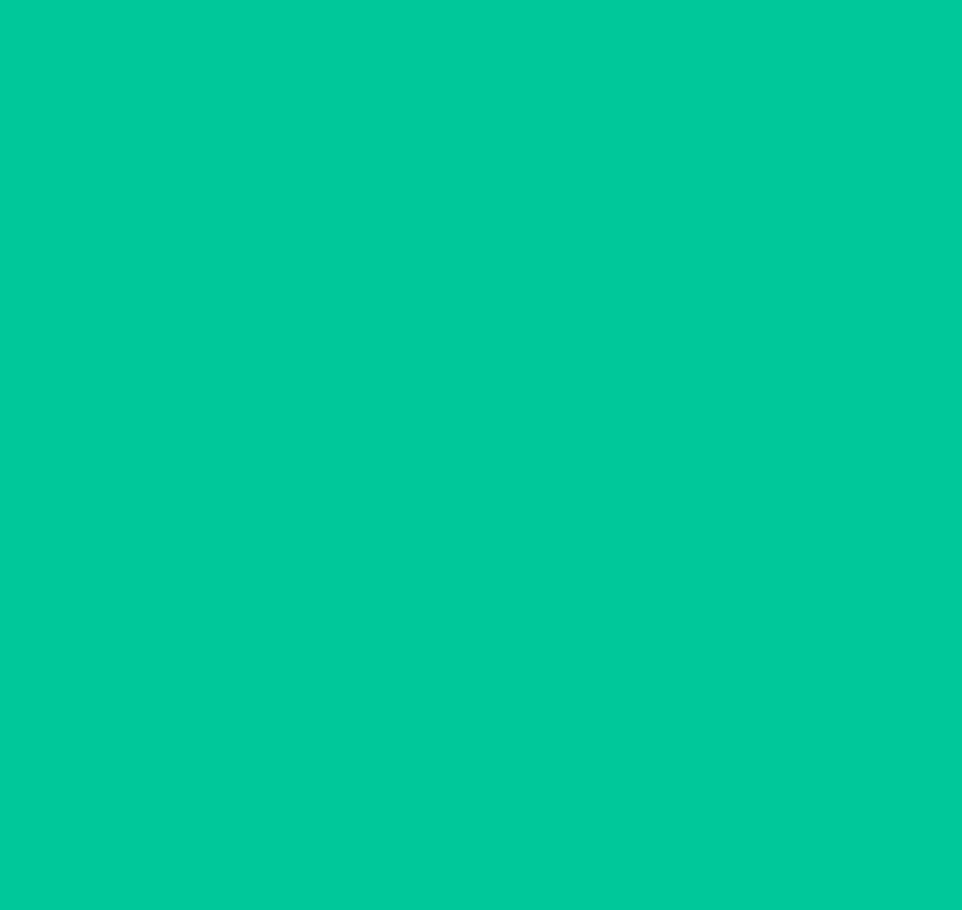 scroll, scrollTop: 120, scrollLeft: 0, axis: vertical 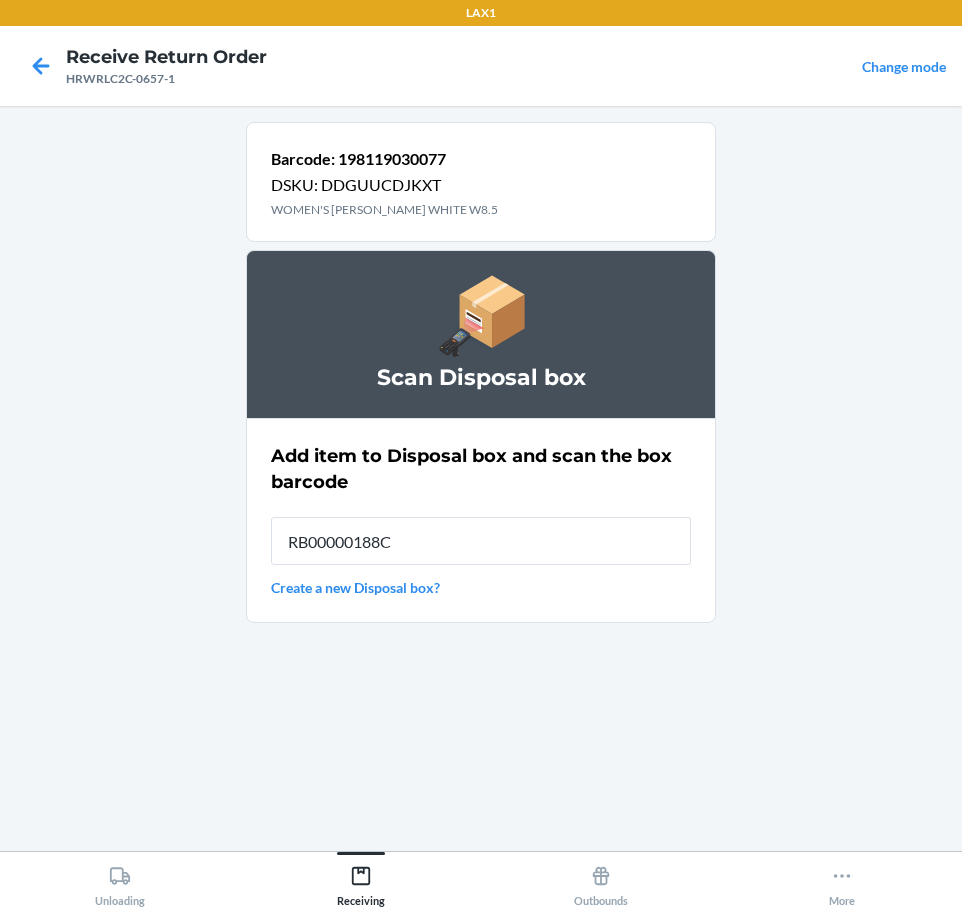 type on "RB00000188C" 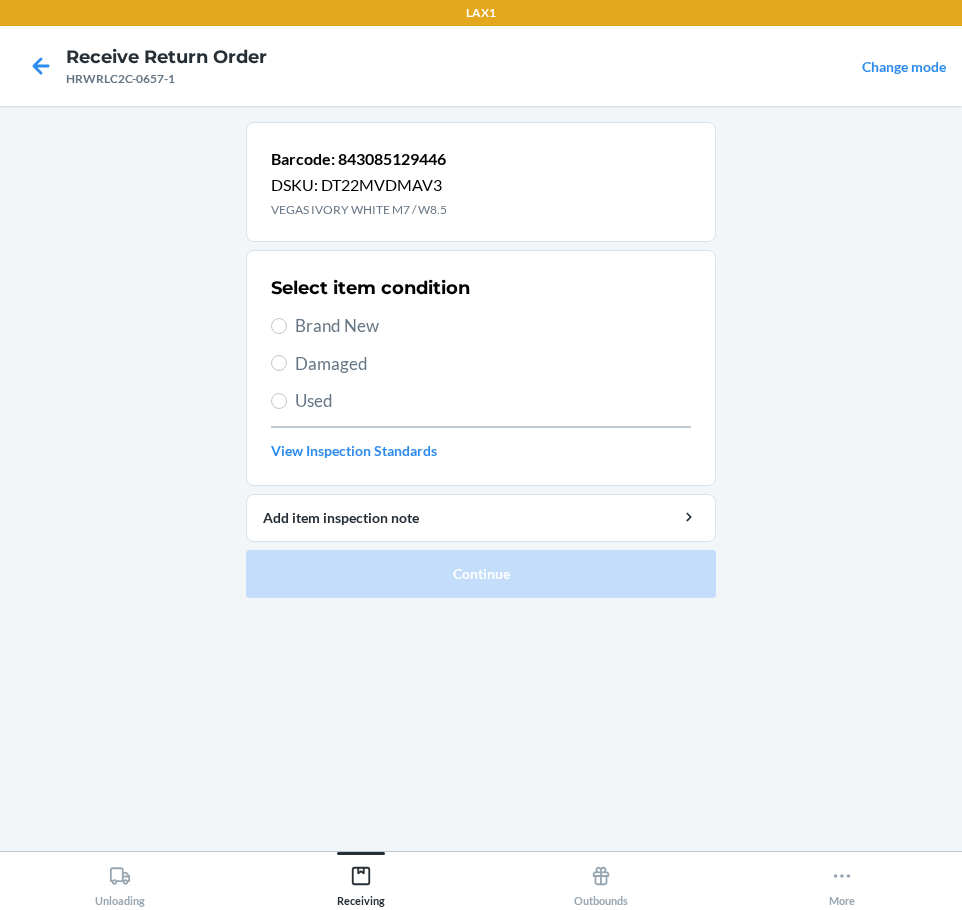 click on "Select item condition Brand New Damaged Used View Inspection Standards" at bounding box center (481, 368) 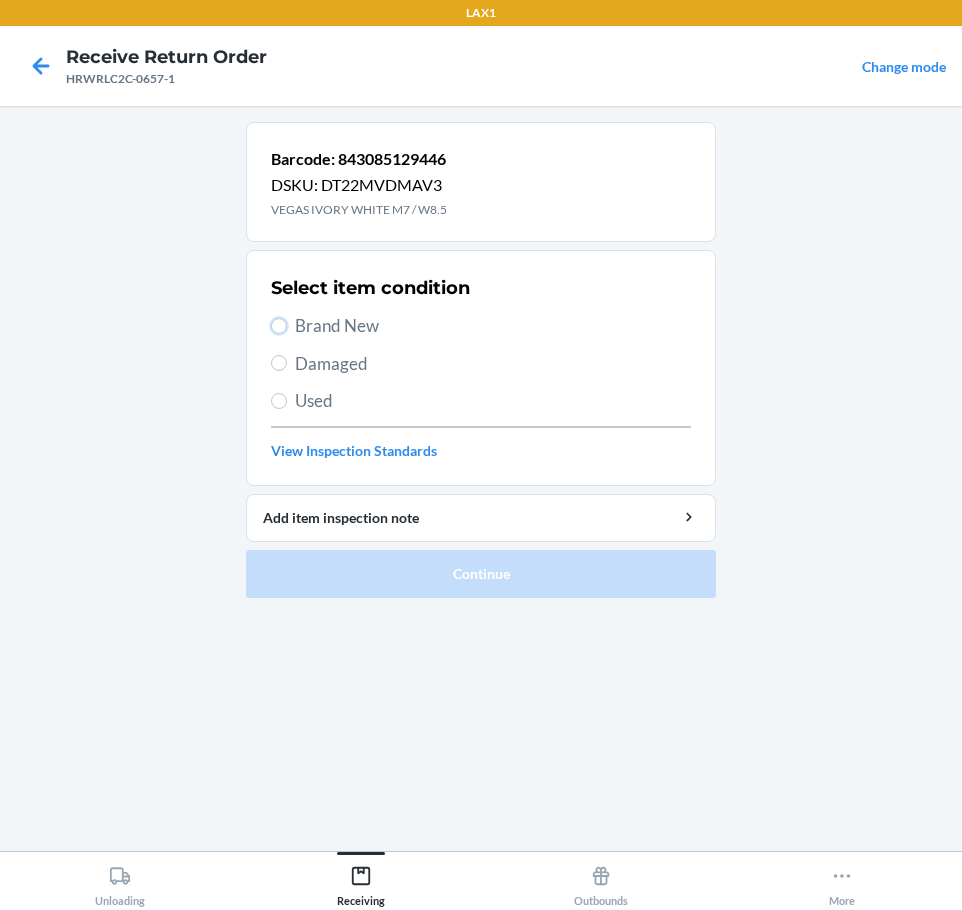 click on "Brand New" at bounding box center [279, 326] 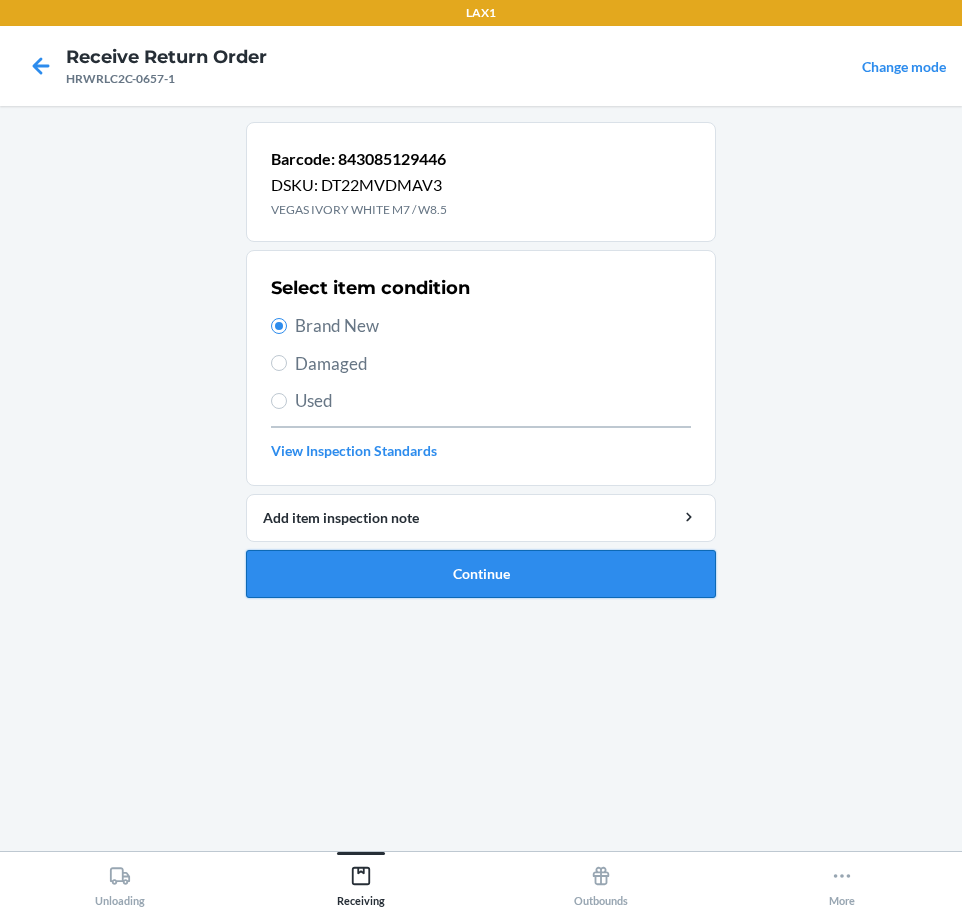 click on "Continue" at bounding box center [481, 574] 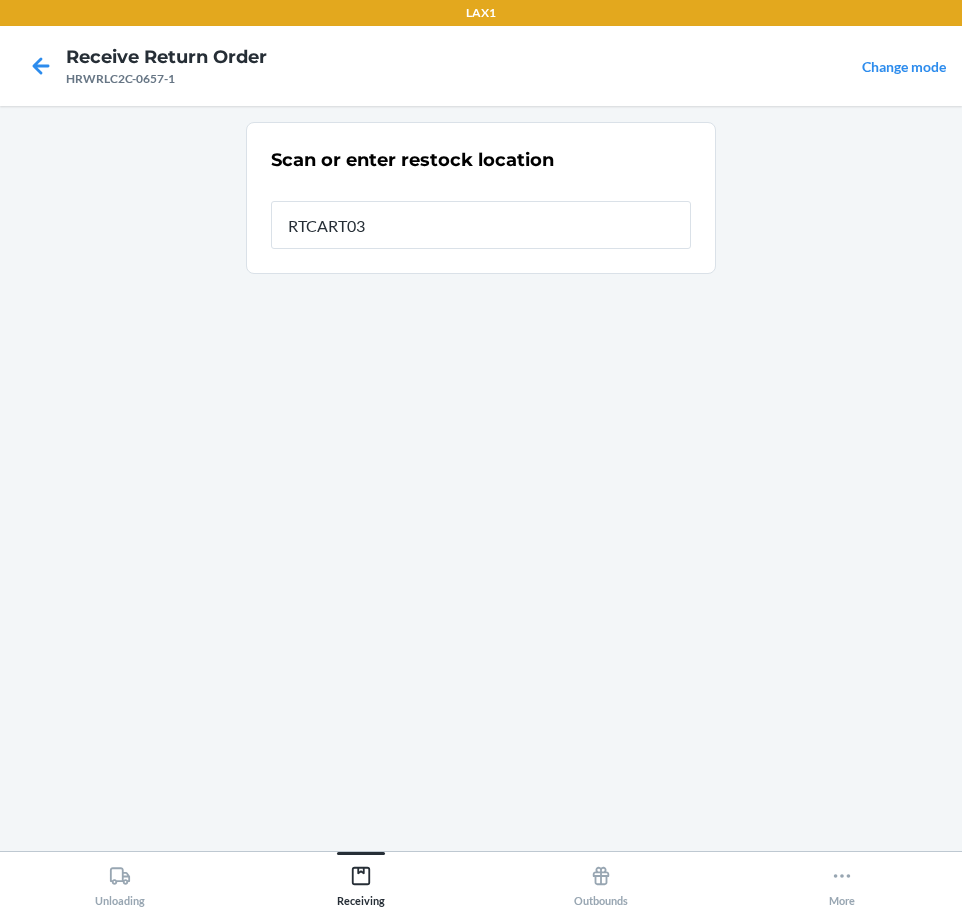type on "RTCART037" 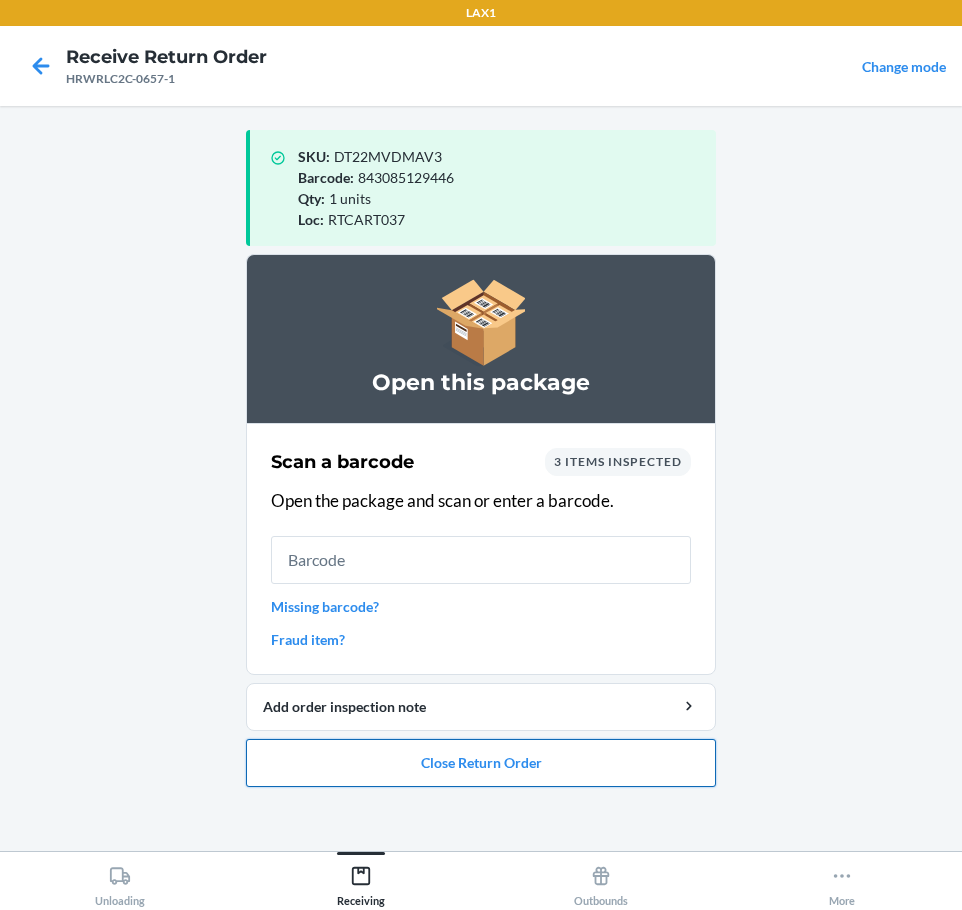 click on "Close Return Order" at bounding box center [481, 763] 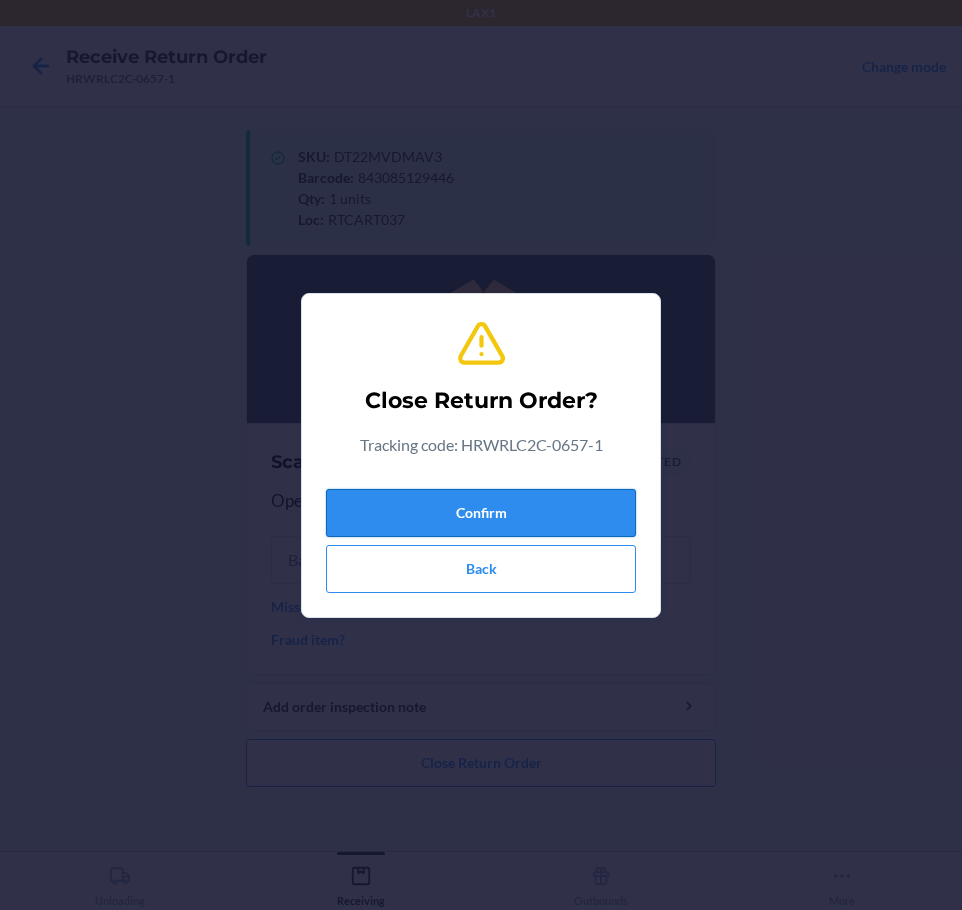click on "Confirm" at bounding box center [481, 513] 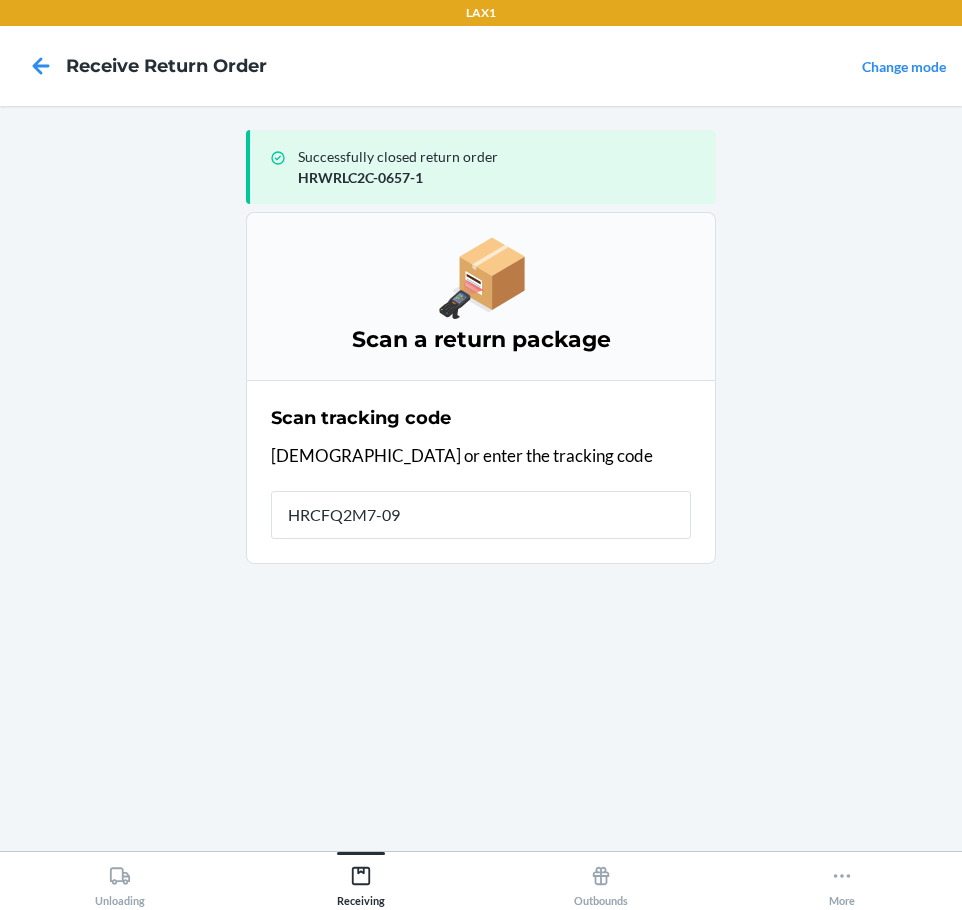 type on "HRCFQ2M7-096" 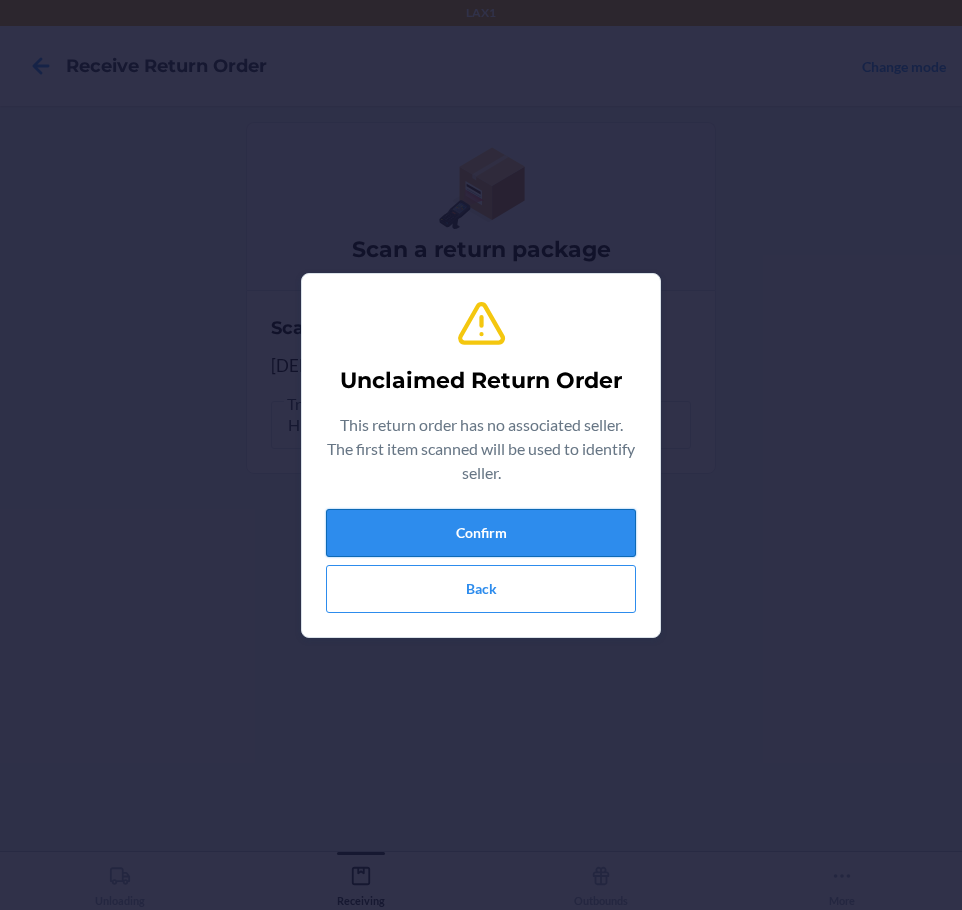 click on "Confirm" at bounding box center [481, 533] 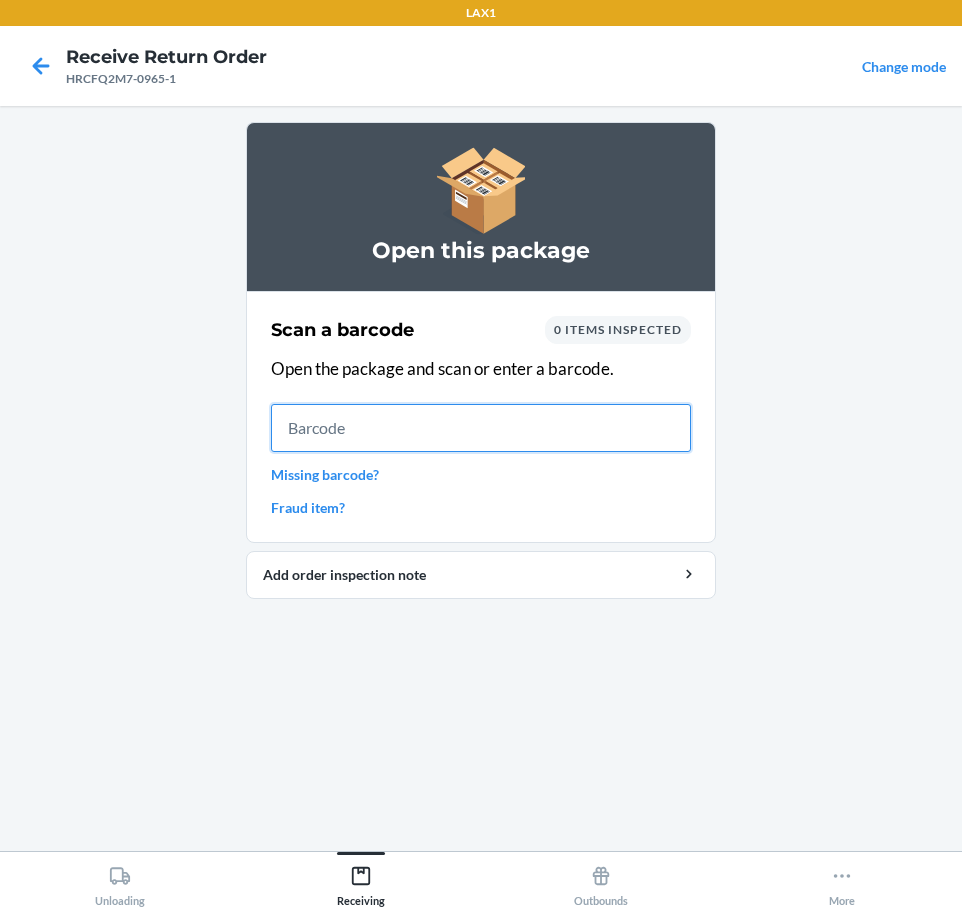 click at bounding box center [481, 428] 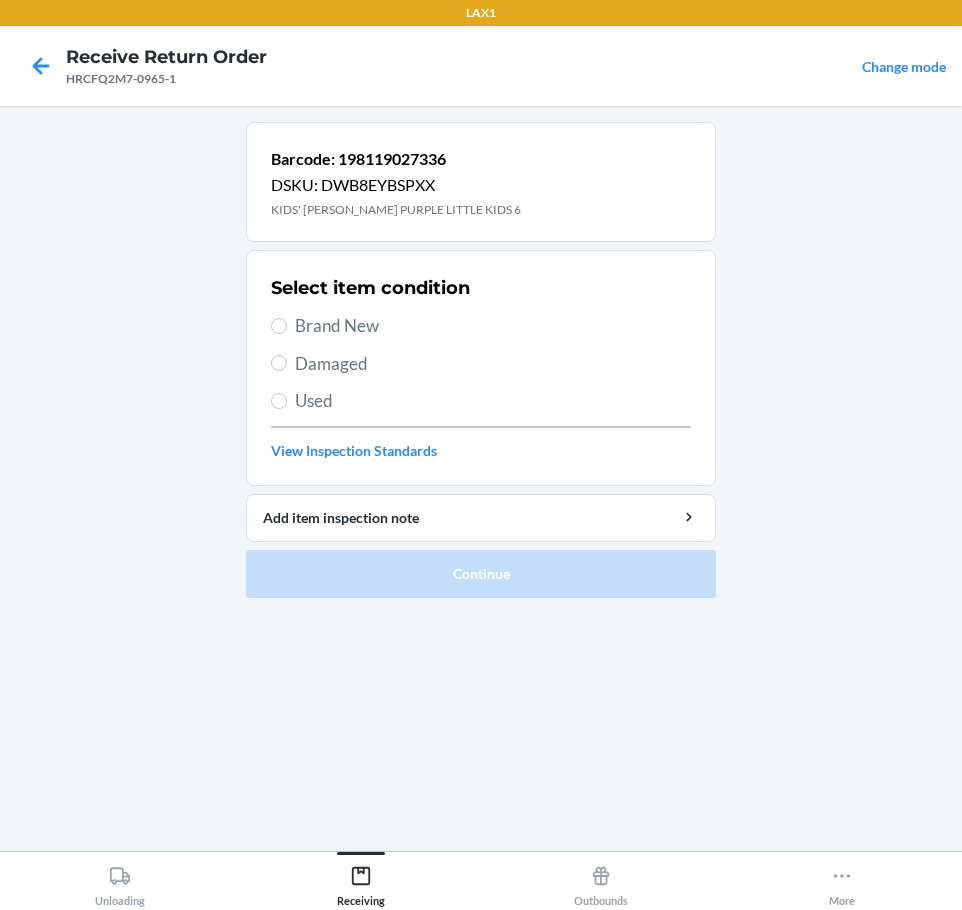 click on "Brand New" at bounding box center (493, 326) 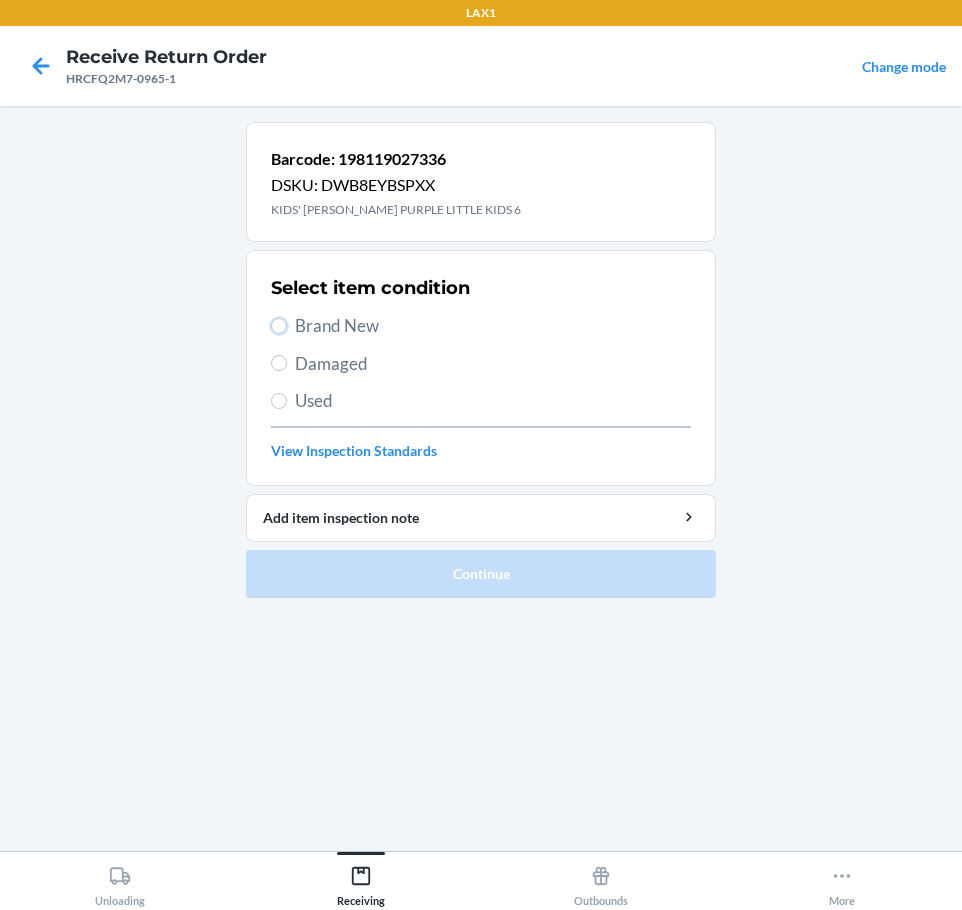 click on "Brand New" at bounding box center (279, 326) 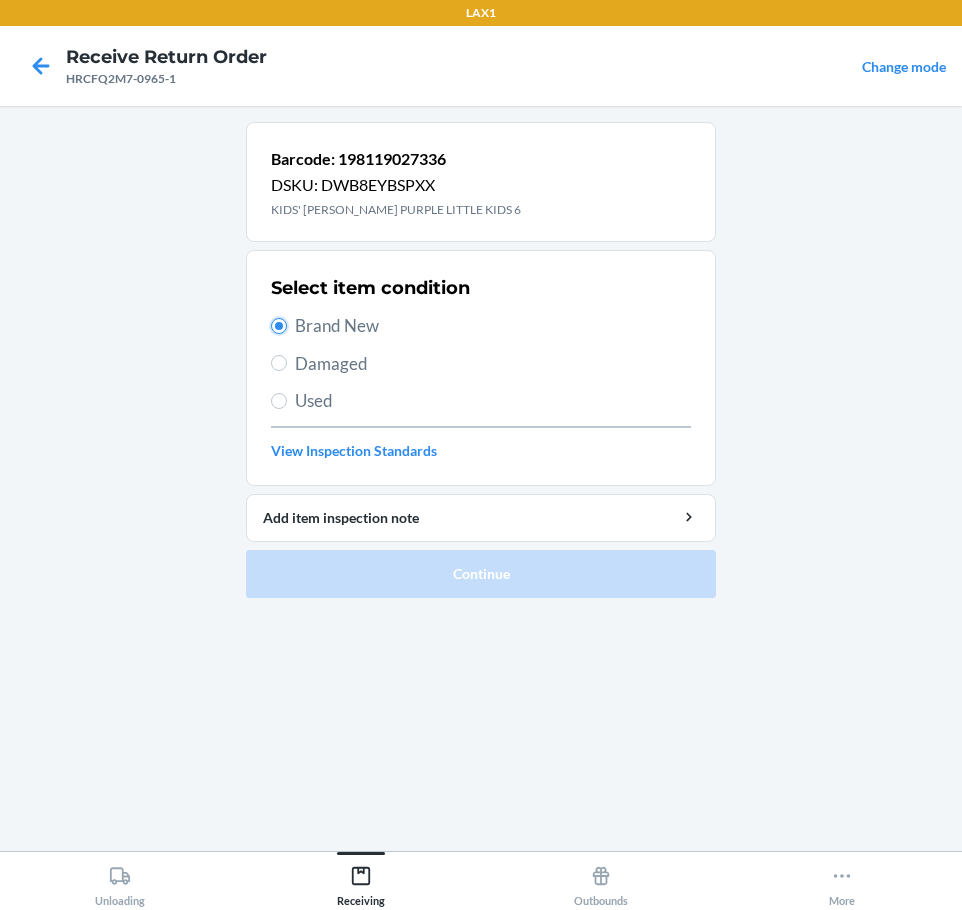 radio on "true" 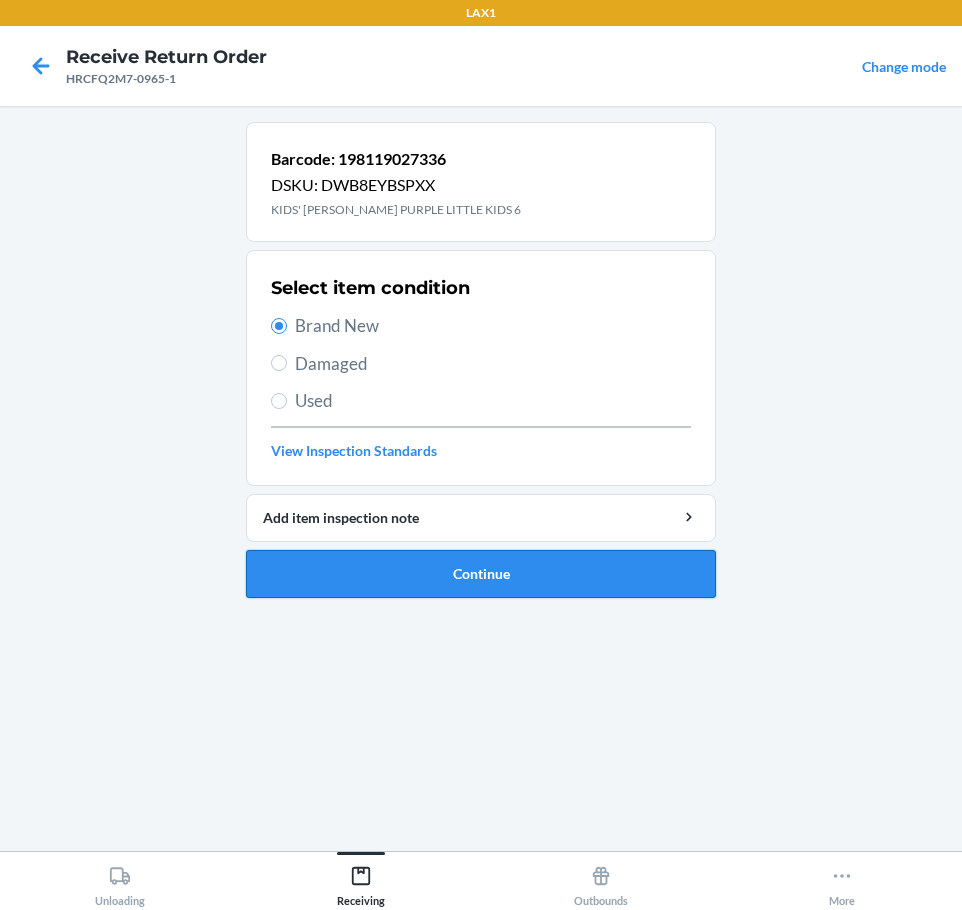 click on "Continue" at bounding box center (481, 574) 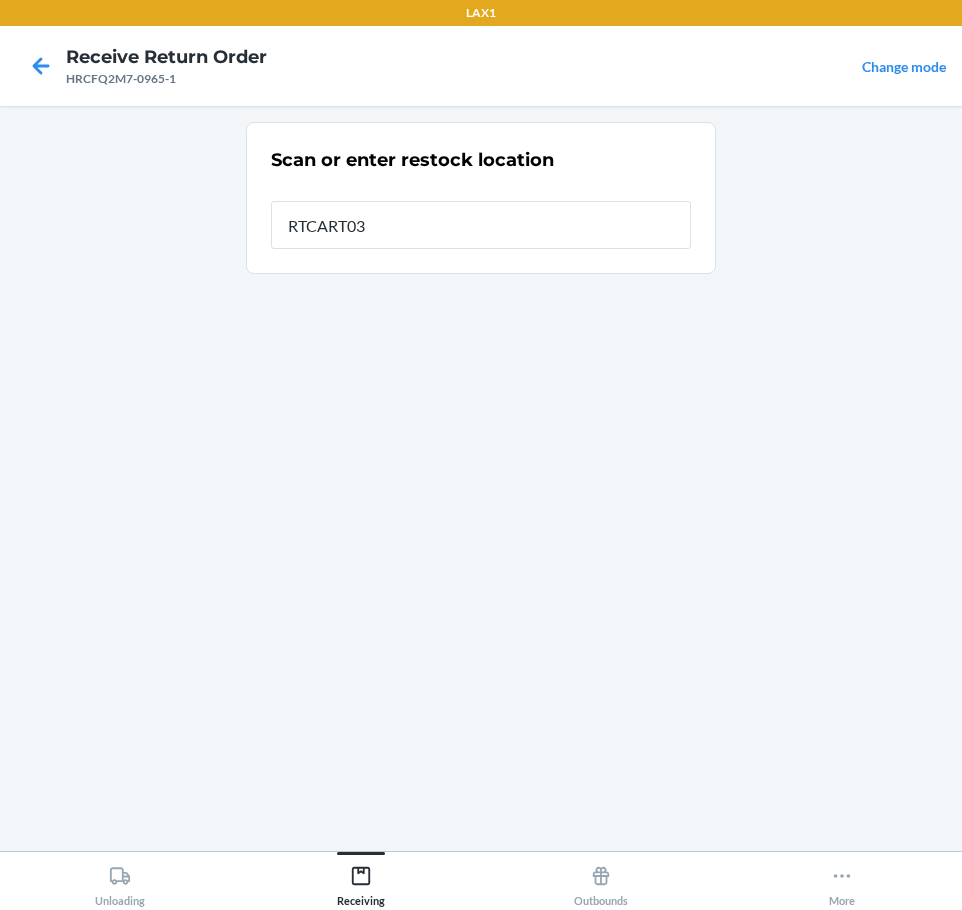 type on "RTCART037" 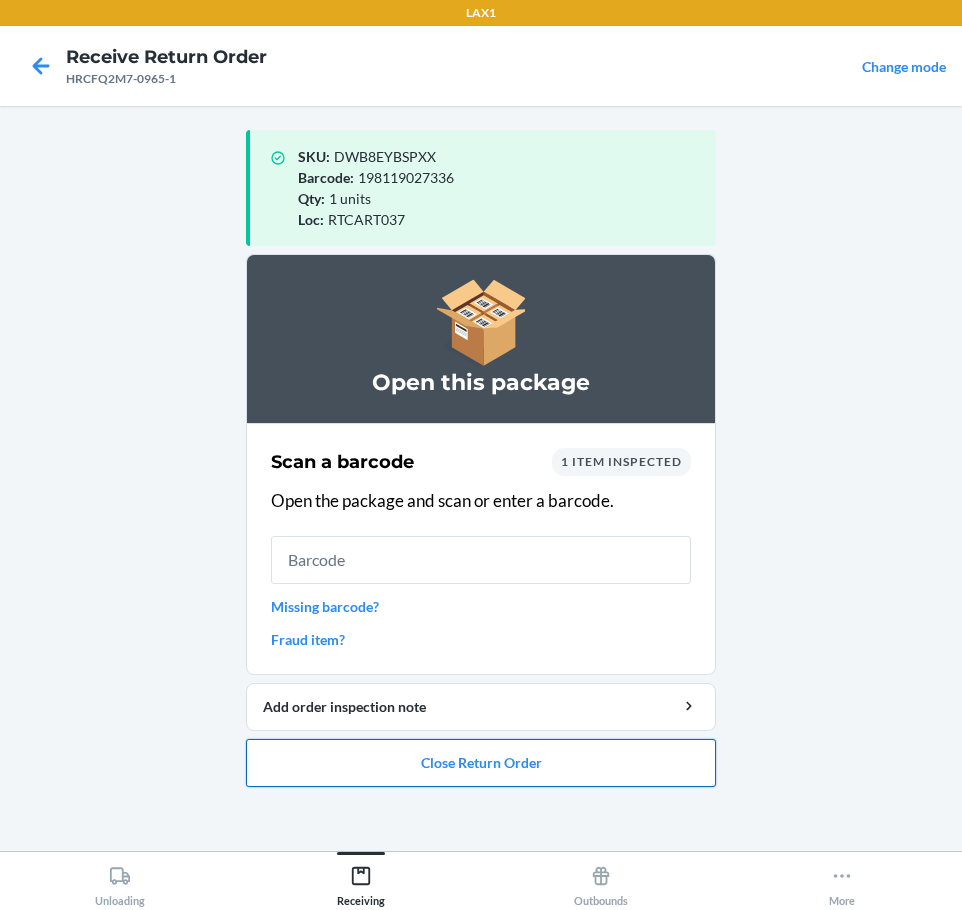 click on "Close Return Order" at bounding box center [481, 763] 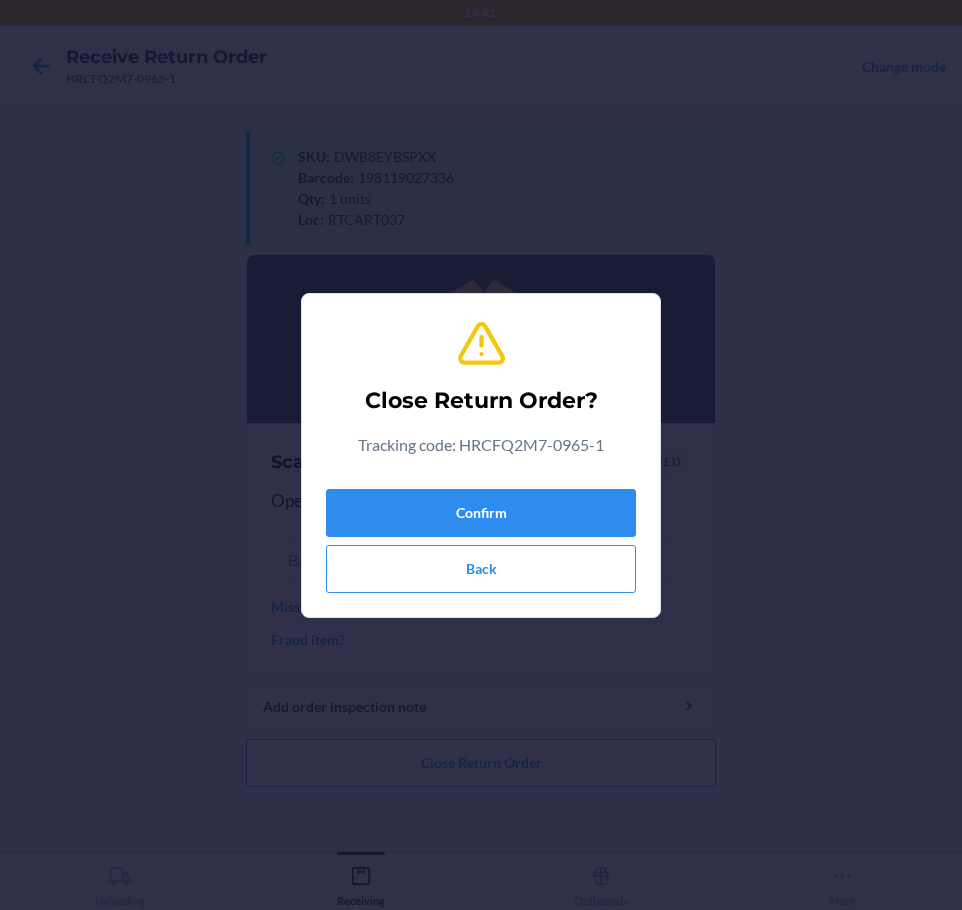 click on "Close Return Order? Tracking code: HRCFQ2M7-0965-1 Confirm Back" at bounding box center (481, 455) 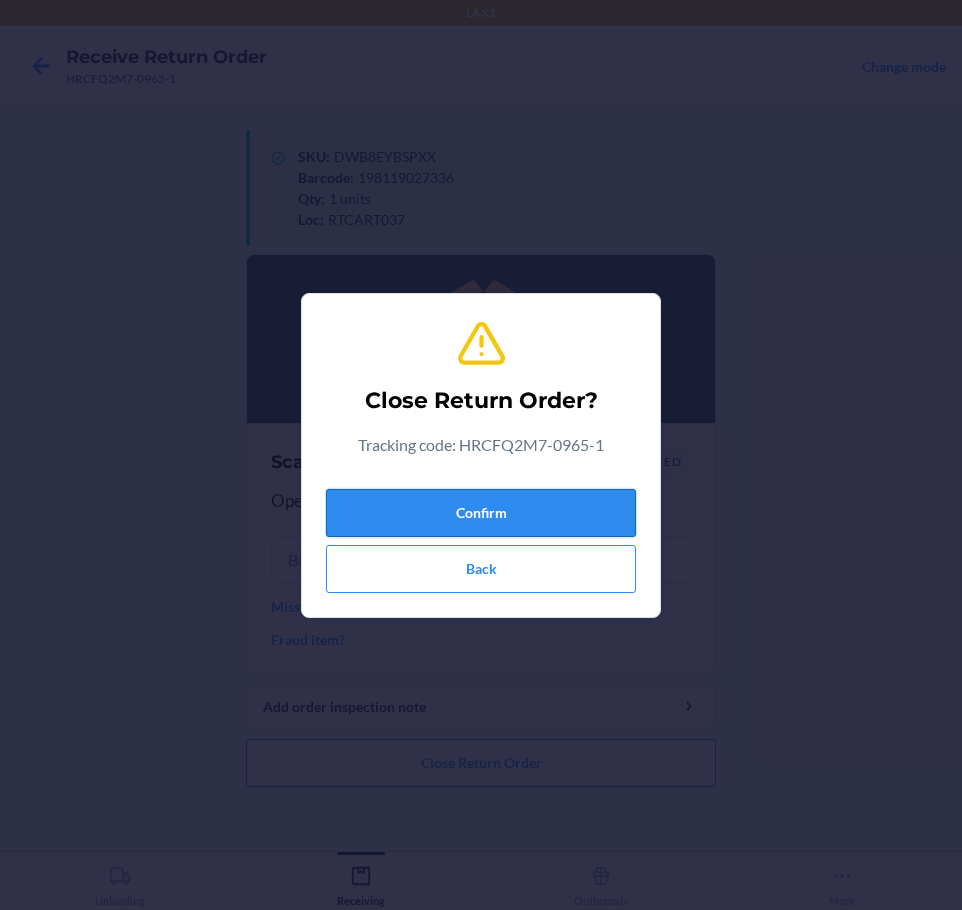 click on "Confirm" at bounding box center [481, 513] 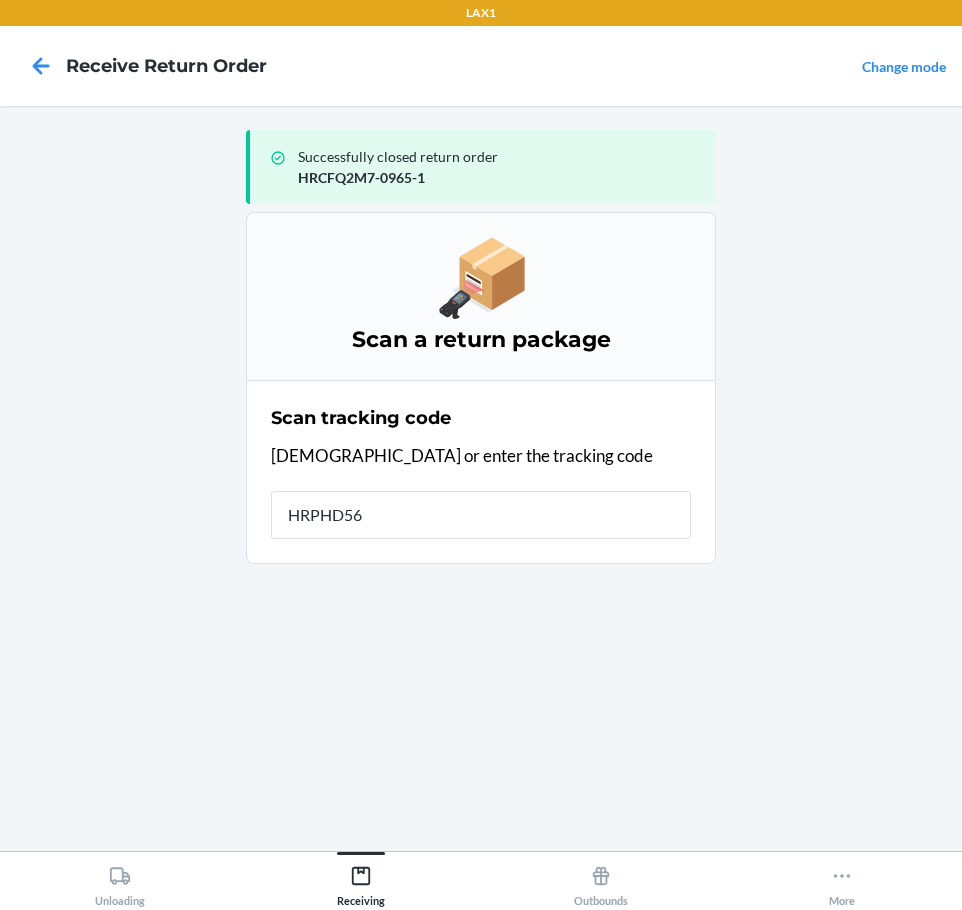 type on "HRPHD56A" 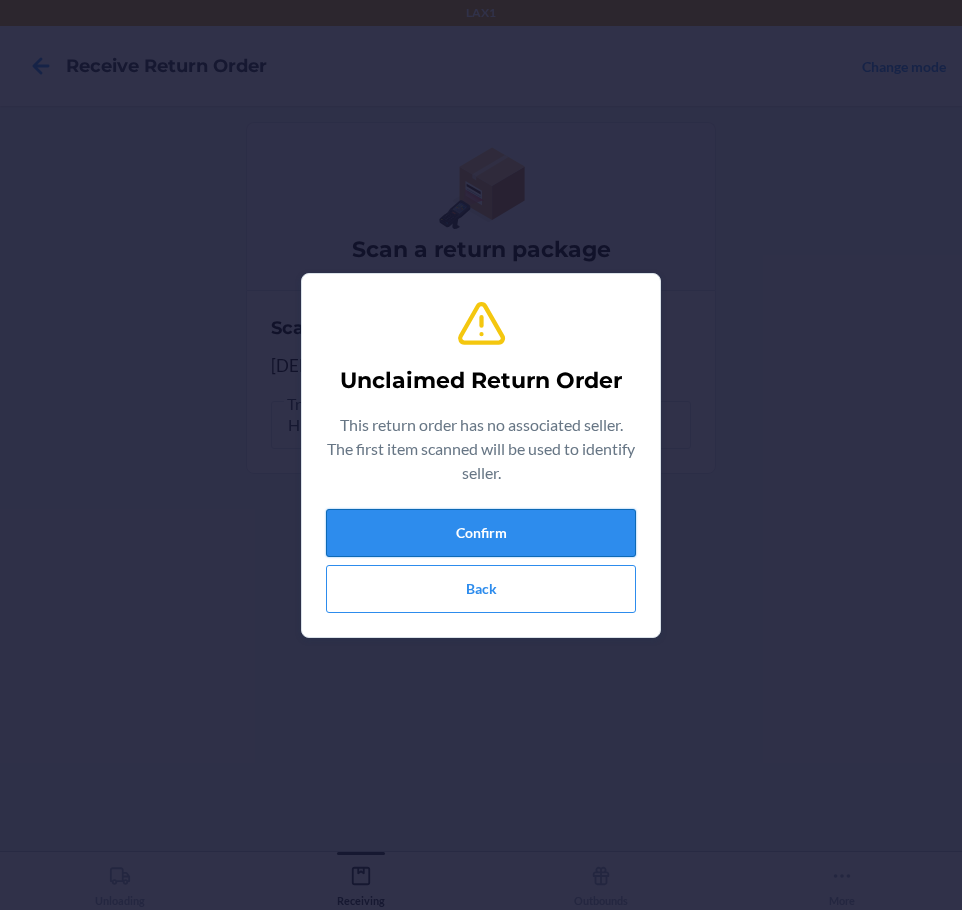 click on "Confirm" at bounding box center [481, 533] 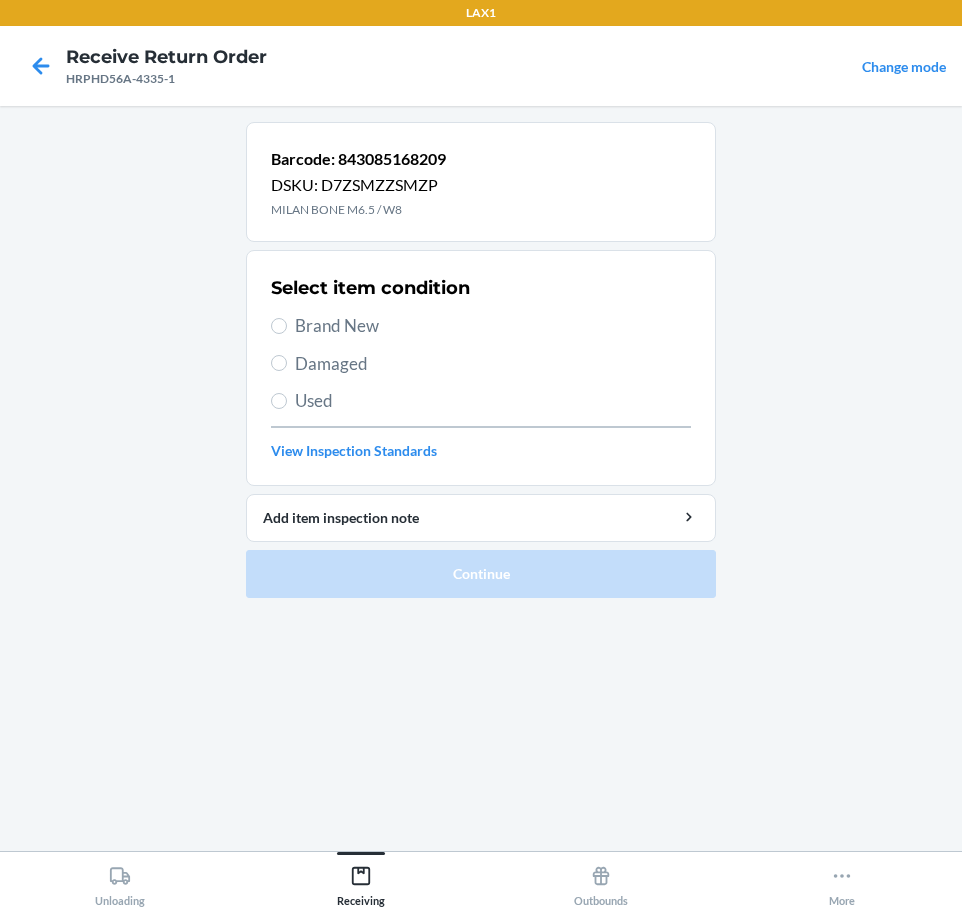 drag, startPoint x: 330, startPoint y: 340, endPoint x: 330, endPoint y: 328, distance: 12 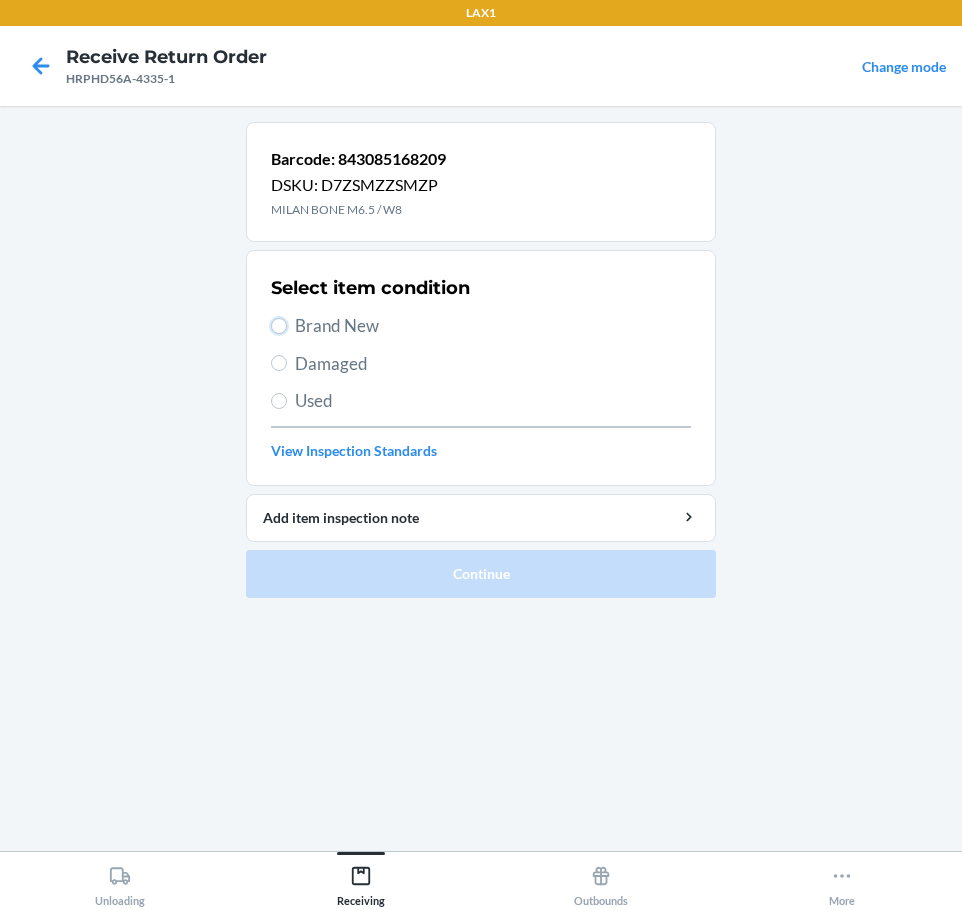 click on "Brand New" at bounding box center (279, 326) 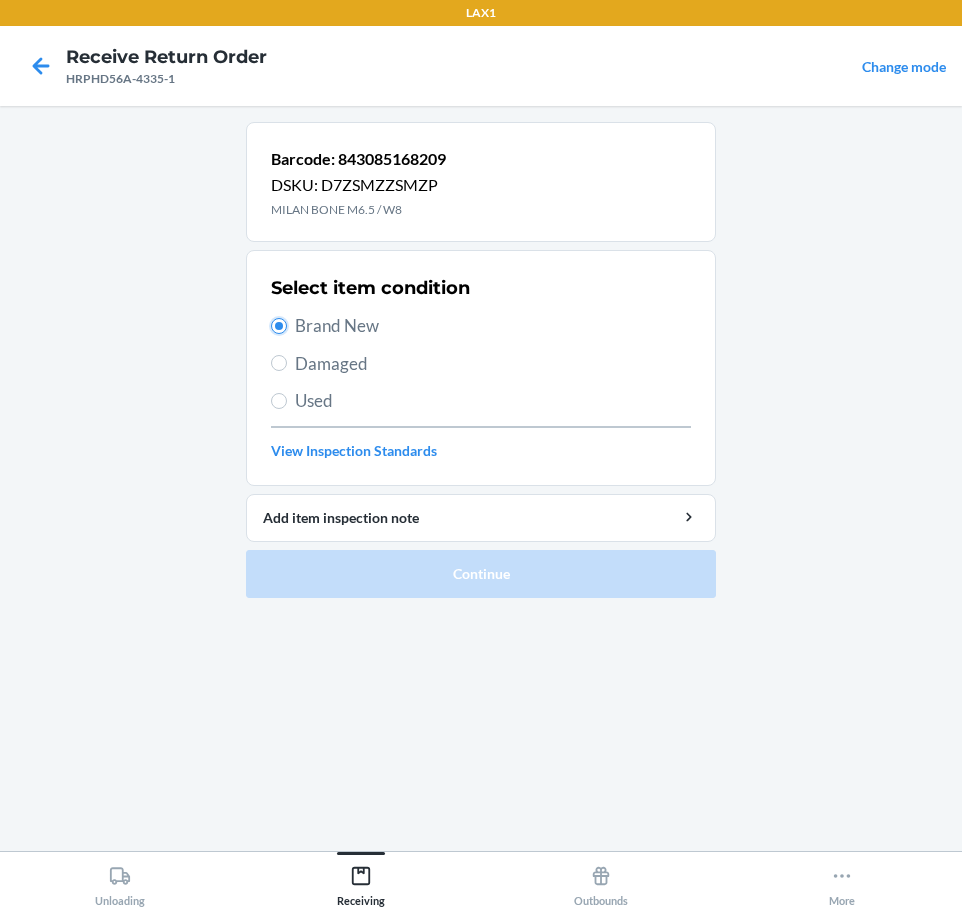 radio on "true" 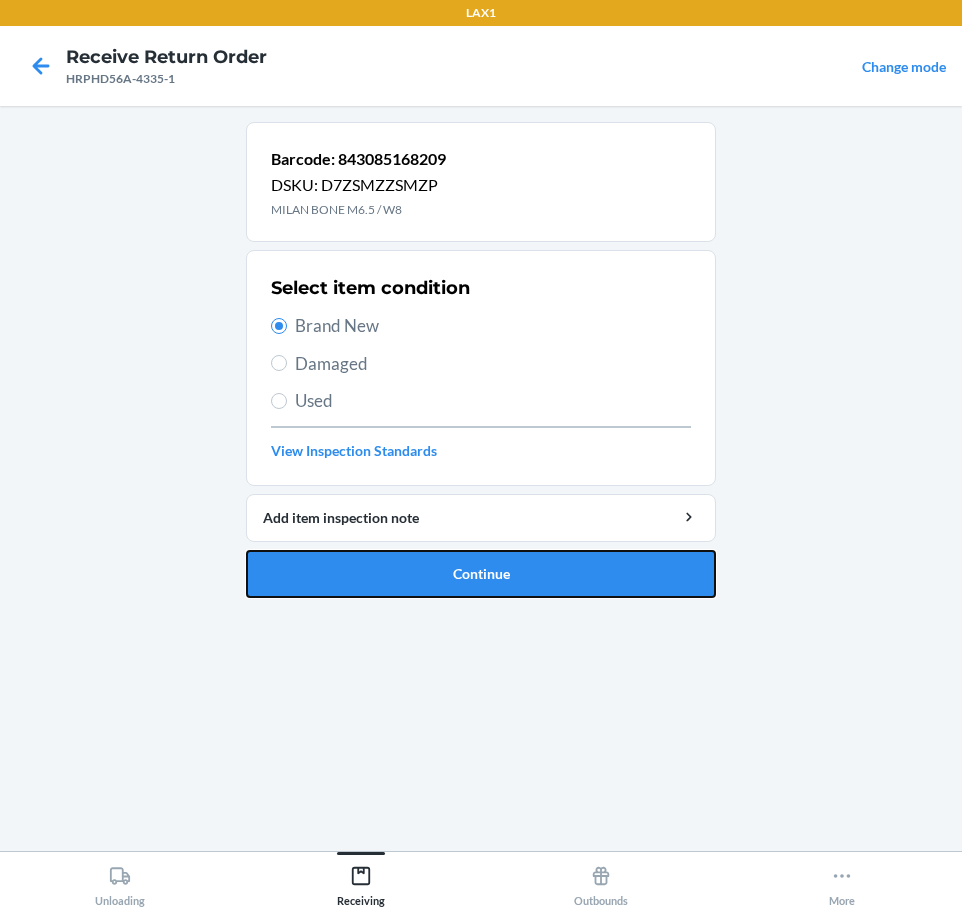 click on "Continue" at bounding box center [481, 574] 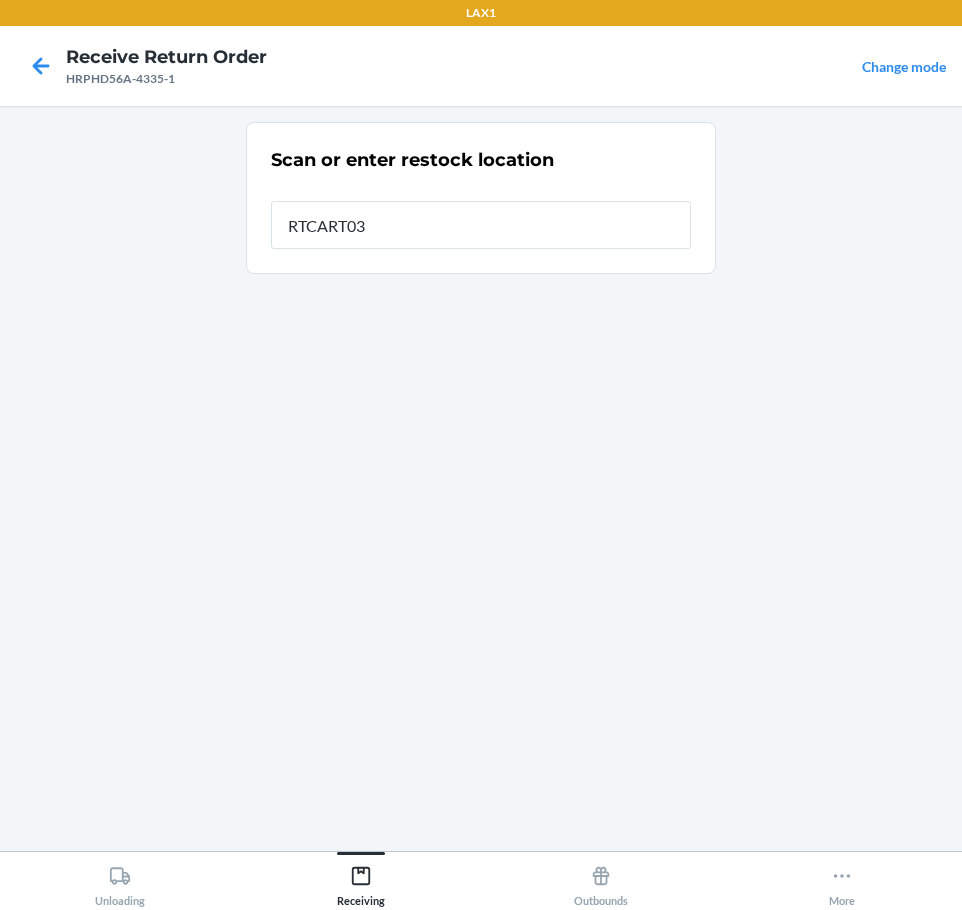 type on "RTCART037" 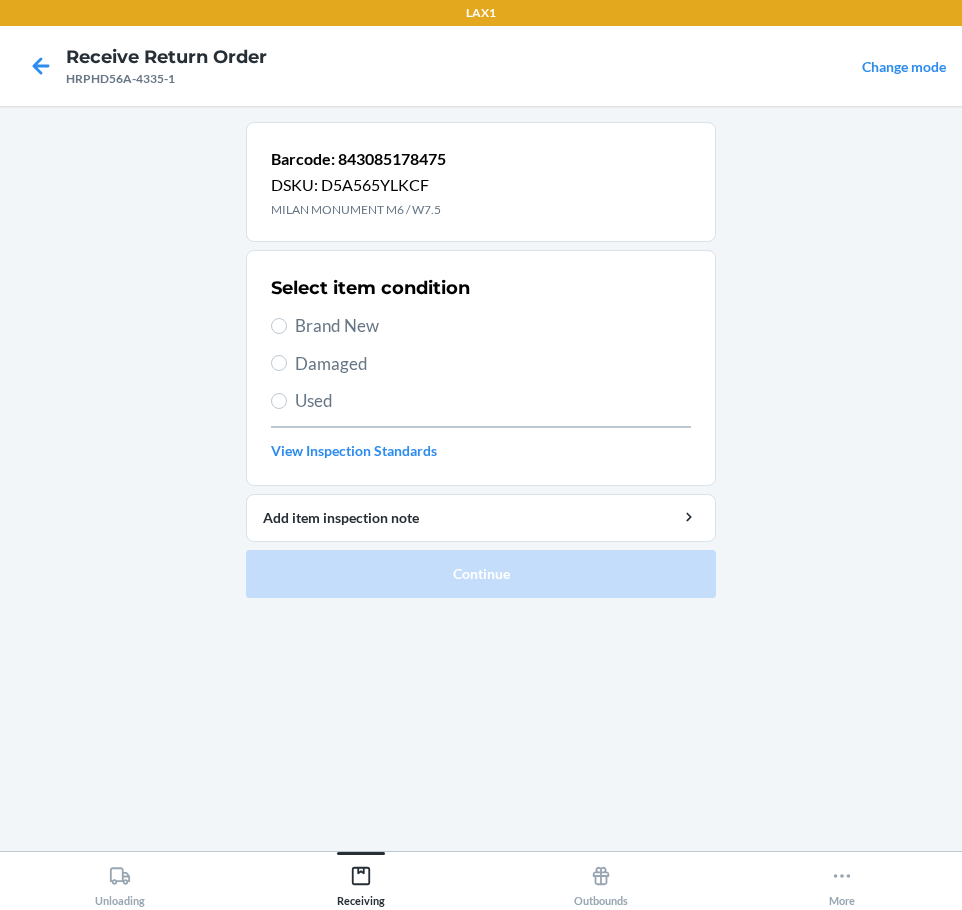click on "Brand New" at bounding box center [493, 326] 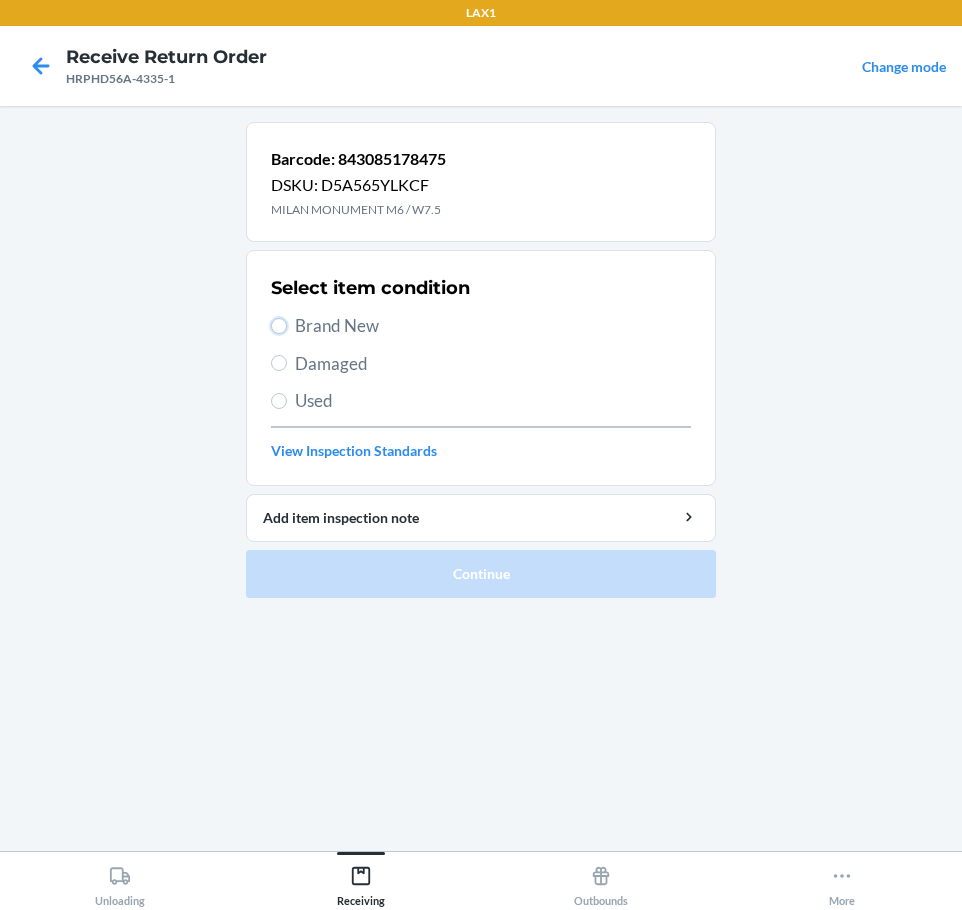 click on "Brand New" at bounding box center (279, 326) 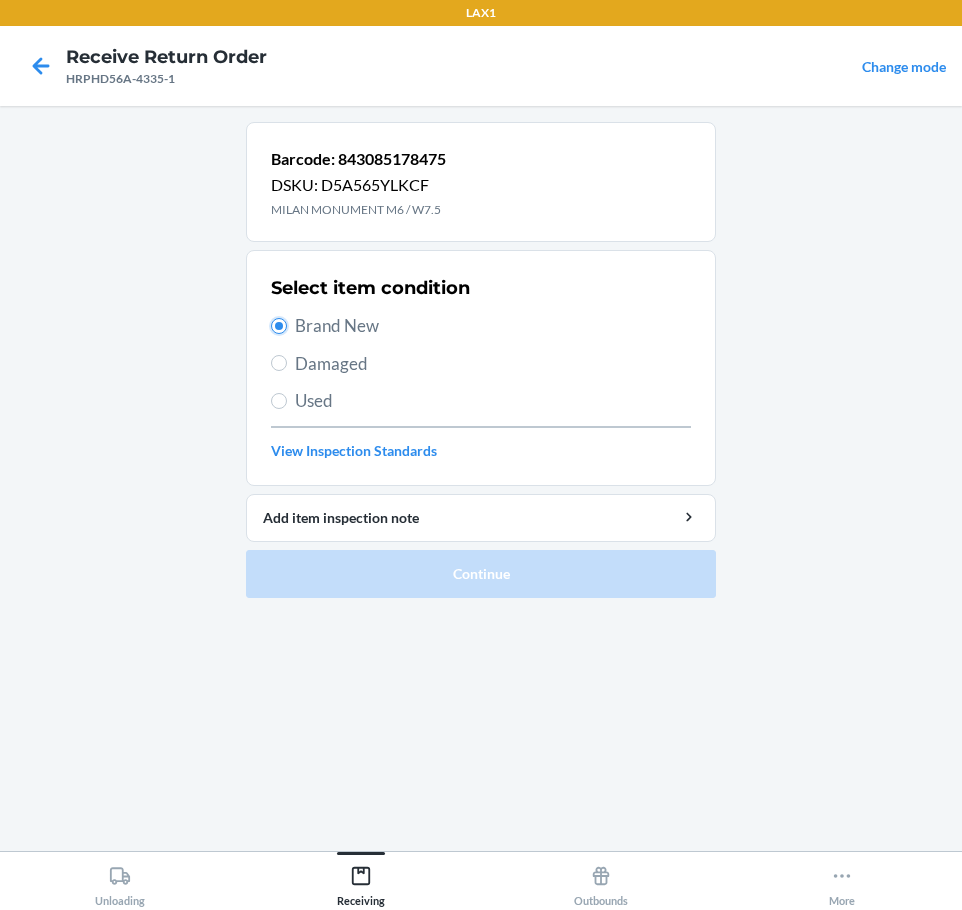 radio on "true" 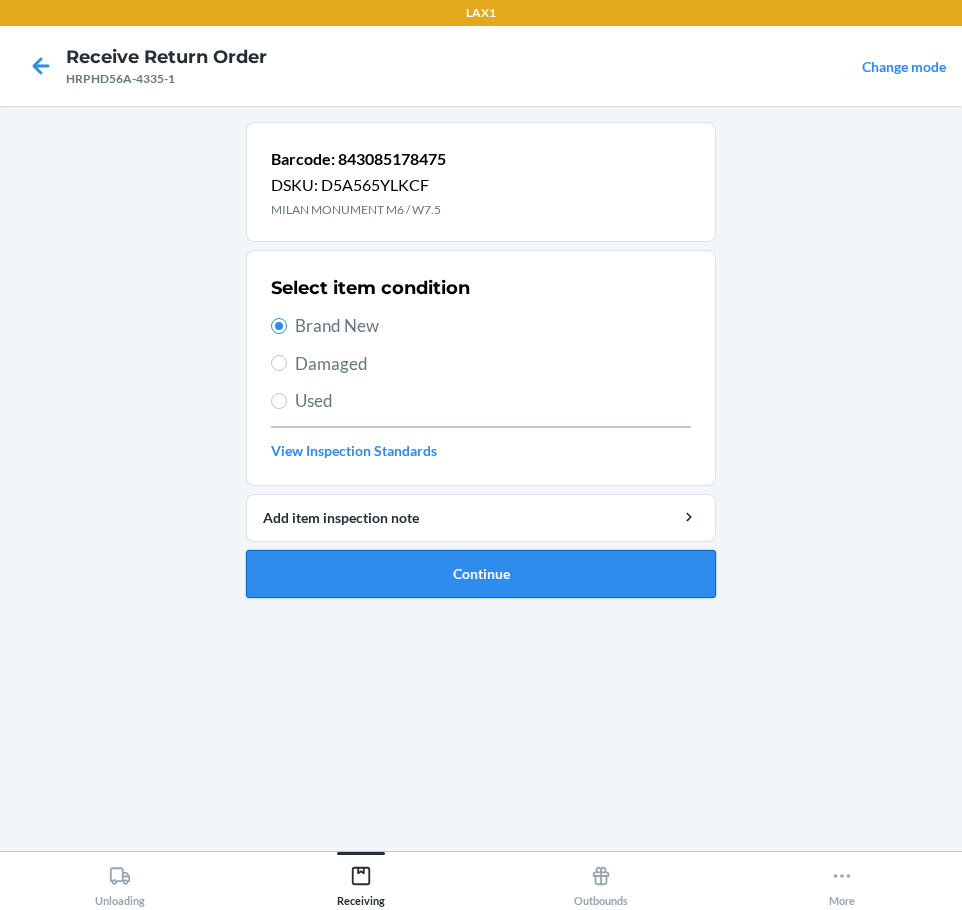 click on "Continue" at bounding box center [481, 574] 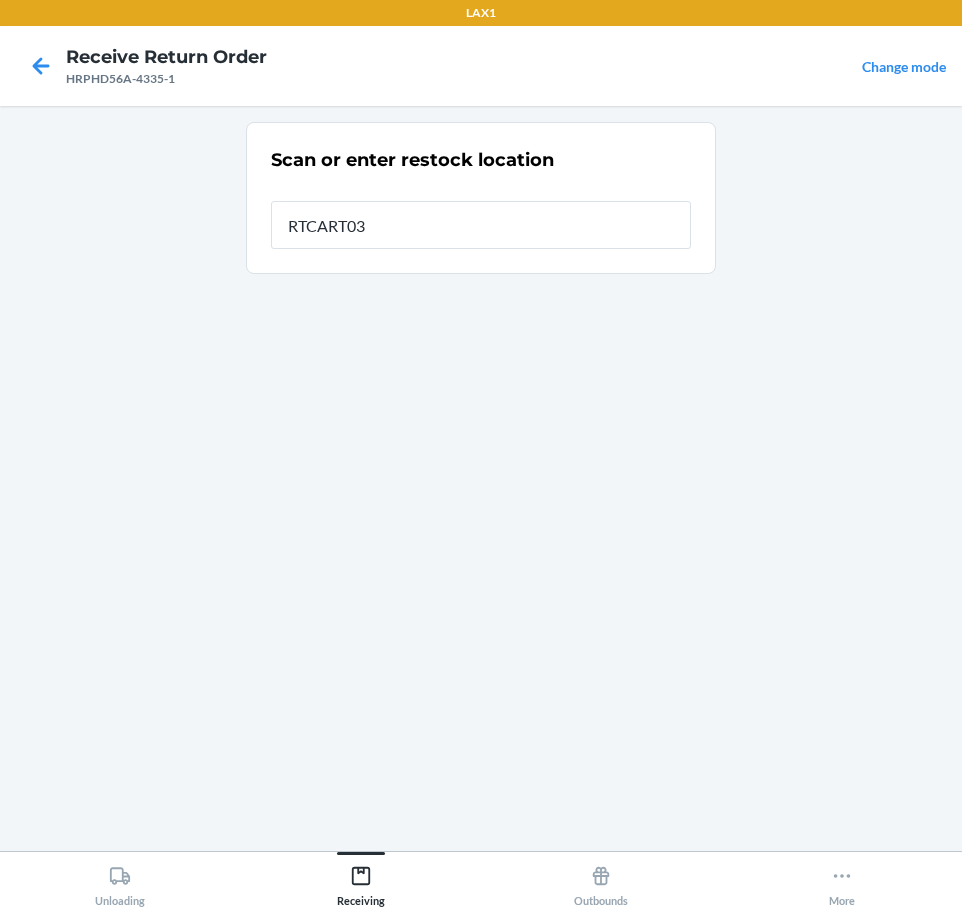 type on "RTCART037" 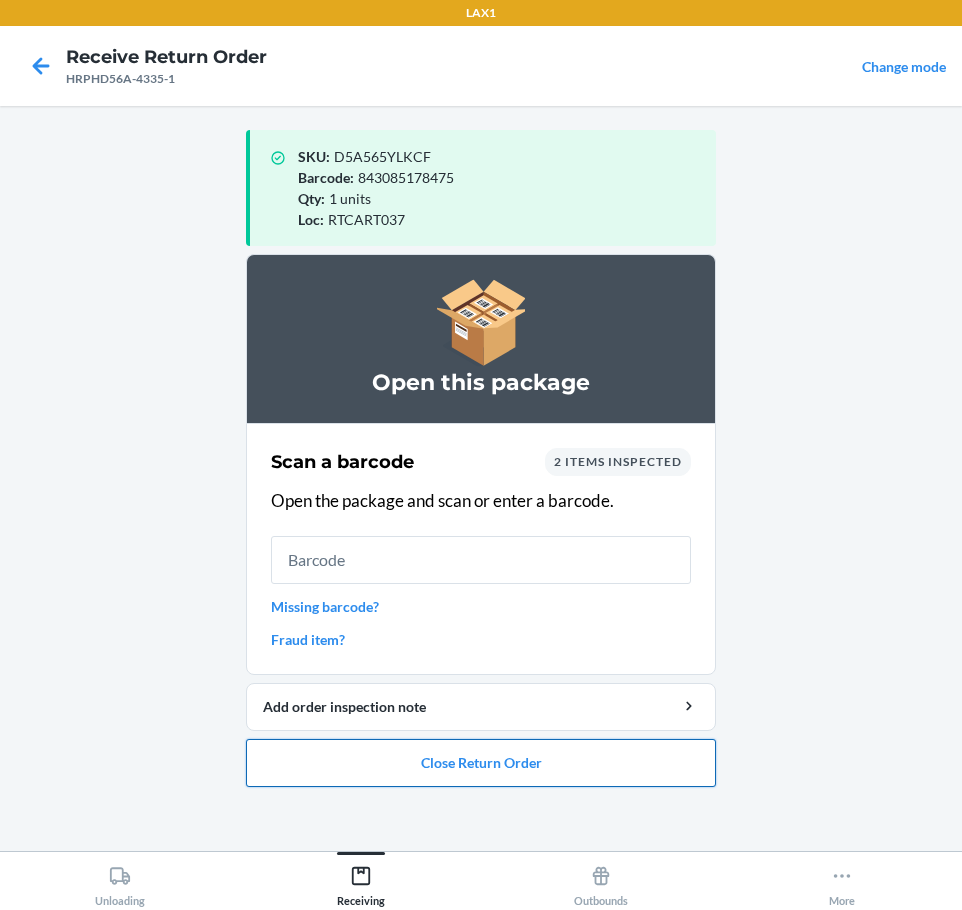 click on "Close Return Order" at bounding box center [481, 763] 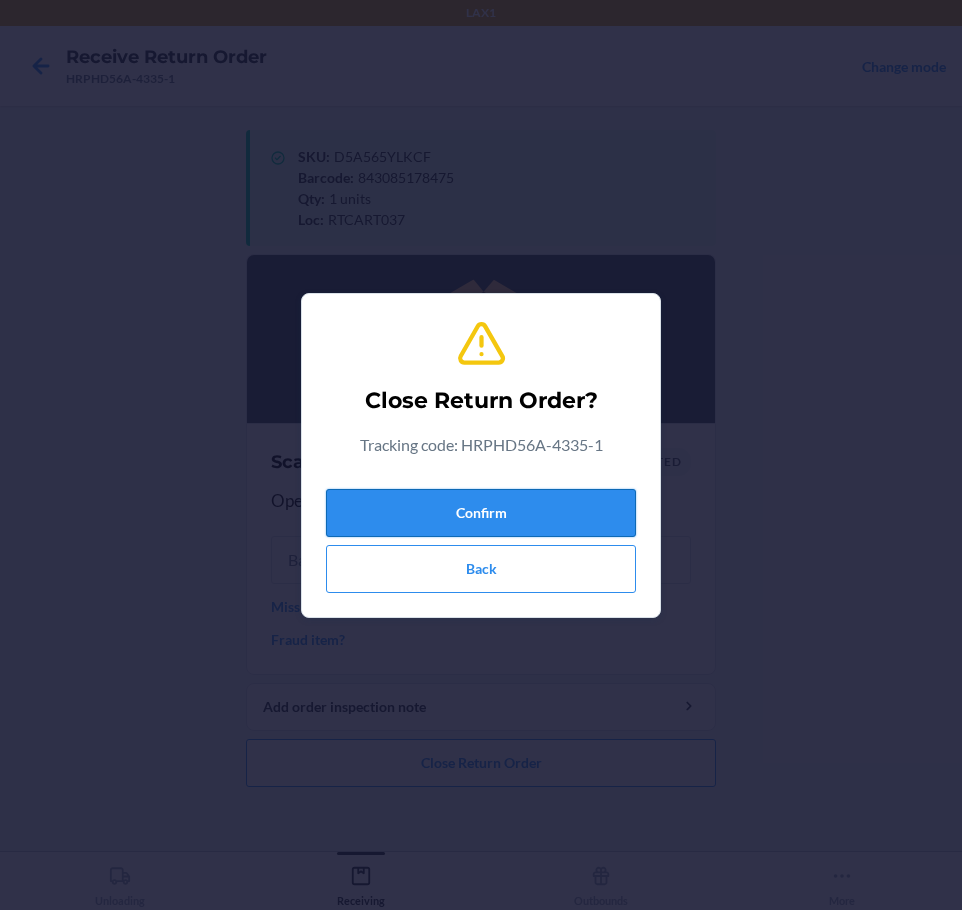 click on "Confirm" at bounding box center [481, 513] 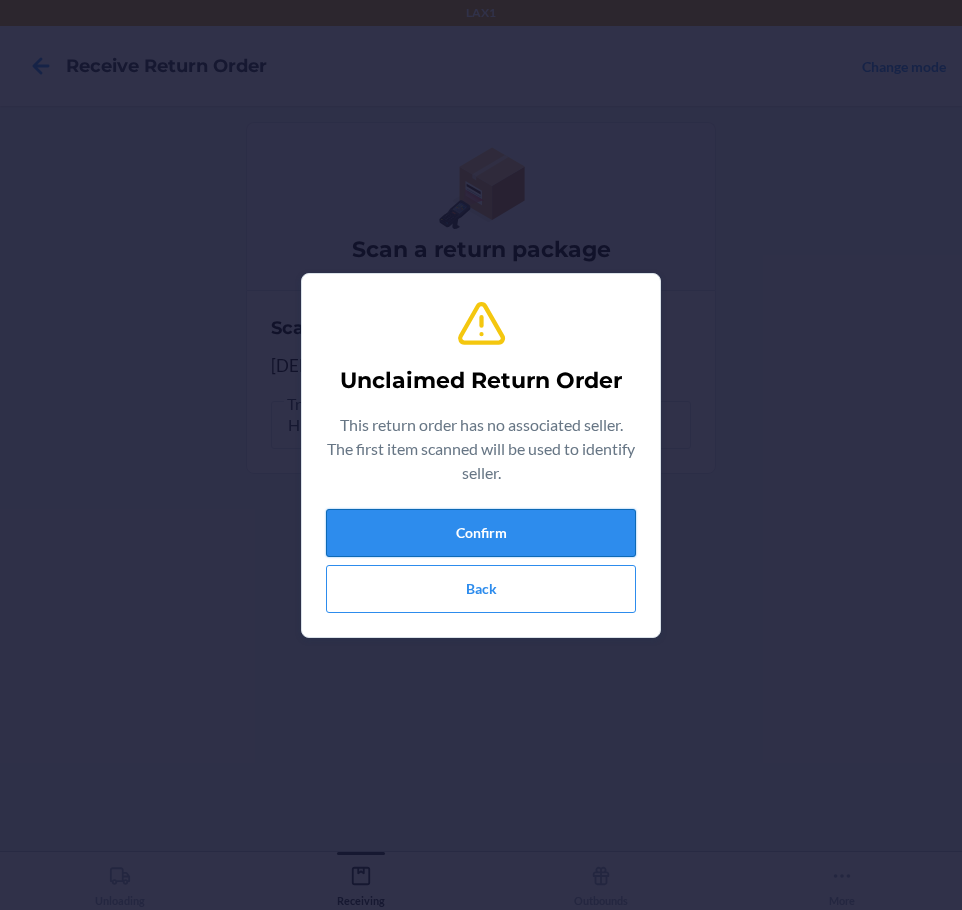 click on "Confirm" at bounding box center (481, 533) 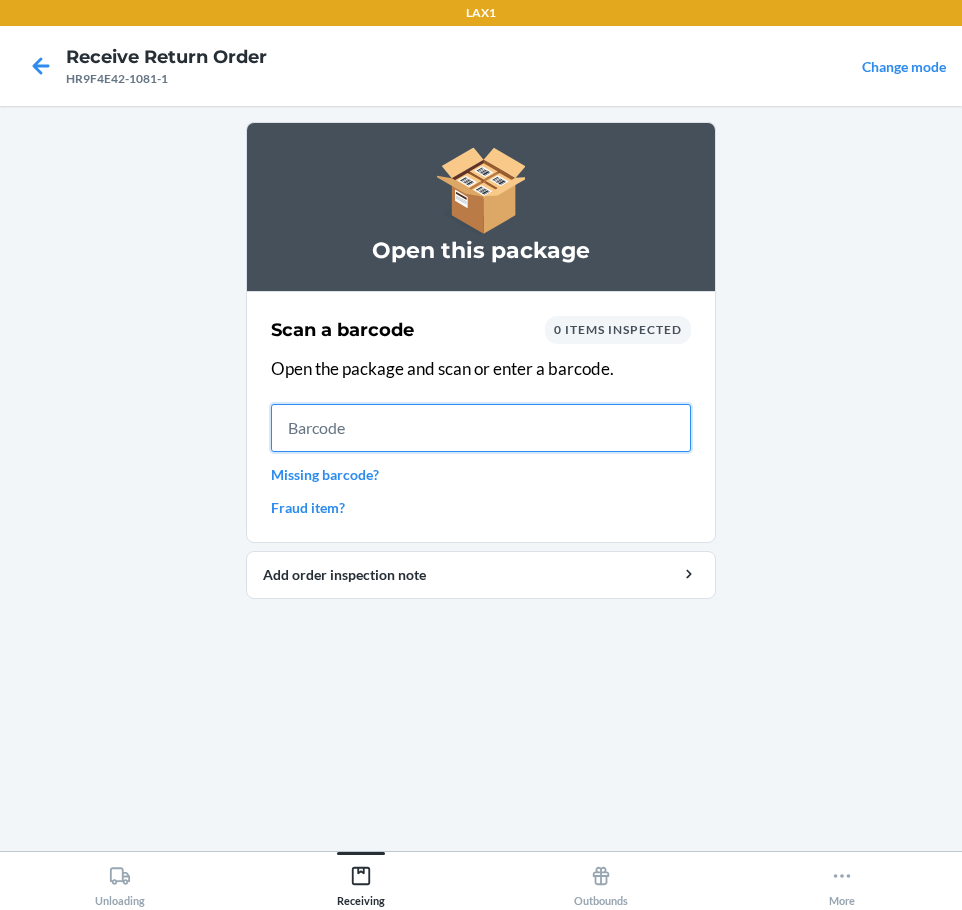 click at bounding box center [481, 428] 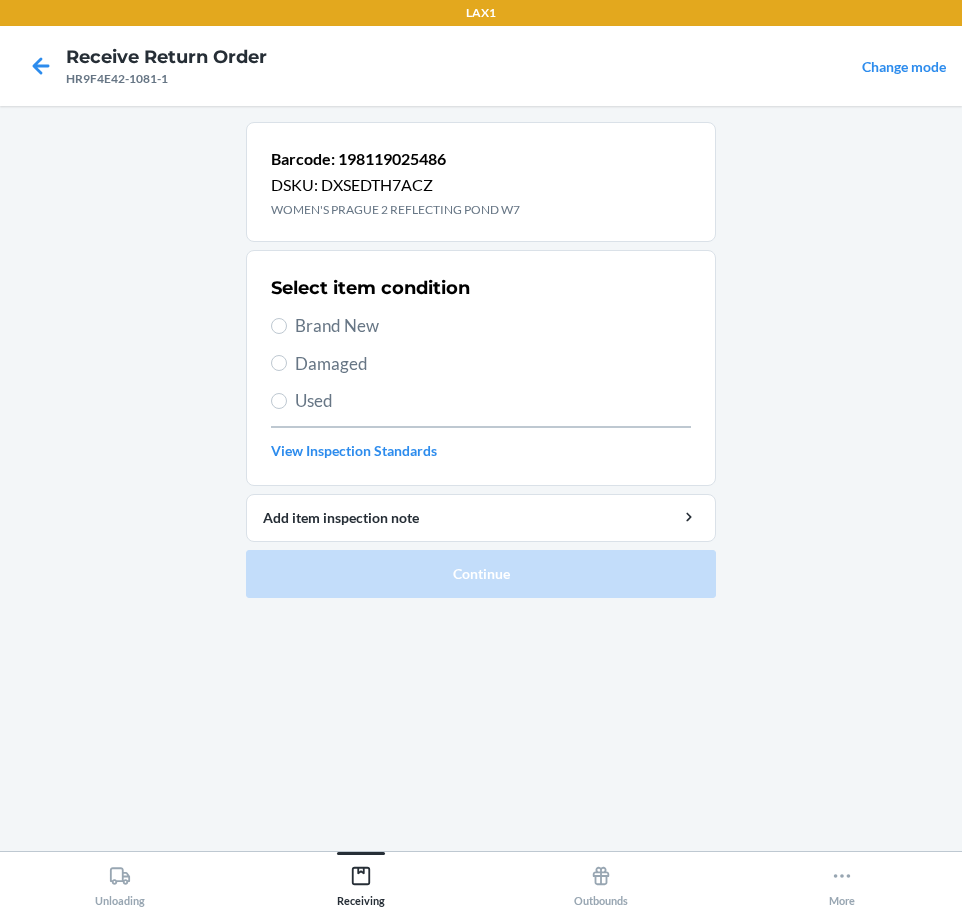 click on "Brand New" at bounding box center [493, 326] 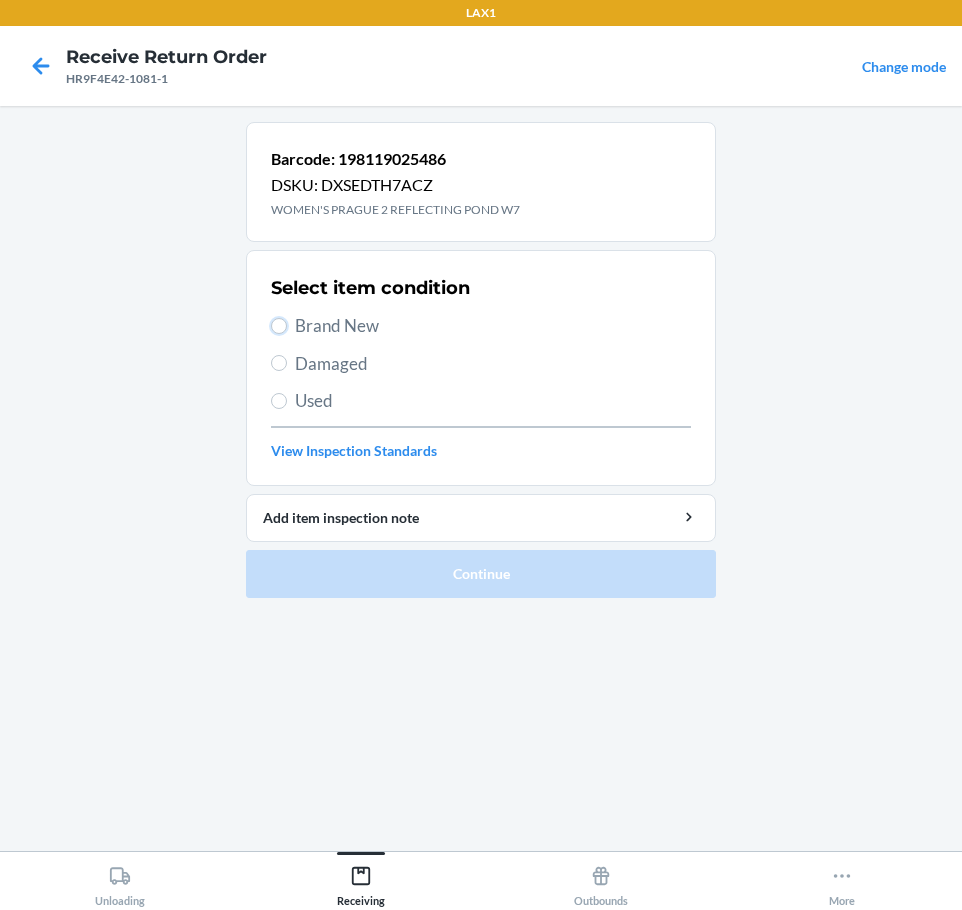 click on "Brand New" at bounding box center (279, 326) 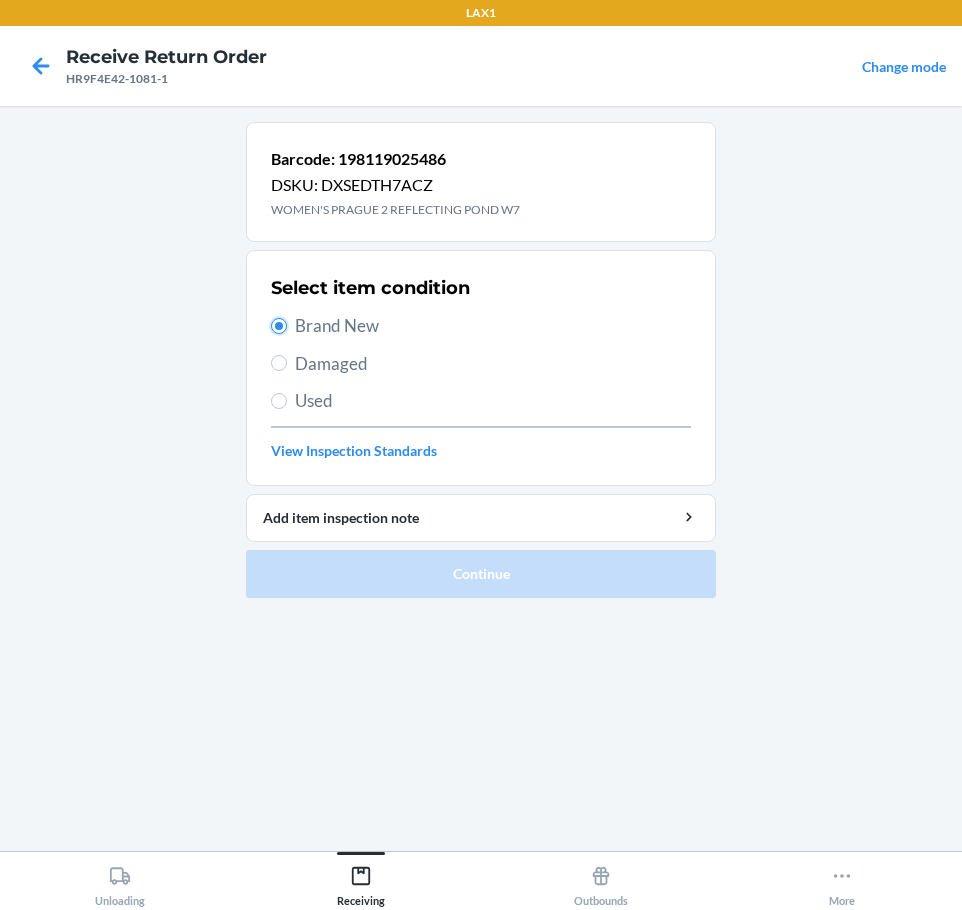 radio on "true" 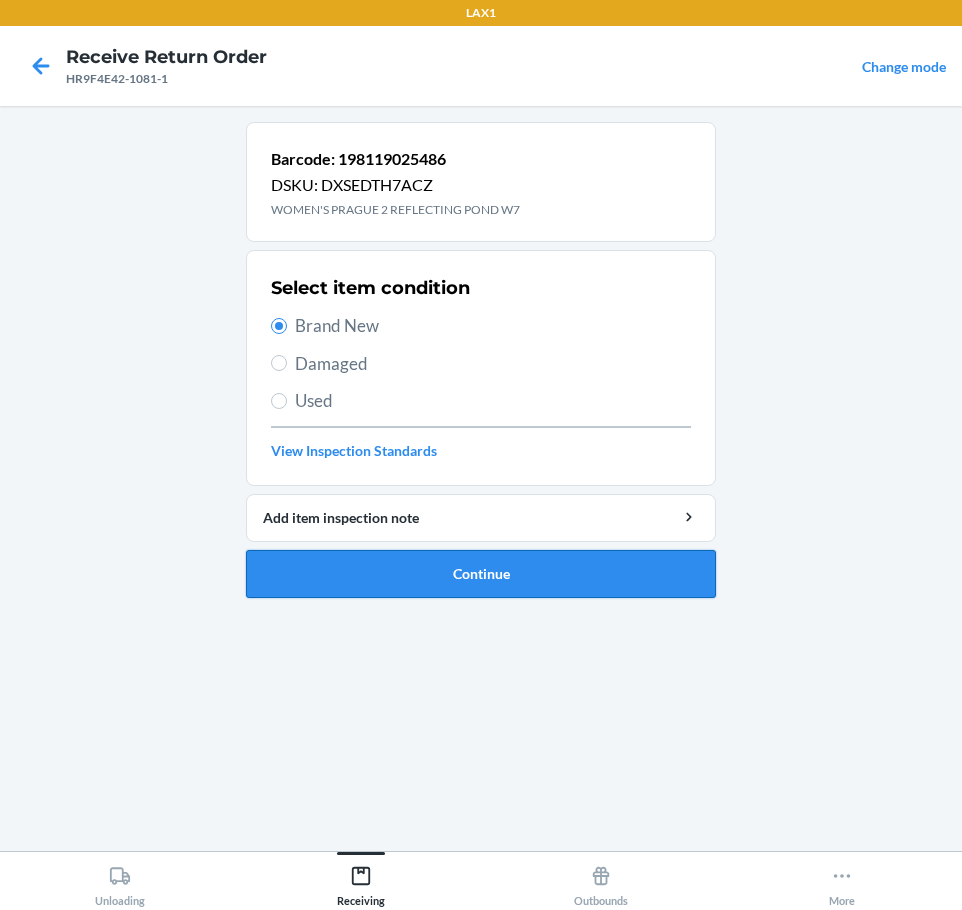 click on "Continue" at bounding box center [481, 574] 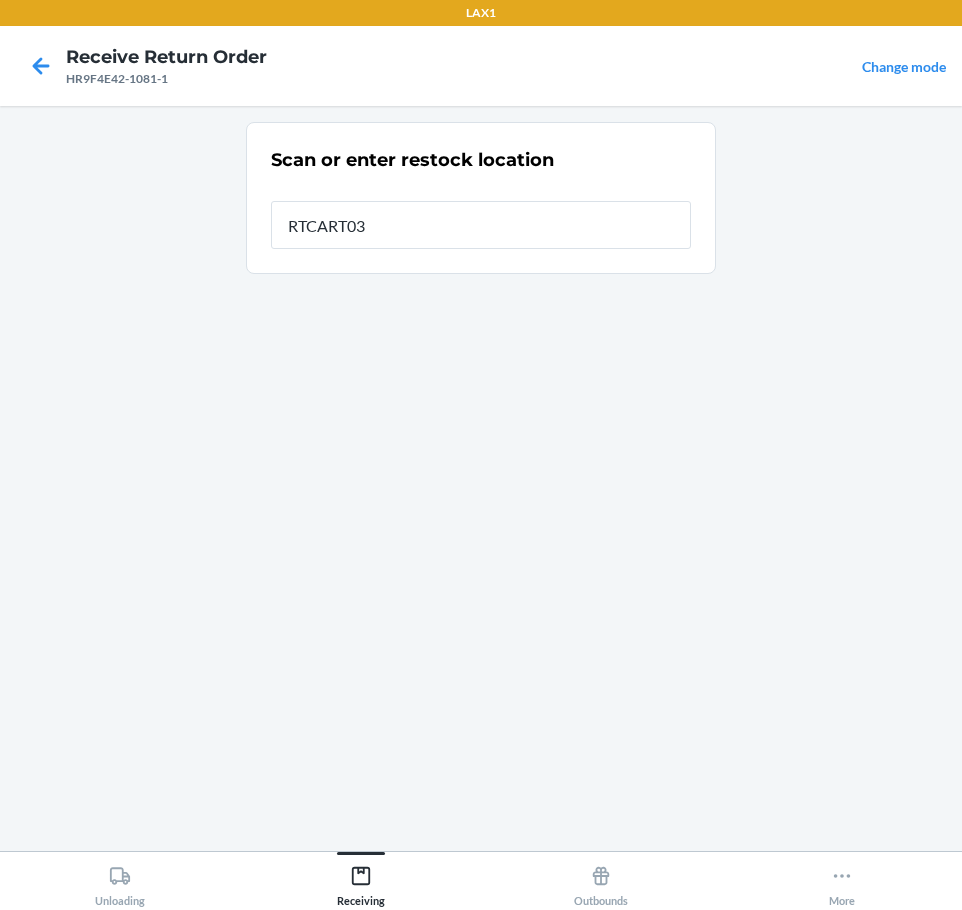 type on "RTCART037" 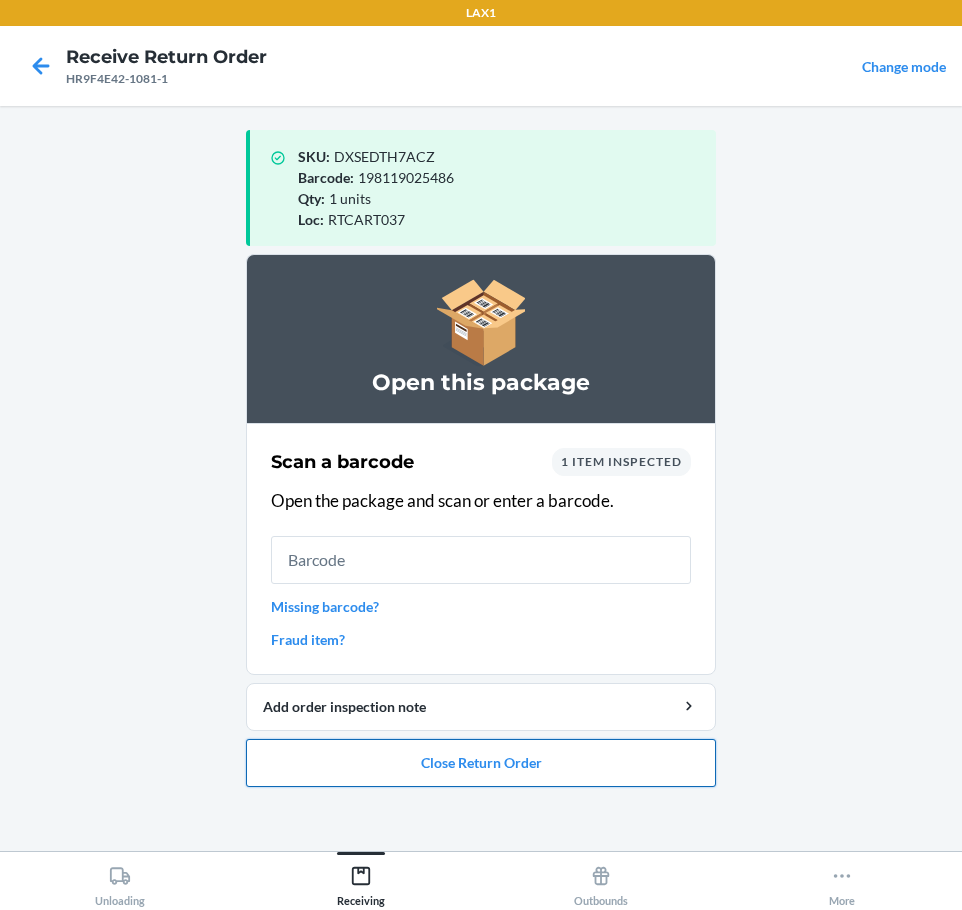 click on "Close Return Order" at bounding box center [481, 763] 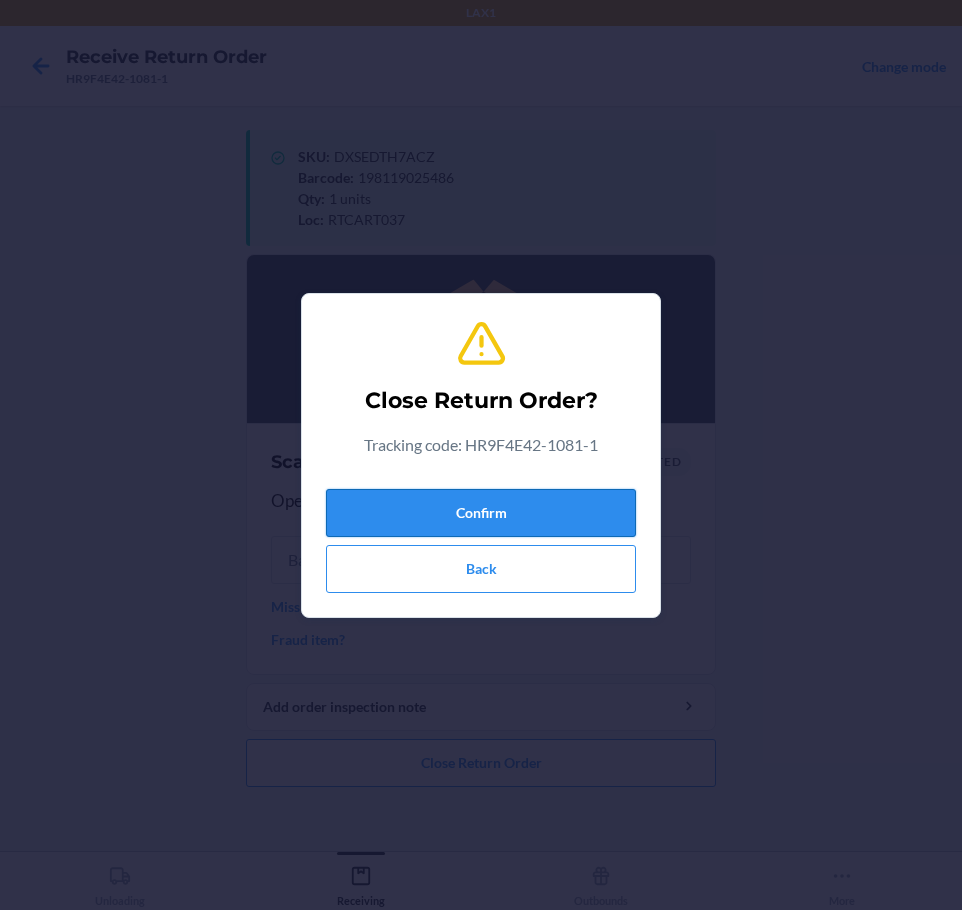 click on "Confirm" at bounding box center (481, 513) 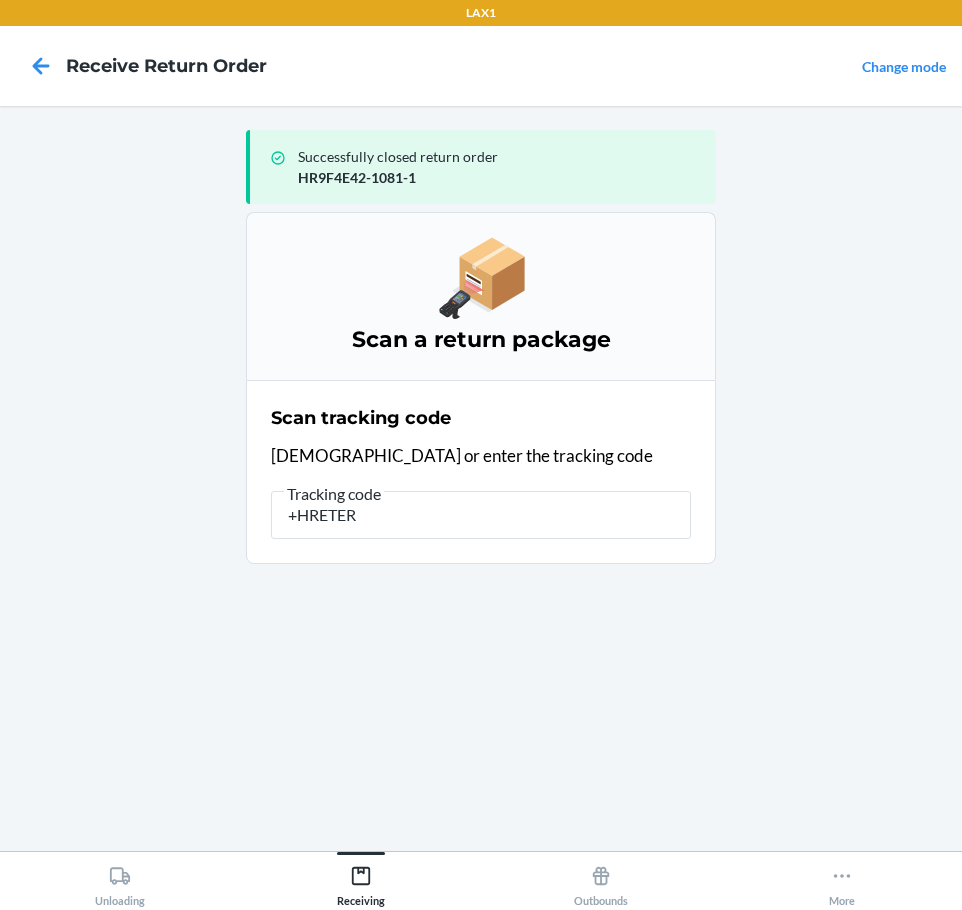 type on "+HRETERK" 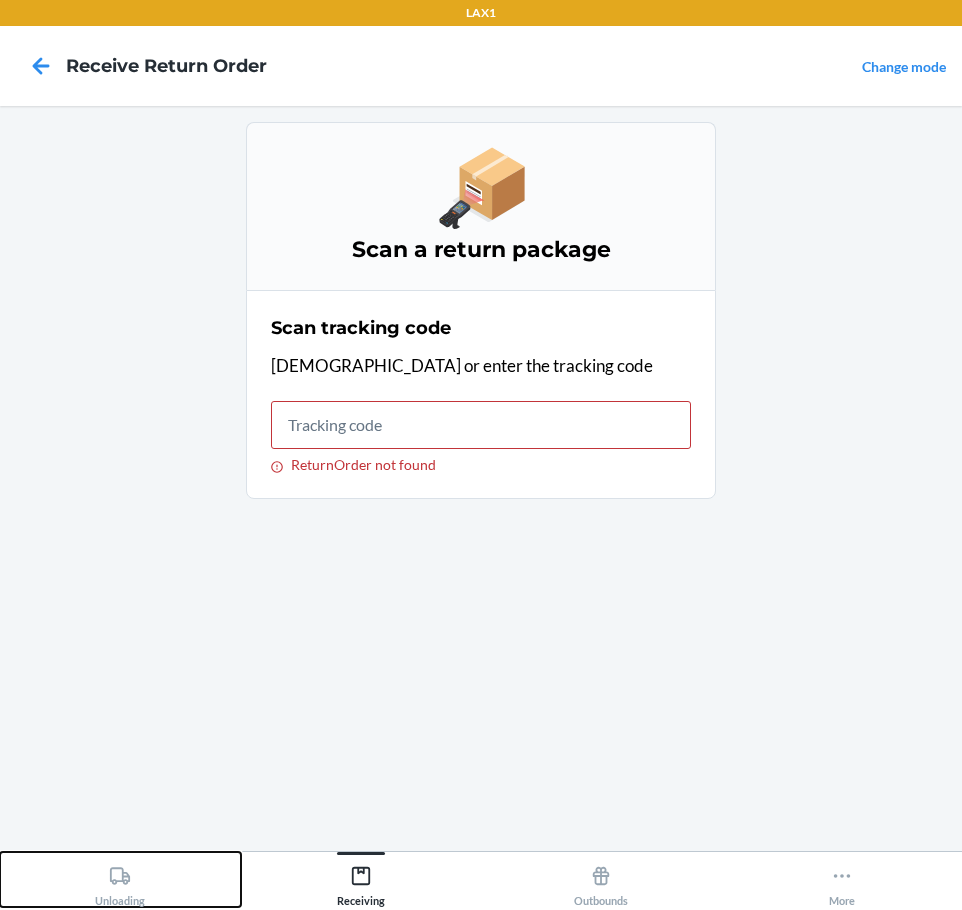 click on "Unloading" at bounding box center [120, 882] 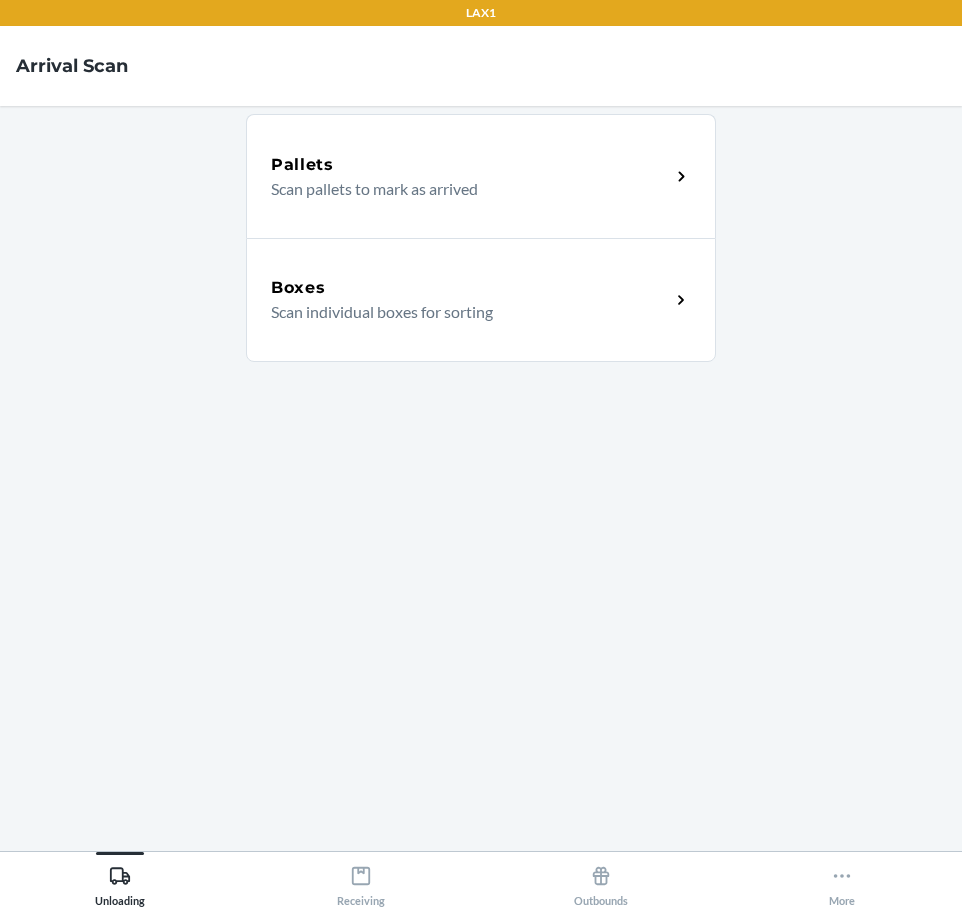 click on "Boxes" at bounding box center [298, 288] 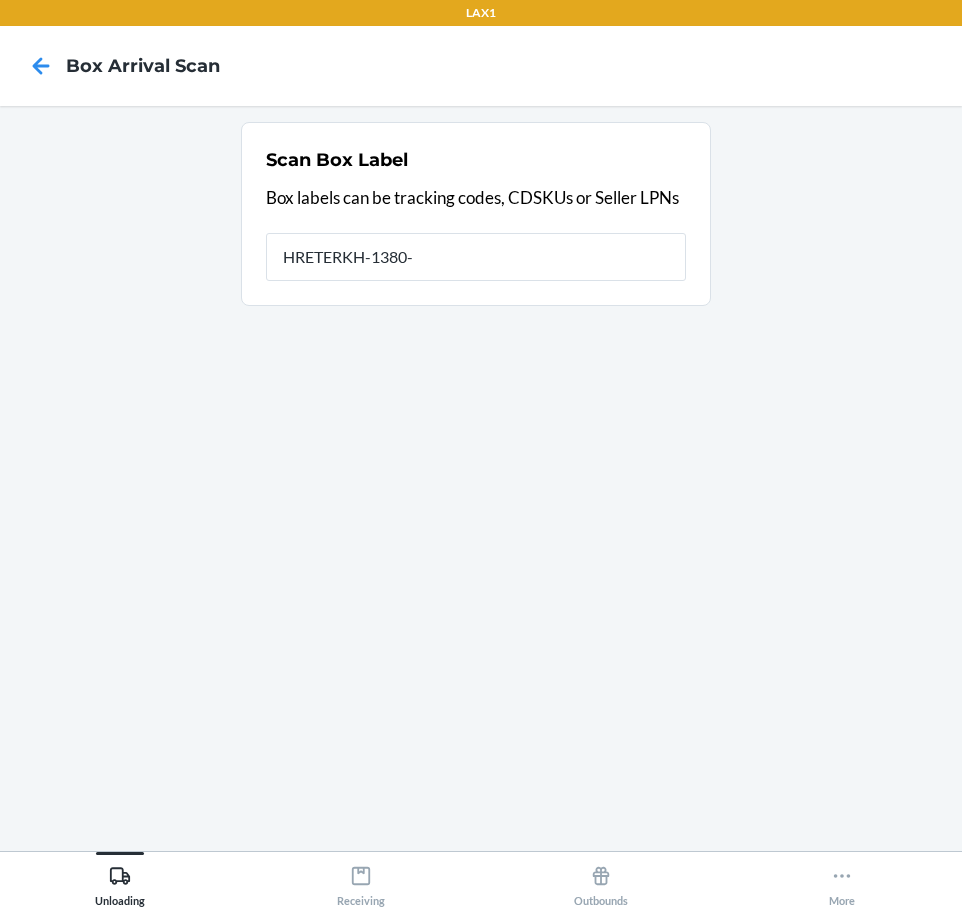 type on "HRETERKH-1380-3" 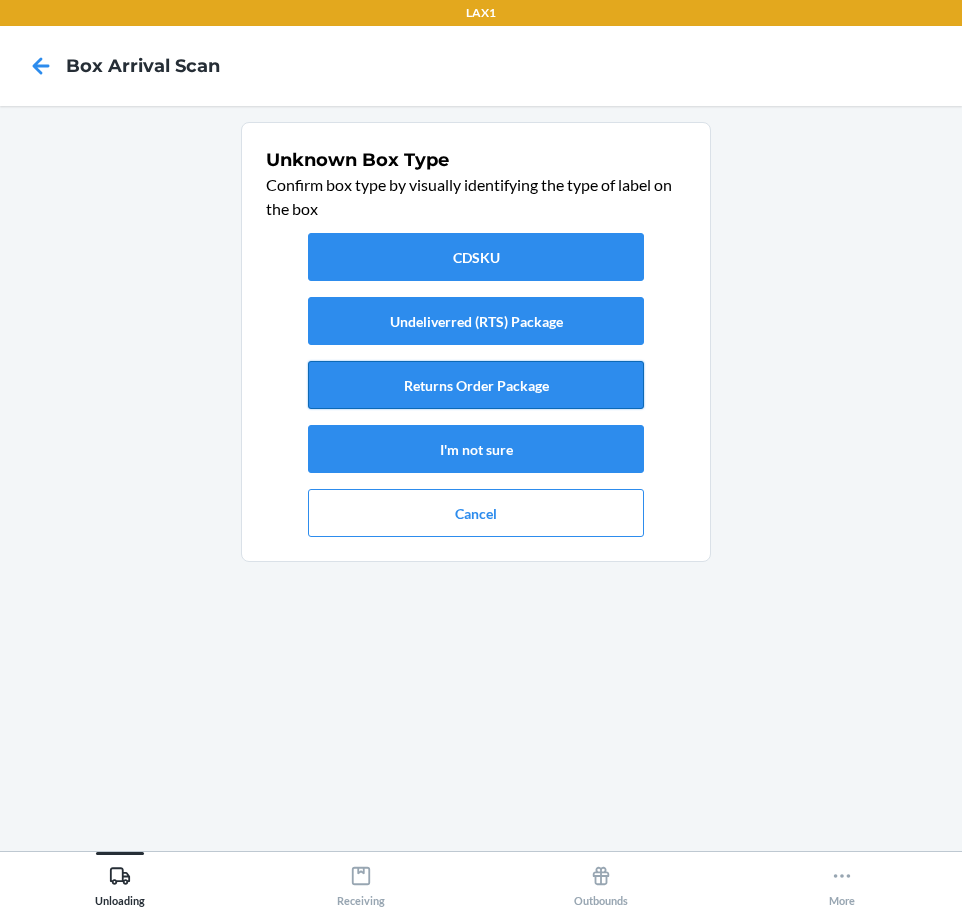 click on "Returns Order Package" at bounding box center [476, 385] 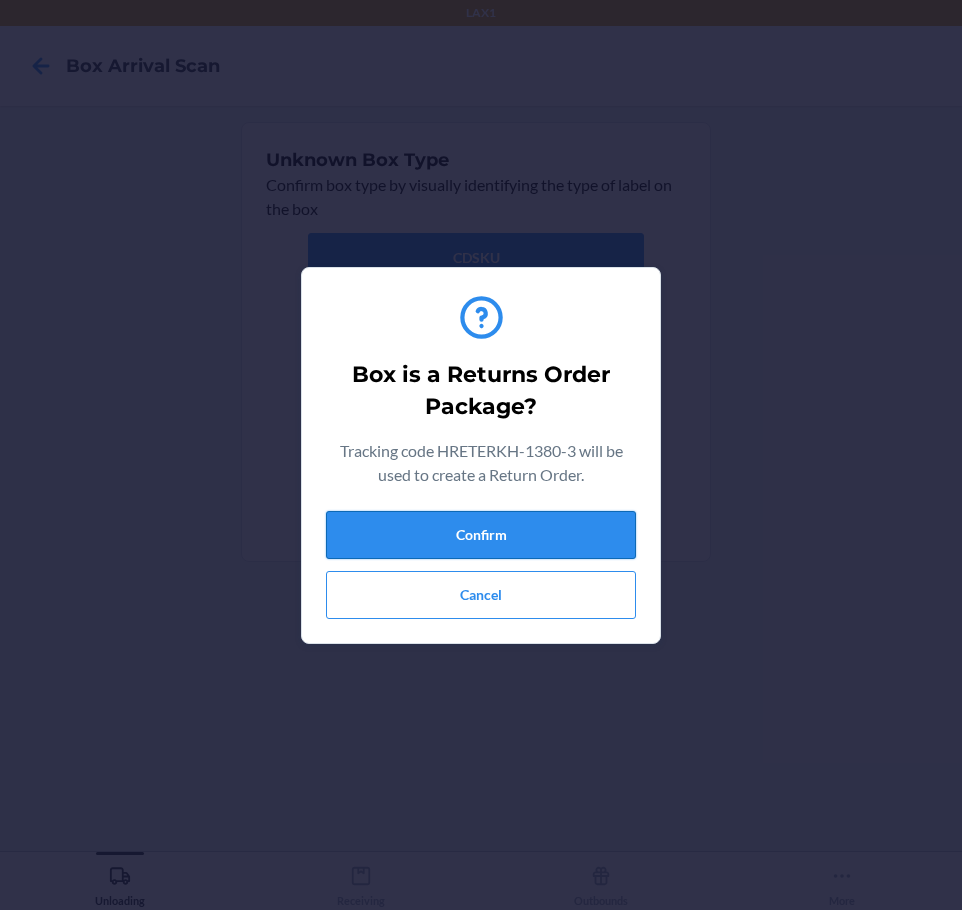 click on "Confirm" at bounding box center [481, 535] 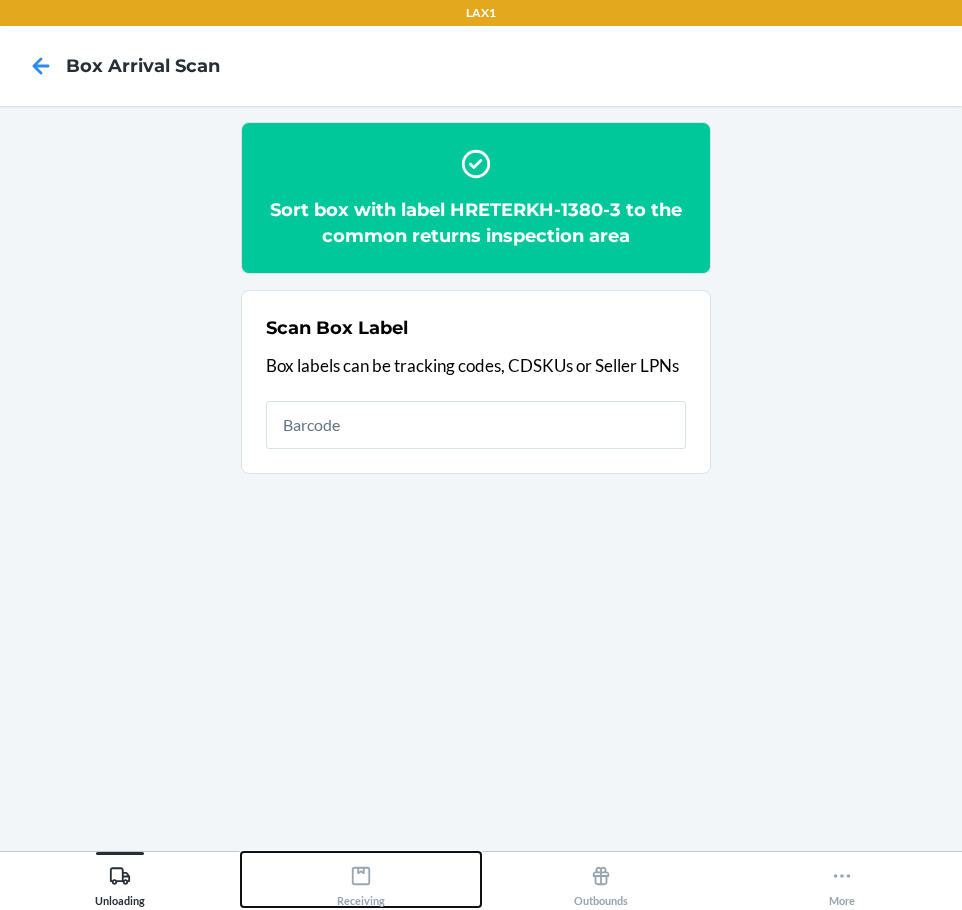 click on "Receiving" at bounding box center [361, 879] 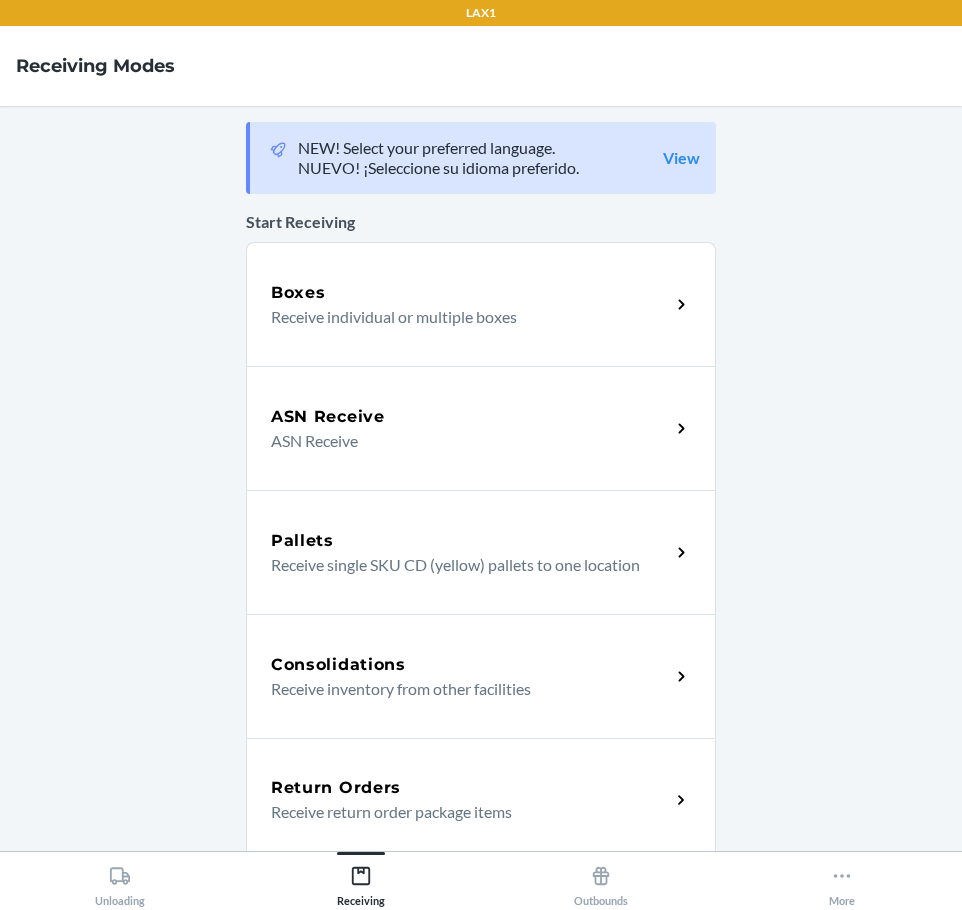 click on "Return Orders Receive return order package items" at bounding box center (481, 800) 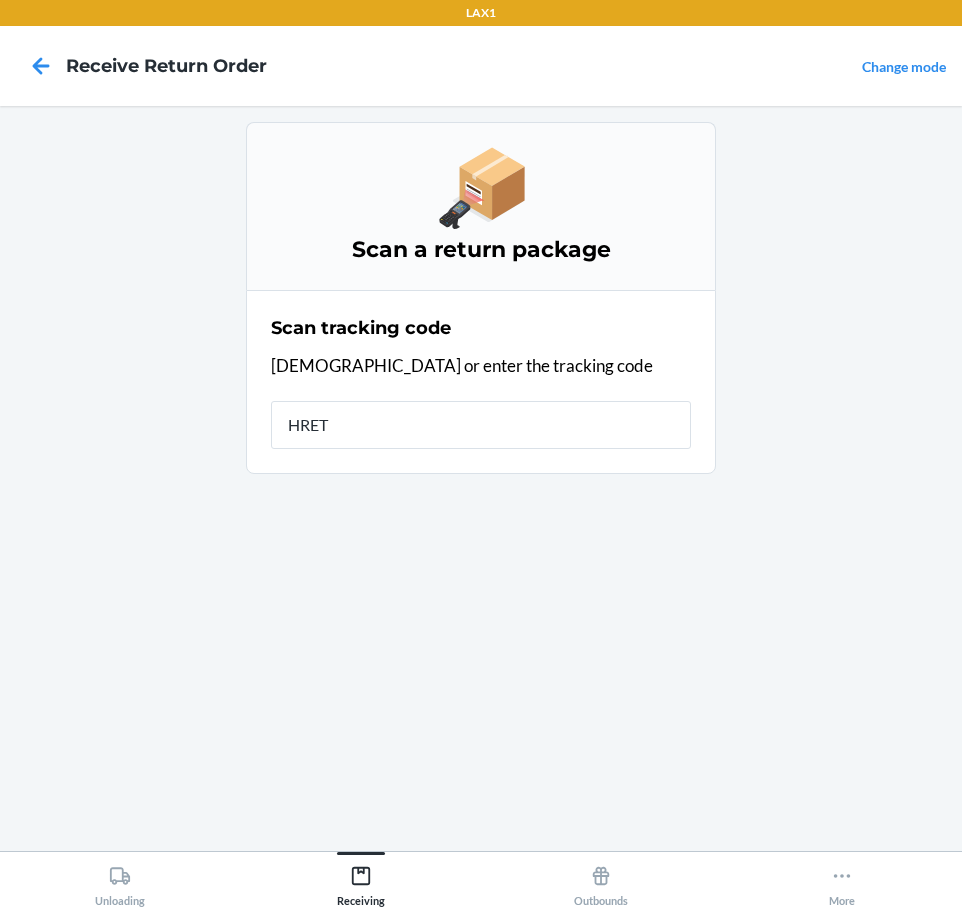 type on "HRETE" 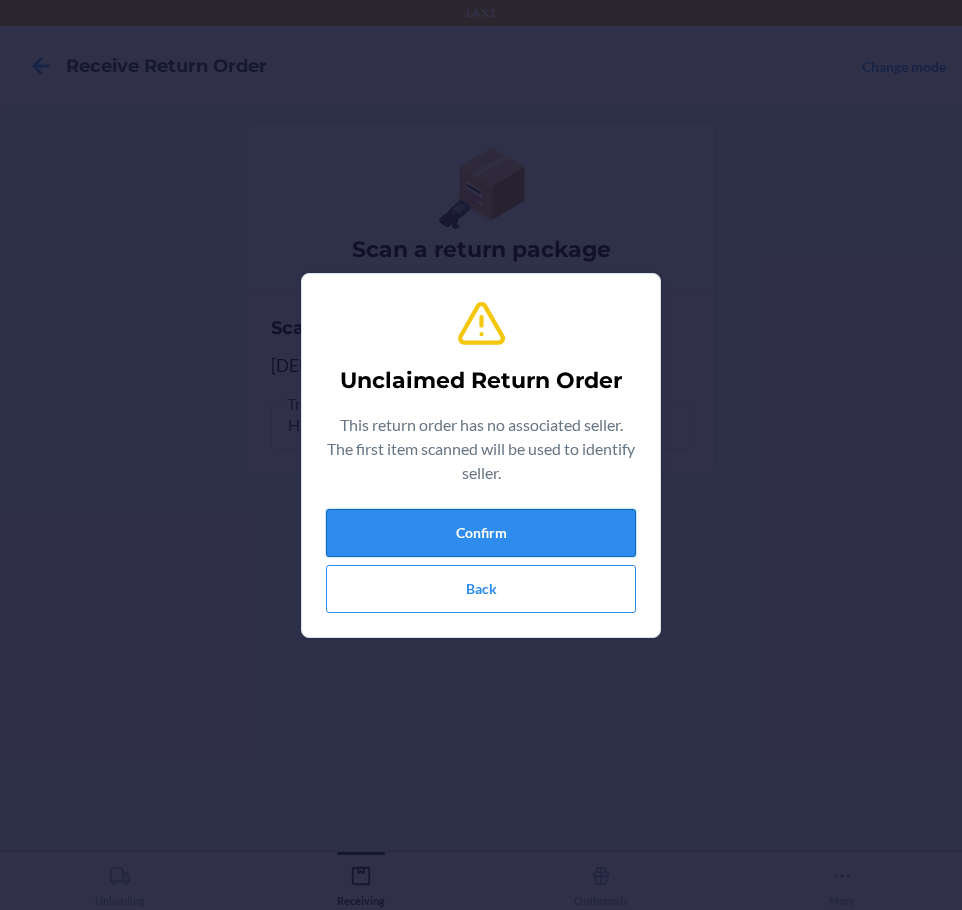 click on "Confirm" at bounding box center [481, 533] 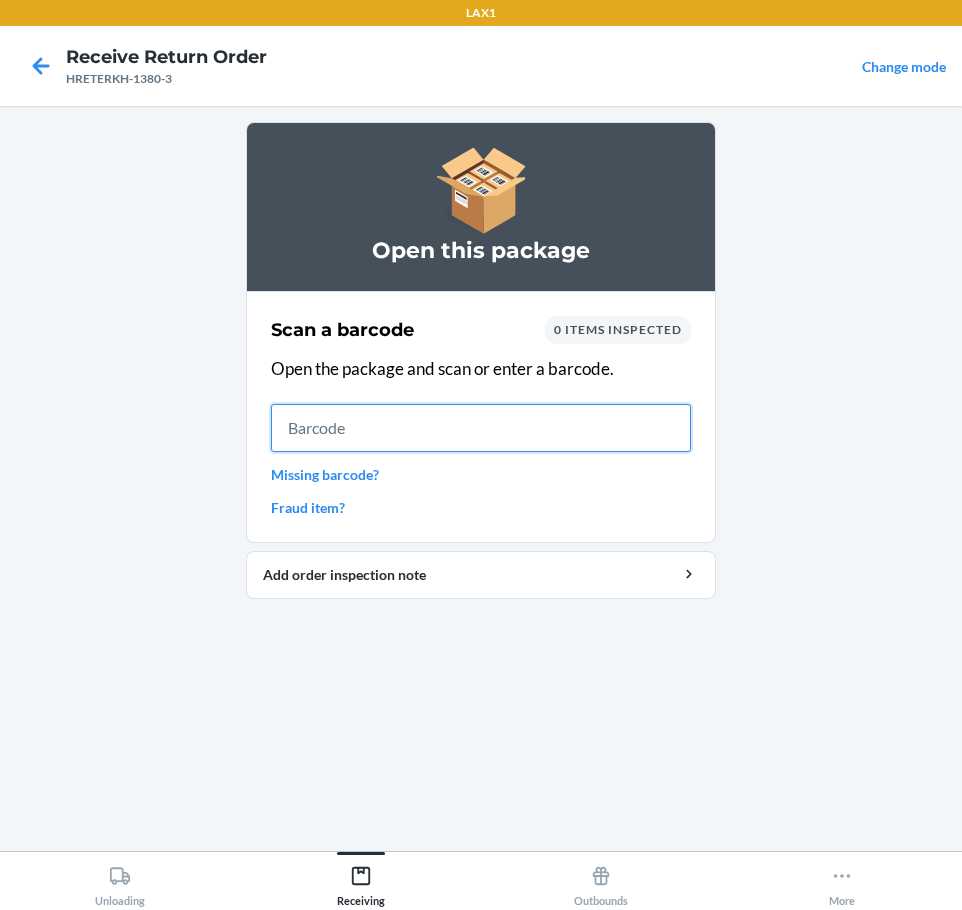 click at bounding box center (481, 428) 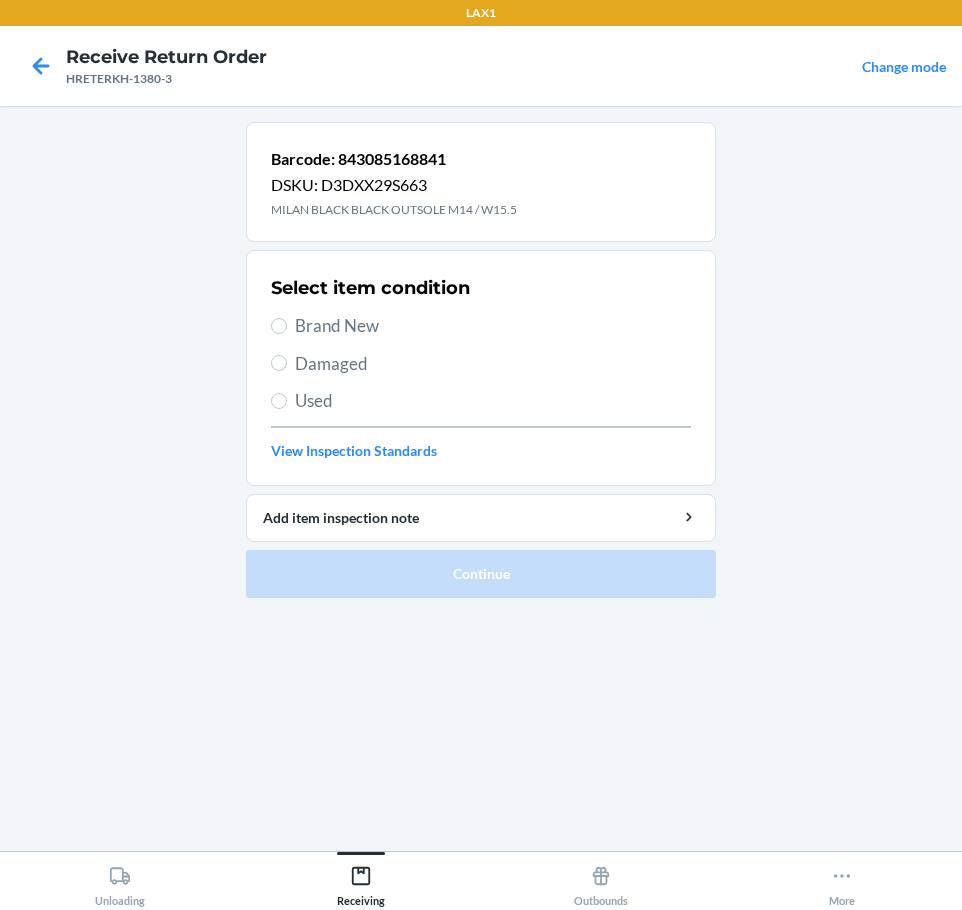 click on "Brand New" at bounding box center (493, 326) 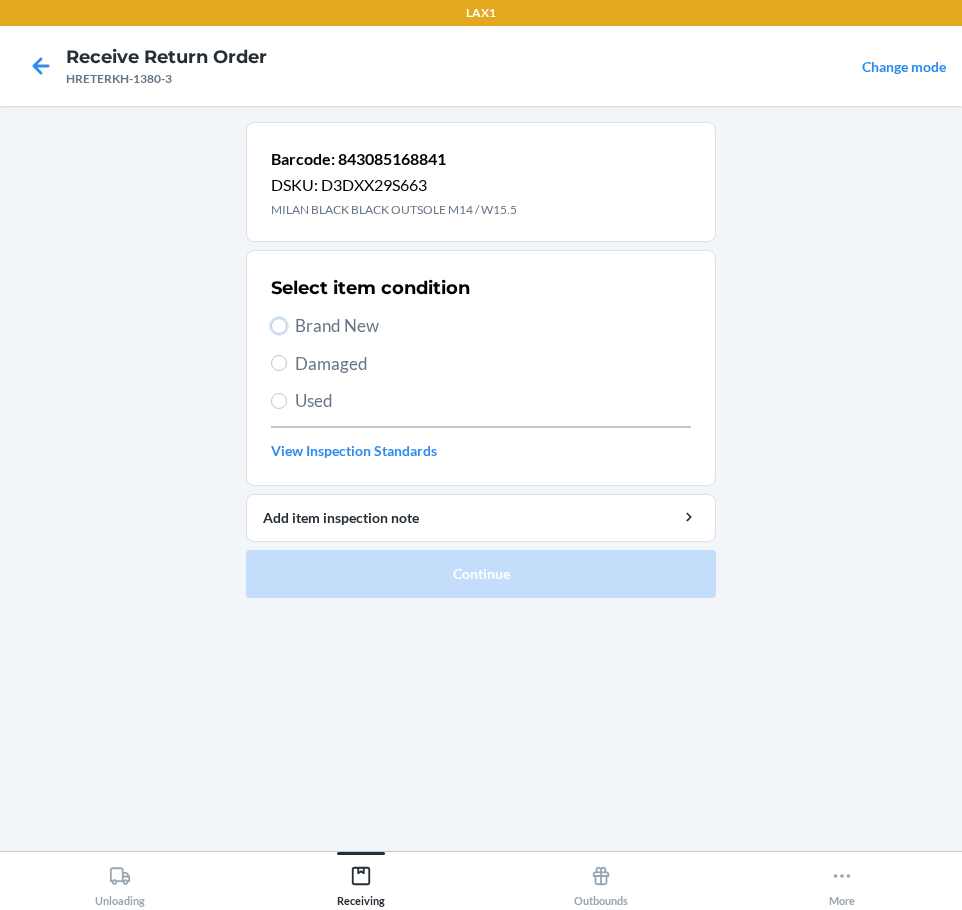 click on "Brand New" at bounding box center (279, 326) 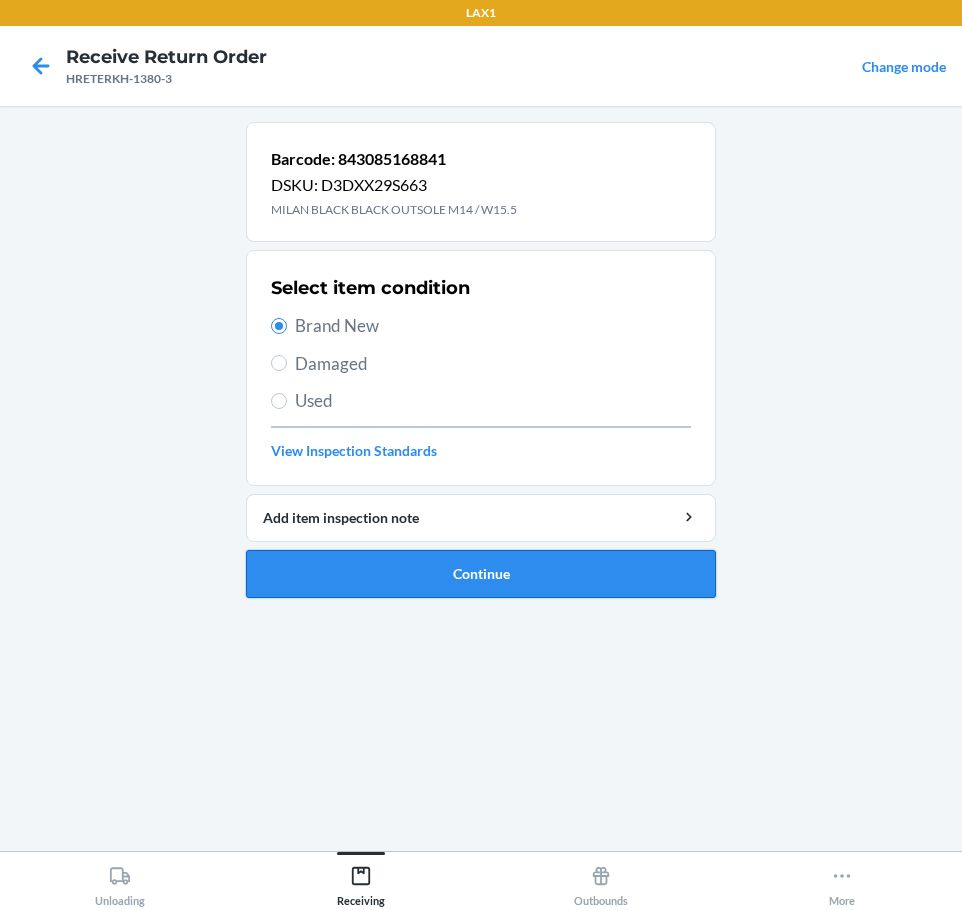 click on "Continue" at bounding box center [481, 574] 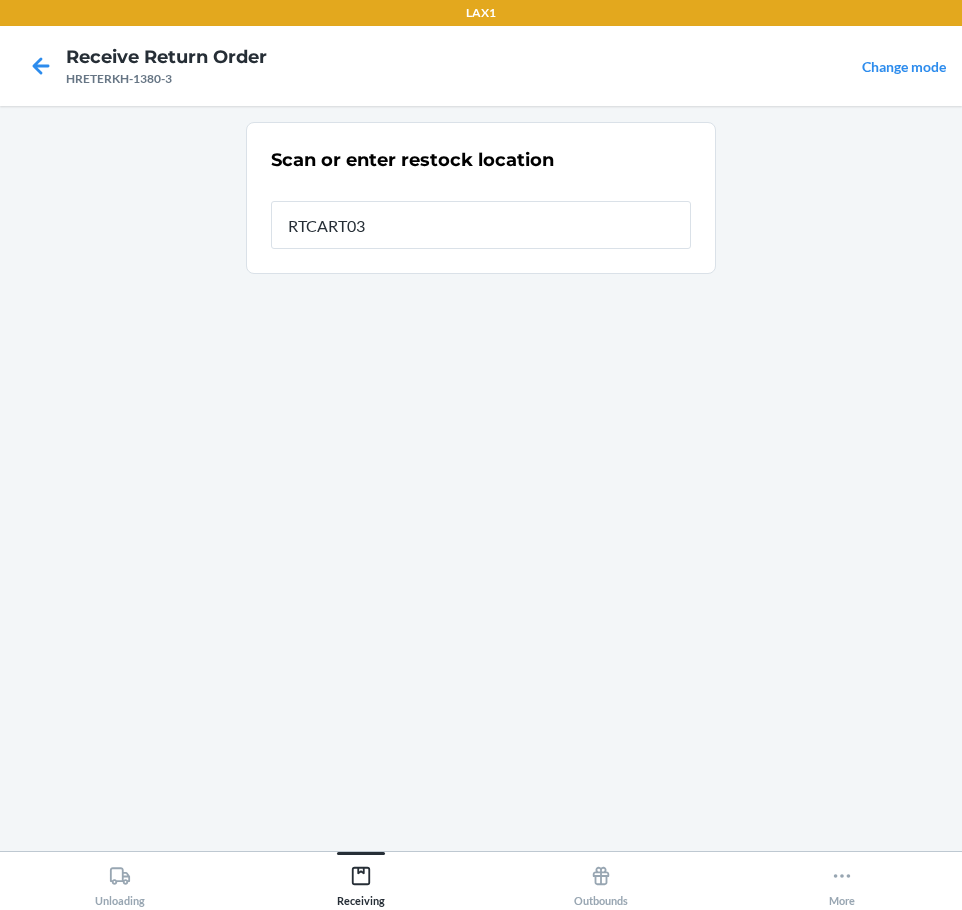 type on "RTCART037" 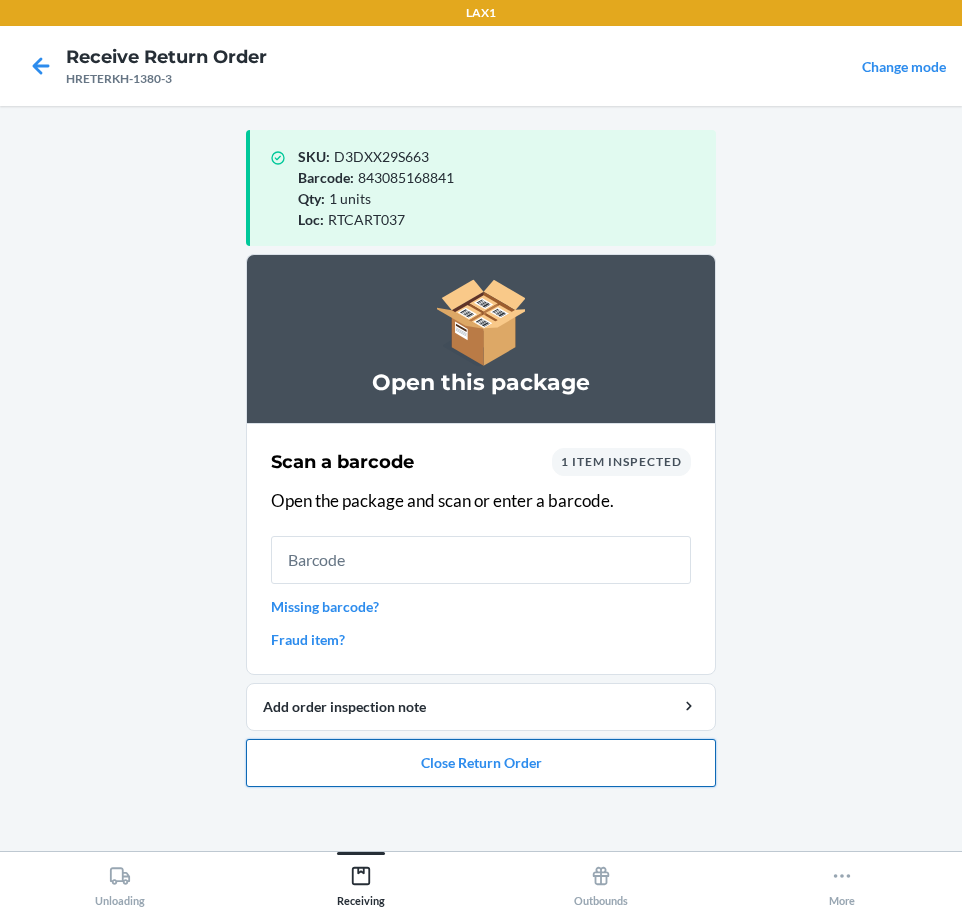 click on "Close Return Order" at bounding box center [481, 763] 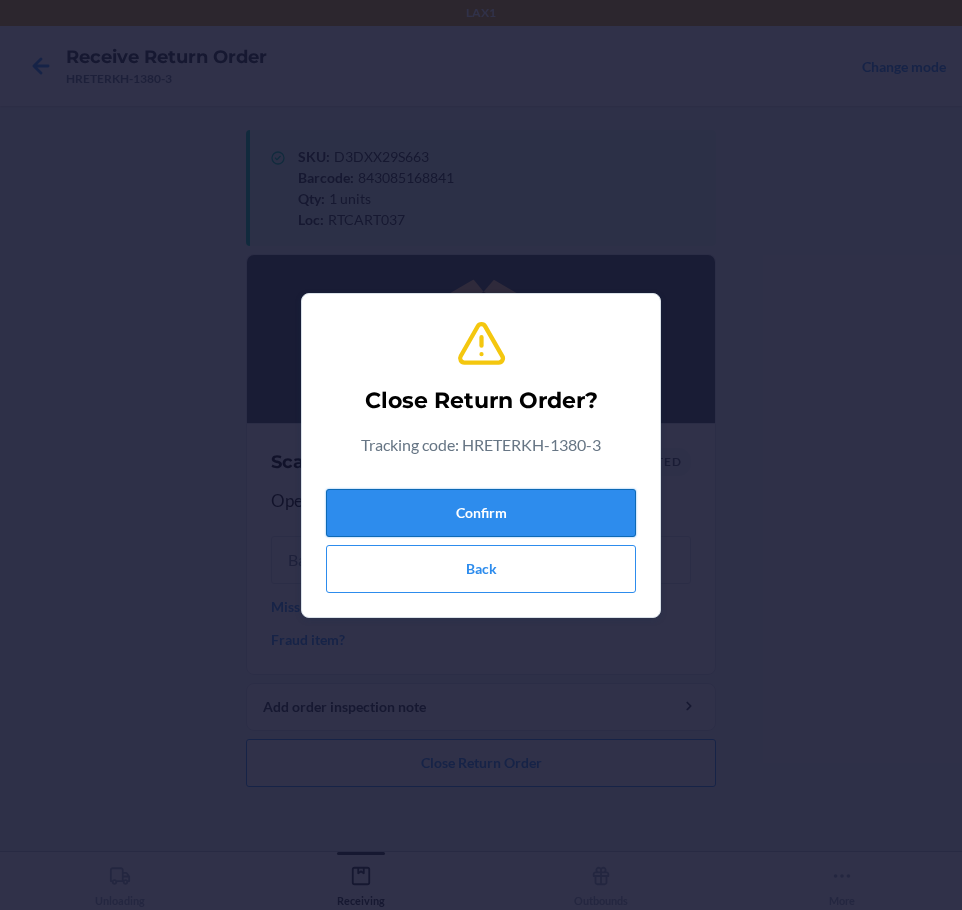 click on "Confirm" at bounding box center [481, 513] 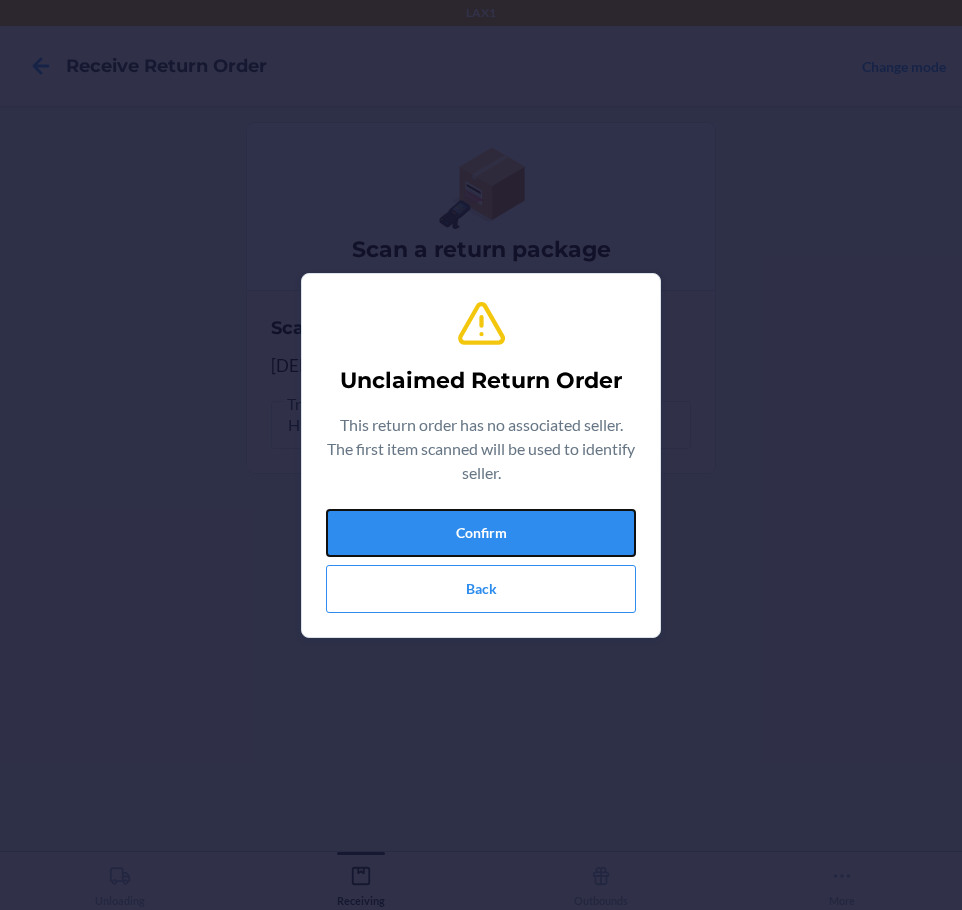 drag, startPoint x: 598, startPoint y: 520, endPoint x: 685, endPoint y: 685, distance: 186.5315 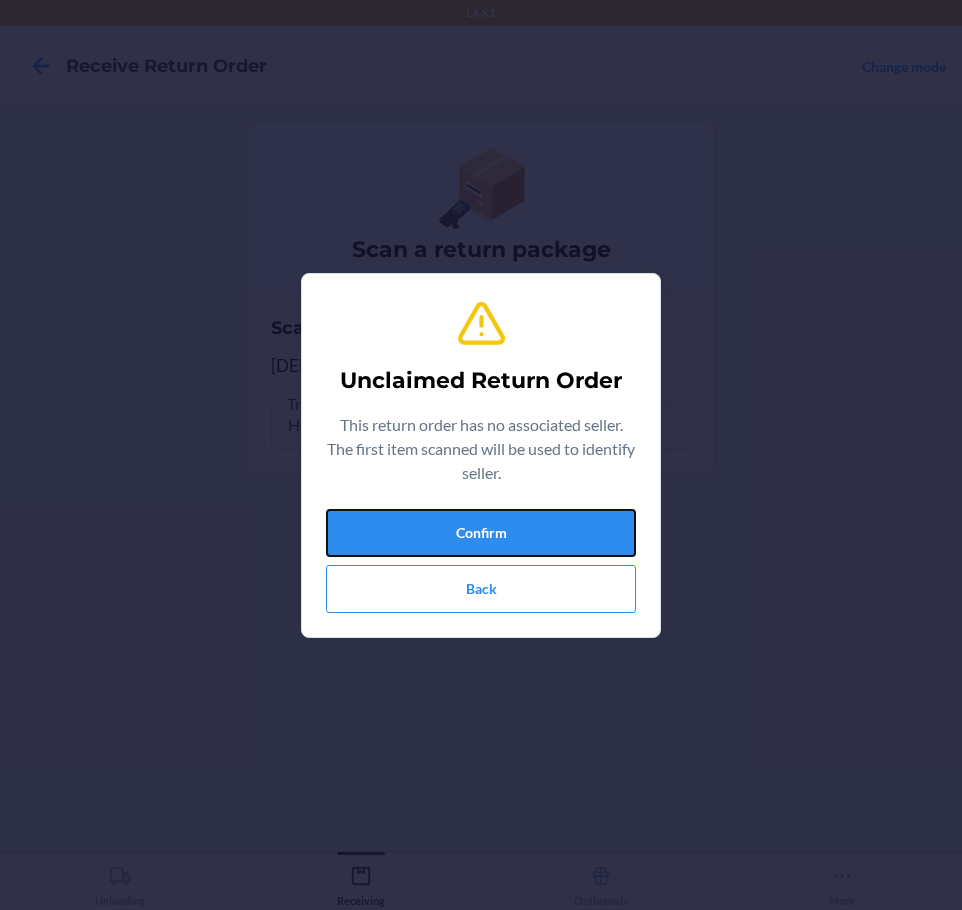 click on "Unclaimed Return Order This return order has no associated seller. The first item scanned will be used to identify seller. Confirm Back" at bounding box center (481, 455) 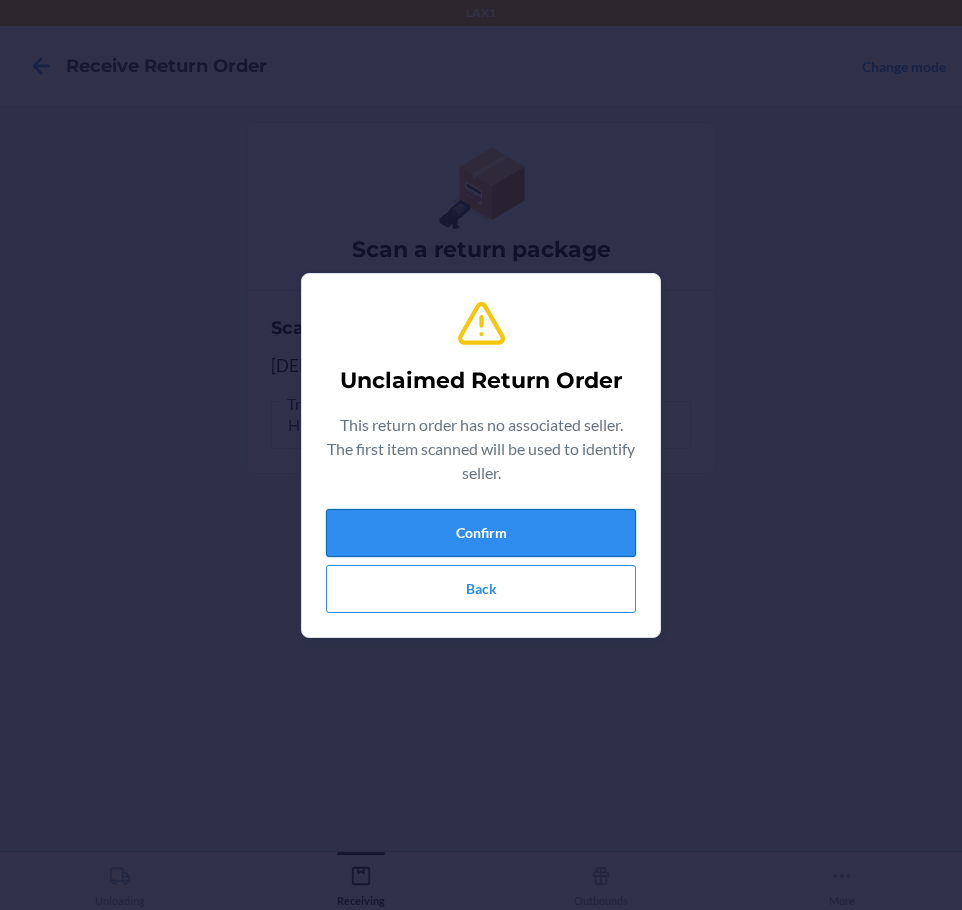 click on "Confirm" at bounding box center (481, 533) 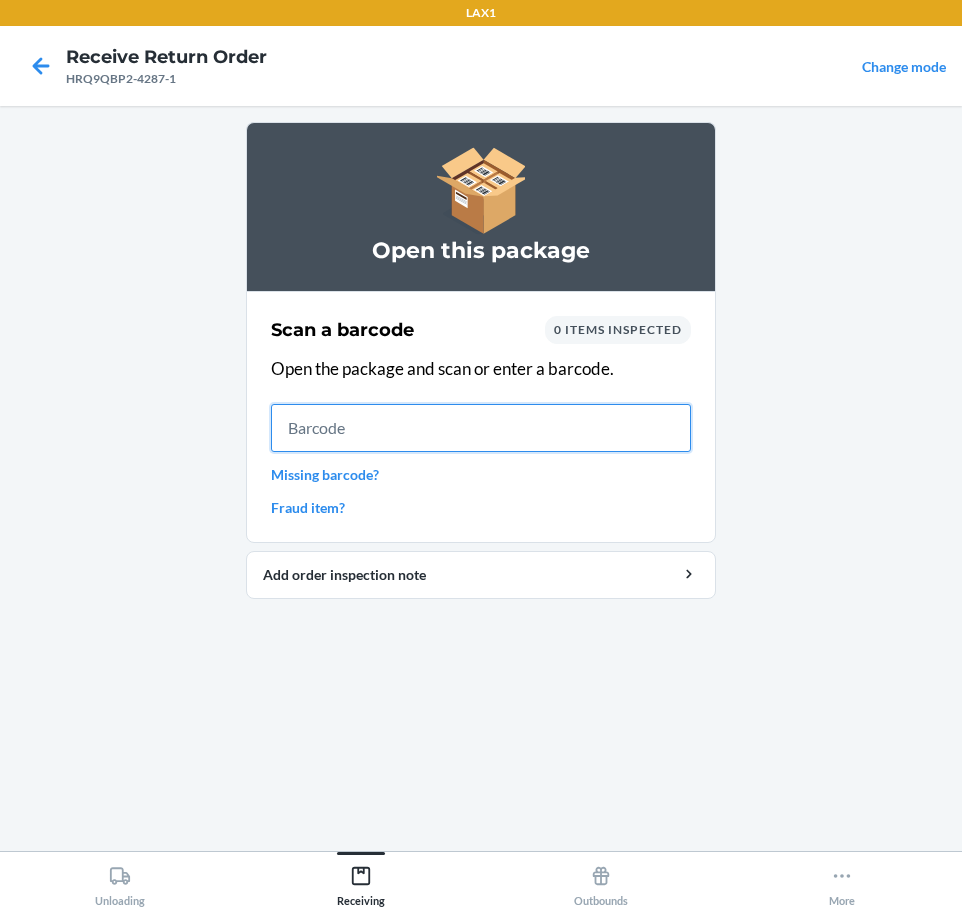 click at bounding box center [481, 428] 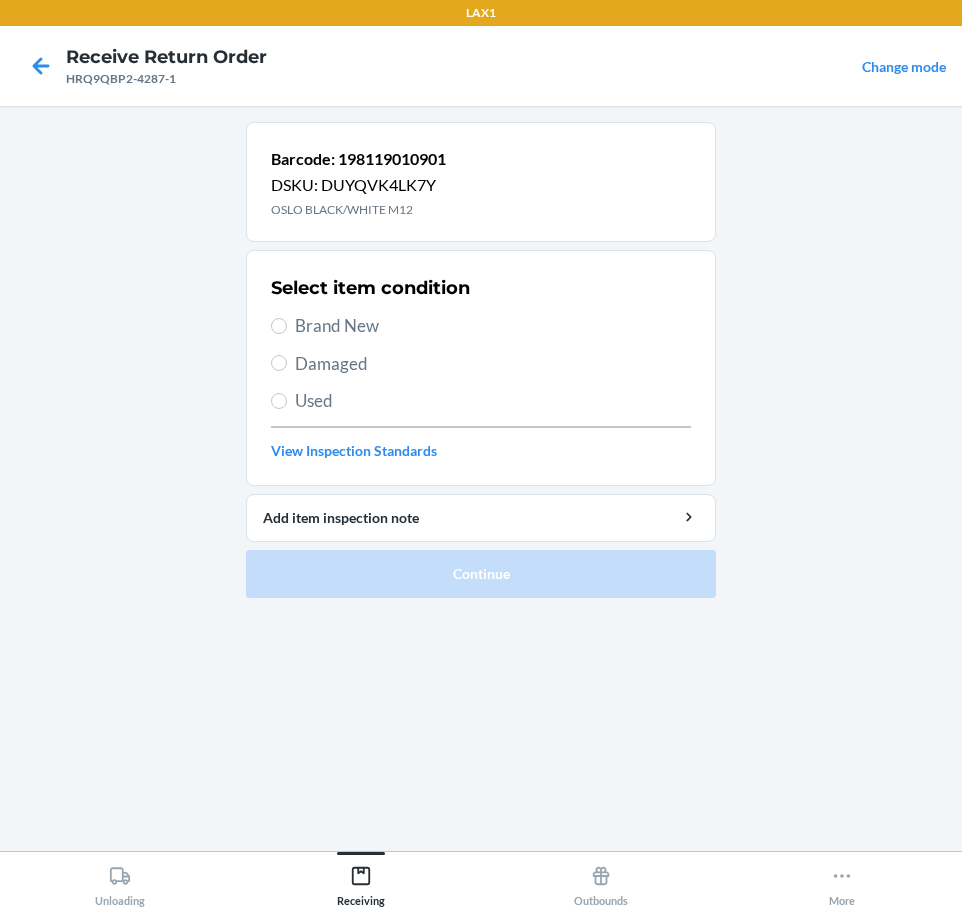 click on "Select item condition Brand New Damaged Used View Inspection Standards" at bounding box center (481, 368) 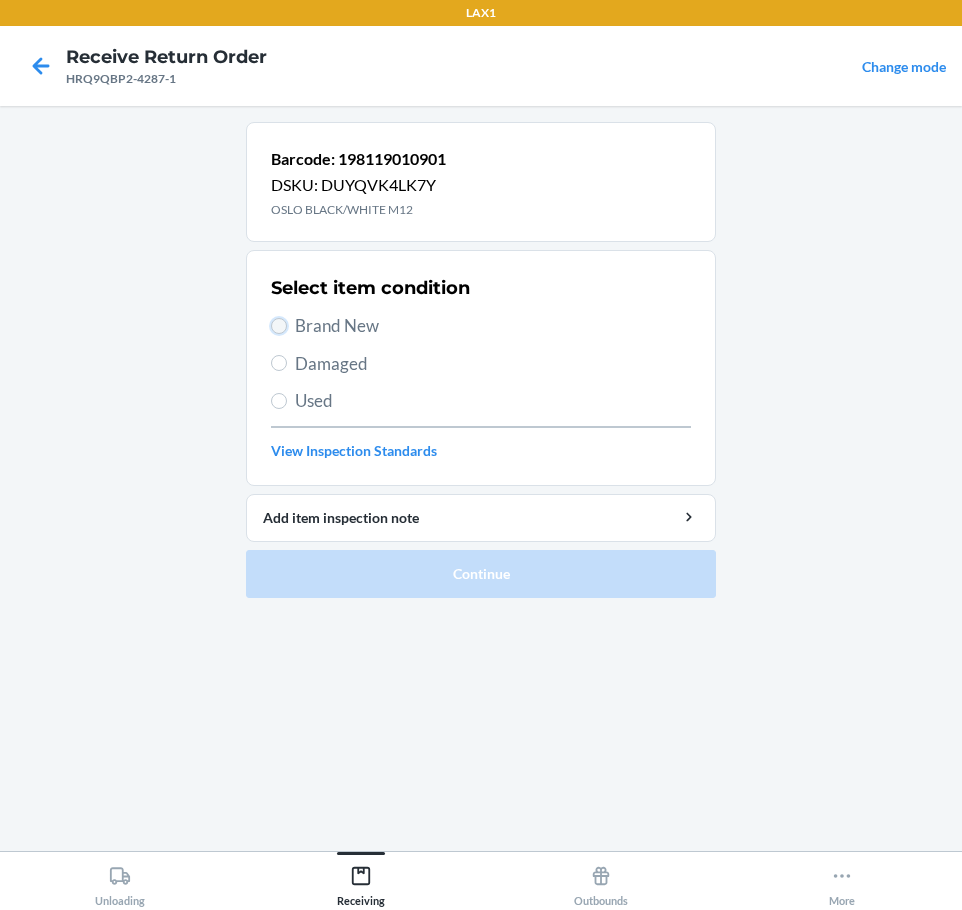 click on "Brand New" at bounding box center [279, 326] 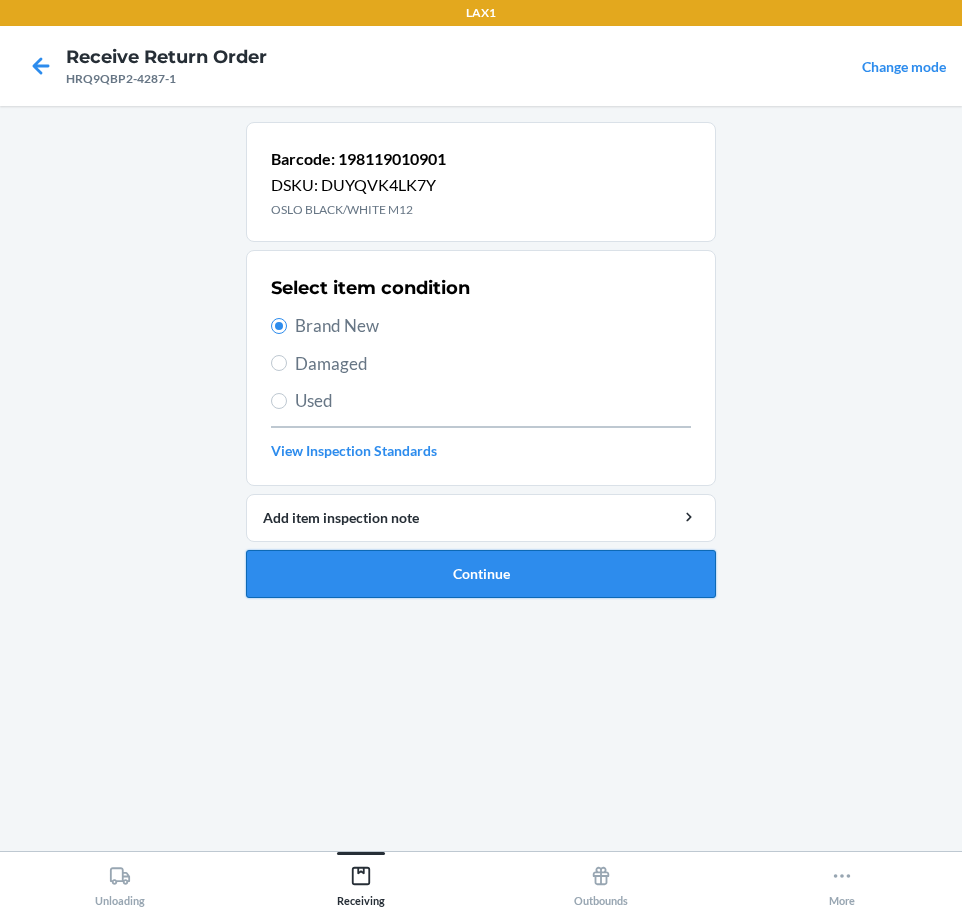 click on "Continue" at bounding box center (481, 574) 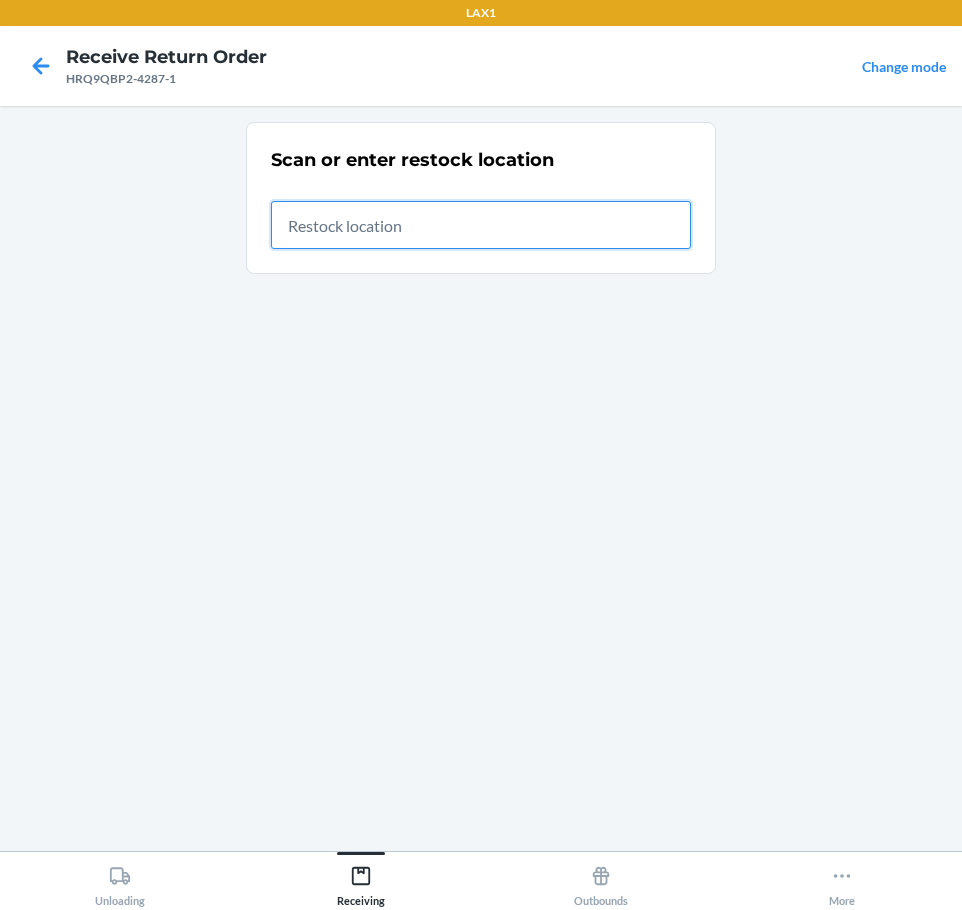 click at bounding box center [481, 225] 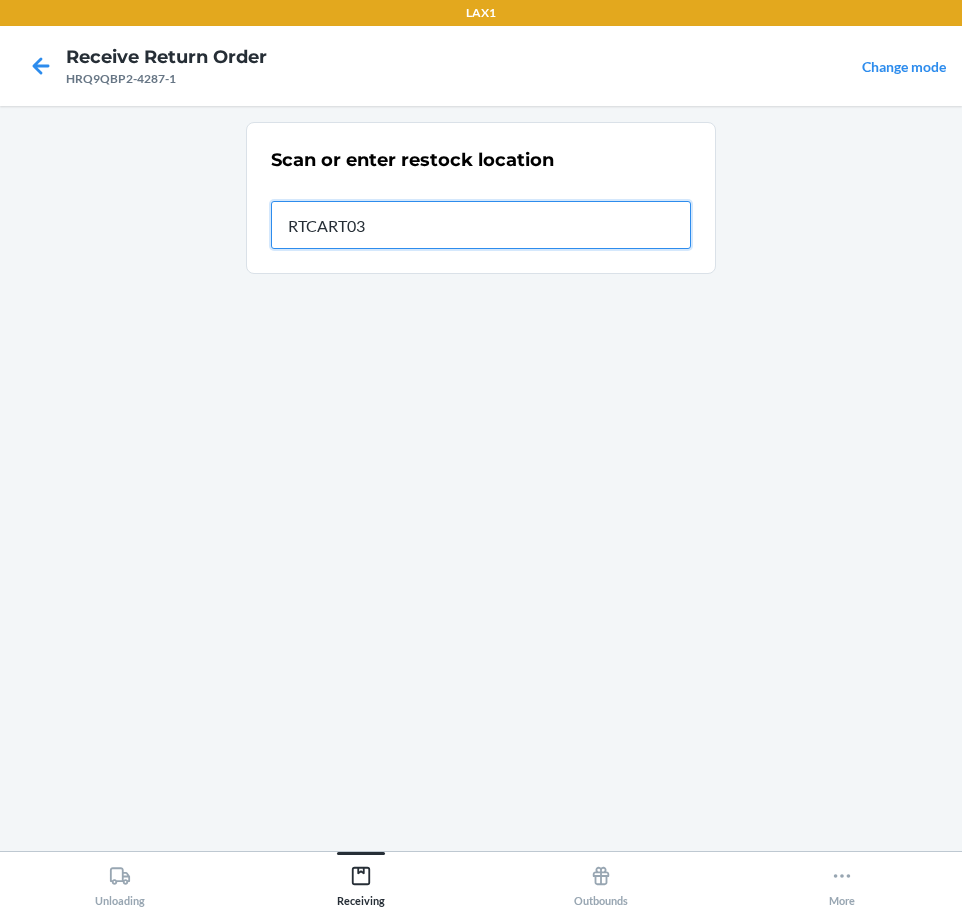 type on "RTCART037" 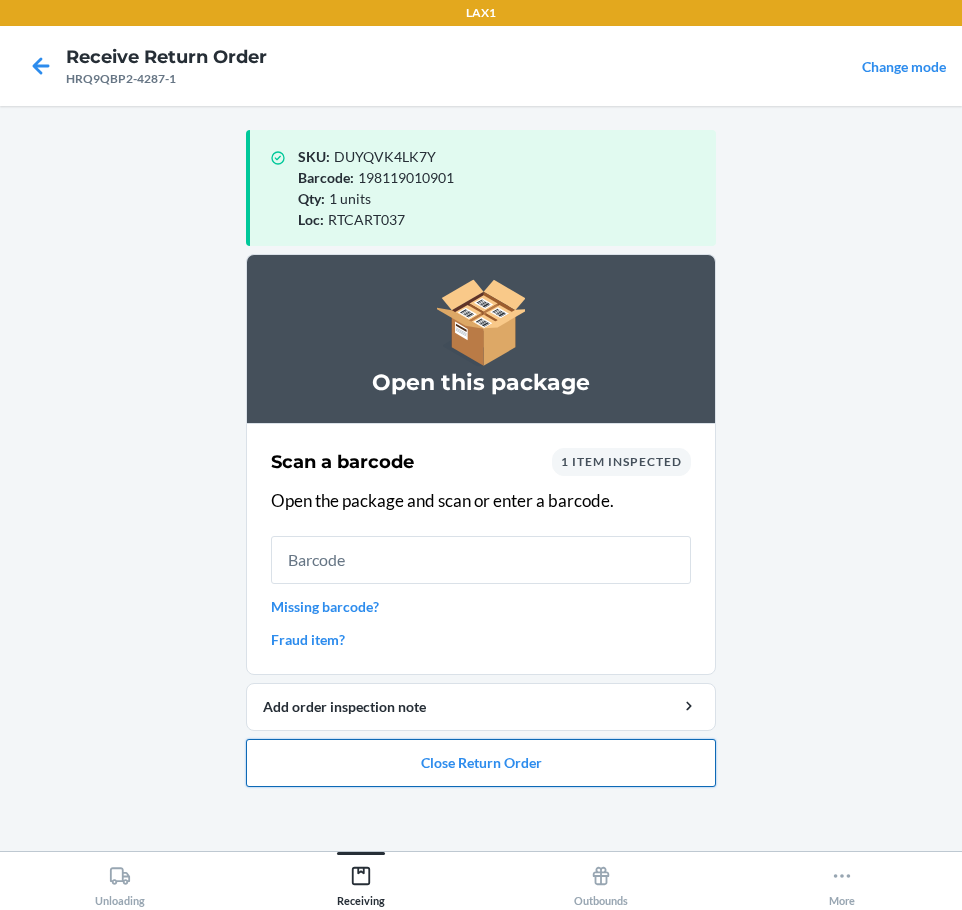 click on "Close Return Order" at bounding box center (481, 763) 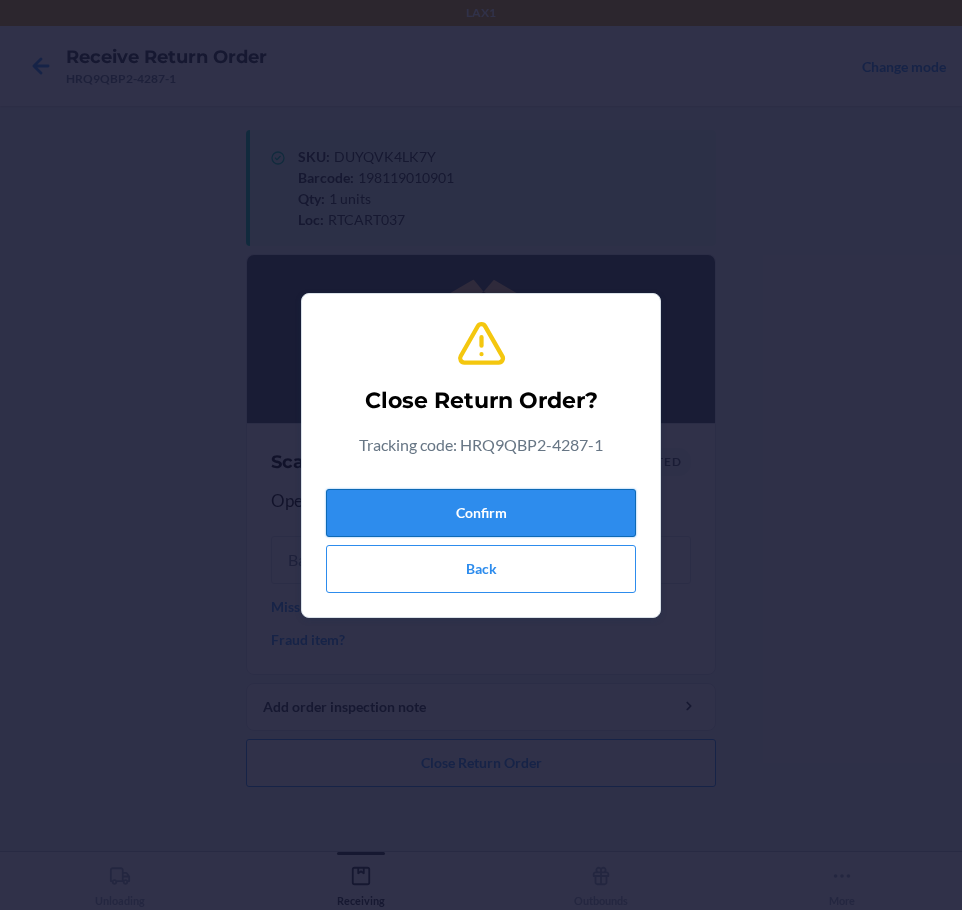click on "Confirm" at bounding box center (481, 513) 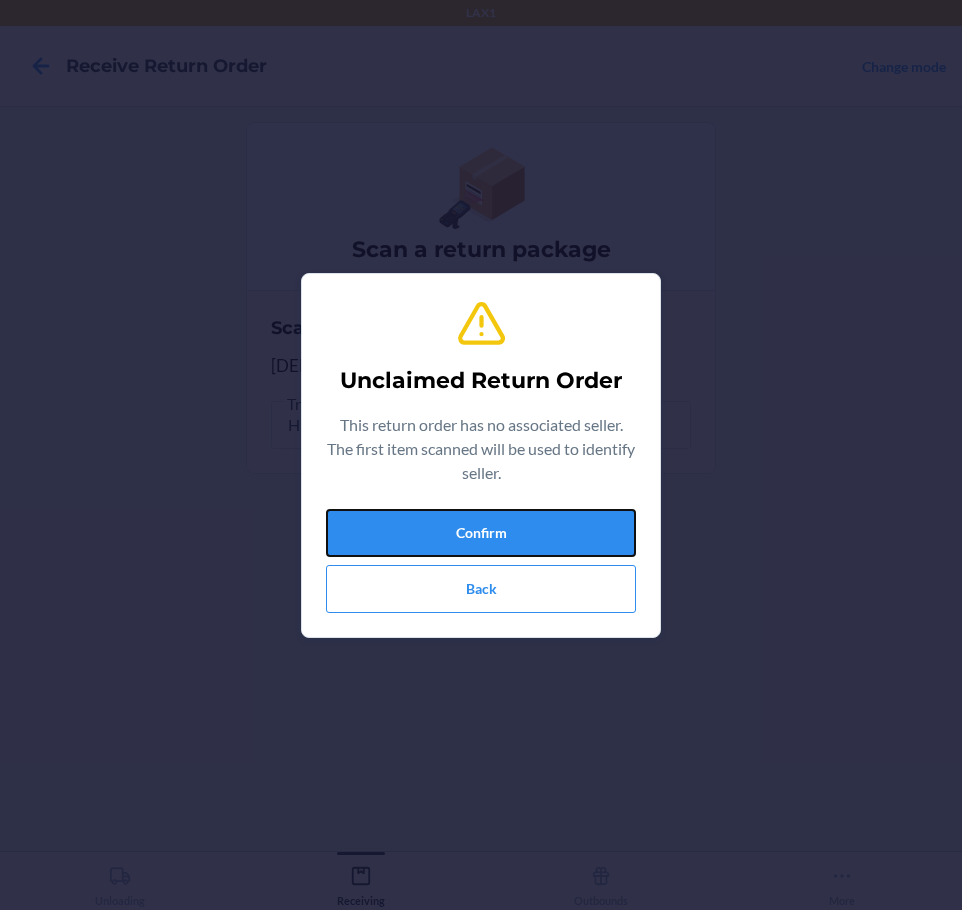 click on "Confirm" at bounding box center [481, 533] 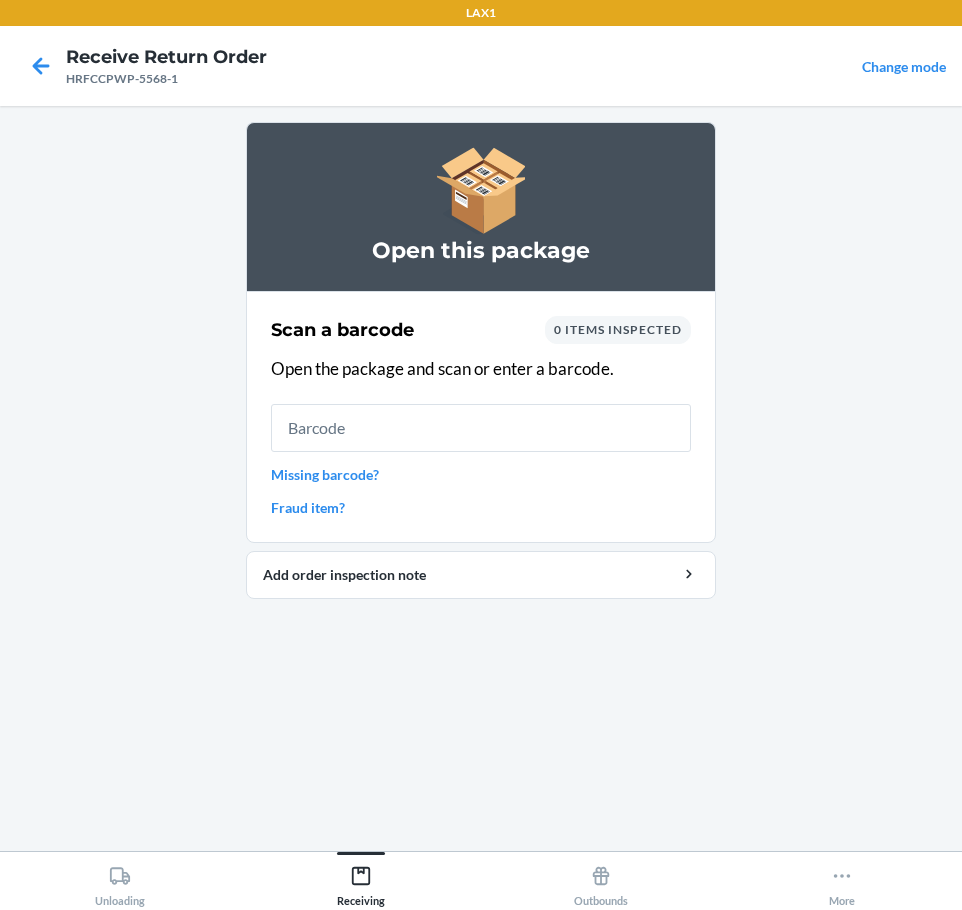 click on "Missing barcode?" at bounding box center [481, 474] 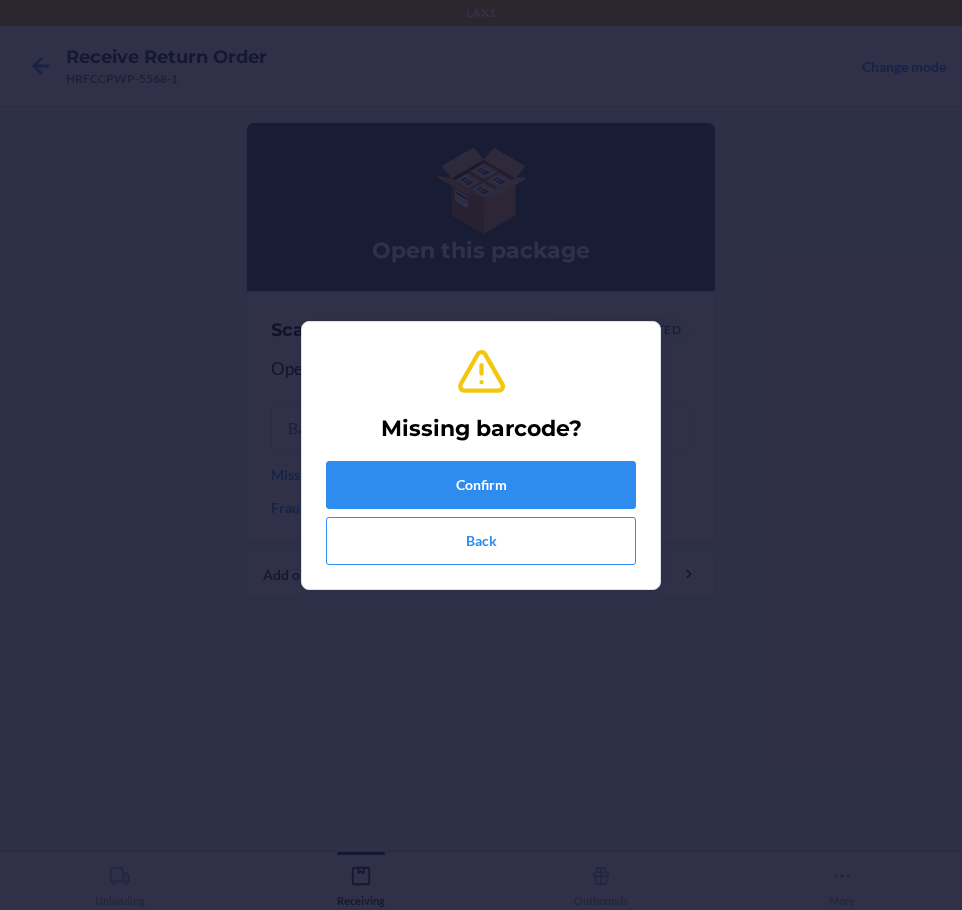 click on "Missing barcode?" at bounding box center [481, 429] 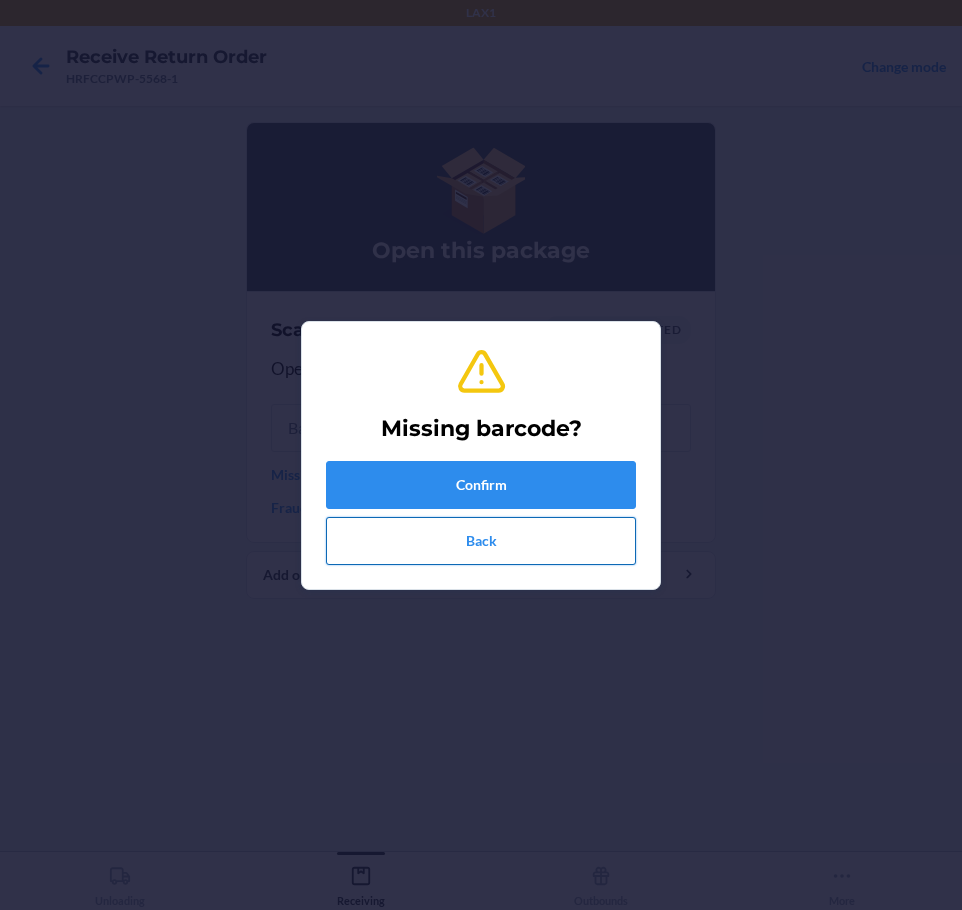 click on "Back" at bounding box center [481, 541] 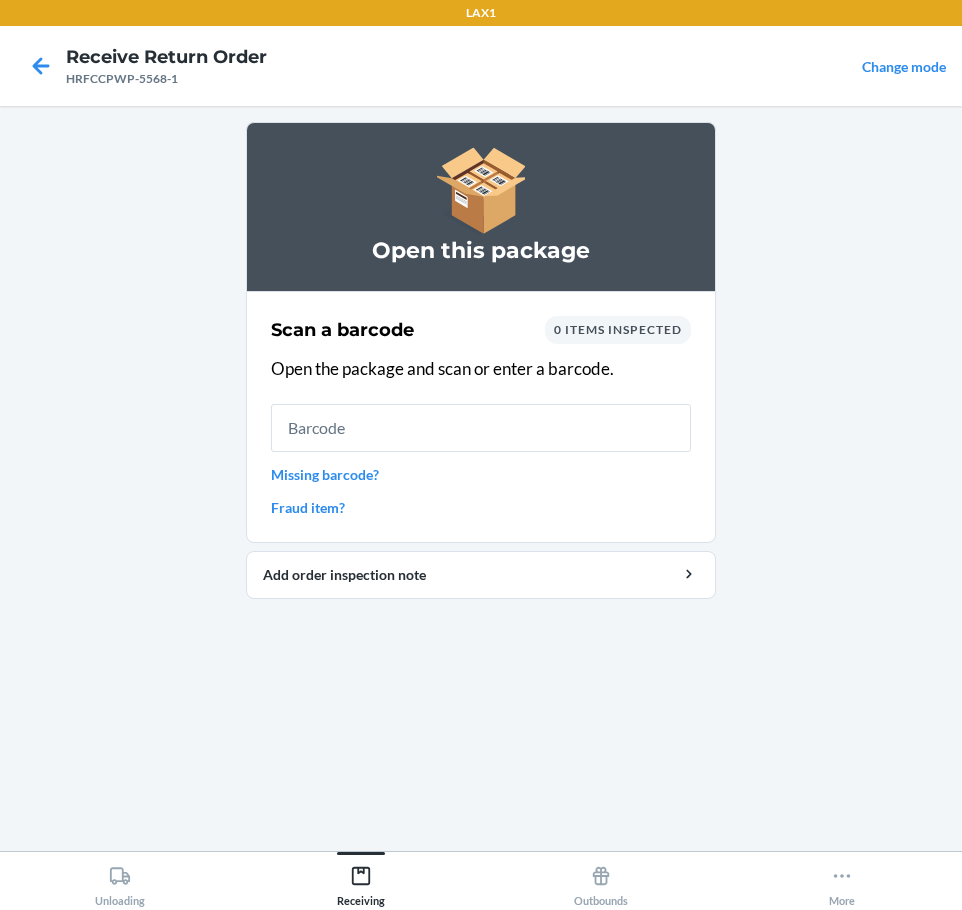 click on "Open the package and scan or enter a barcode." at bounding box center (481, 369) 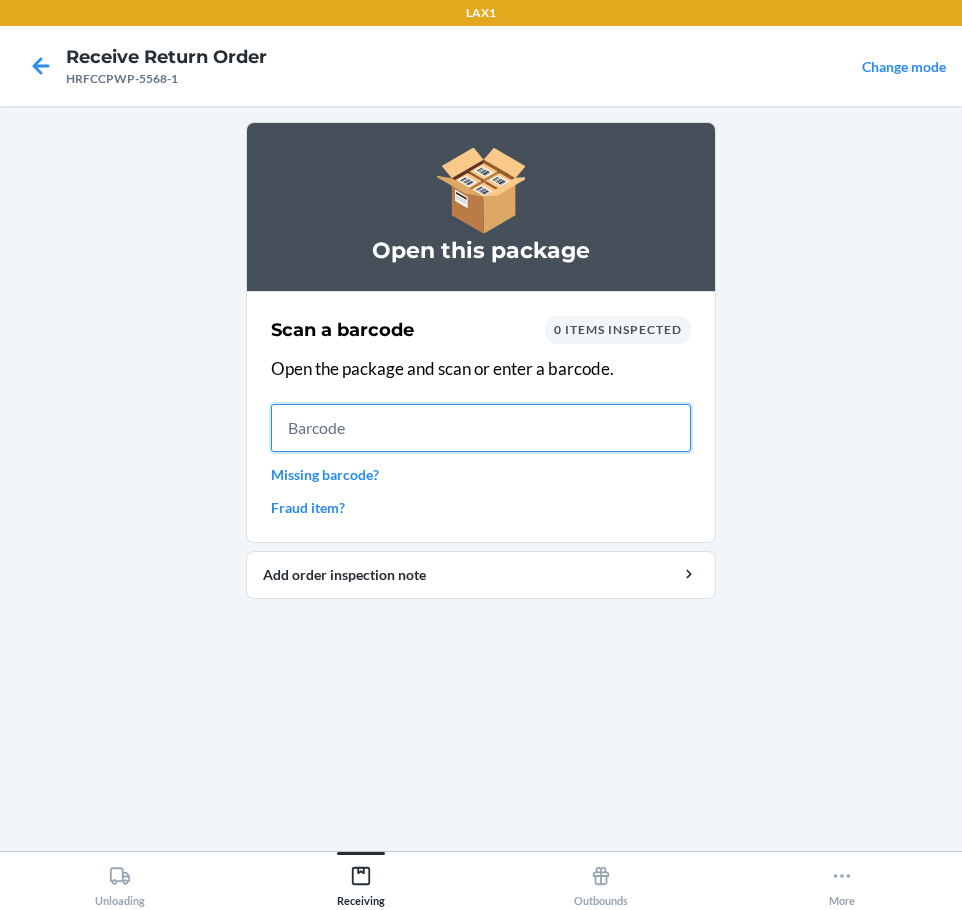 click at bounding box center (481, 428) 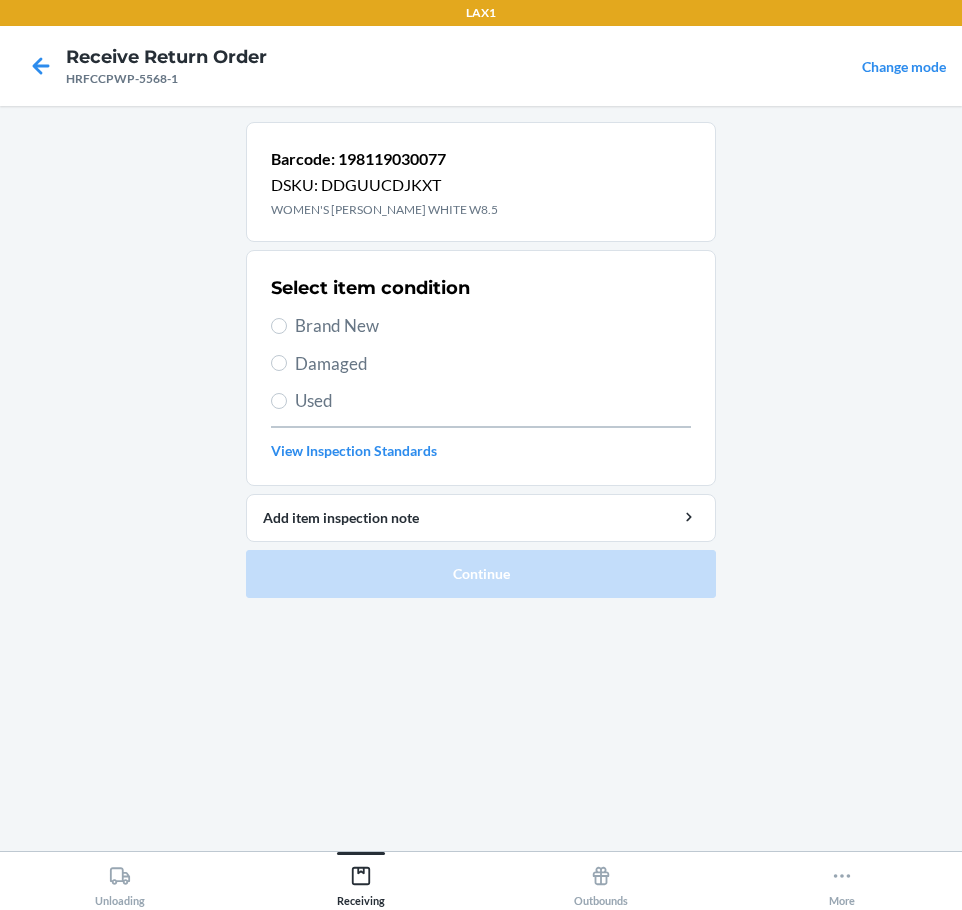 click on "Brand New" at bounding box center [493, 326] 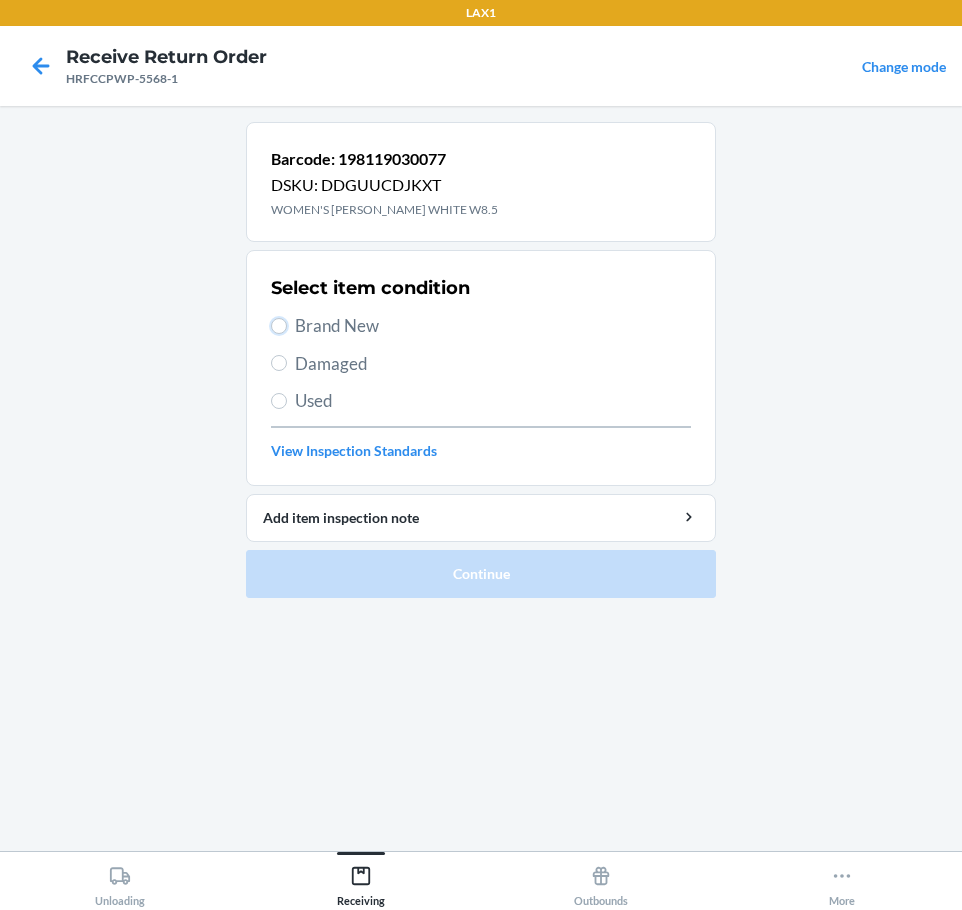 click on "Brand New" at bounding box center (279, 326) 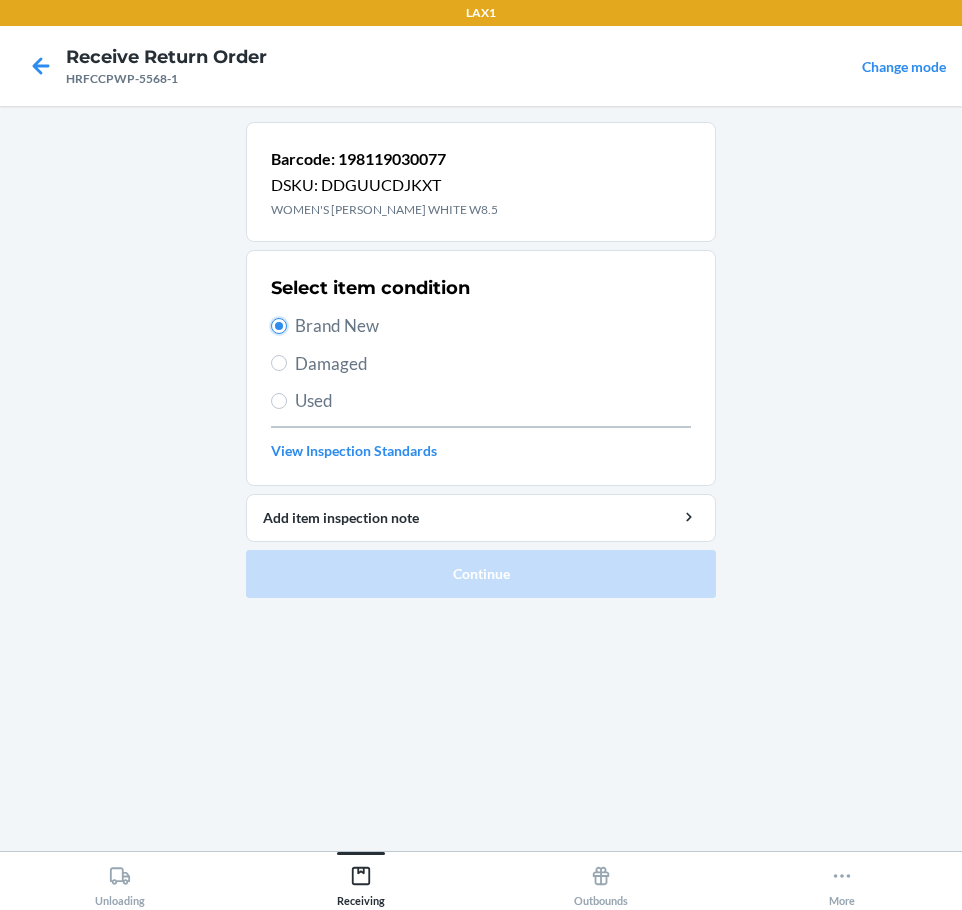 radio on "true" 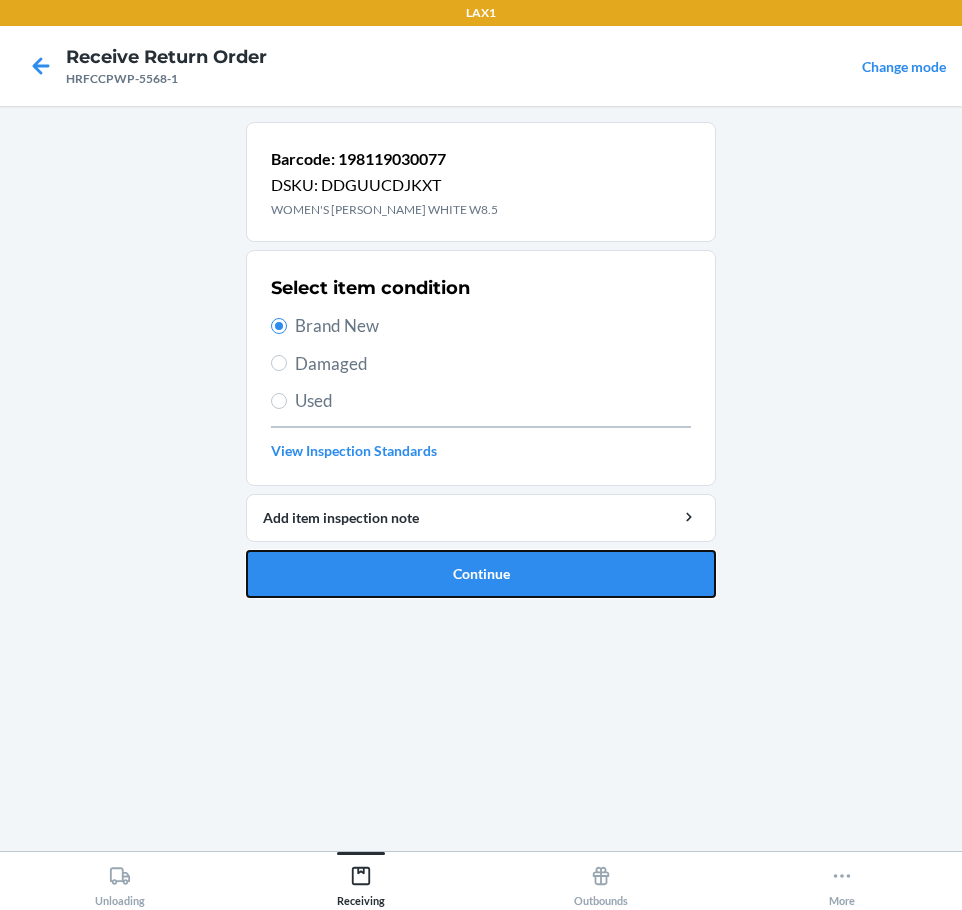 click on "Continue" at bounding box center (481, 574) 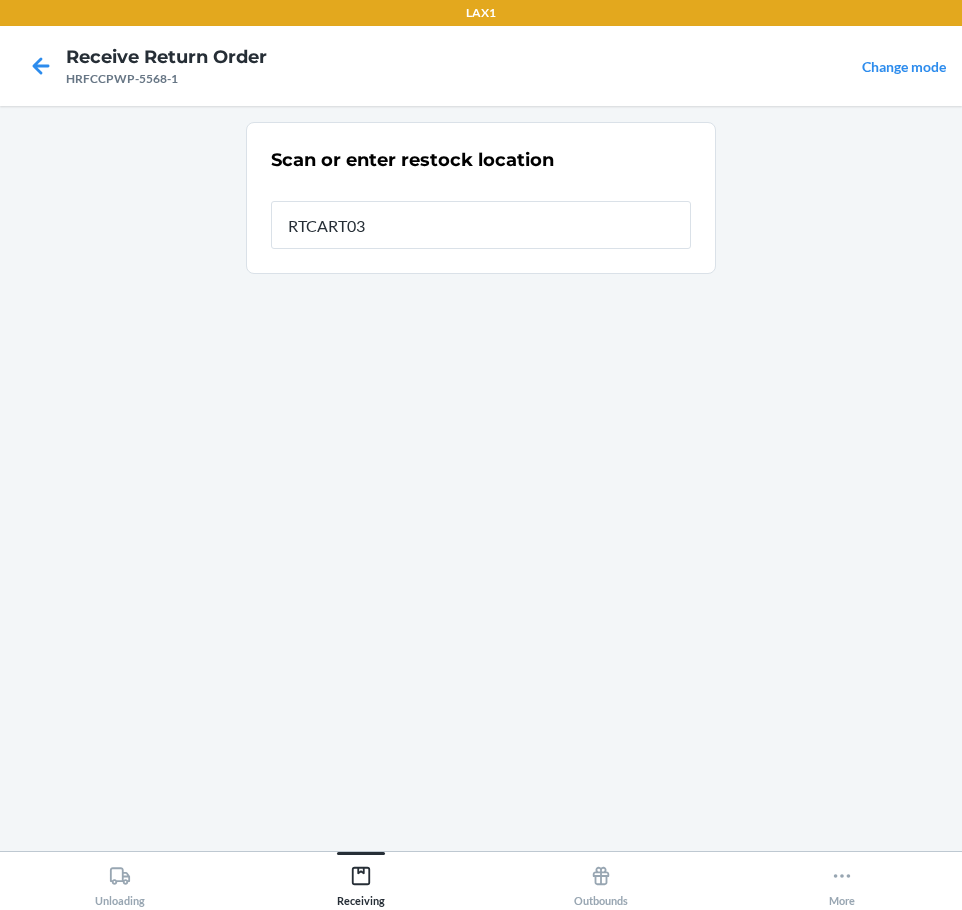 type on "RTCART037" 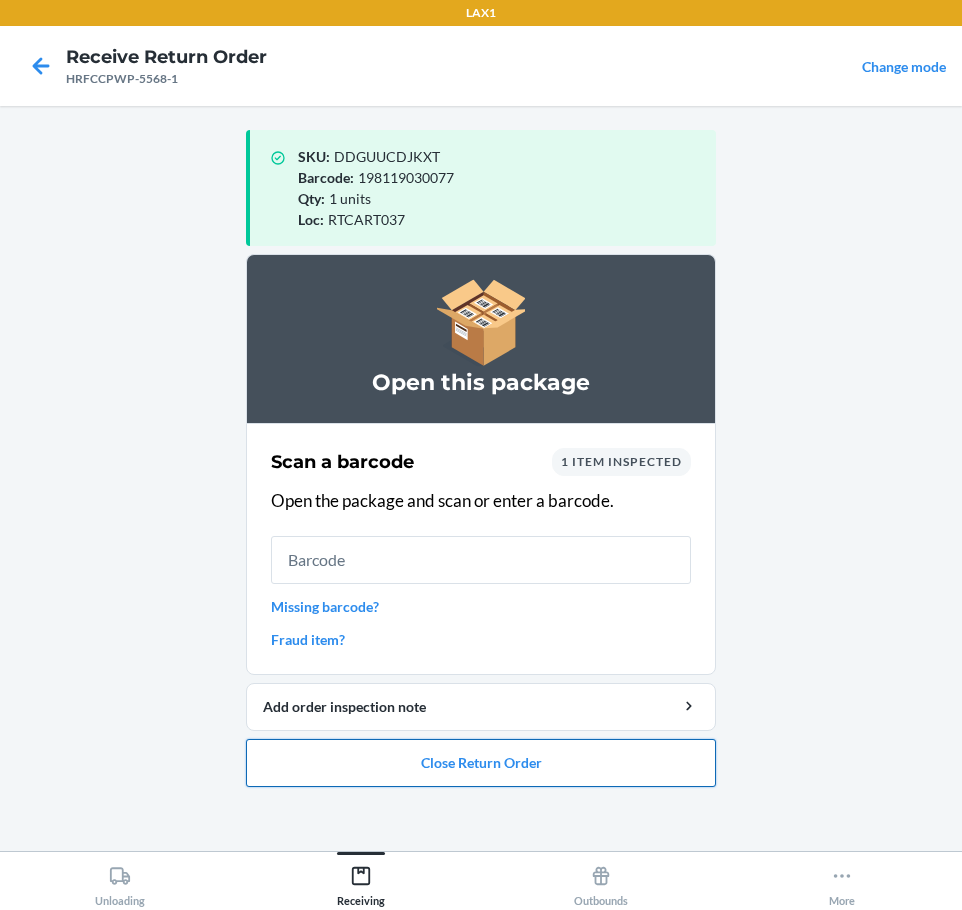 click on "Close Return Order" at bounding box center (481, 763) 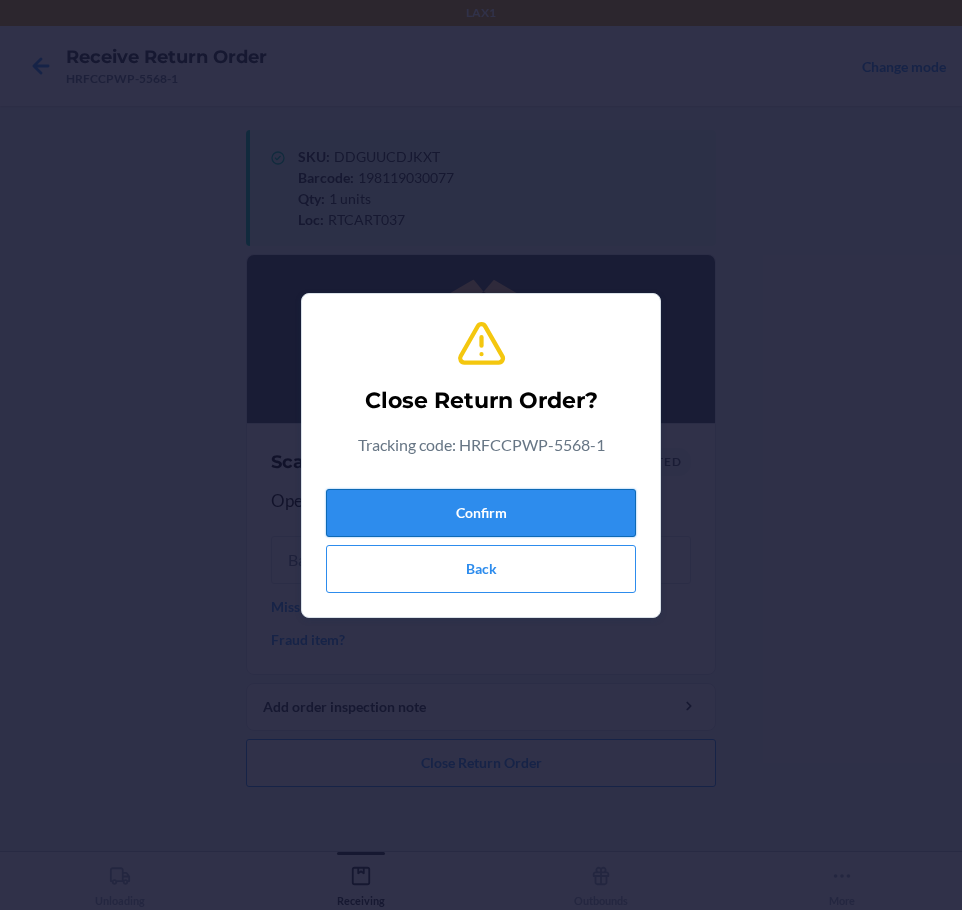 click on "Confirm" at bounding box center [481, 513] 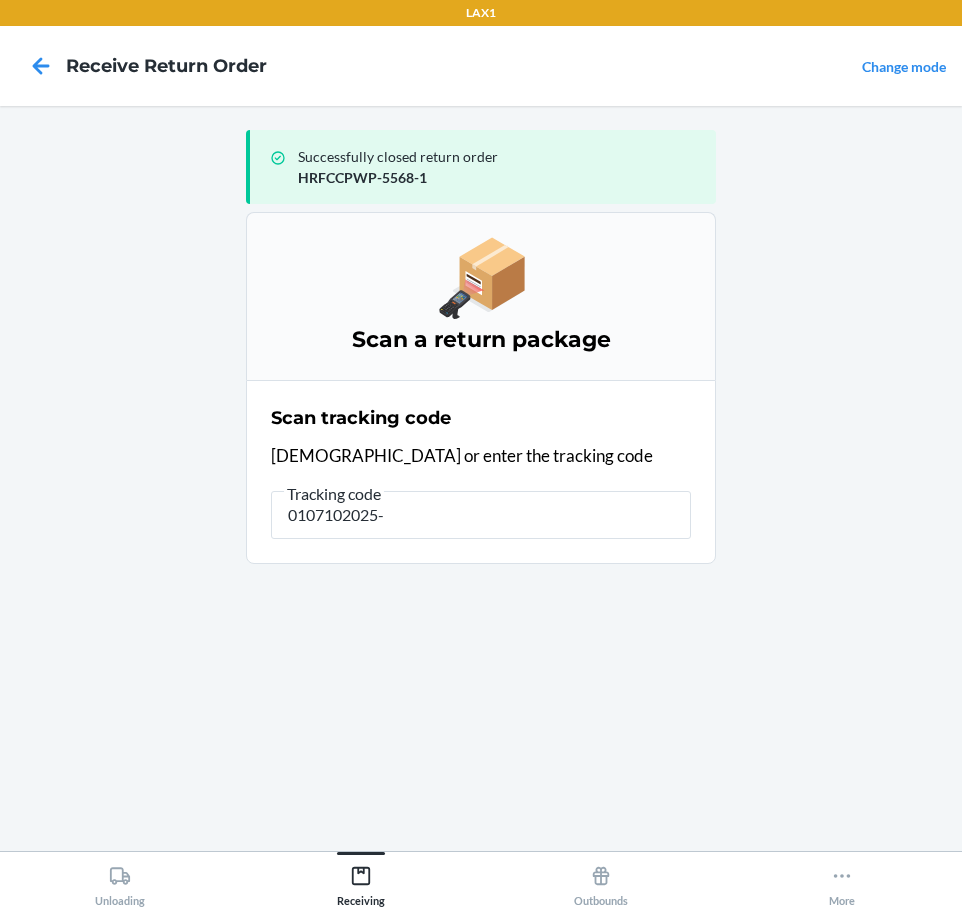 type on "0107102025-1" 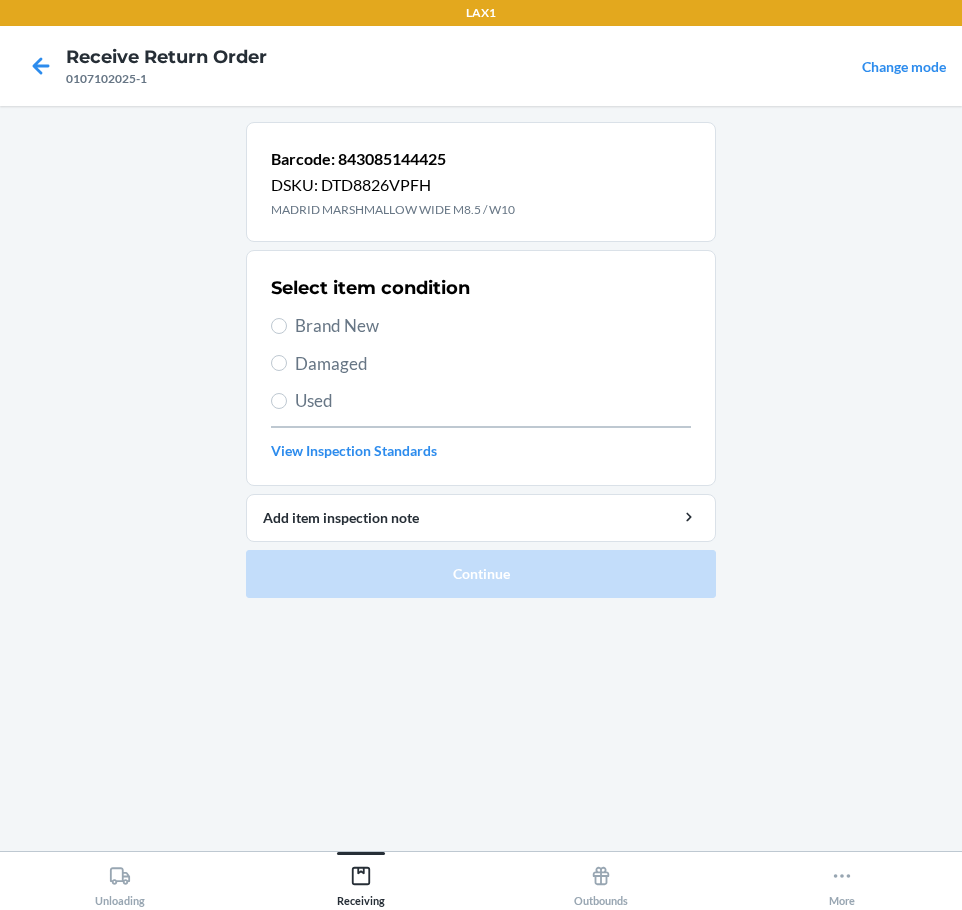click on "Brand New" at bounding box center (493, 326) 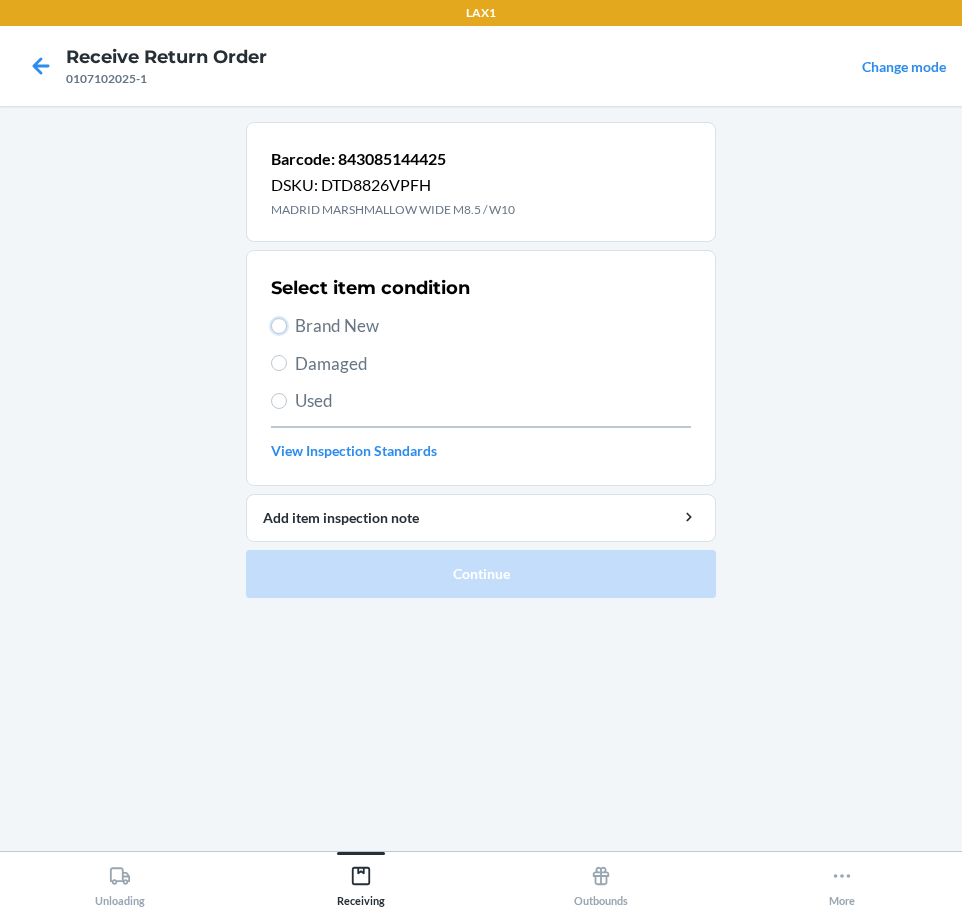 click on "Brand New" at bounding box center [279, 326] 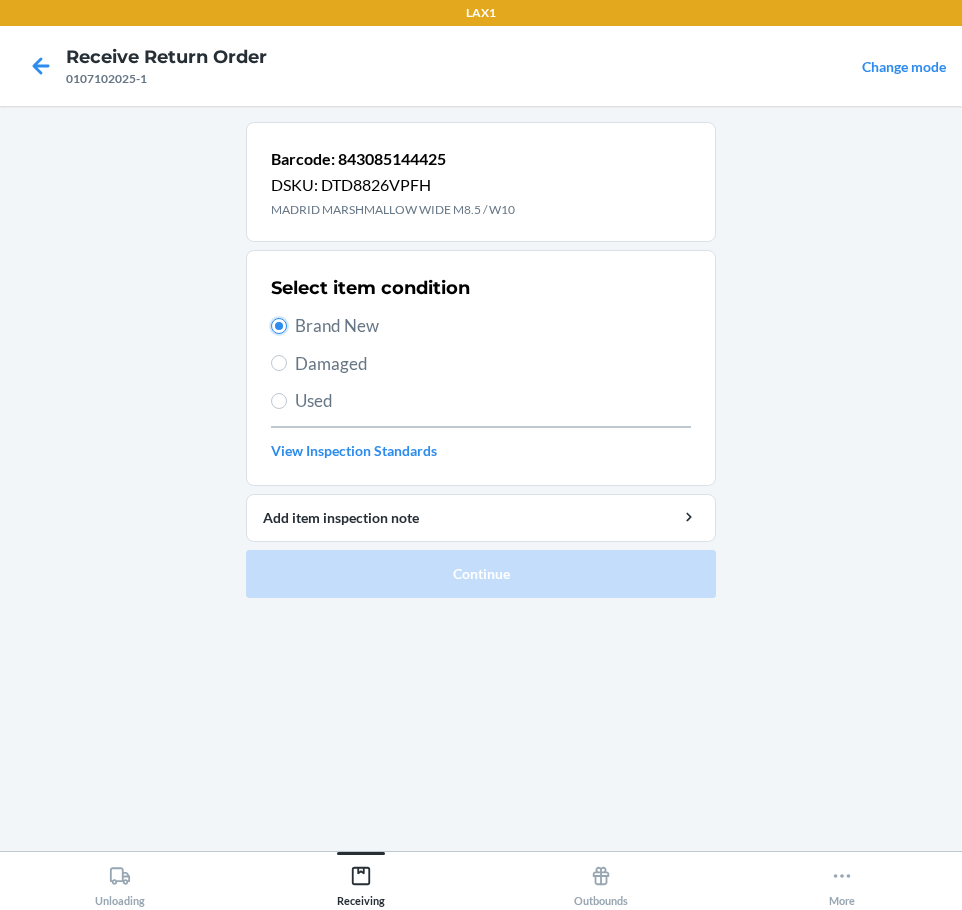 radio on "true" 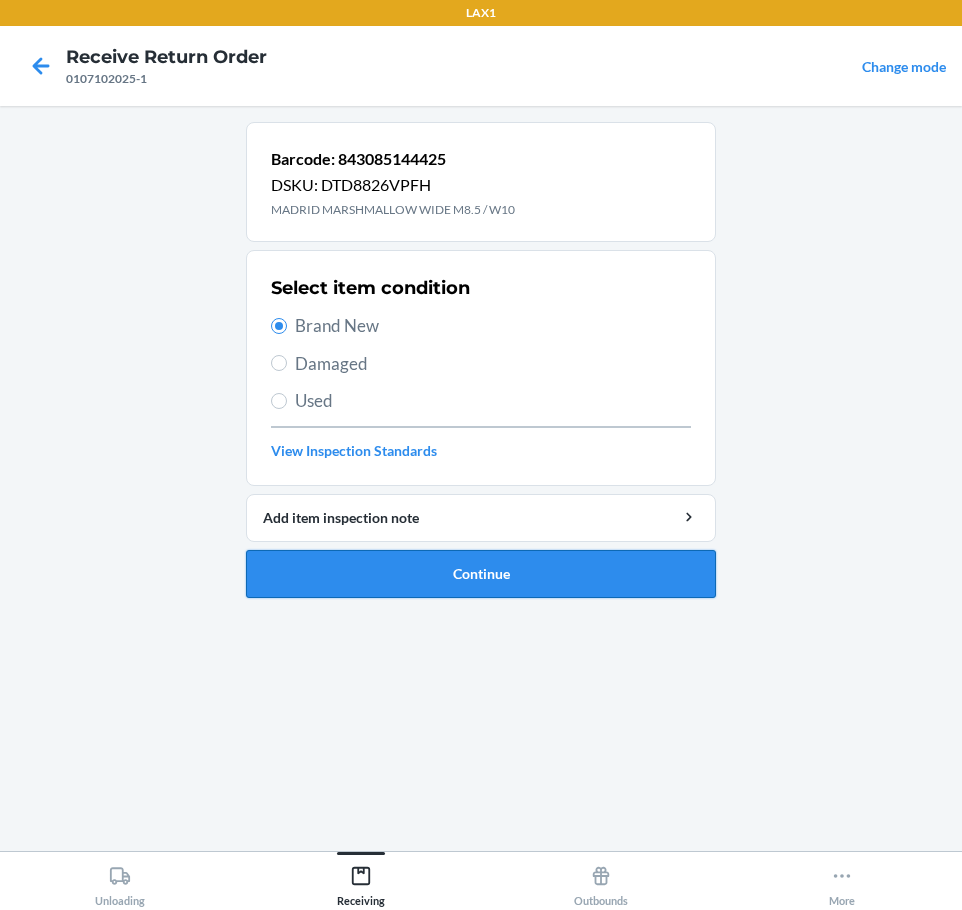 click on "Continue" at bounding box center [481, 574] 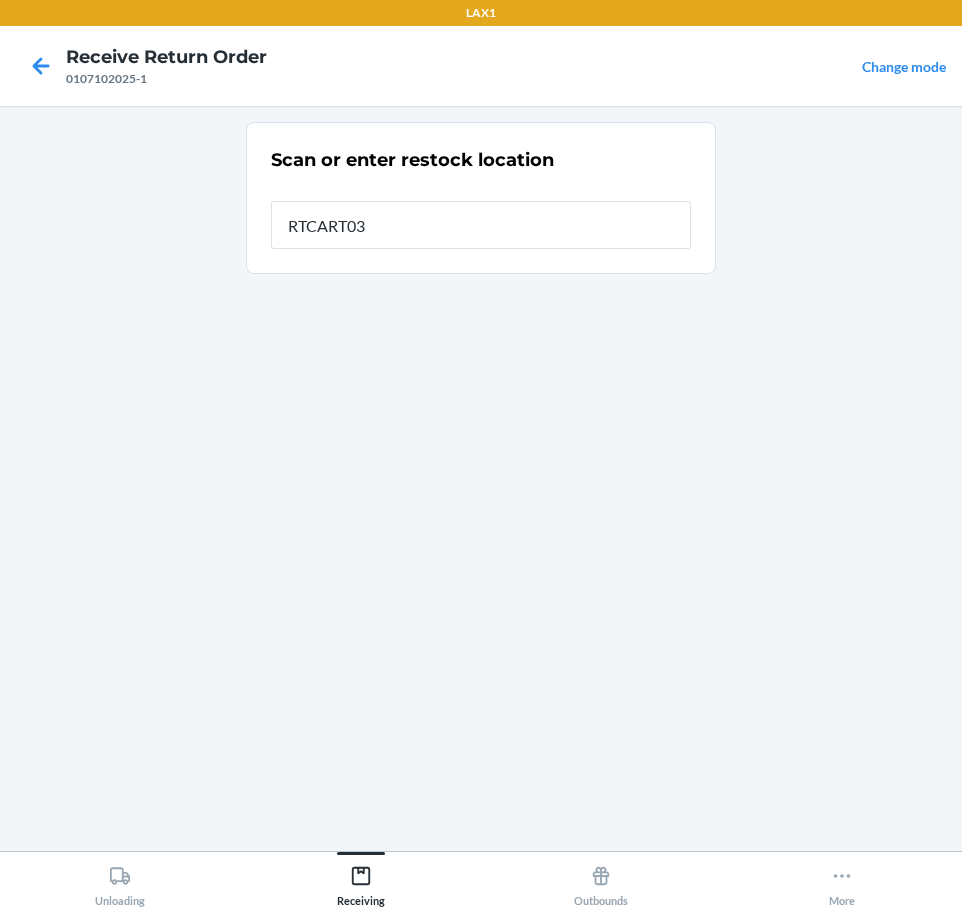 type on "RTCART037" 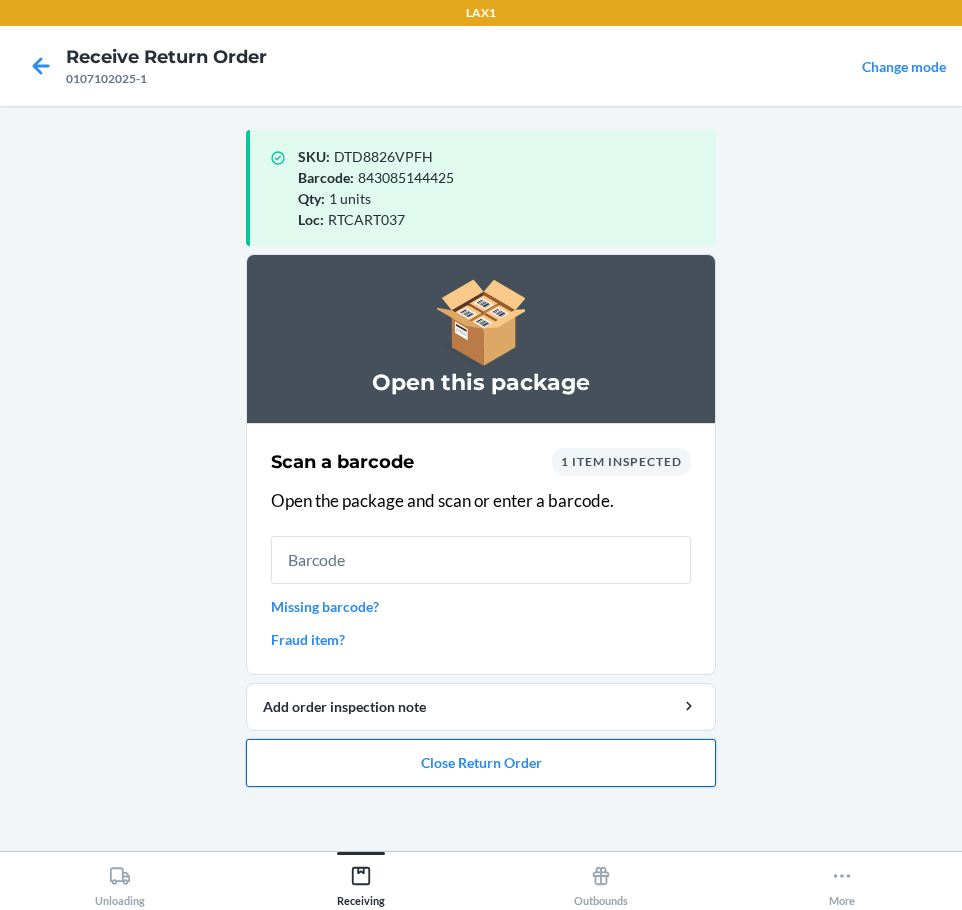 click on "Close Return Order" at bounding box center [481, 763] 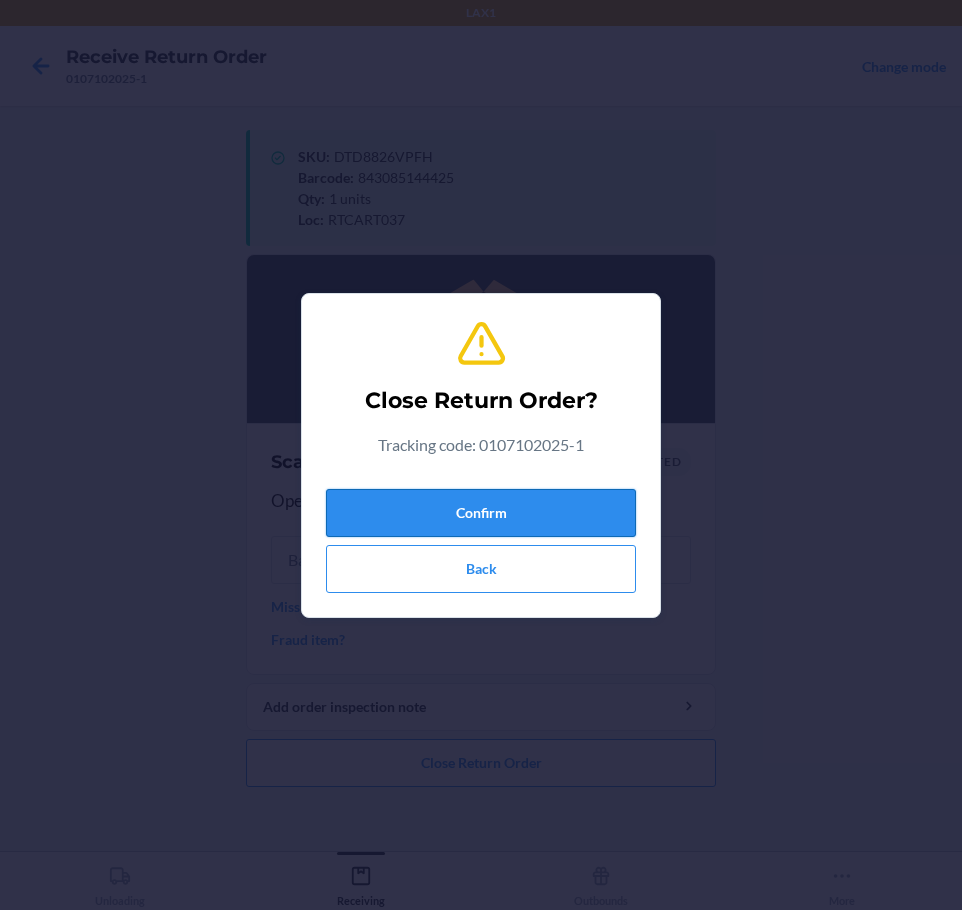 click on "Confirm" at bounding box center [481, 513] 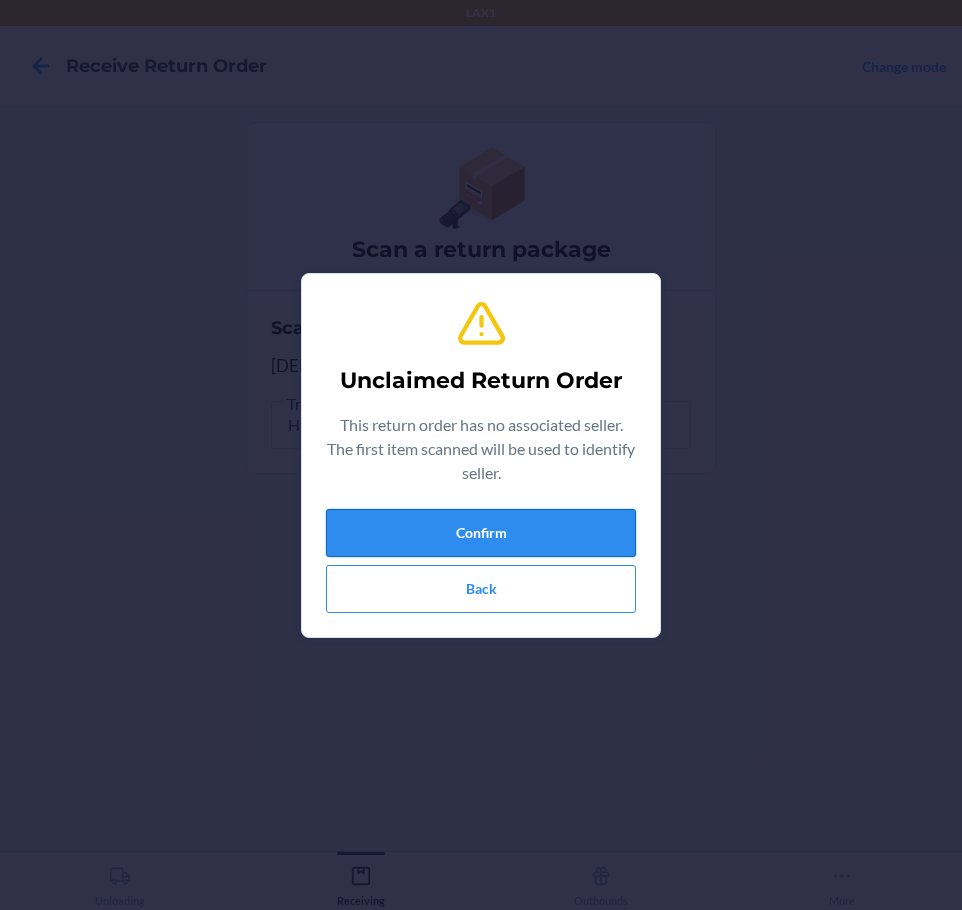 click on "Confirm" at bounding box center [481, 533] 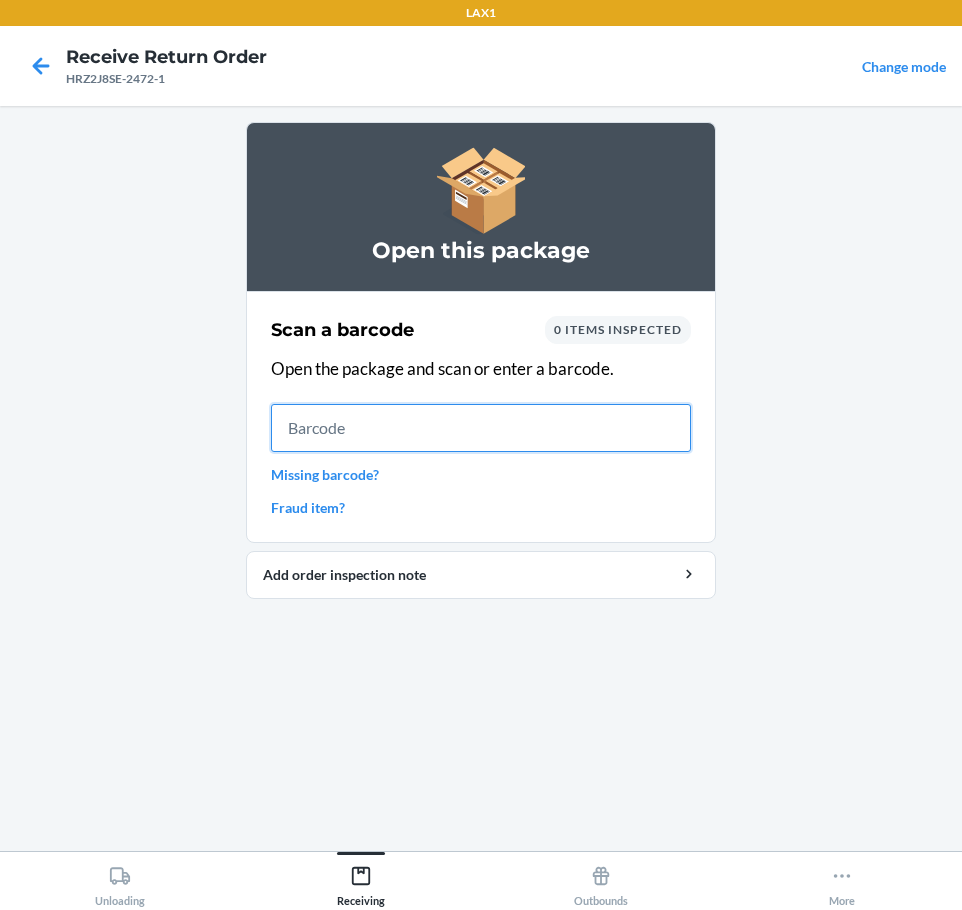 click at bounding box center [481, 428] 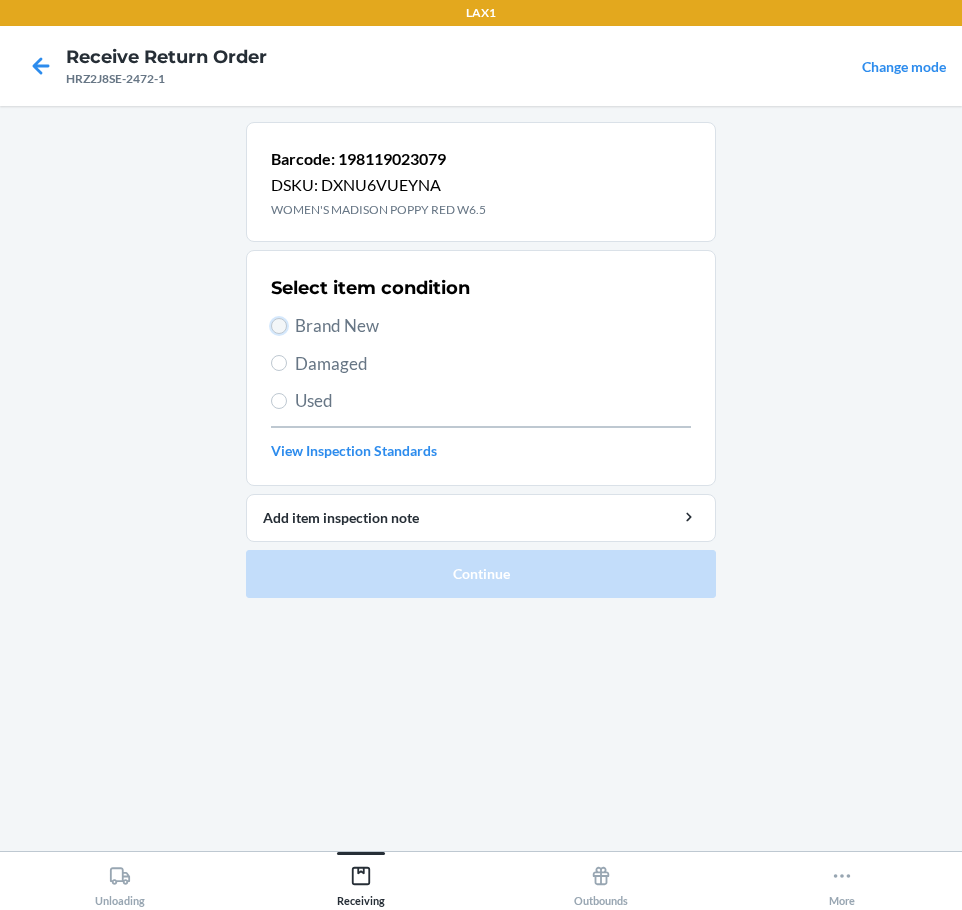 click on "Brand New" at bounding box center (279, 326) 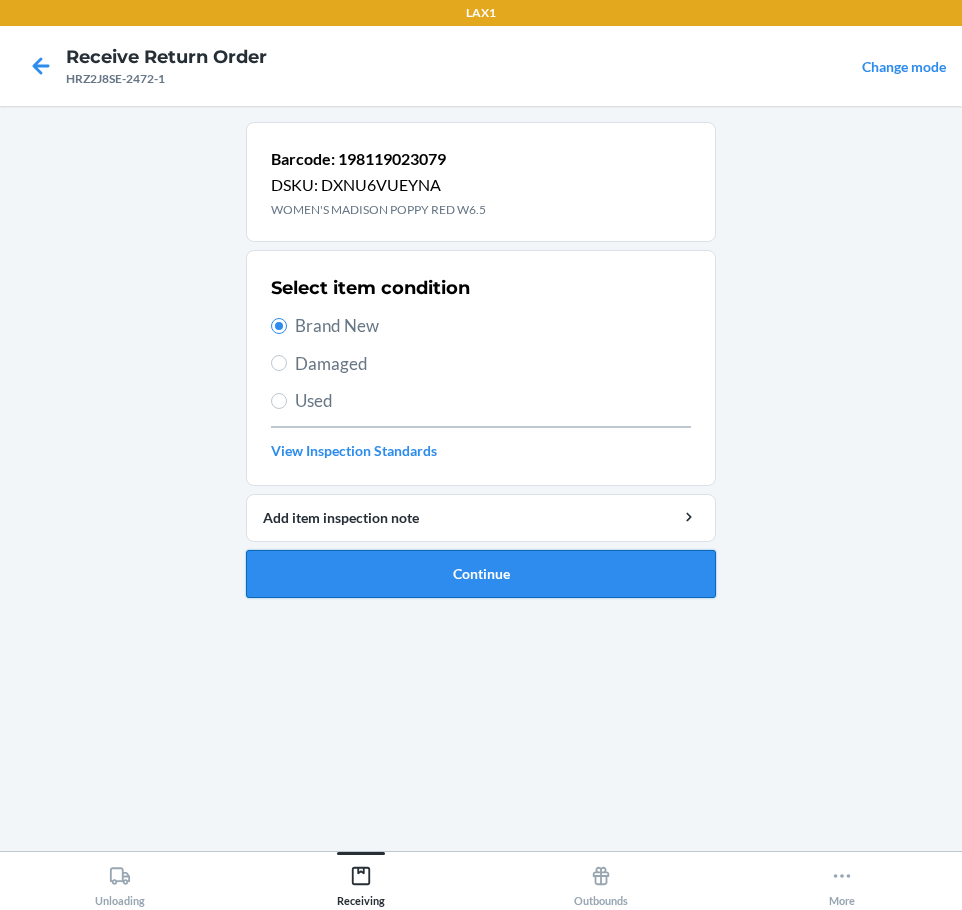 click on "Continue" at bounding box center [481, 574] 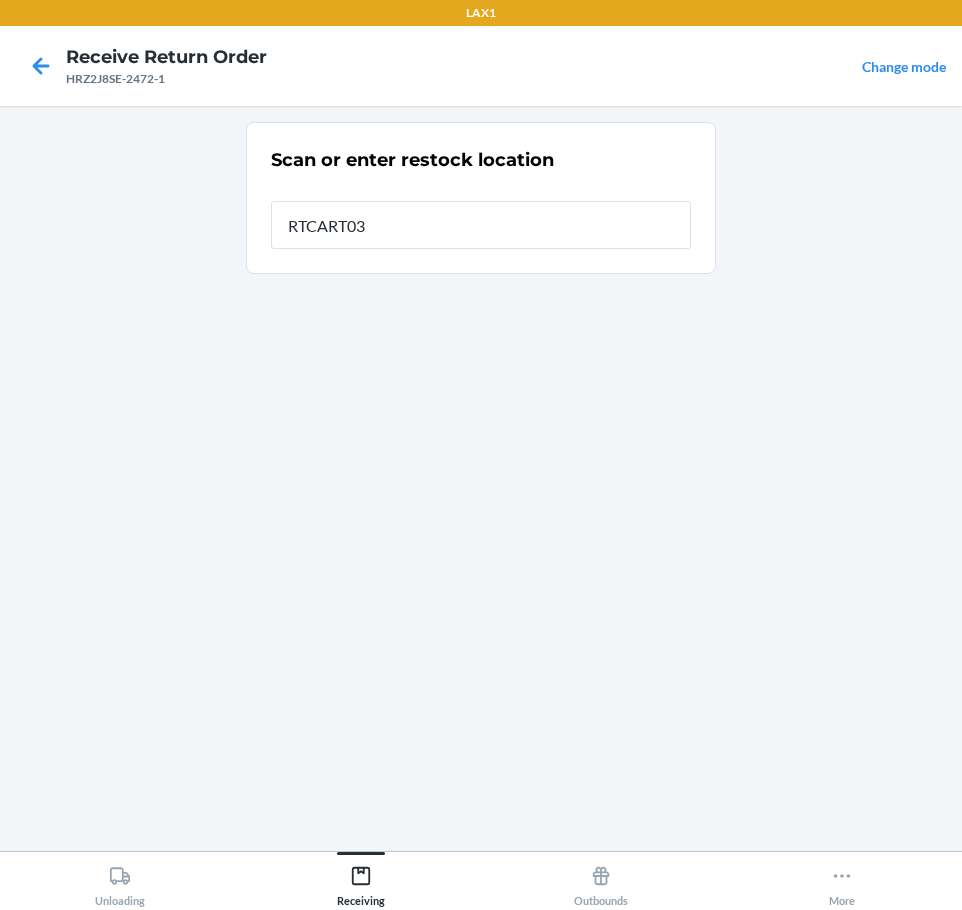 type on "RTCART037" 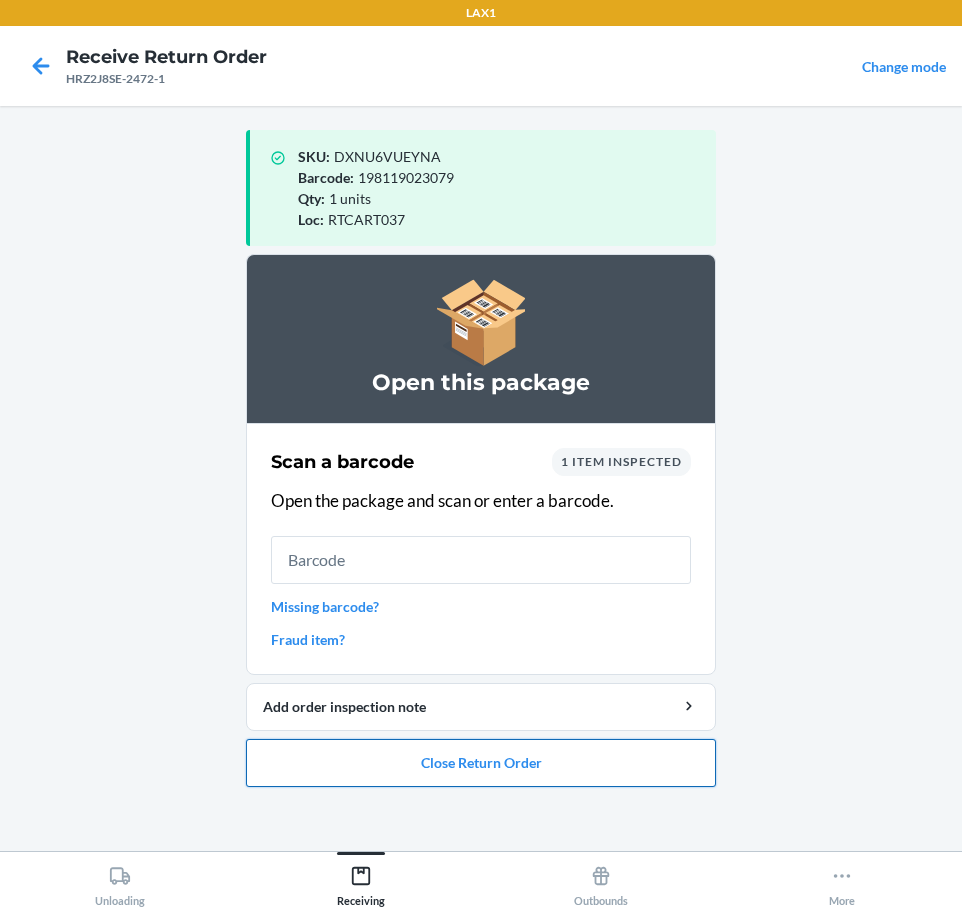 click on "Close Return Order" at bounding box center [481, 763] 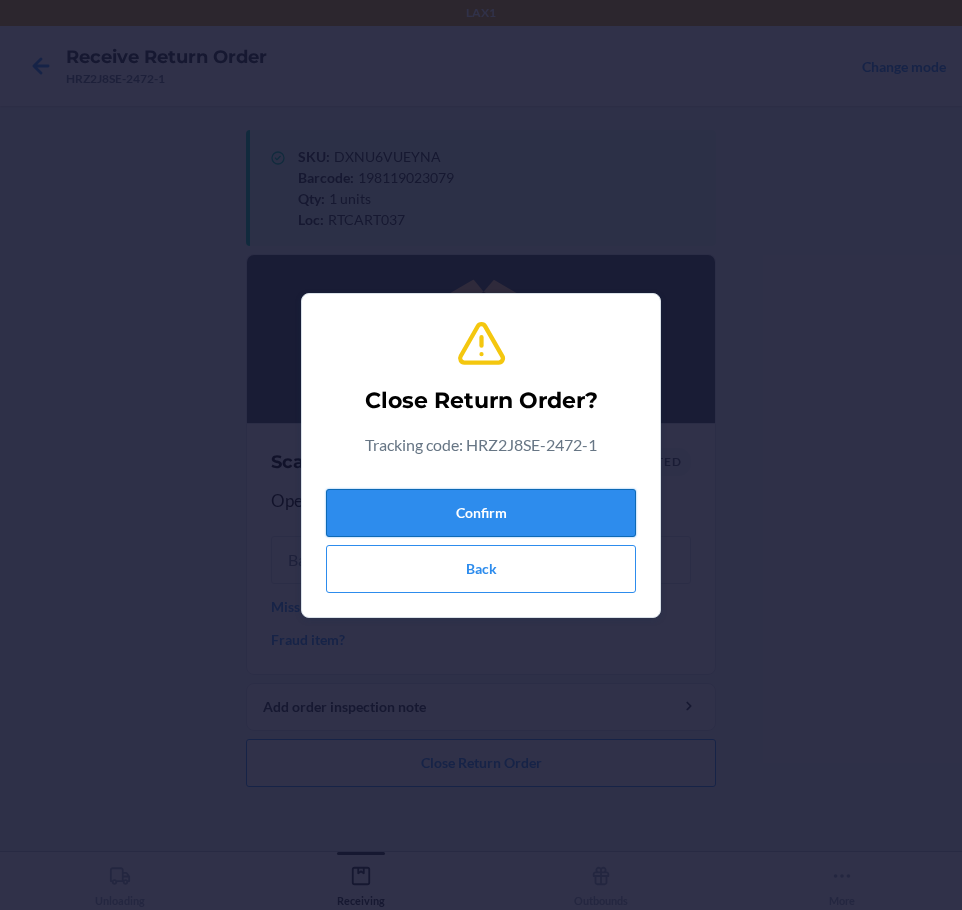 click on "Confirm" at bounding box center (481, 513) 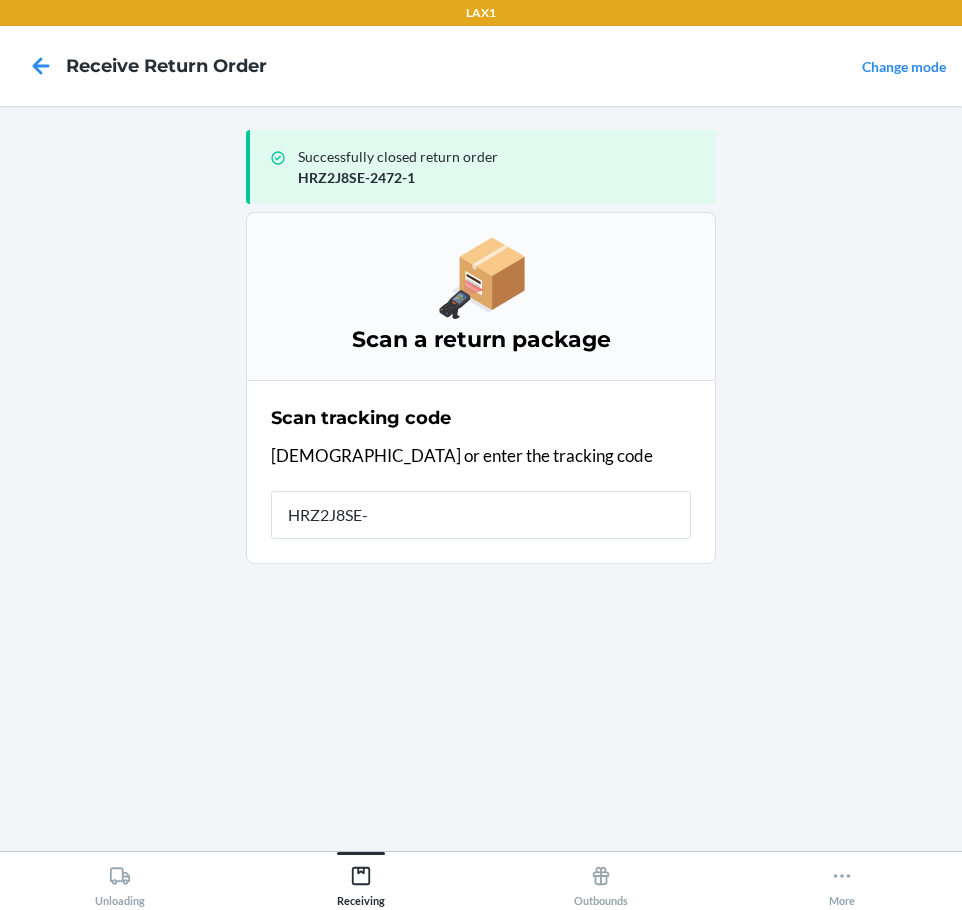 type on "HRZ2J8SE-2" 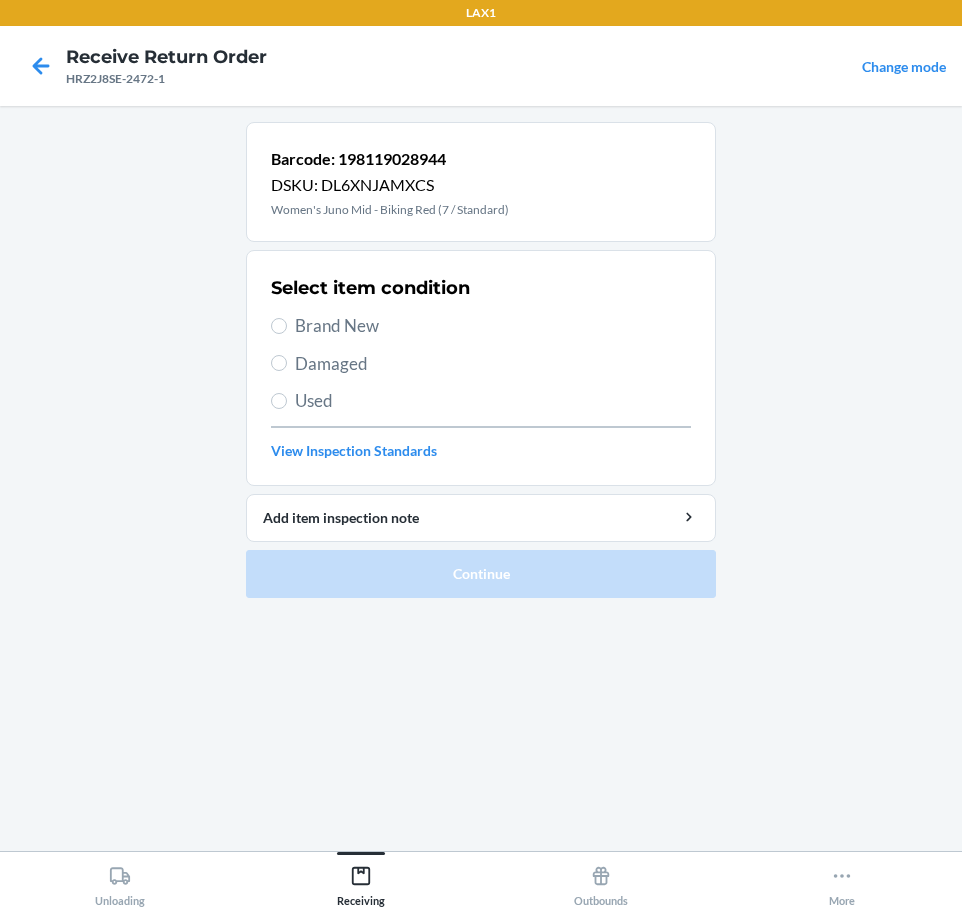 drag, startPoint x: 365, startPoint y: 330, endPoint x: 333, endPoint y: 328, distance: 32.06244 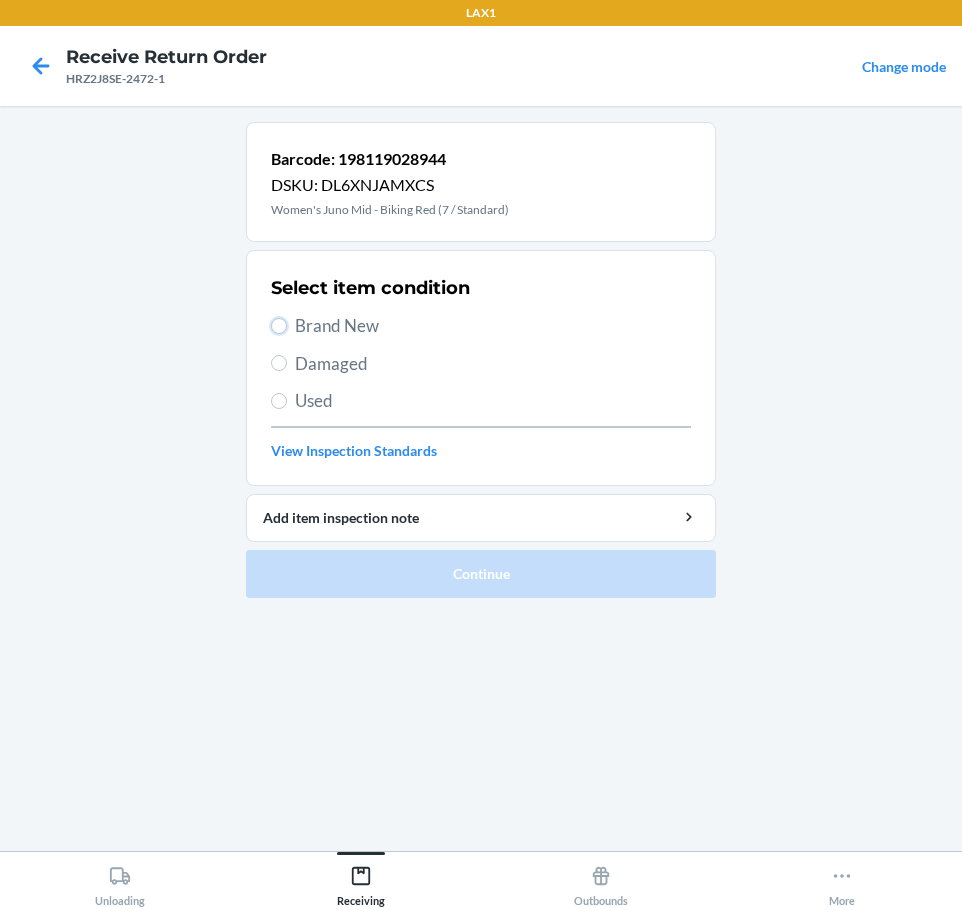 click on "Brand New" at bounding box center (279, 326) 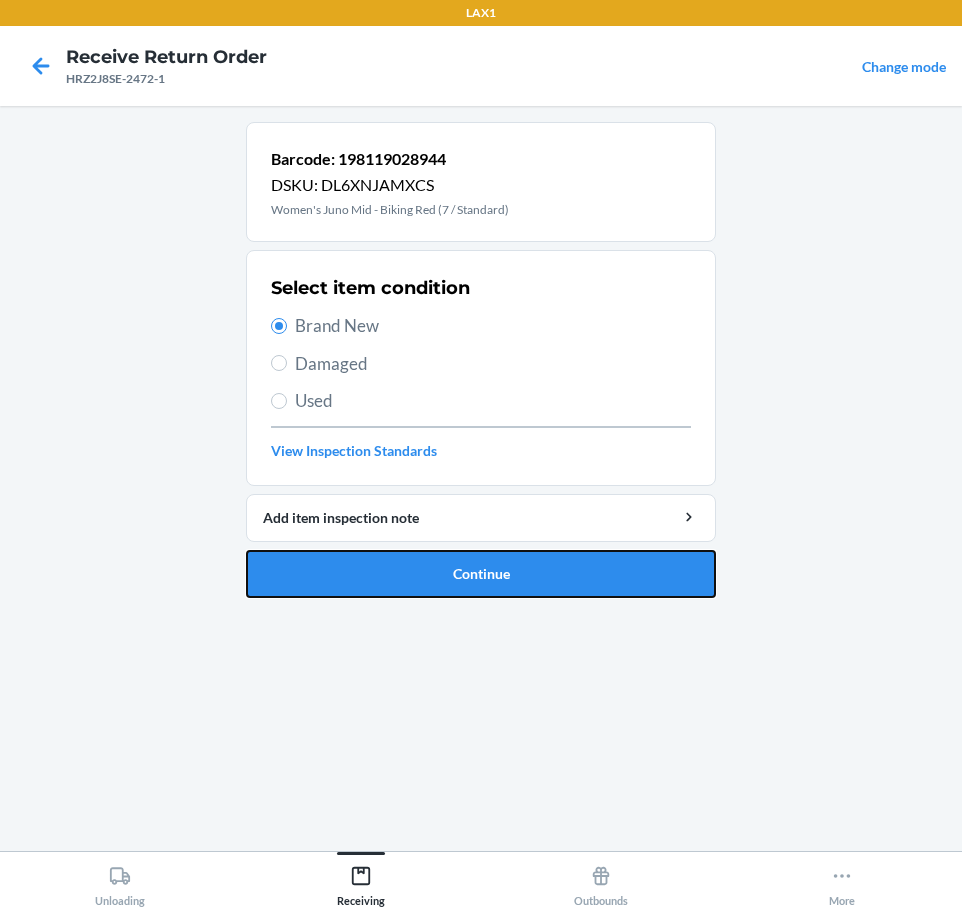 drag, startPoint x: 315, startPoint y: 594, endPoint x: 296, endPoint y: 580, distance: 23.600847 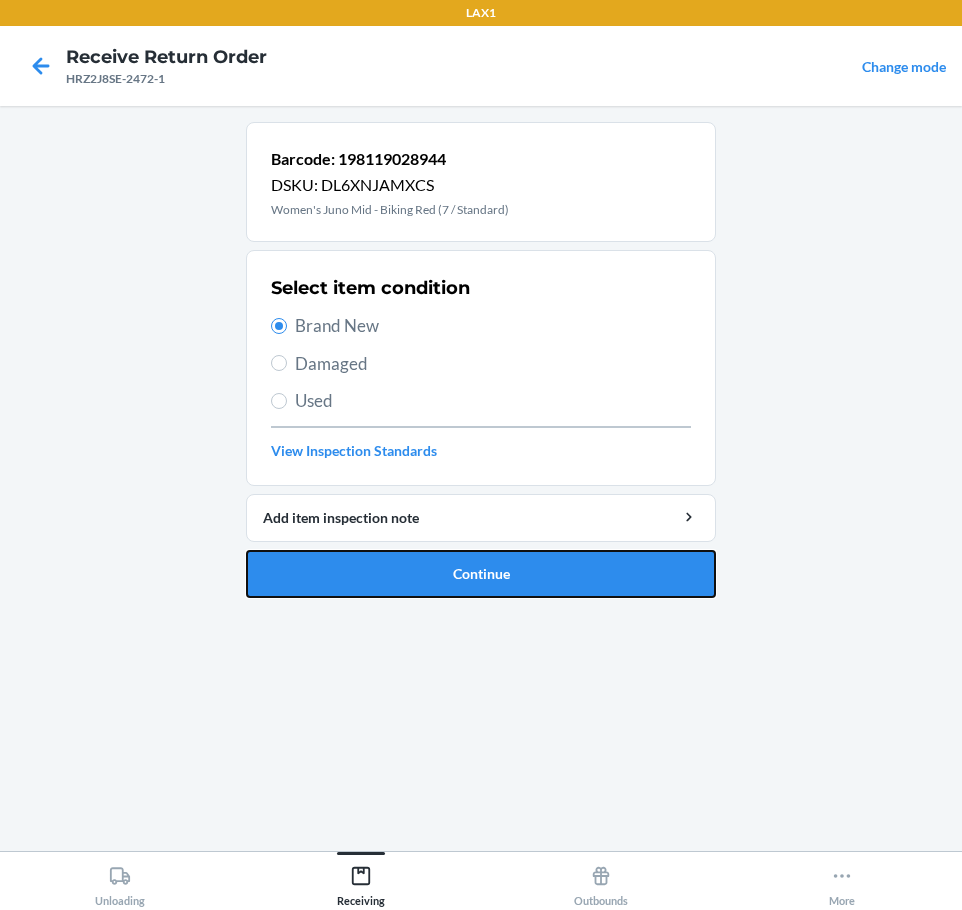 click on "Continue" at bounding box center [481, 574] 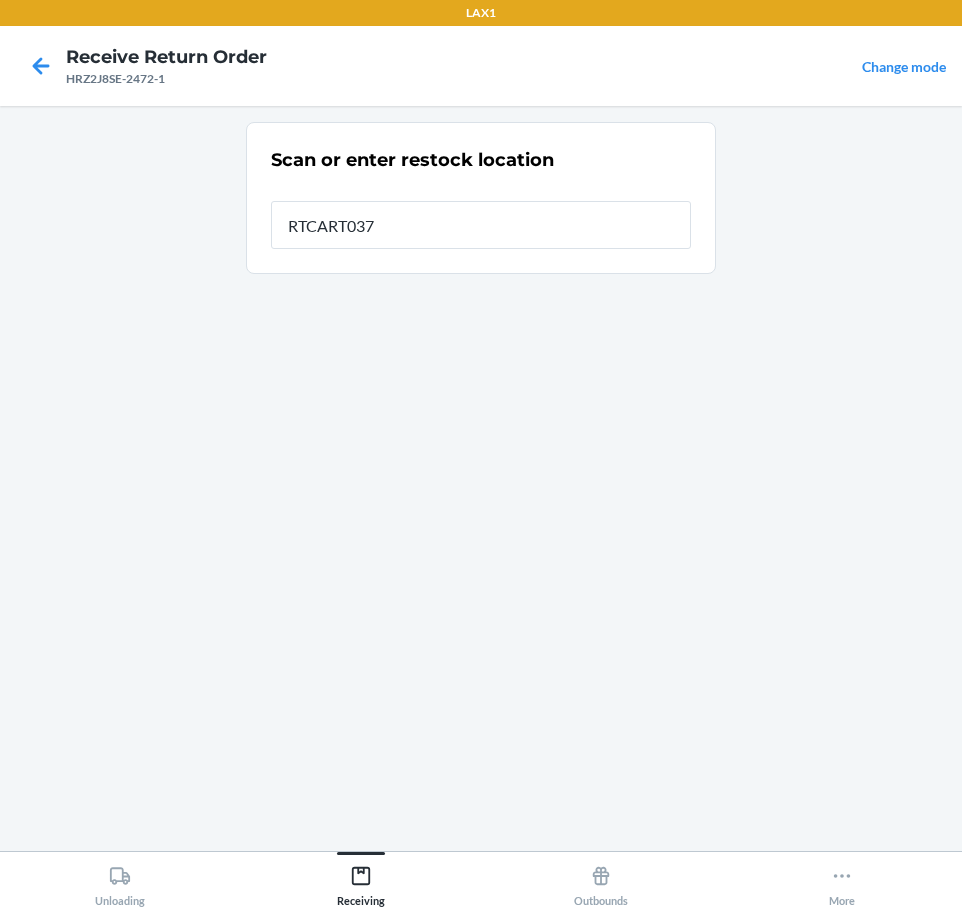 type on "RTCART037" 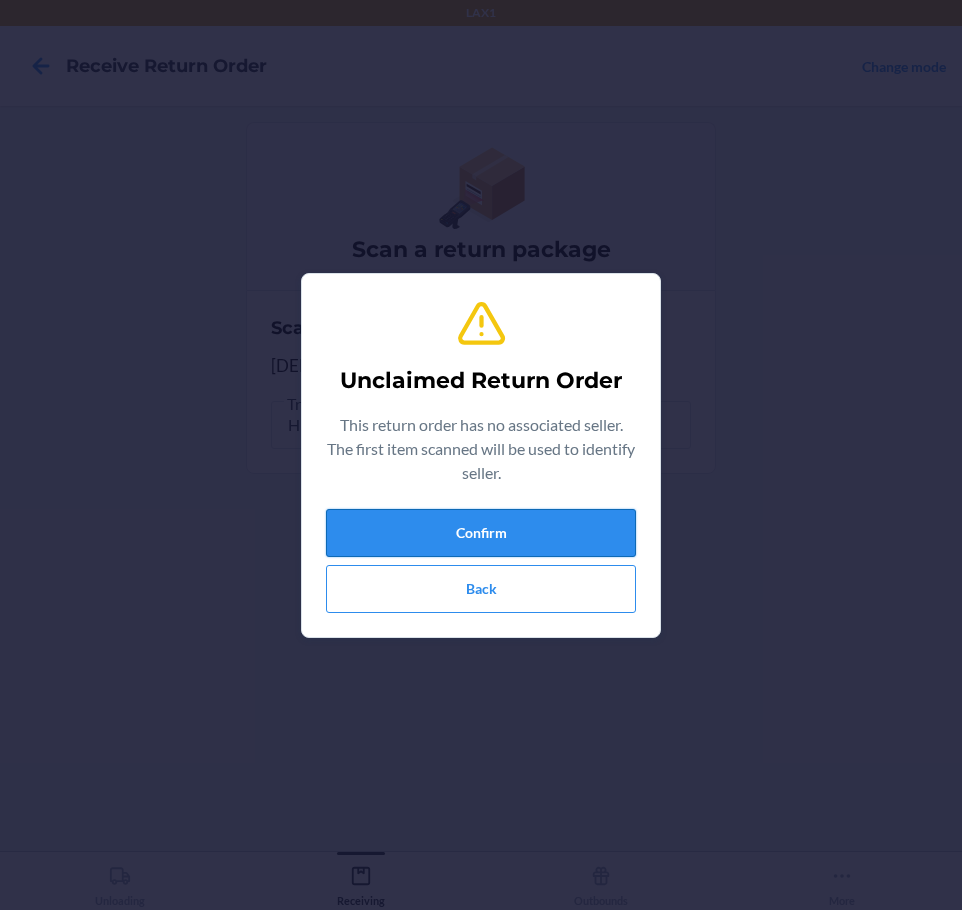click on "Confirm" at bounding box center (481, 533) 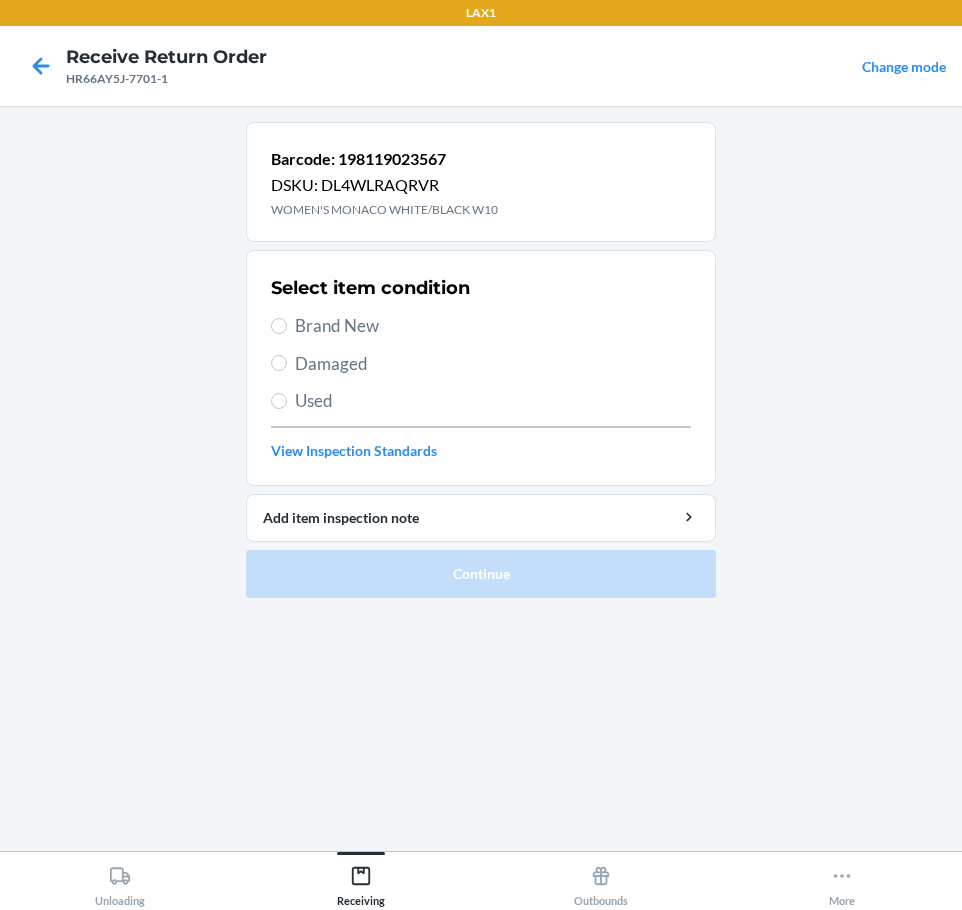 click on "Brand New" at bounding box center (493, 326) 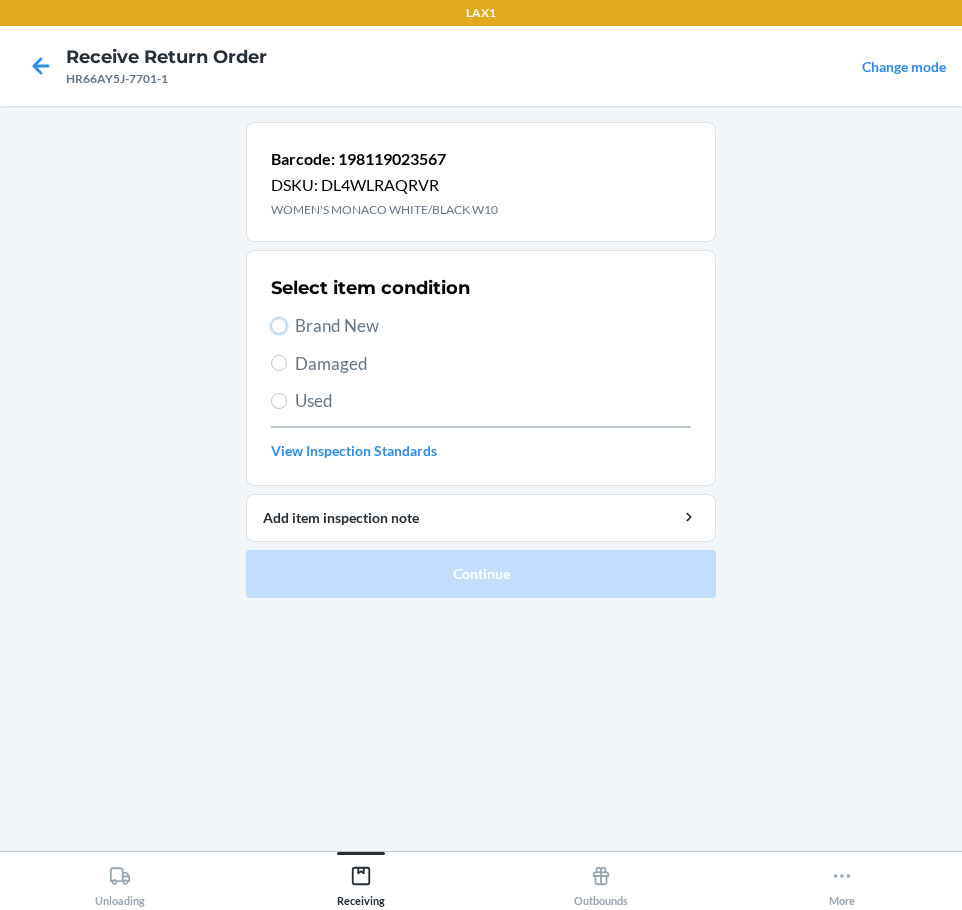 click on "Brand New" at bounding box center (279, 326) 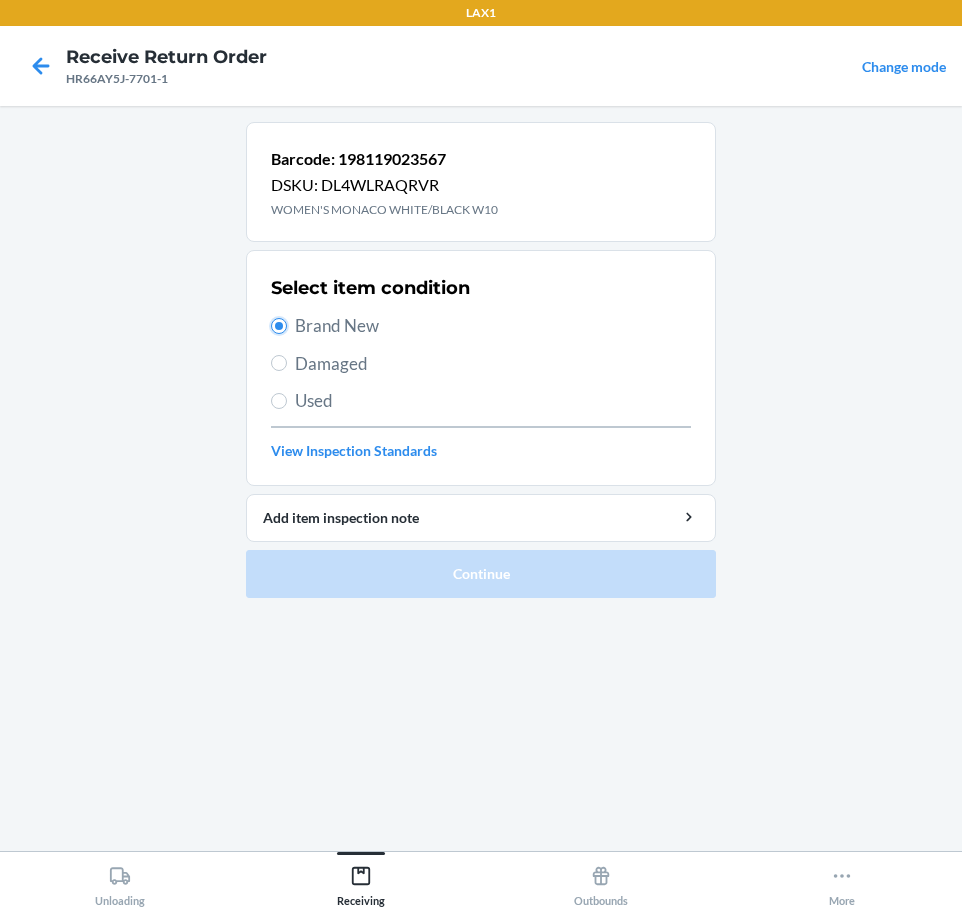 radio on "true" 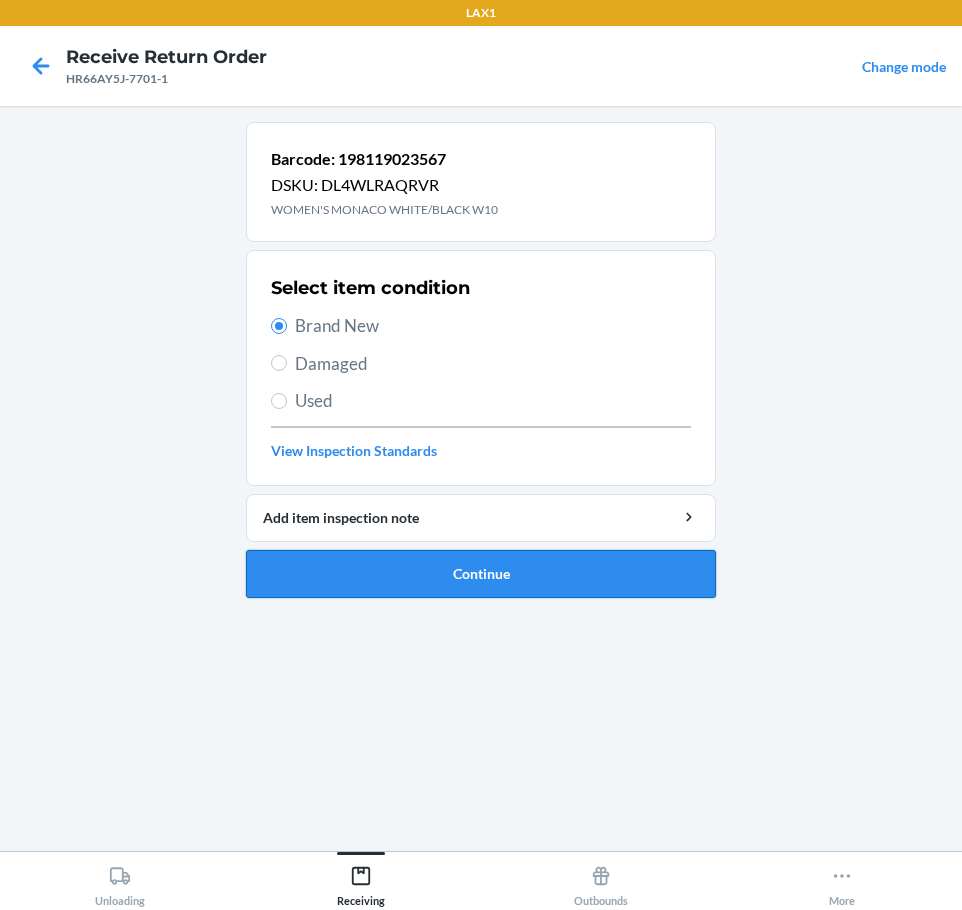 click on "Continue" at bounding box center [481, 574] 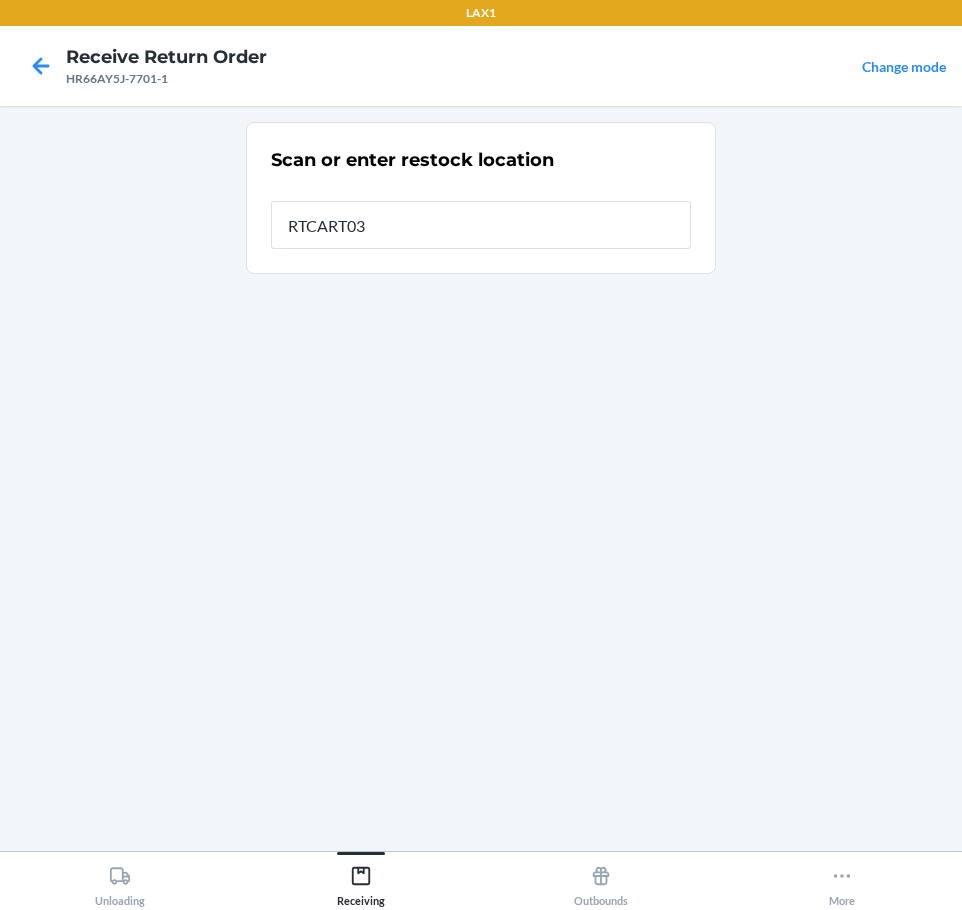 type on "RTCART037" 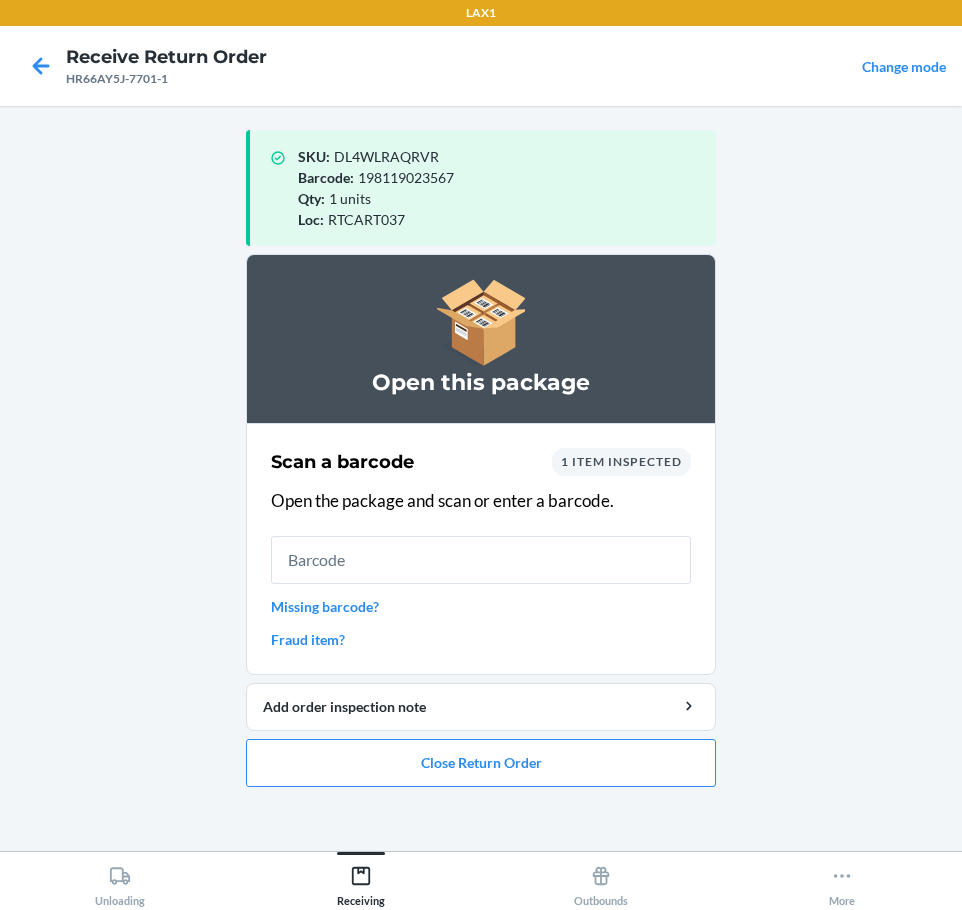 click on "Open this package Scan a barcode 1 item inspected Open the package and scan or enter a barcode. Missing barcode? Fraud item? Add order inspection note Close Return Order" at bounding box center [481, 520] 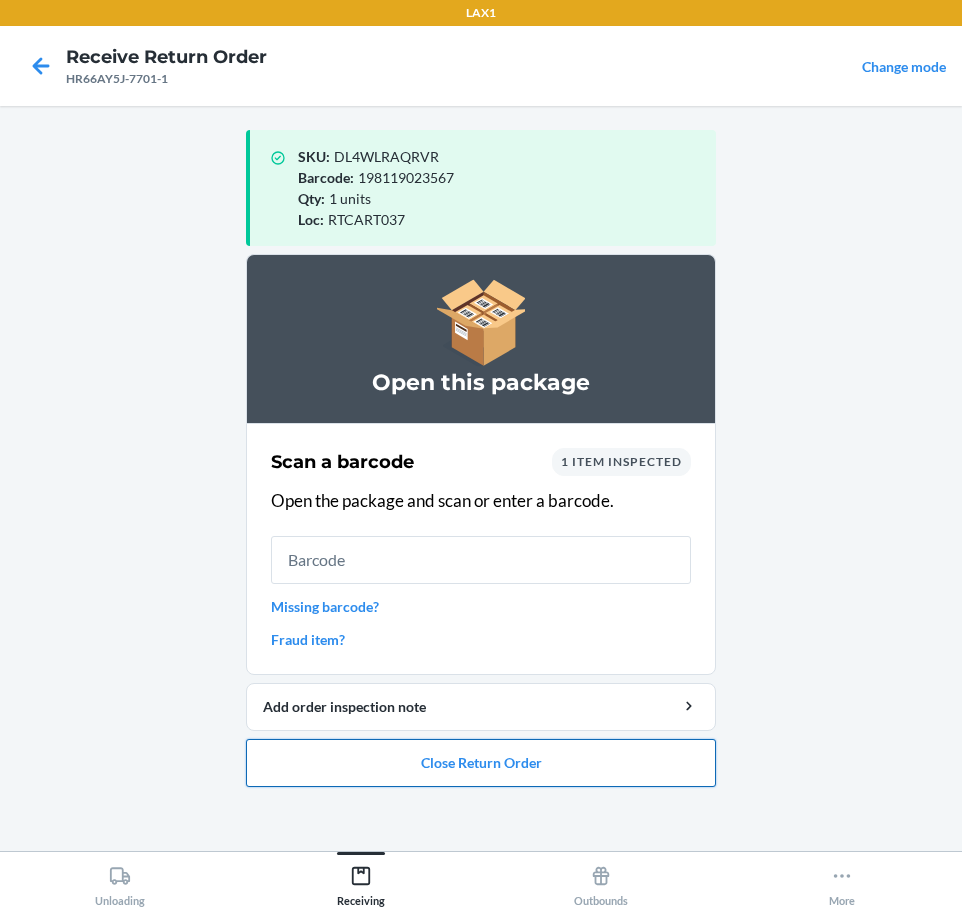 click on "Close Return Order" at bounding box center (481, 763) 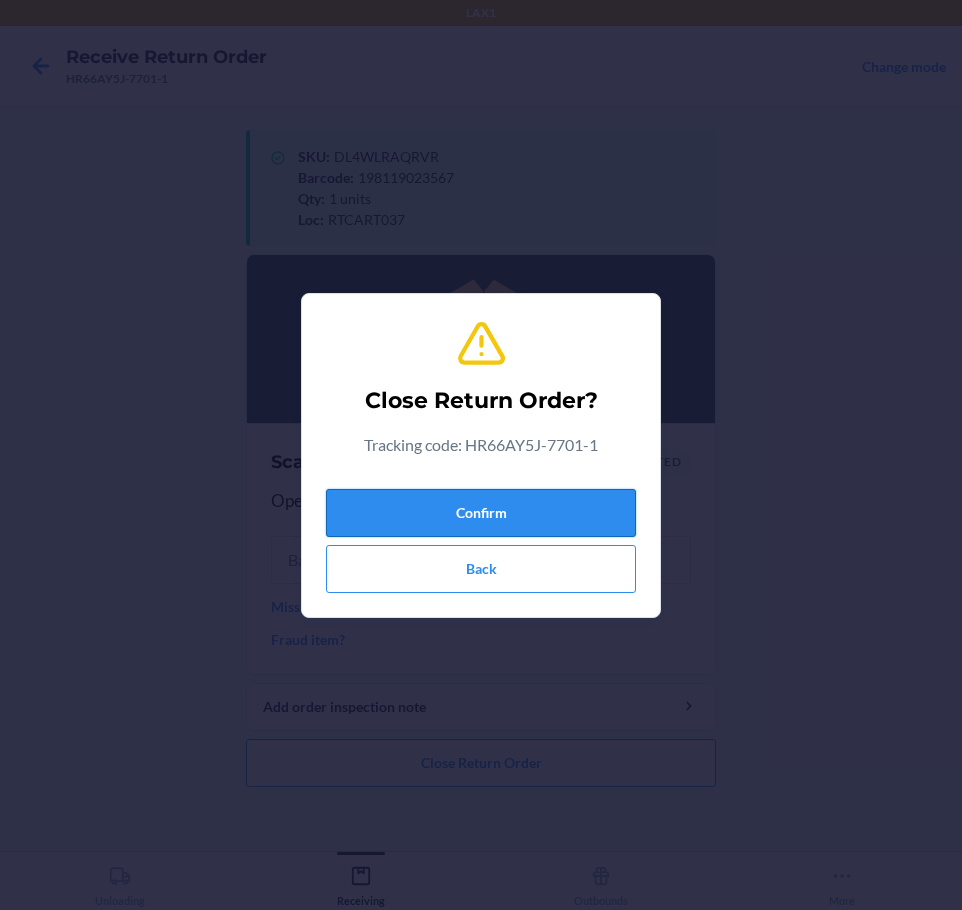 click on "Confirm" at bounding box center [481, 513] 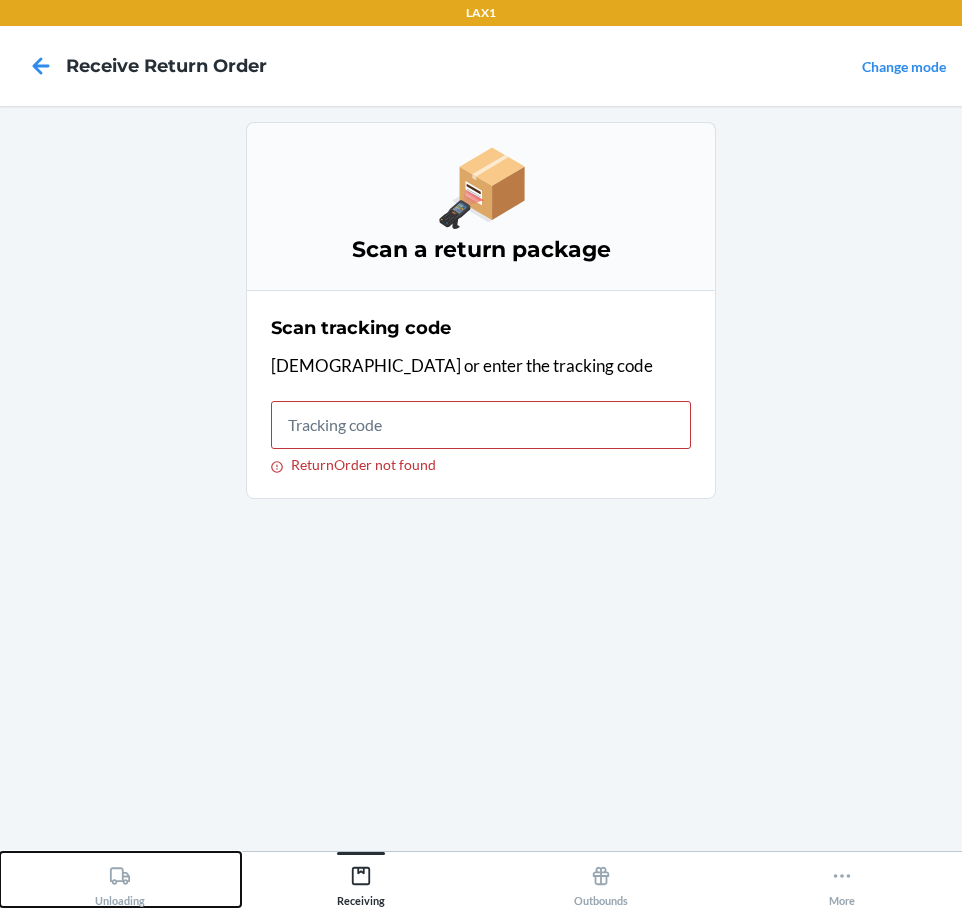 click on "Unloading" at bounding box center [120, 879] 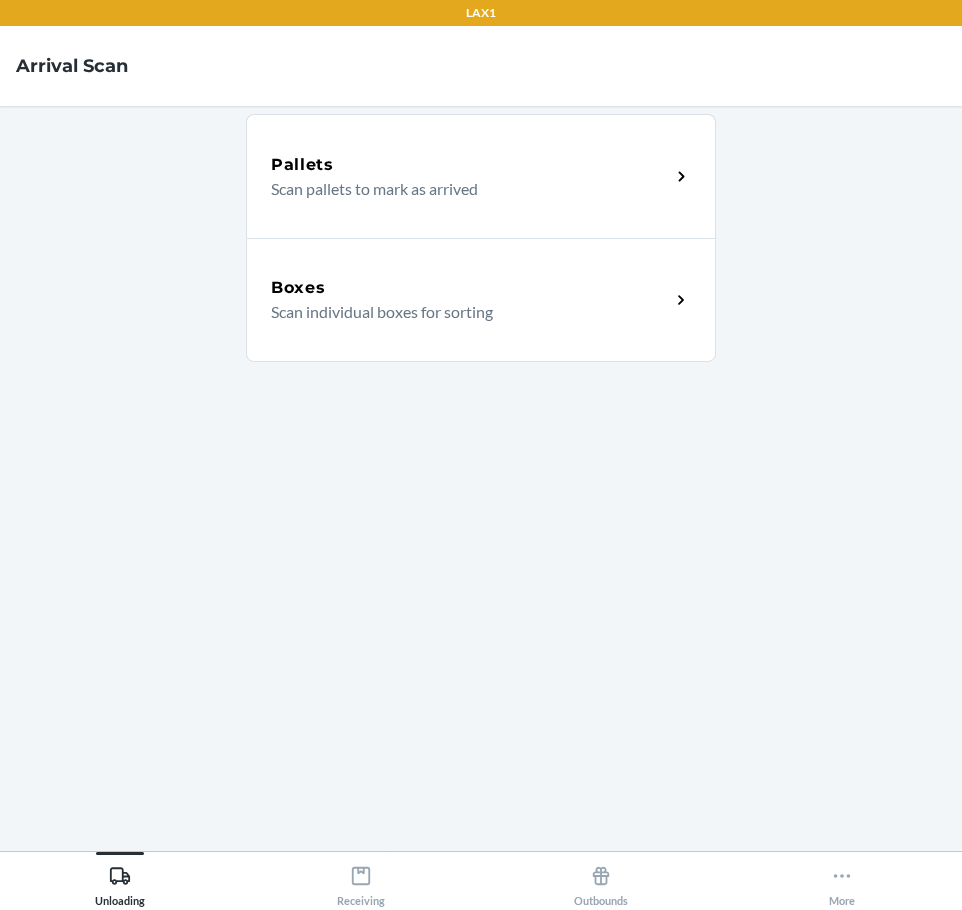 click on "Pallets Scan pallets to mark as arrived Boxes Scan individual boxes for sorting" at bounding box center [481, 478] 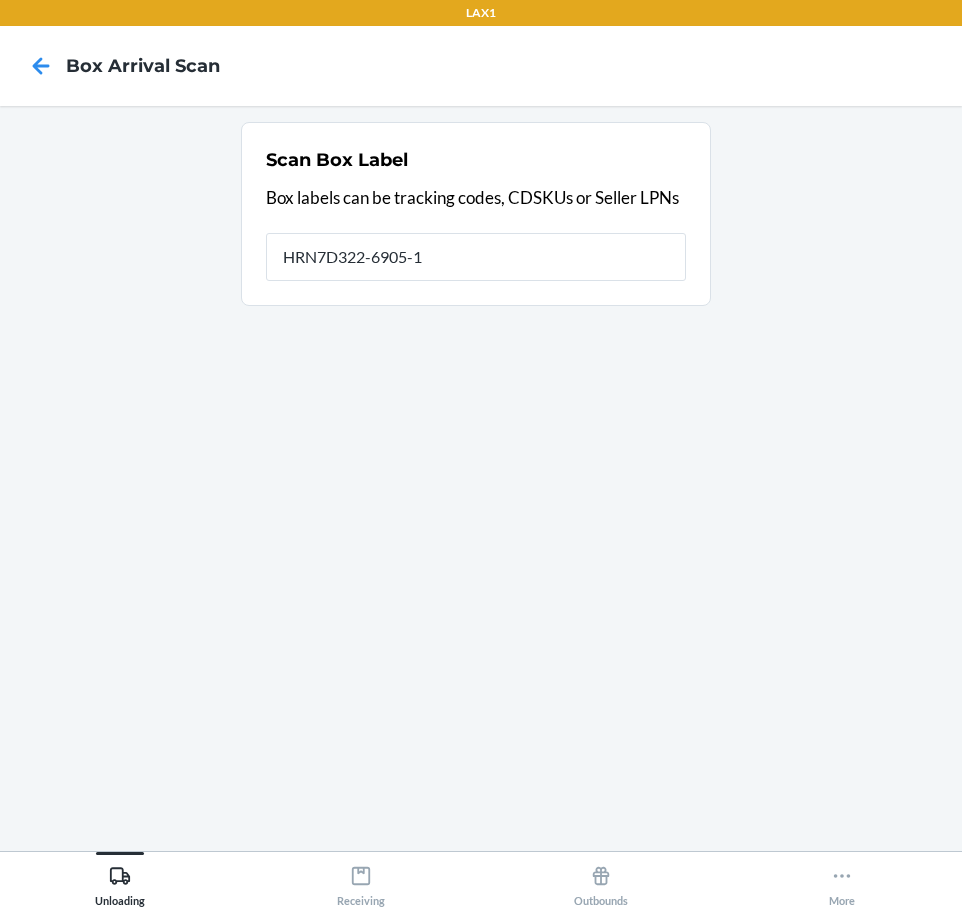 type on "HRN7D322-6905-1" 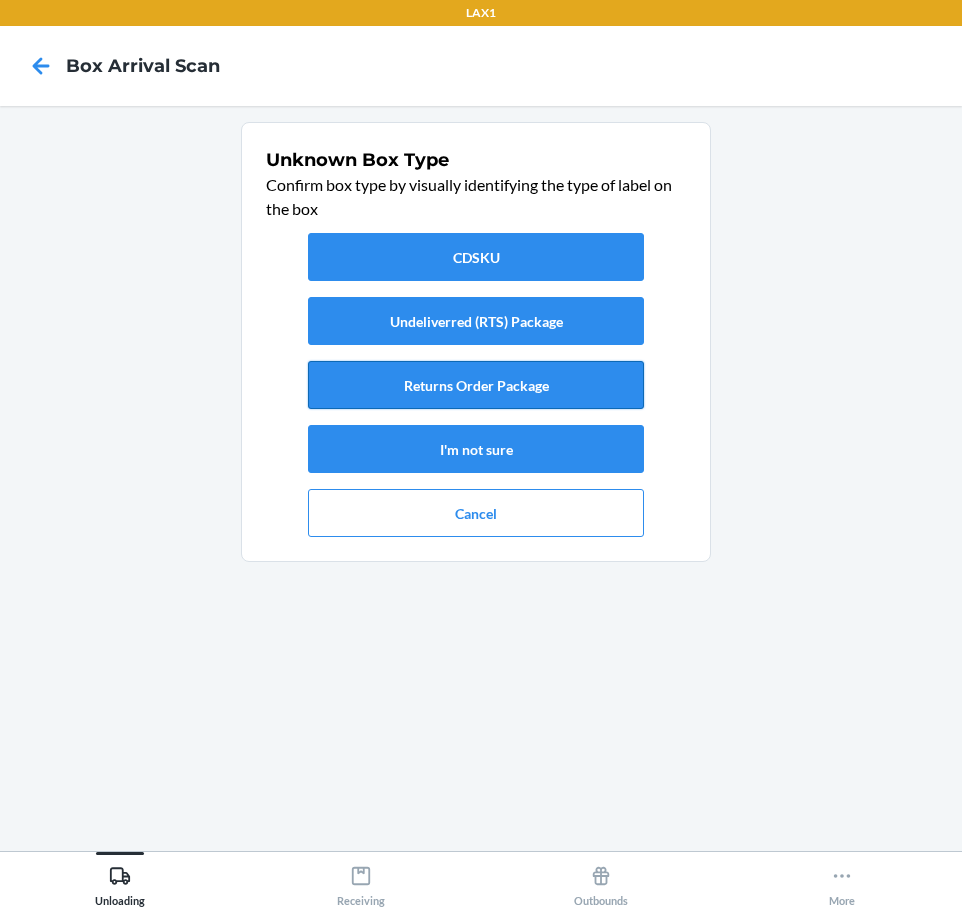 click on "Returns Order Package" at bounding box center (476, 385) 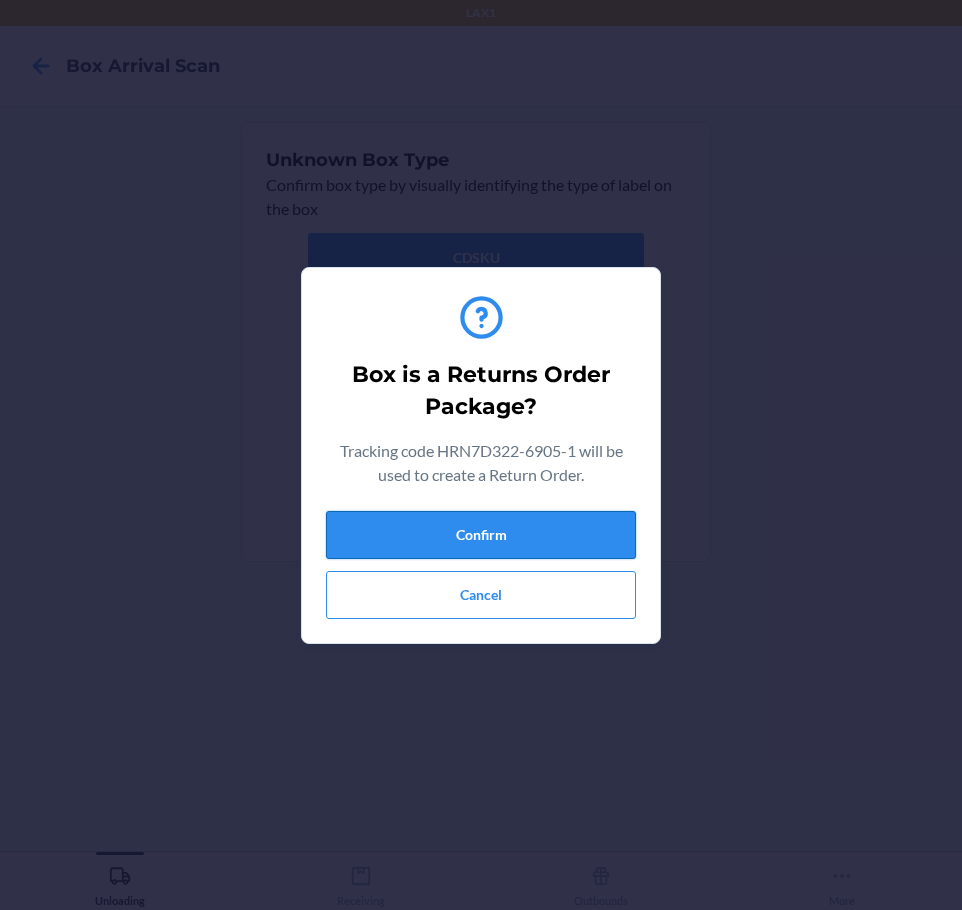 click on "Confirm" at bounding box center [481, 535] 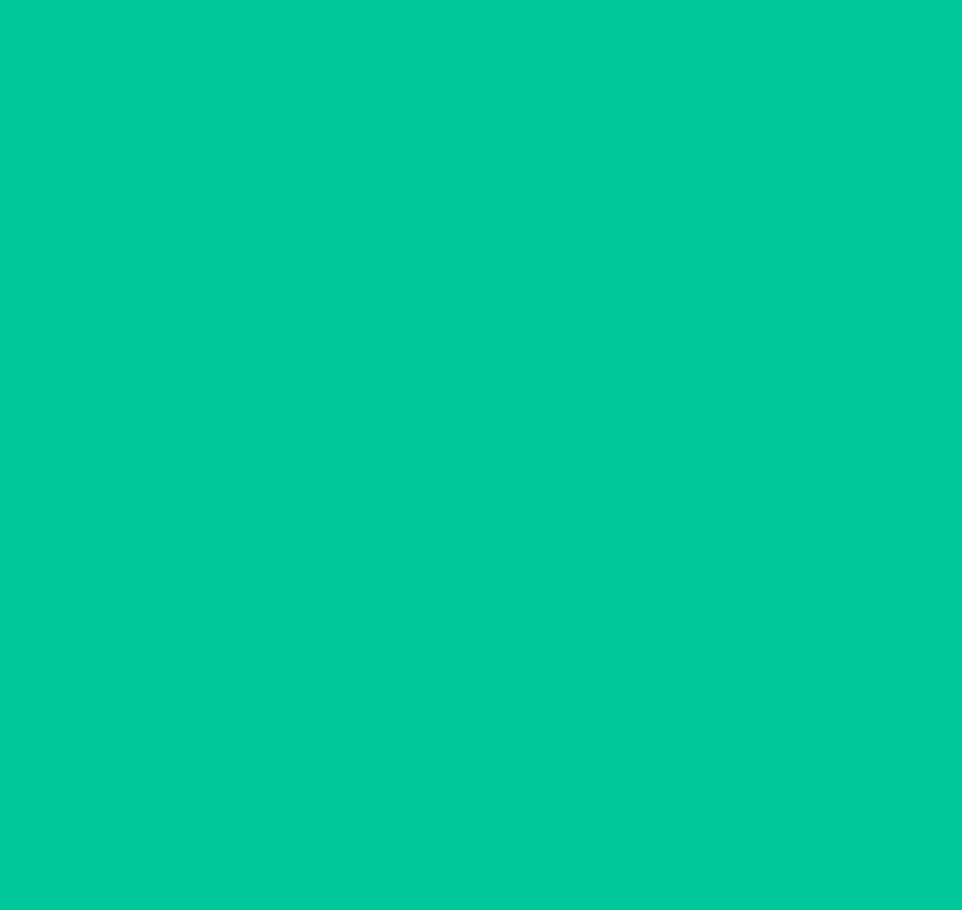 click on "Receiving" at bounding box center [361, 879] 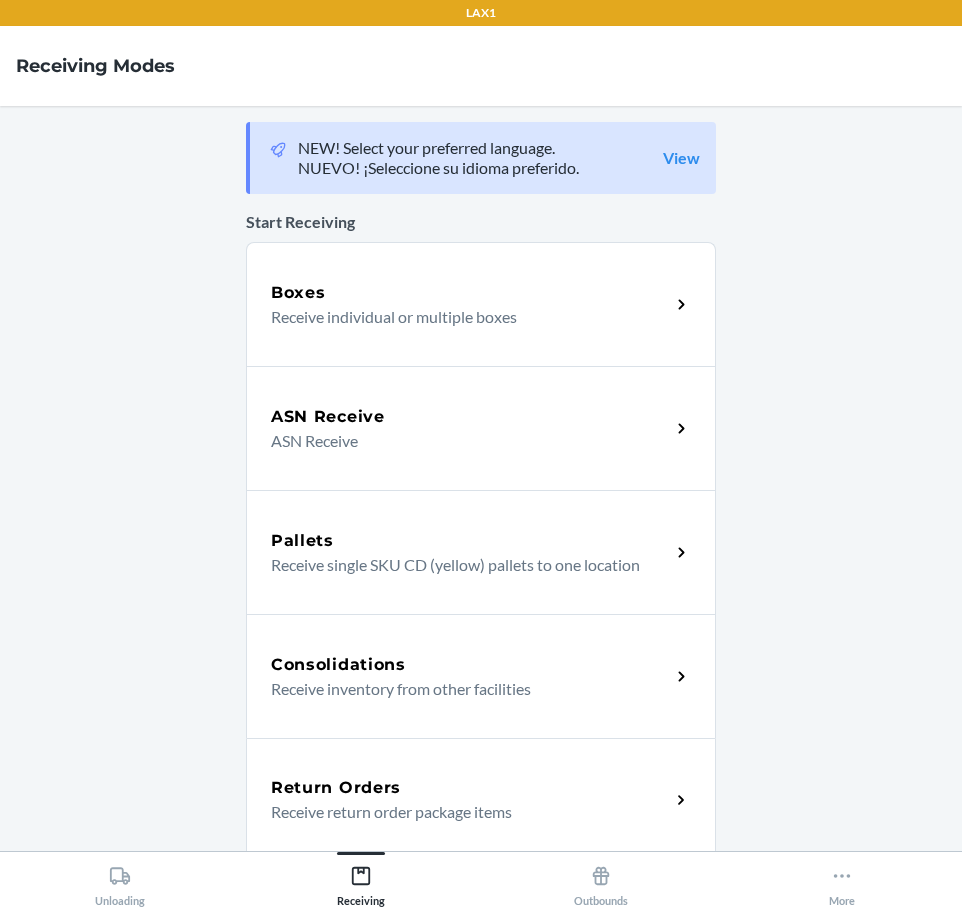 click on "Return Orders Receive return order package items" at bounding box center (481, 800) 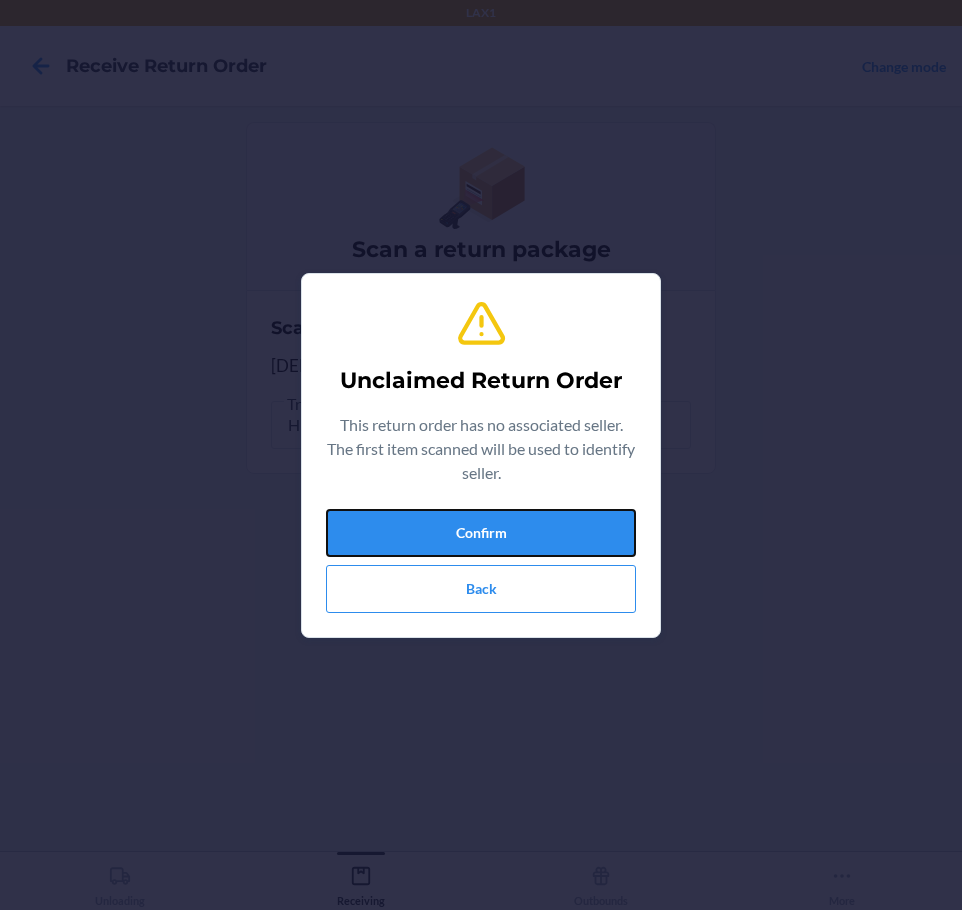 click on "Confirm" at bounding box center [481, 533] 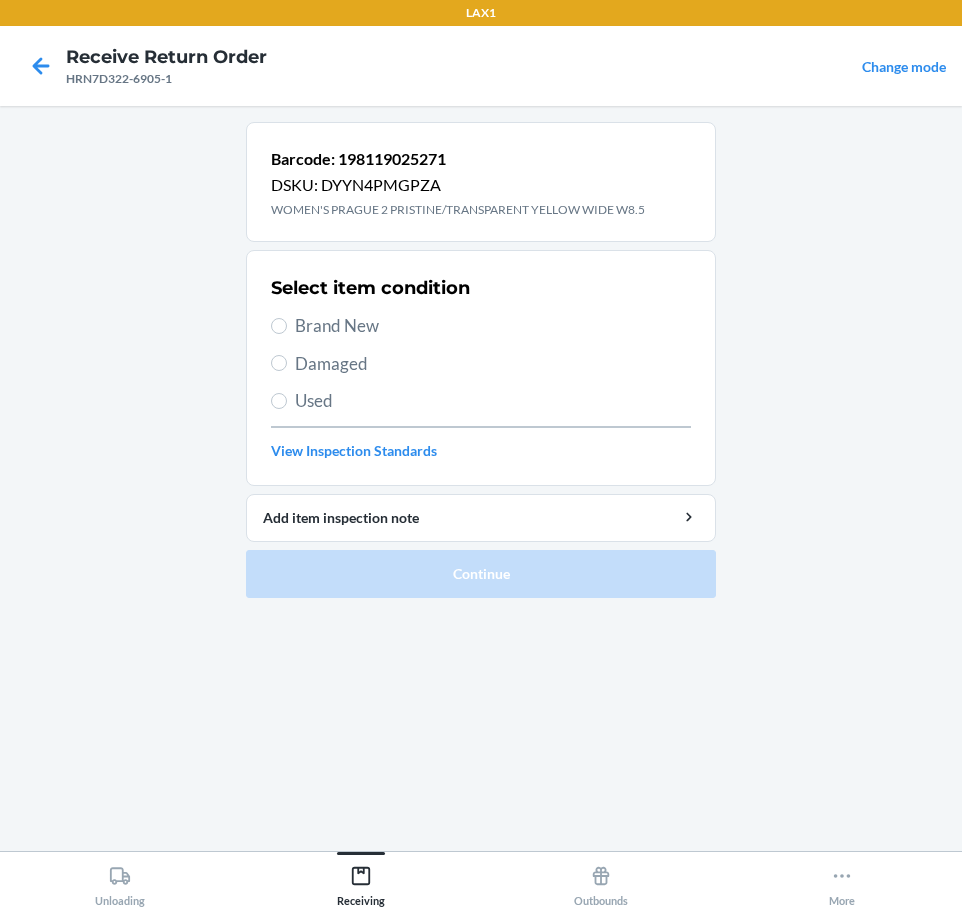 click on "Brand New" at bounding box center [481, 326] 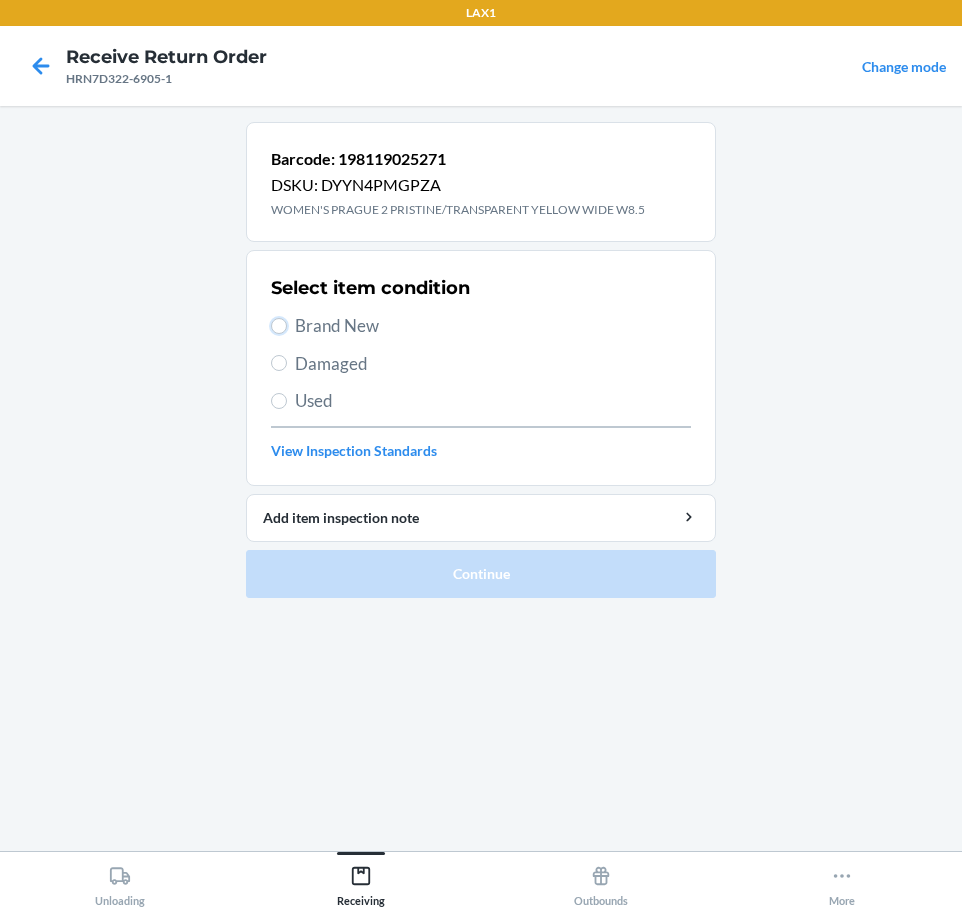 click on "Brand New" at bounding box center (279, 326) 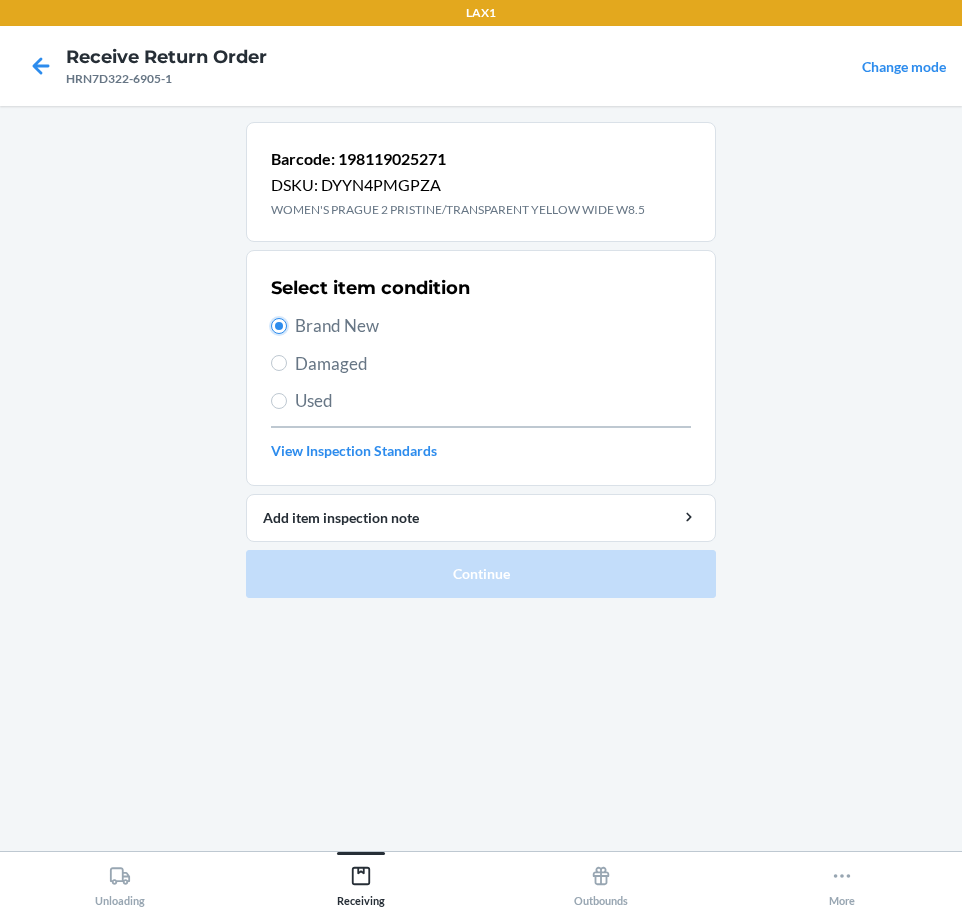 radio on "true" 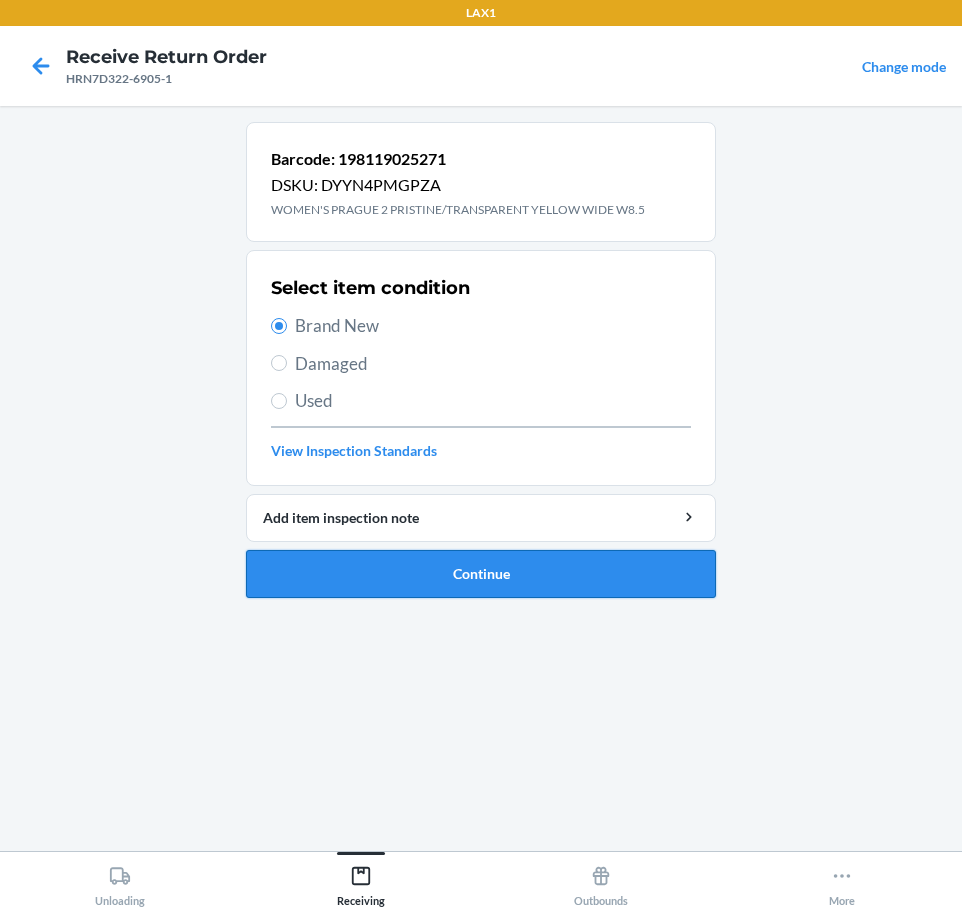 click on "Continue" at bounding box center [481, 574] 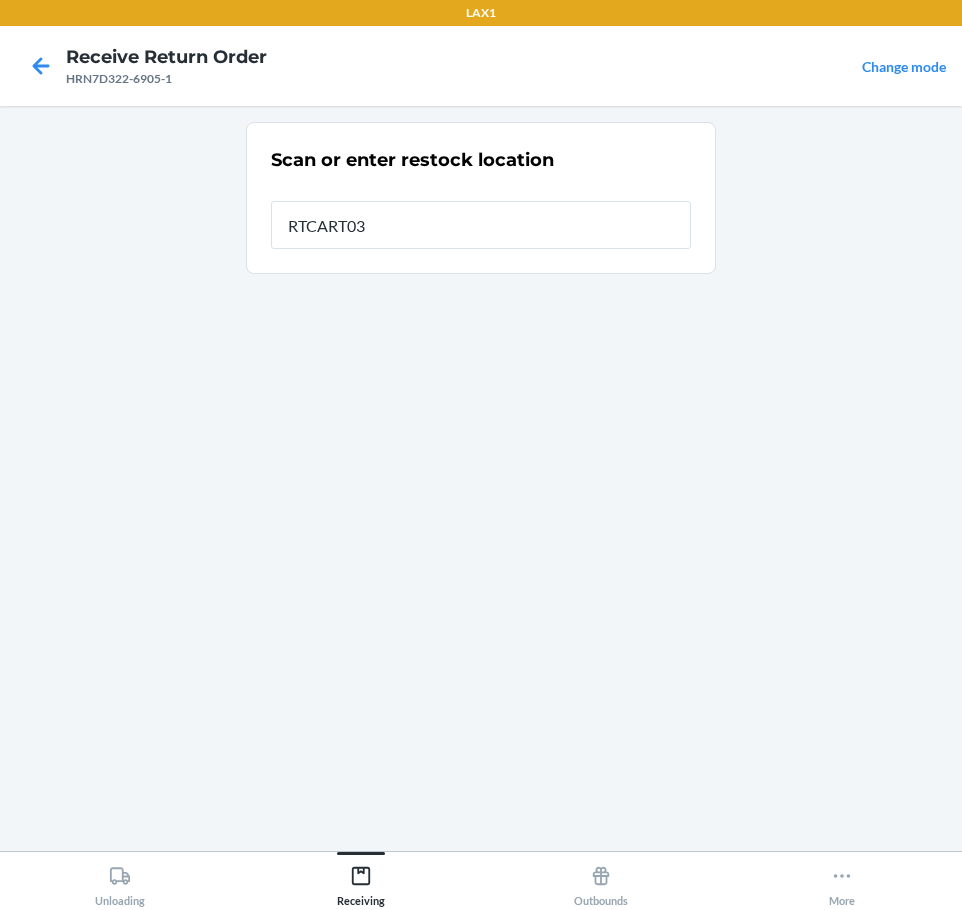 type on "RTCART037" 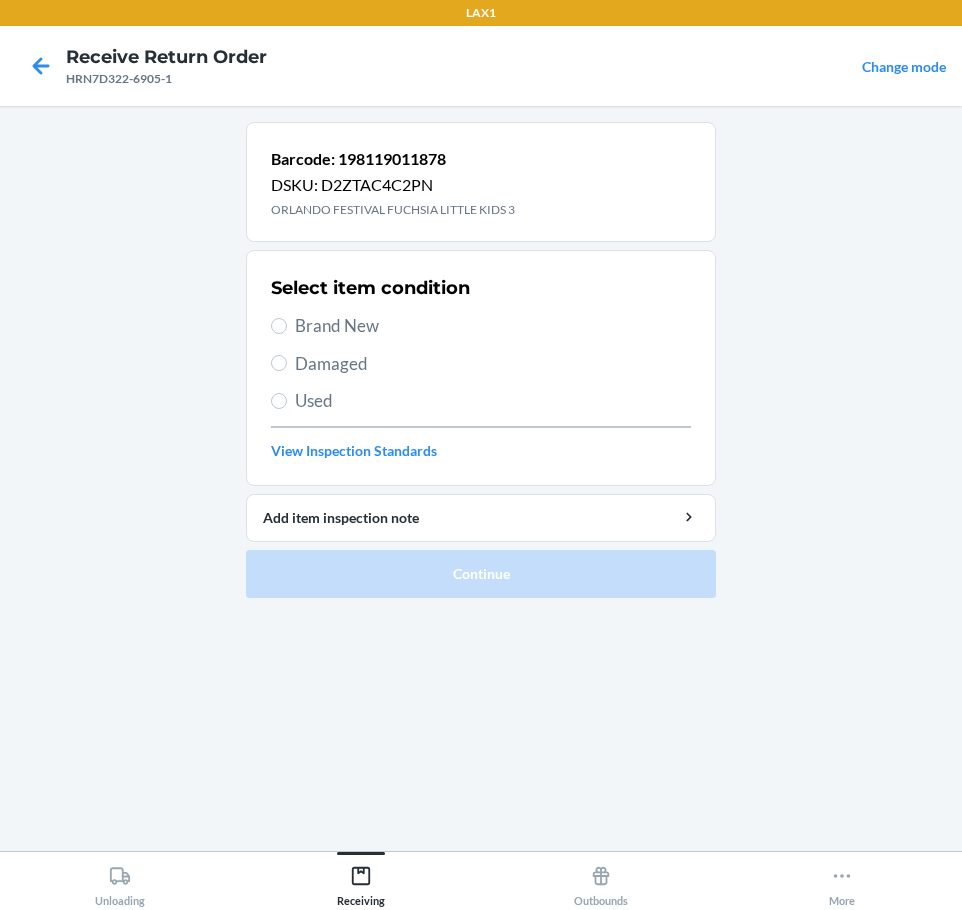 click on "Brand New" at bounding box center [493, 326] 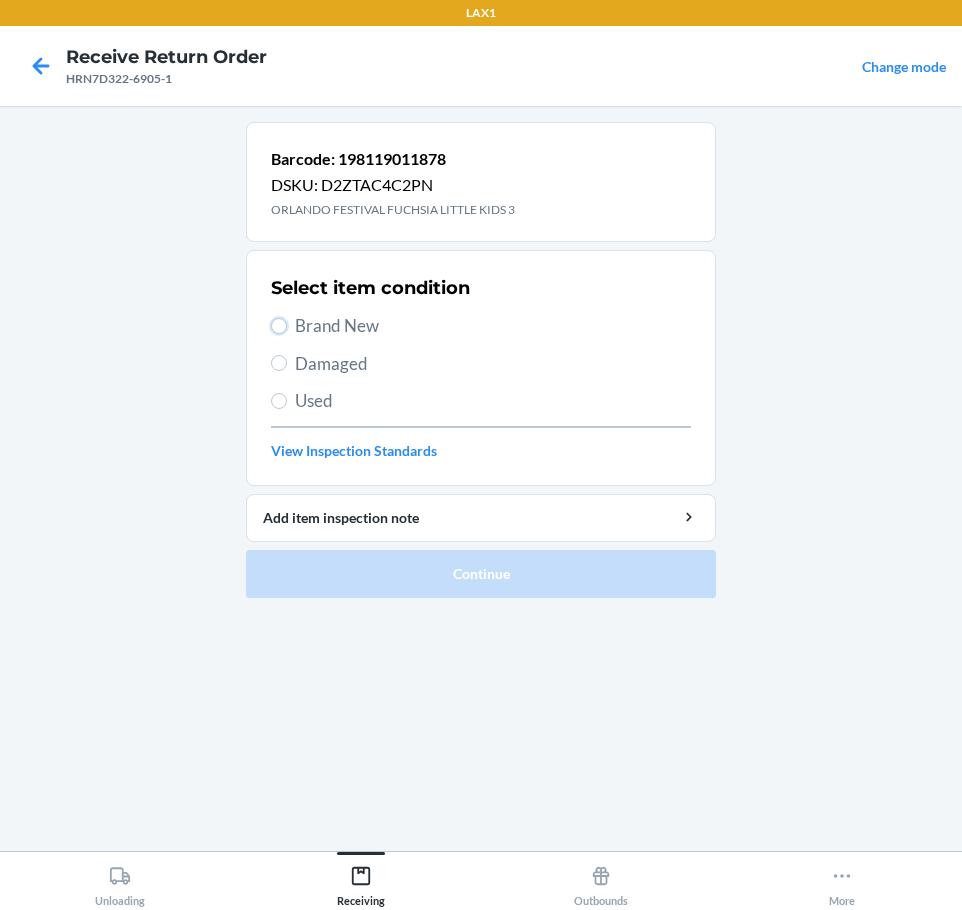 click on "Brand New" at bounding box center [279, 326] 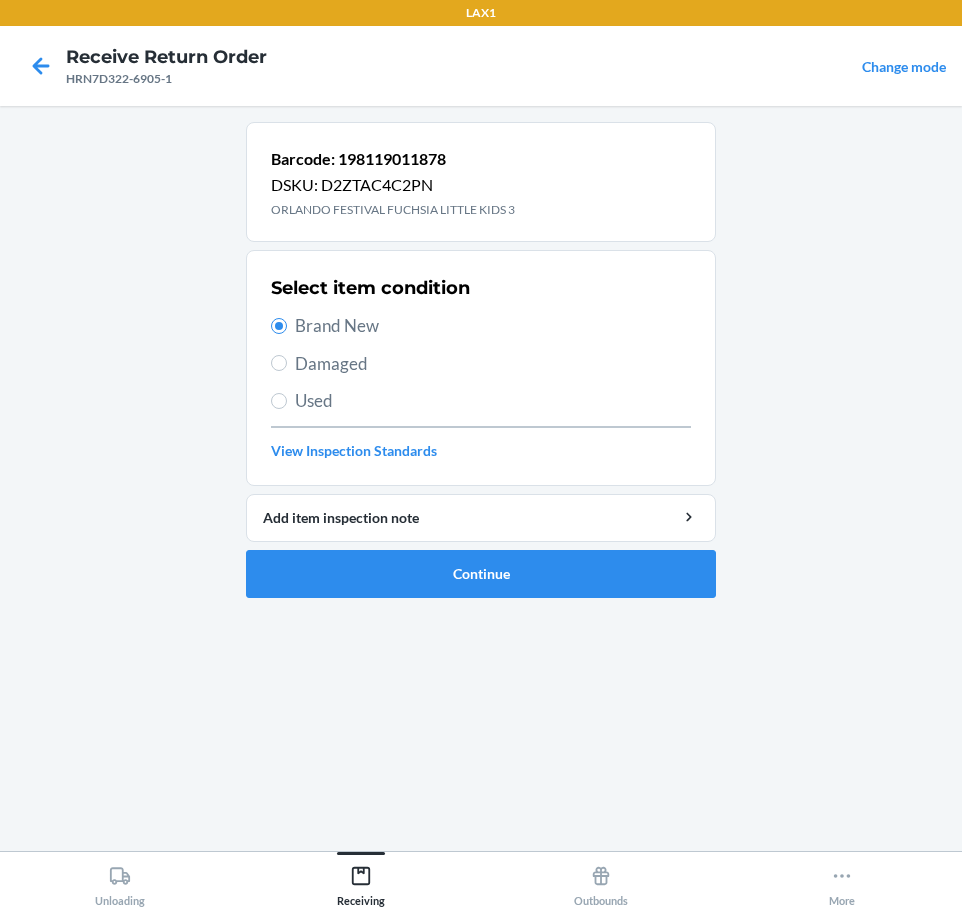 click on "Barcode: 198119011878 DSKU: D2ZTAC4C2PN ORLANDO FESTIVAL FUCHSIA LITTLE KIDS 3 Select item condition Brand New Damaged Used View Inspection Standards Add item inspection note Continue" at bounding box center [481, 360] 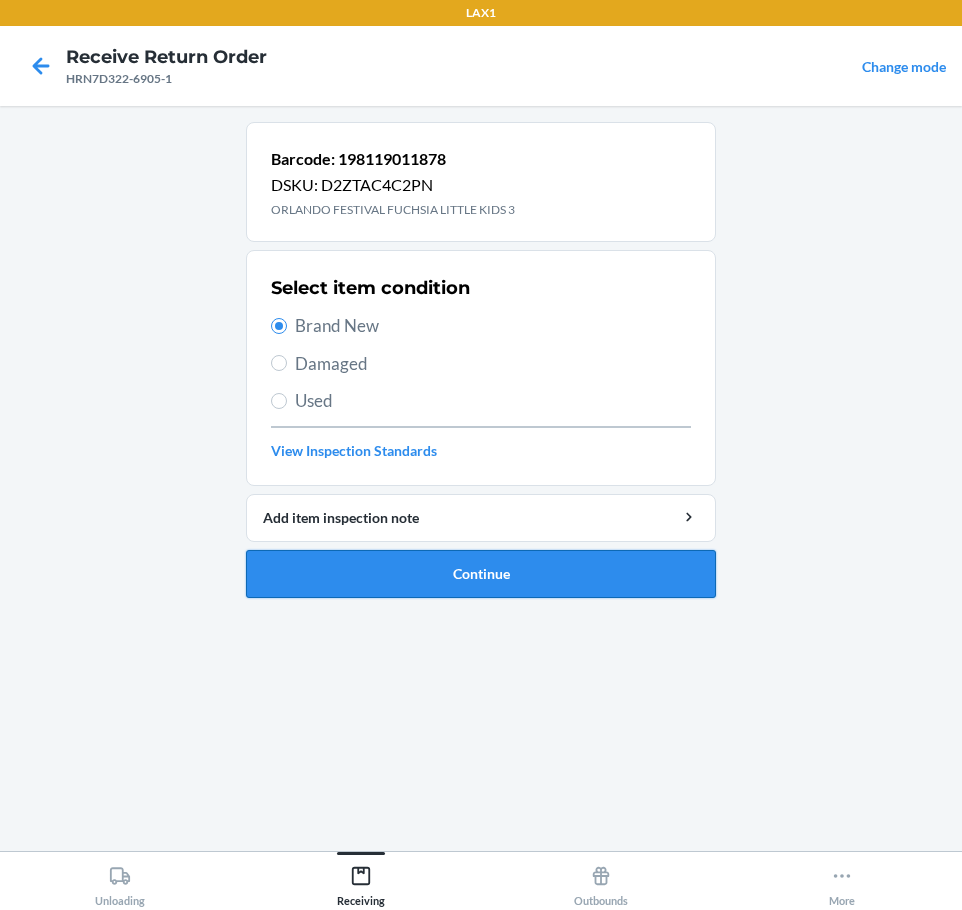 click on "Continue" at bounding box center [481, 574] 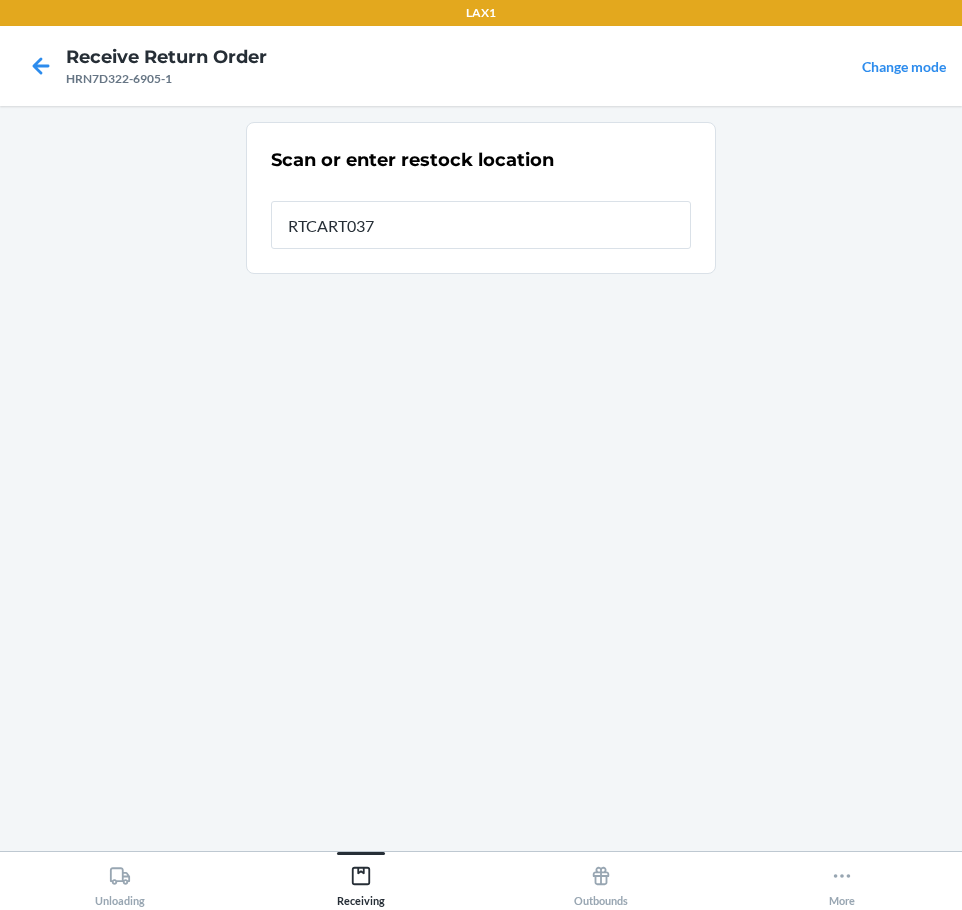 type on "RTCART037" 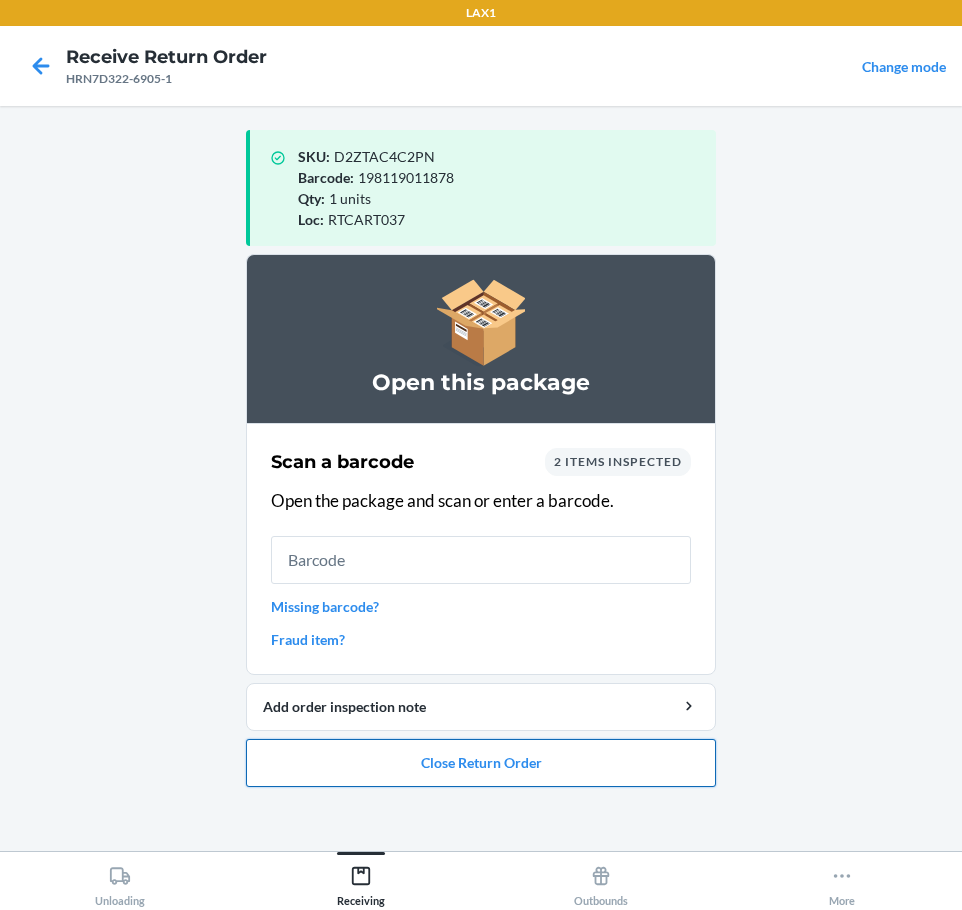 click on "Close Return Order" at bounding box center (481, 763) 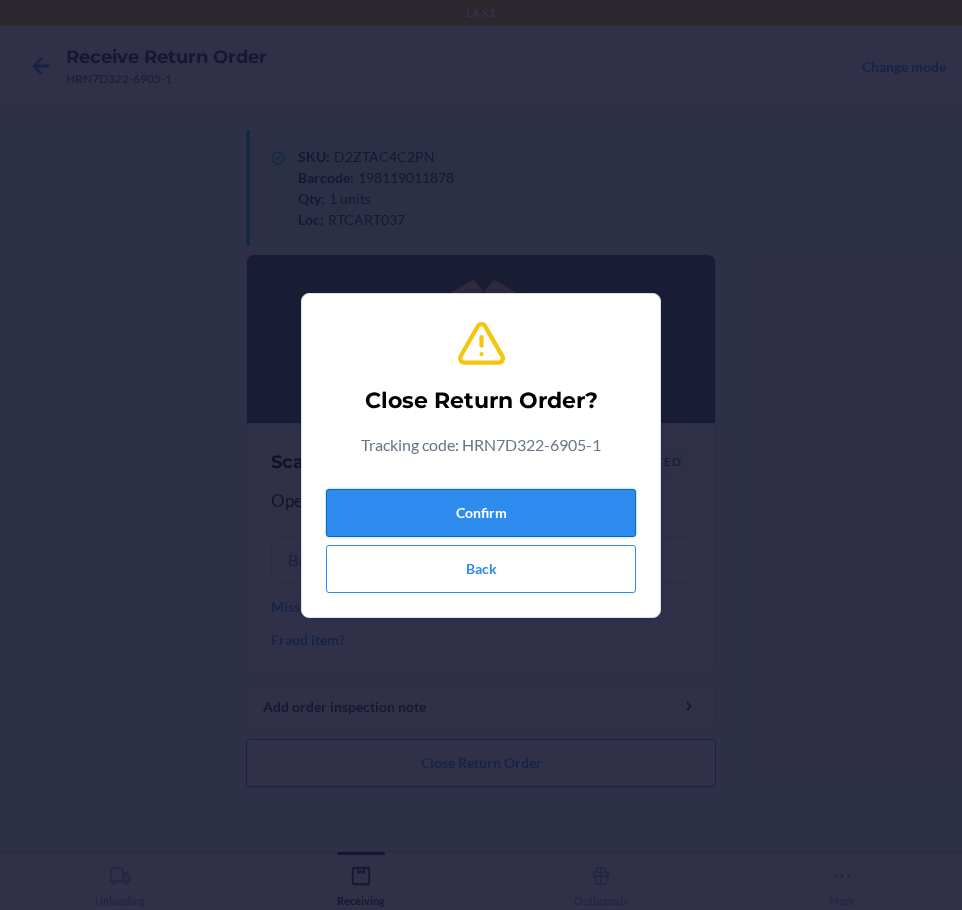 click on "Confirm" at bounding box center [481, 513] 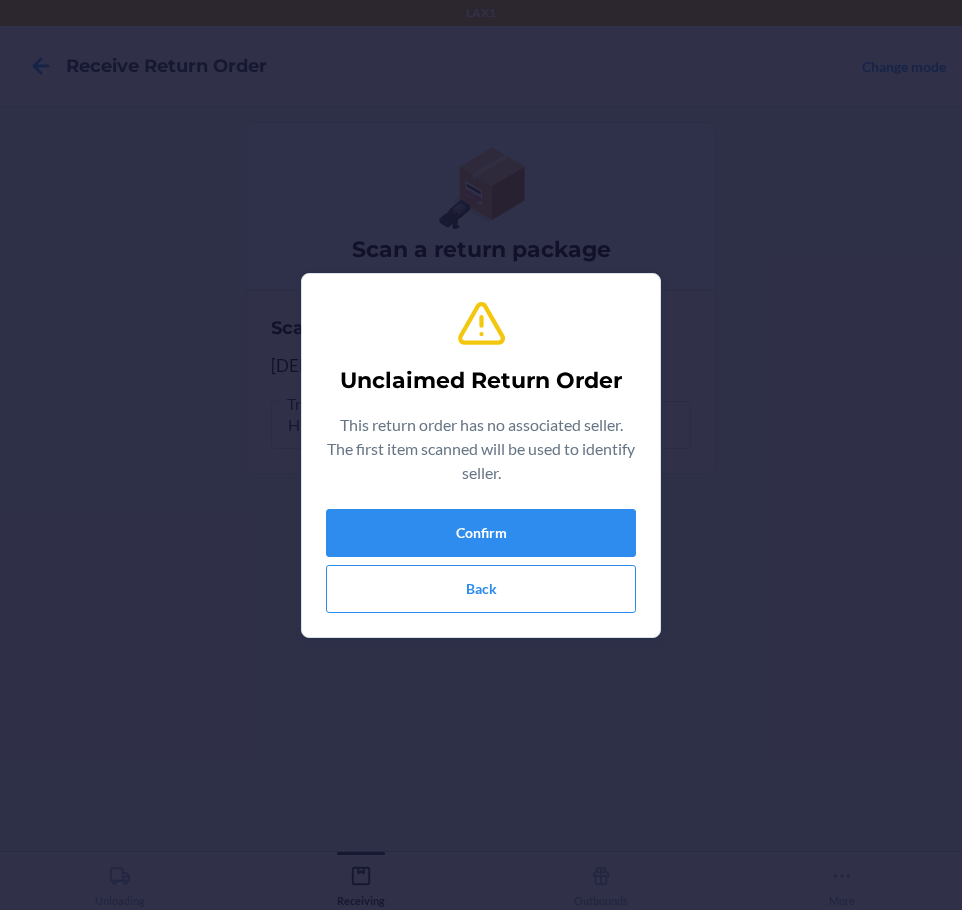 click on "Unclaimed Return Order This return order has no associated seller. The first item scanned will be used to identify seller. Confirm Back" at bounding box center (481, 455) 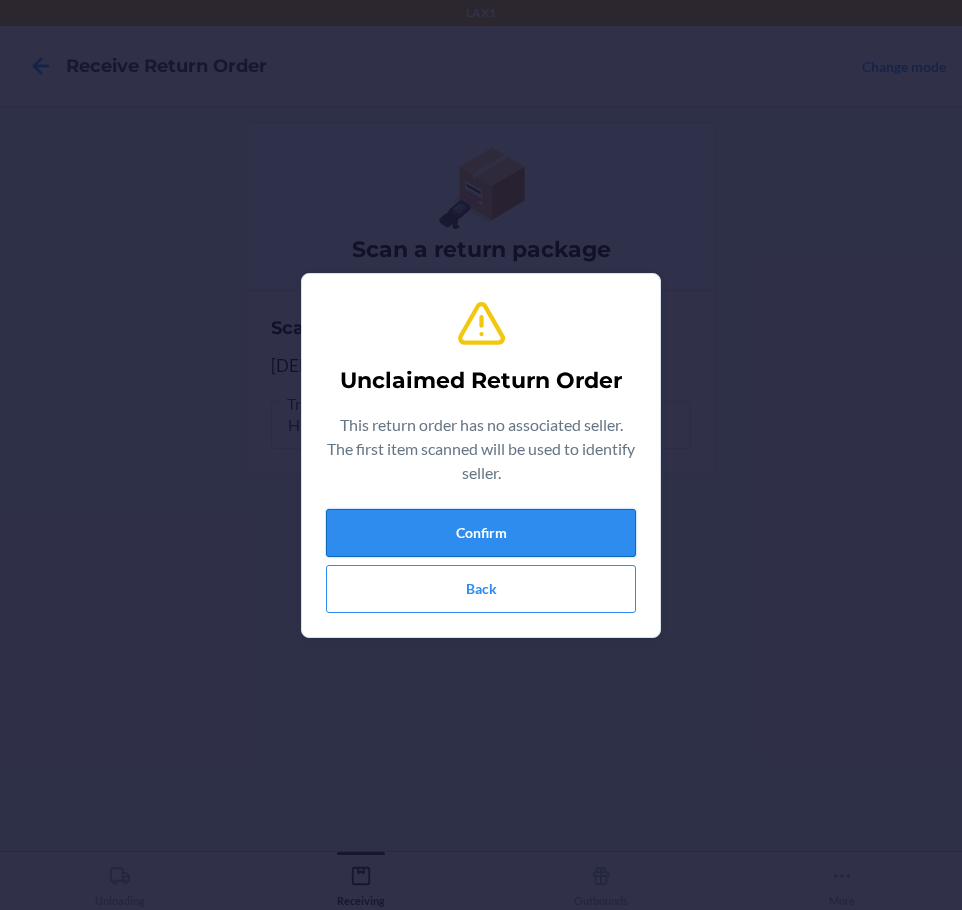 click on "Confirm" at bounding box center [481, 533] 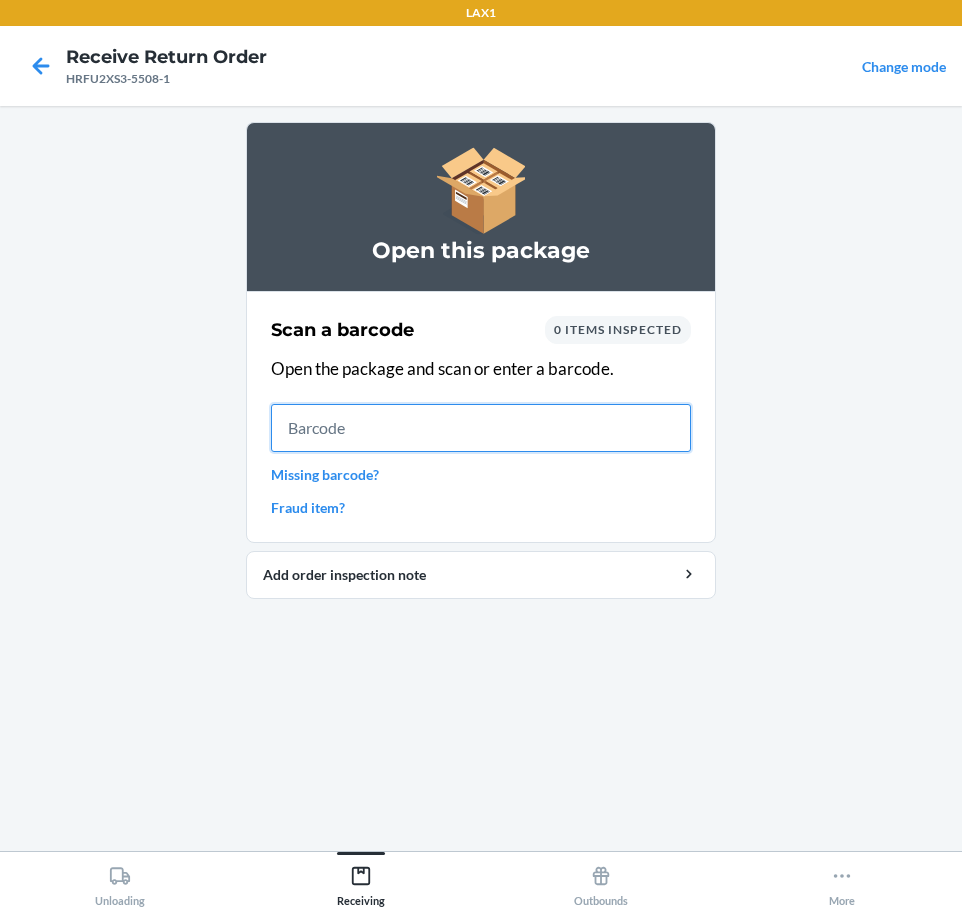 drag, startPoint x: 460, startPoint y: 438, endPoint x: 406, endPoint y: 406, distance: 62.76942 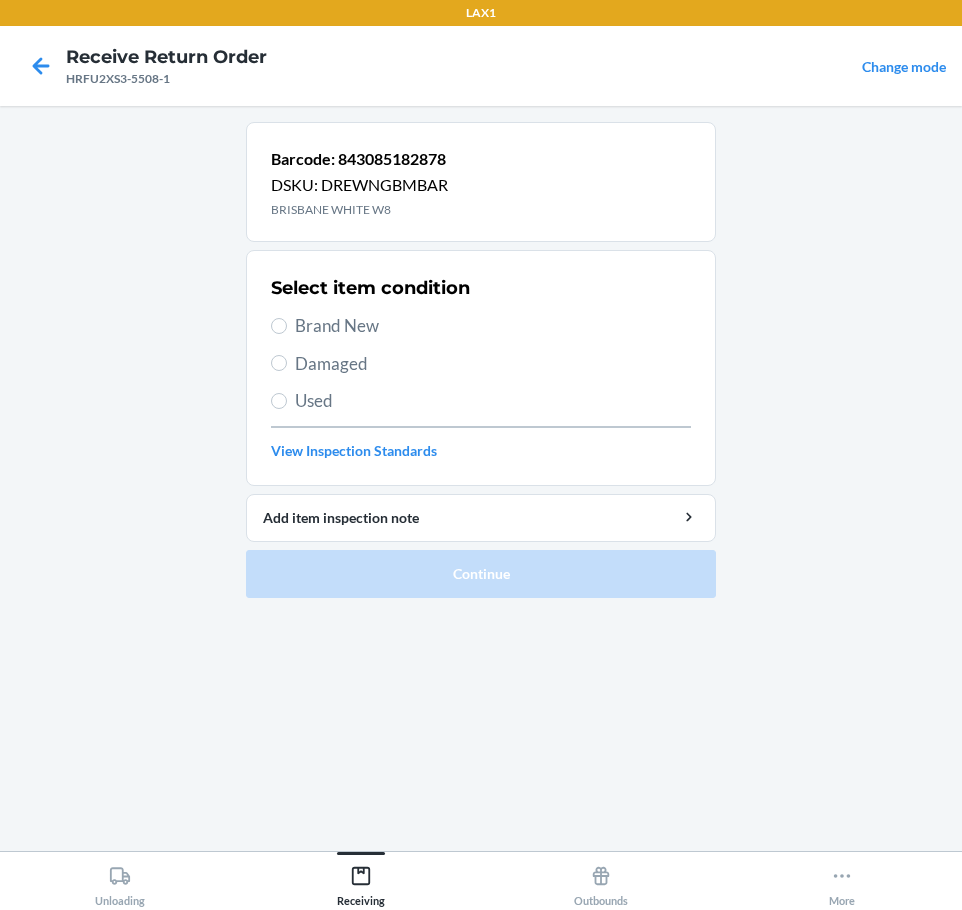 click on "Select item condition Brand New Damaged Used View Inspection Standards" at bounding box center (481, 368) 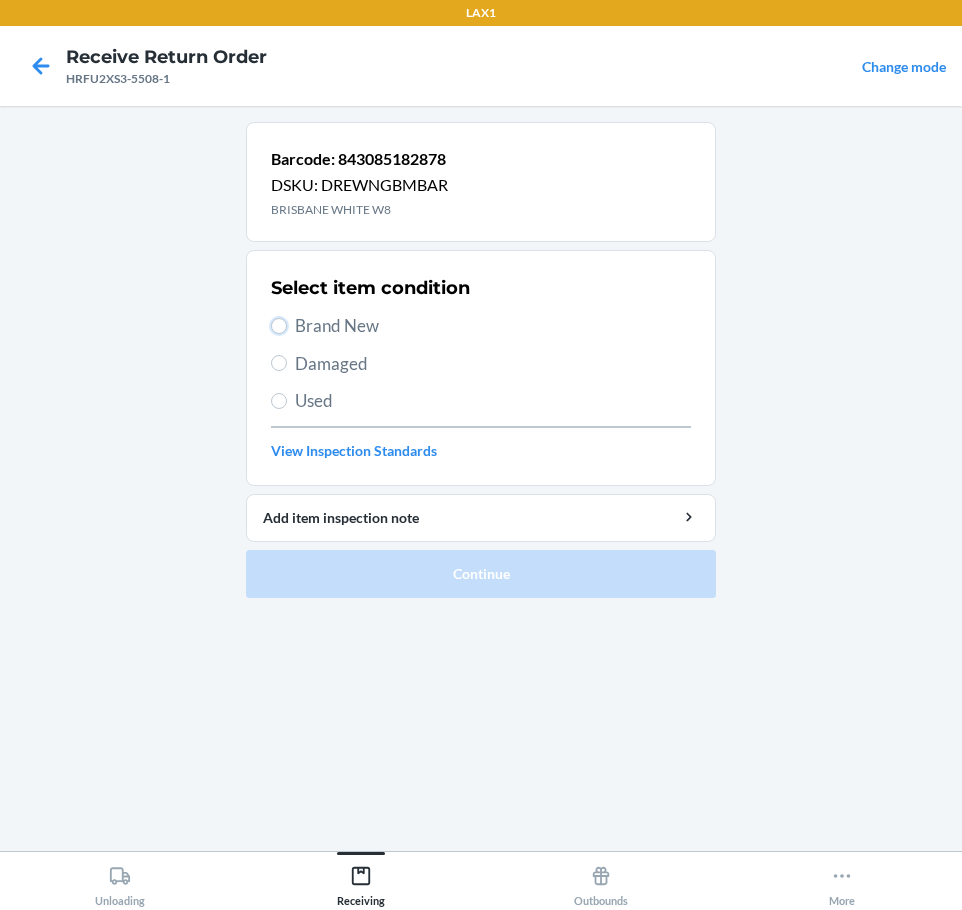 click on "Brand New" at bounding box center [279, 326] 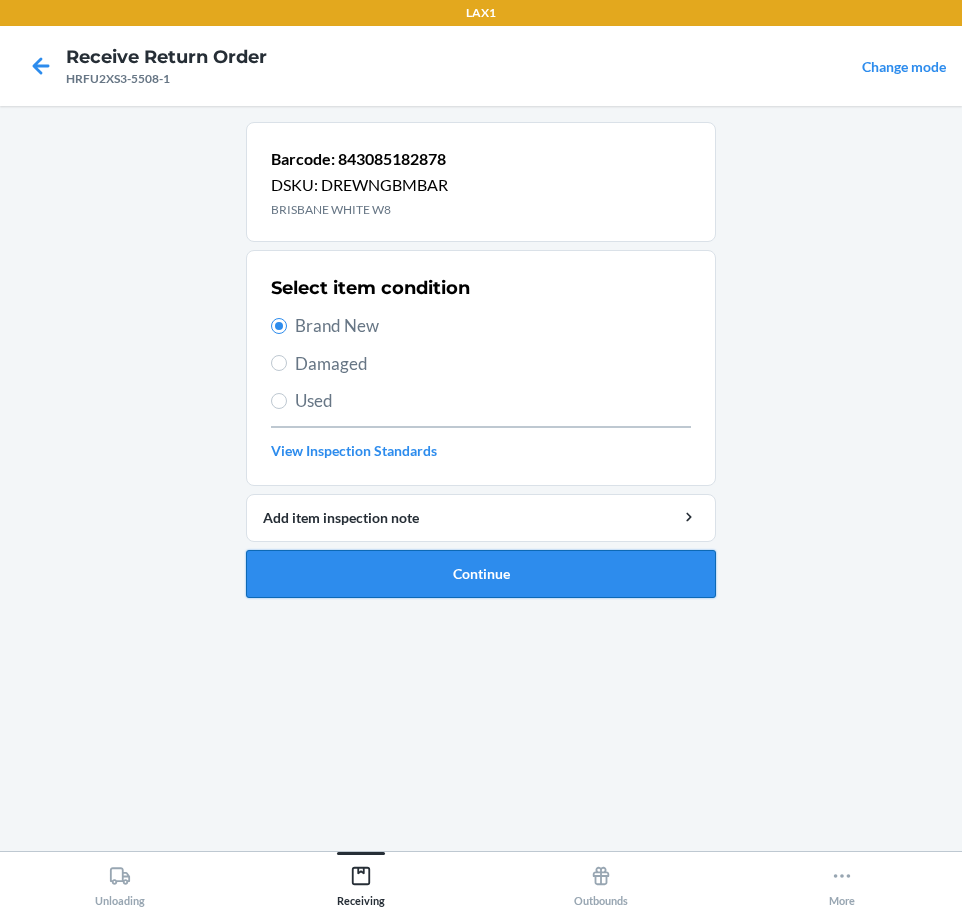 click on "Continue" at bounding box center [481, 574] 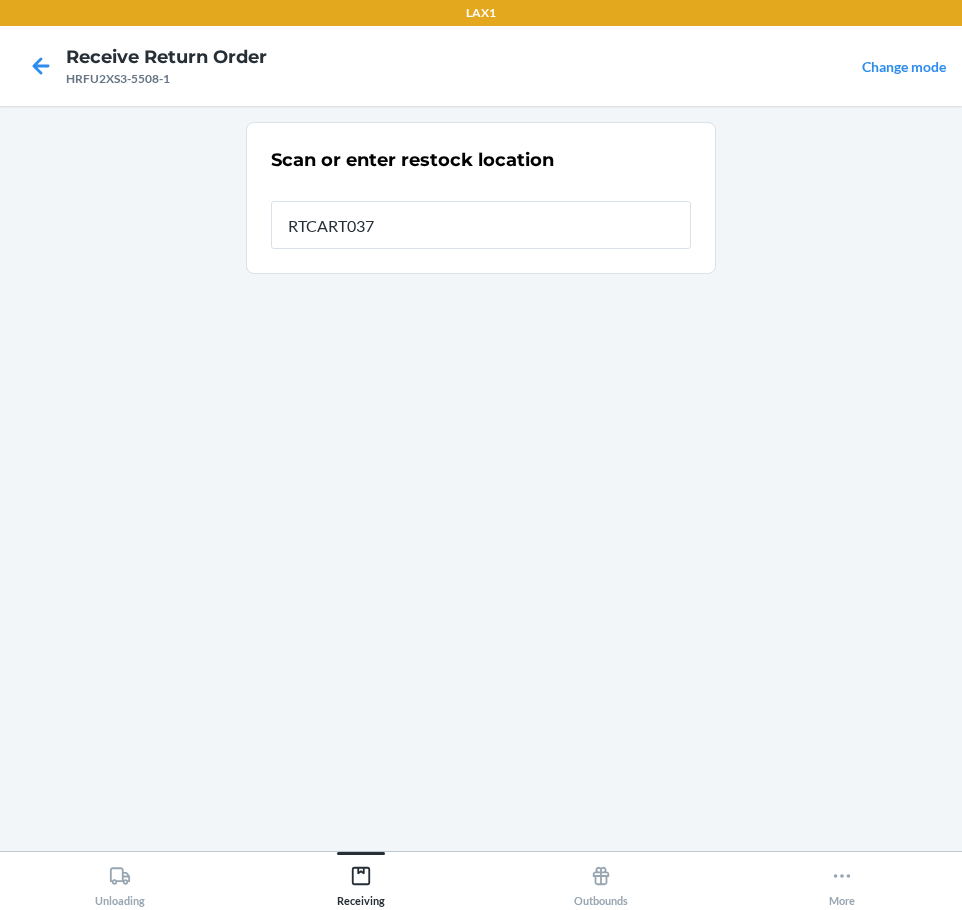 type on "RTCART037" 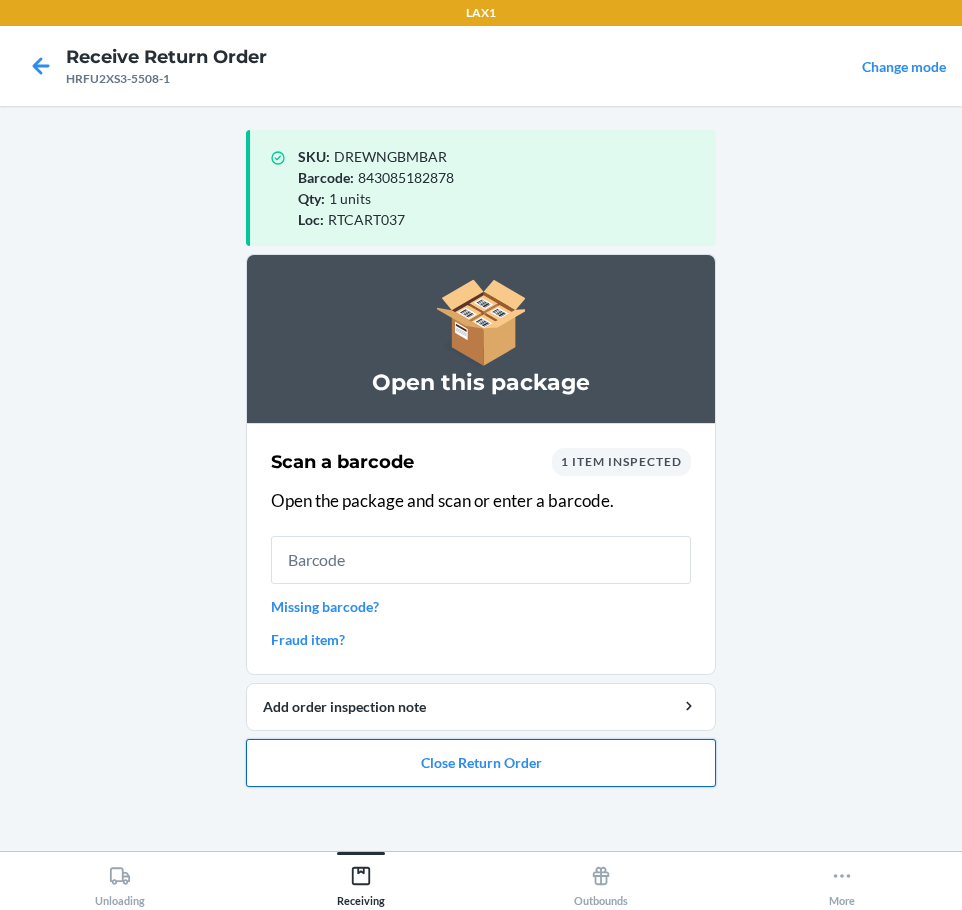 click on "Close Return Order" at bounding box center [481, 763] 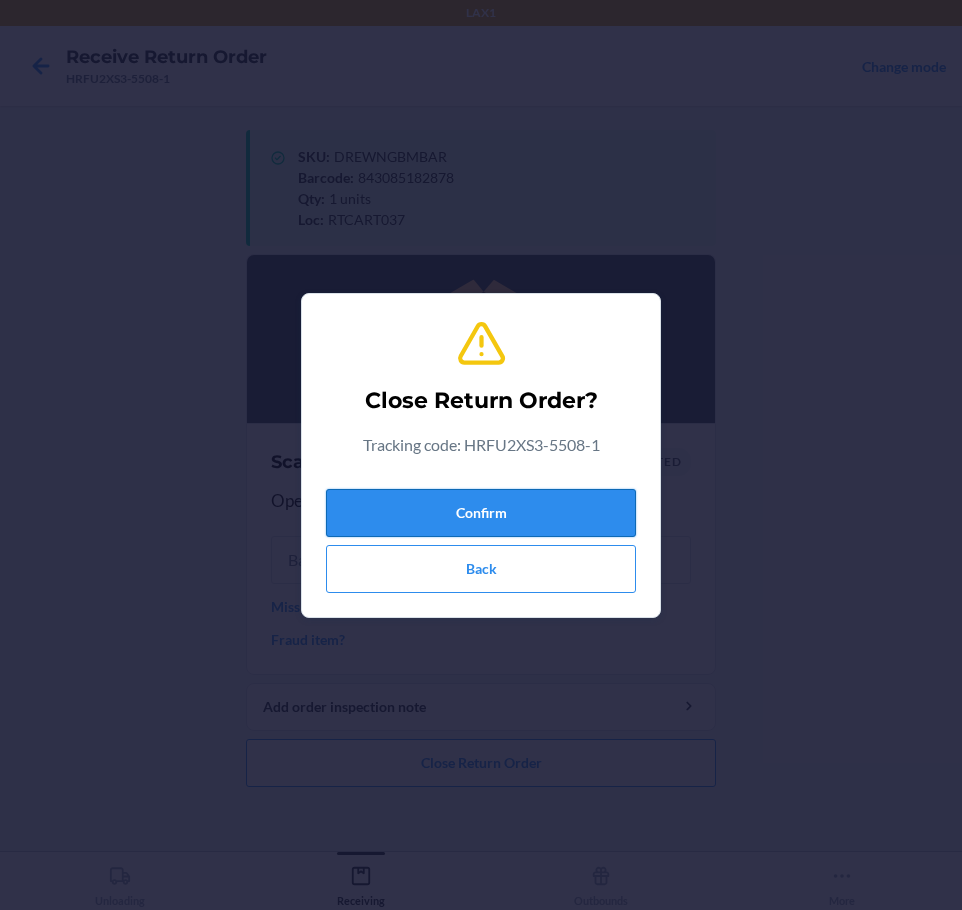 click on "Confirm" at bounding box center (481, 513) 